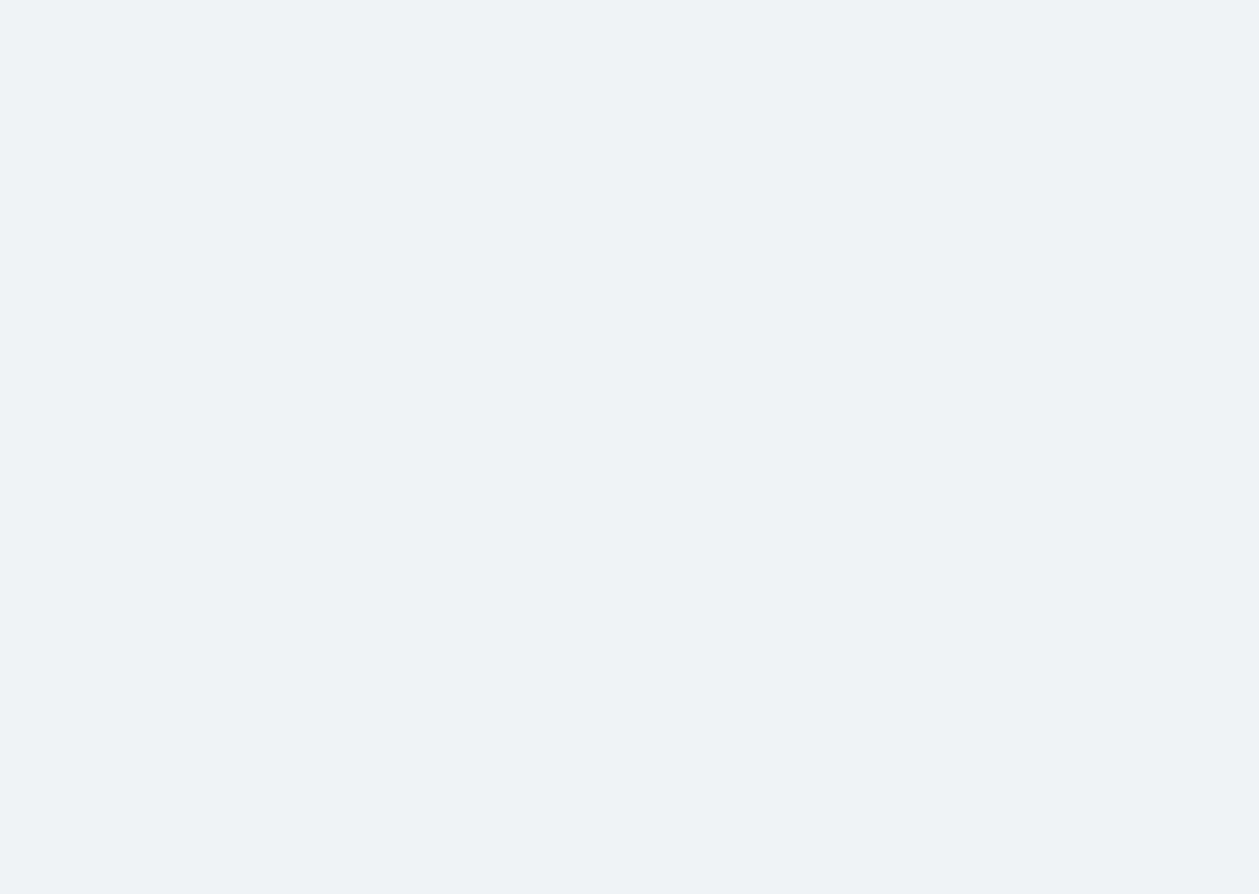 scroll, scrollTop: 0, scrollLeft: 0, axis: both 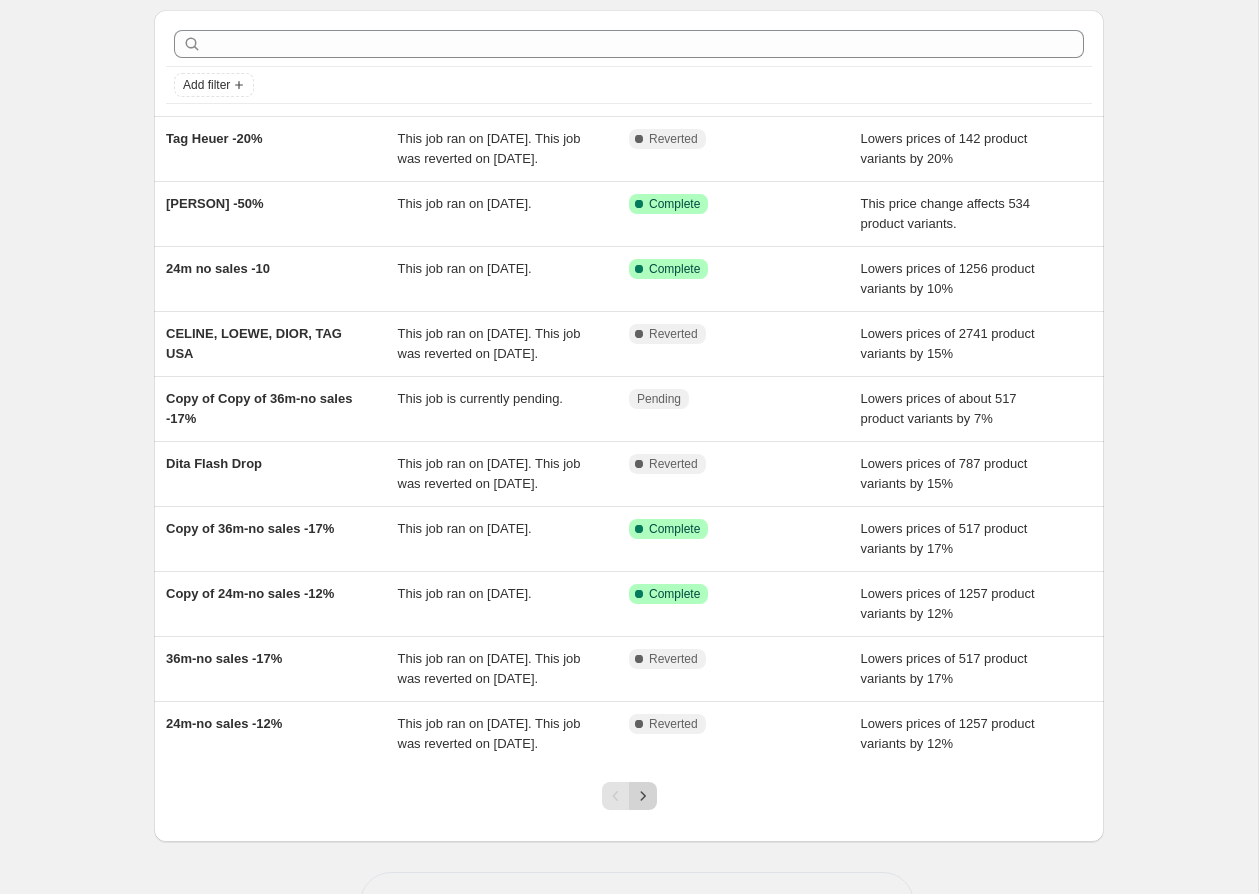 click at bounding box center (643, 796) 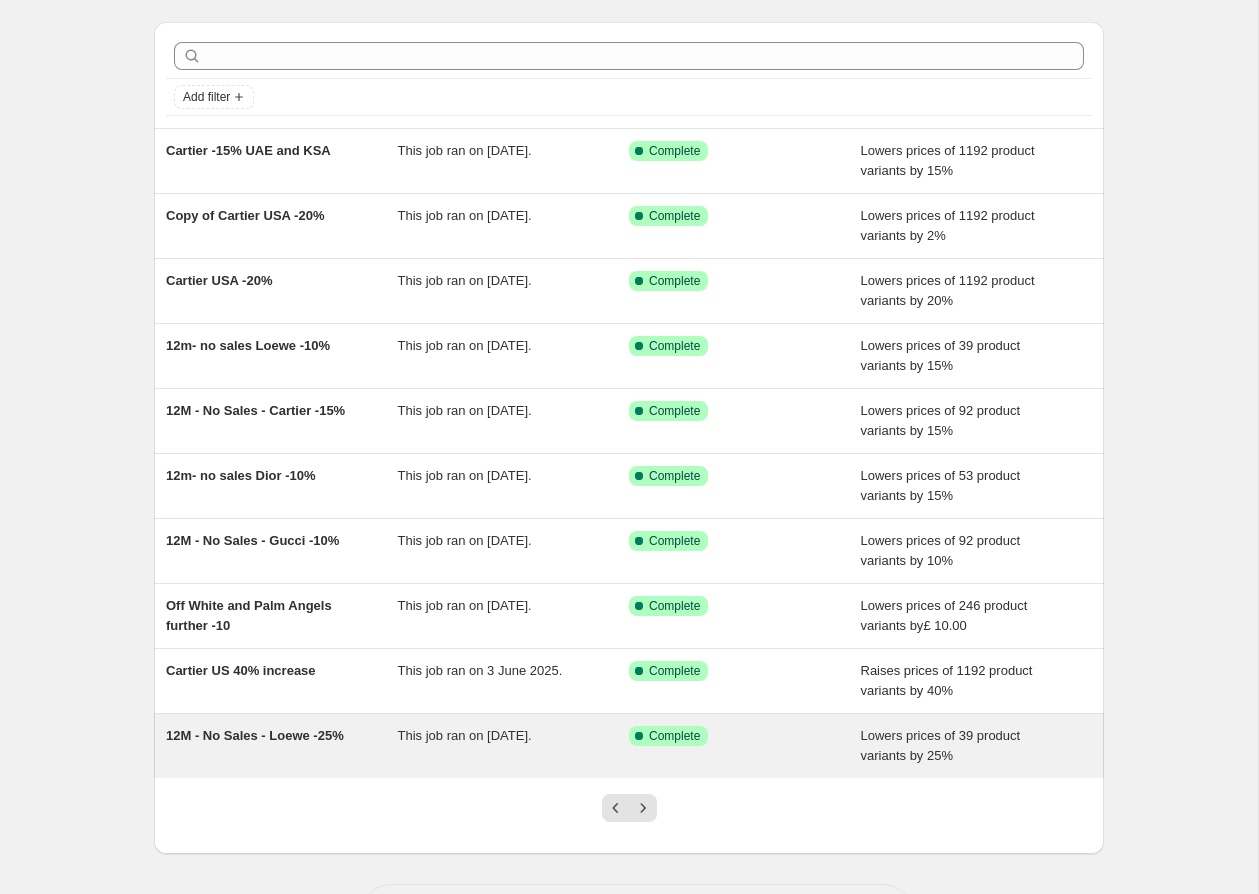 scroll, scrollTop: 67, scrollLeft: 0, axis: vertical 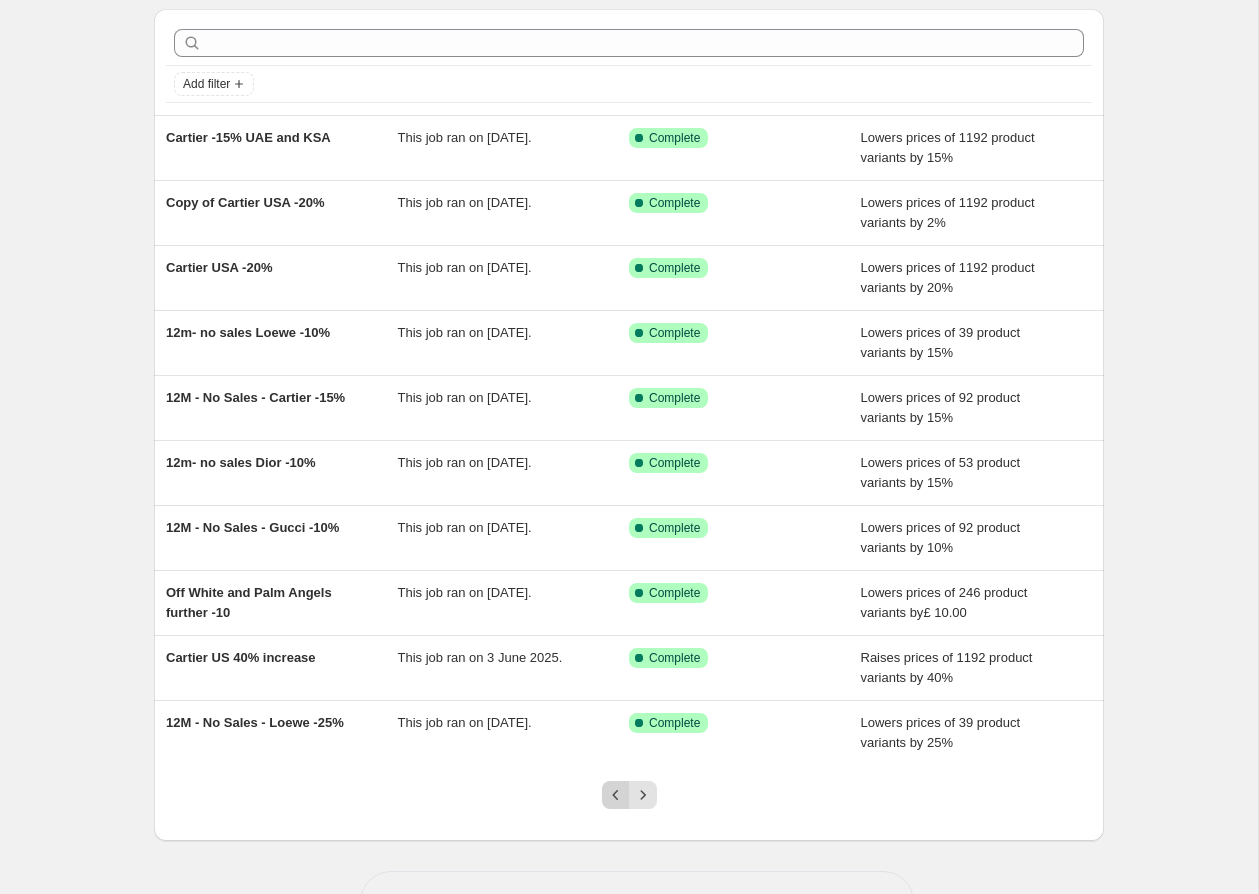 click 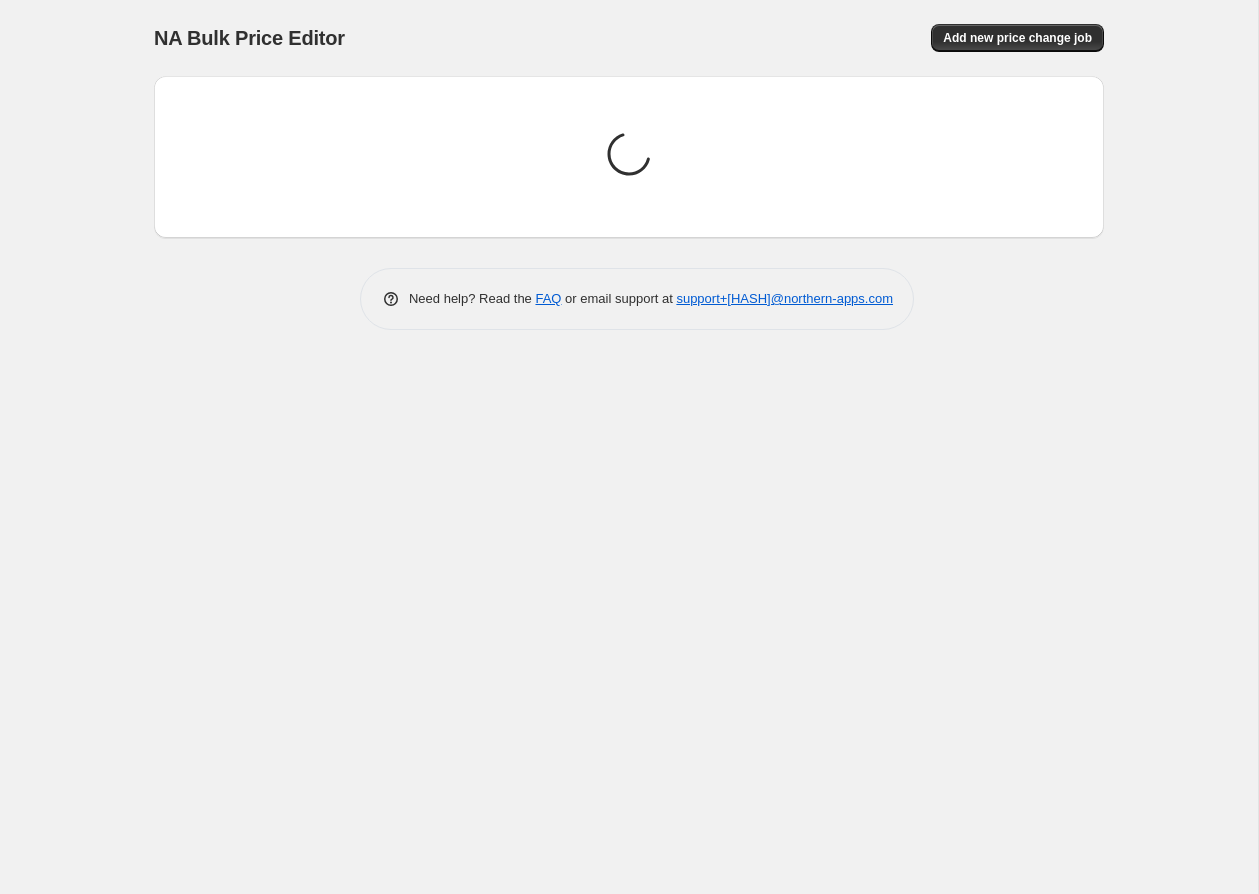 scroll, scrollTop: 0, scrollLeft: 0, axis: both 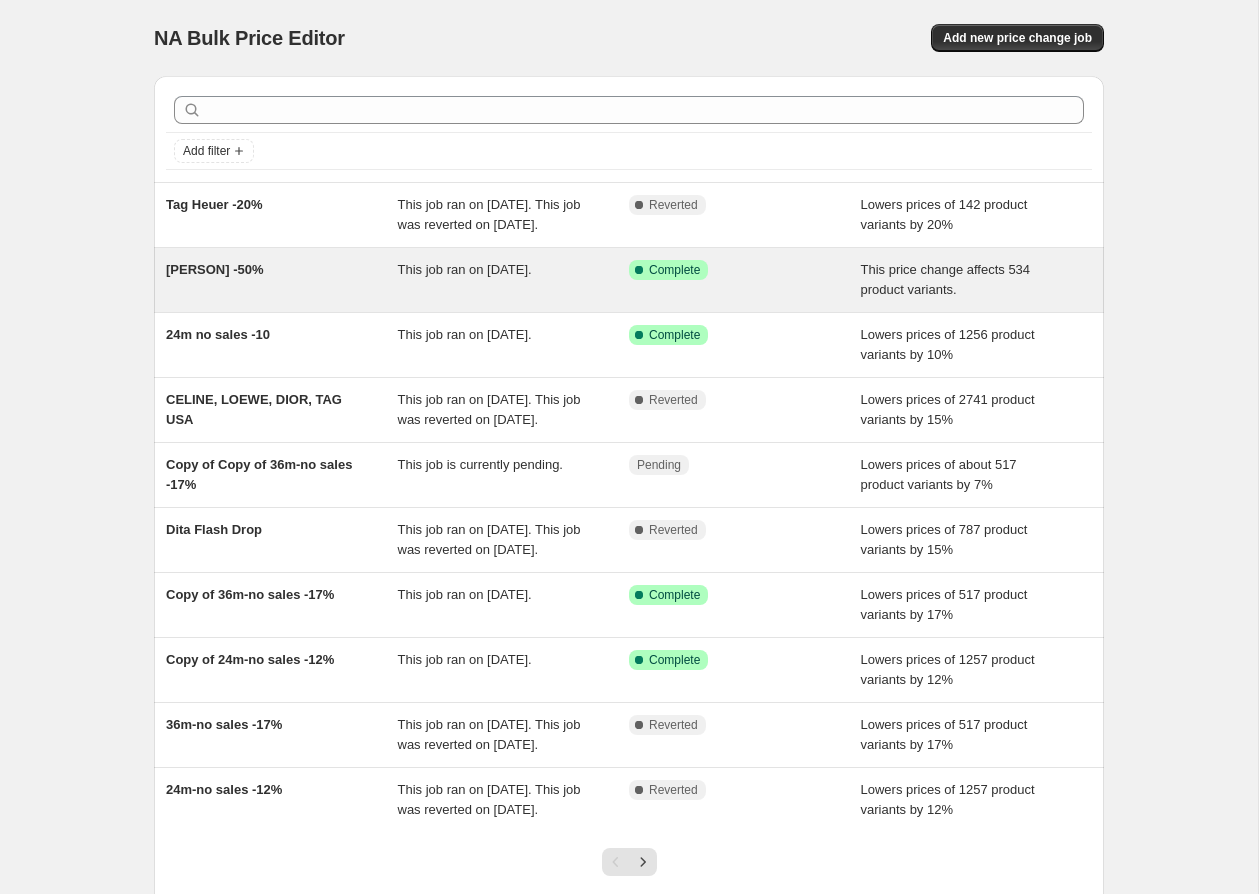 click on "This job ran on 10 July [DATE]." at bounding box center (465, 269) 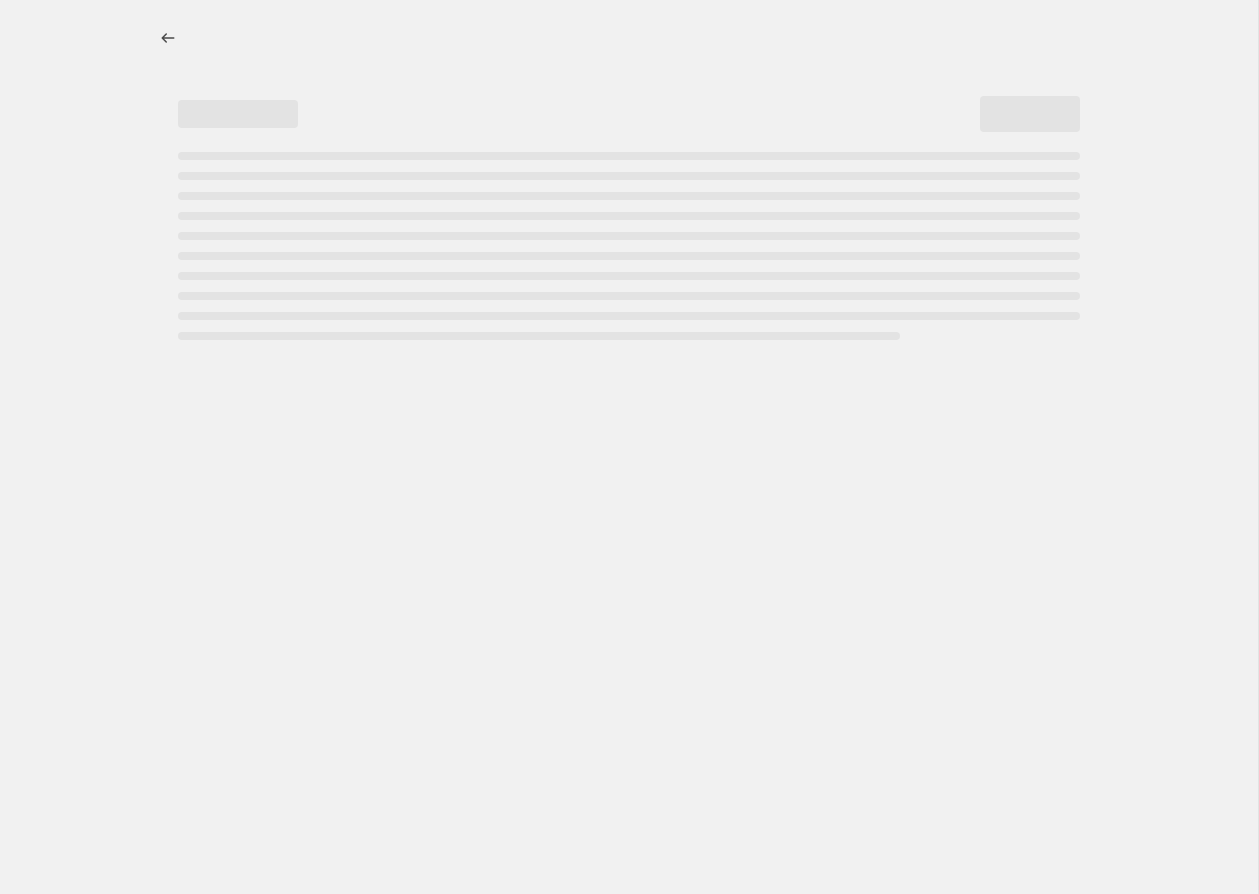 select on "pcap" 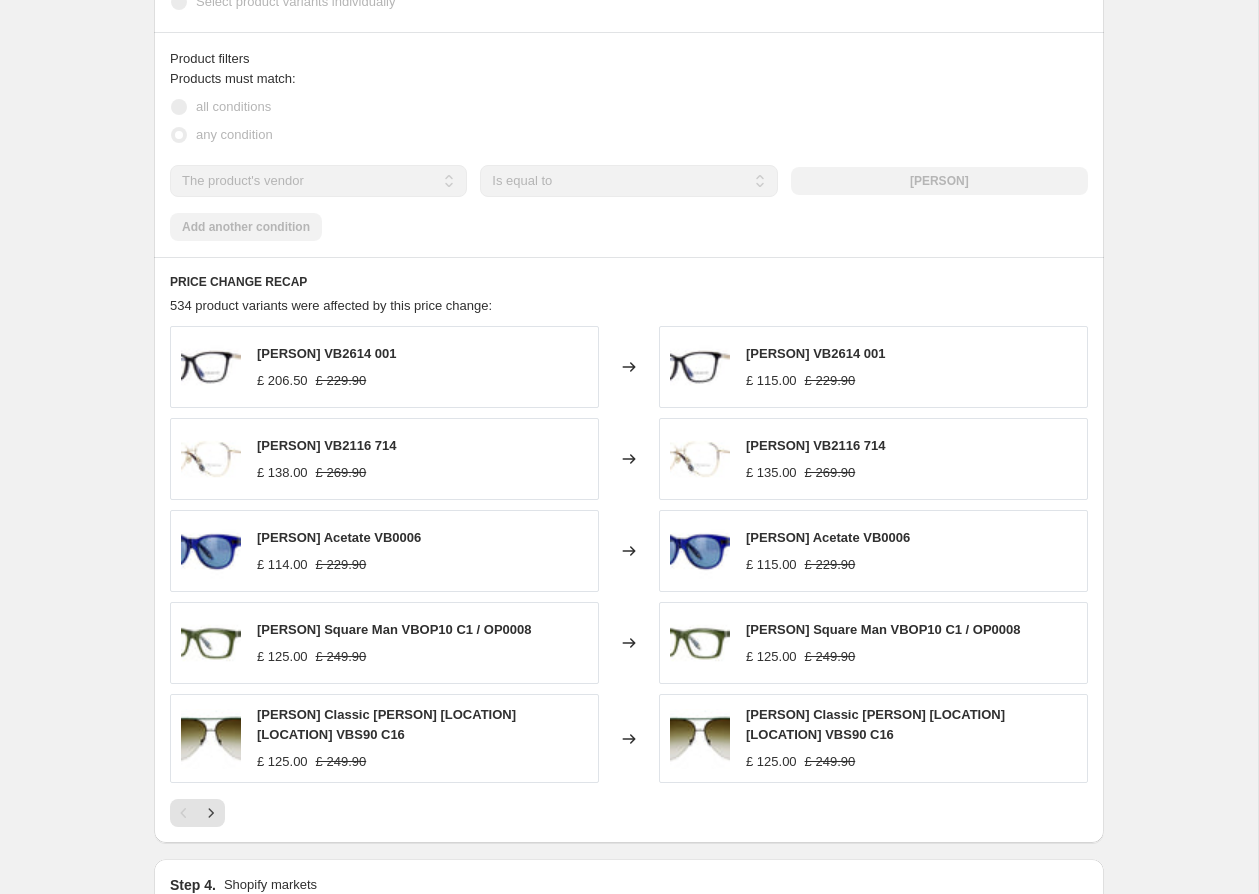scroll, scrollTop: 1621, scrollLeft: 0, axis: vertical 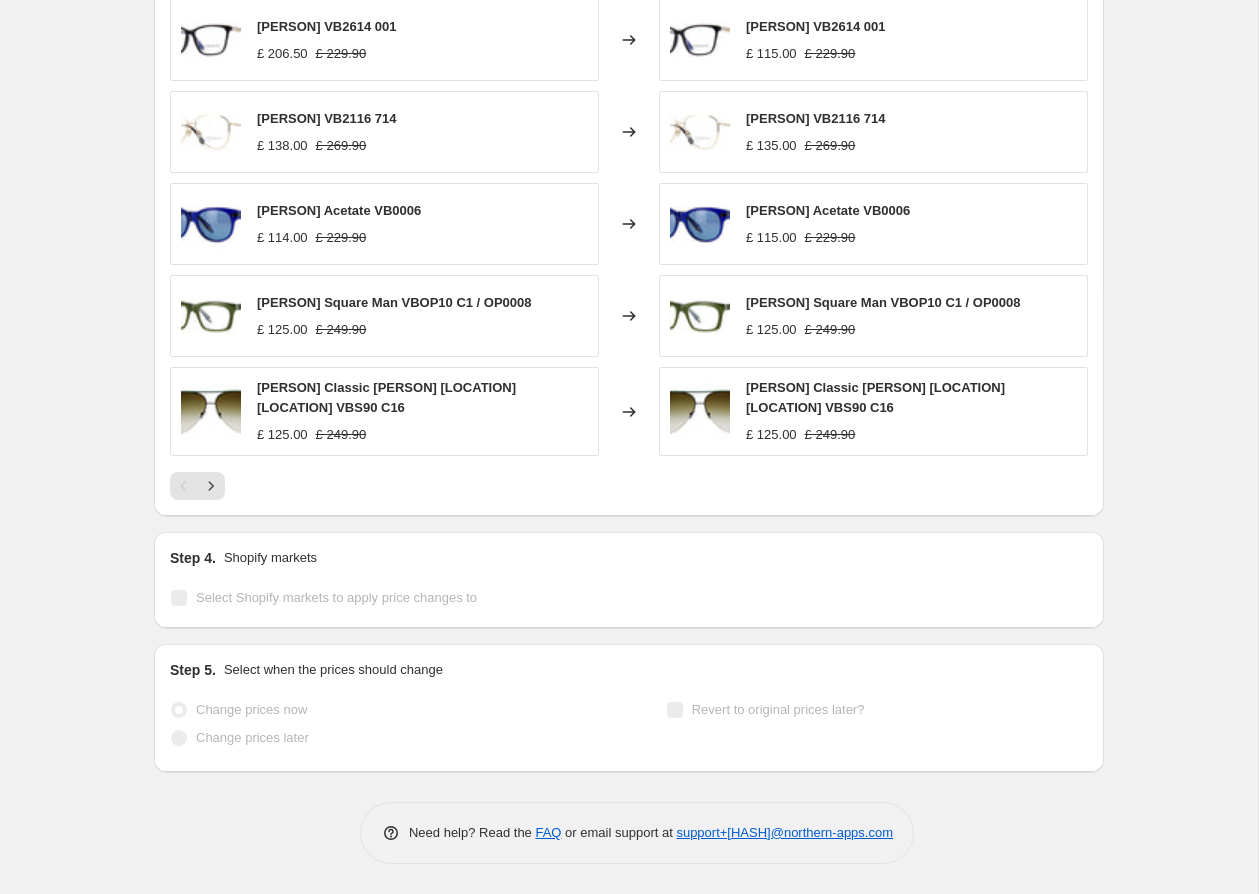 click on "Select Shopify markets to apply price changes to" at bounding box center (336, 598) 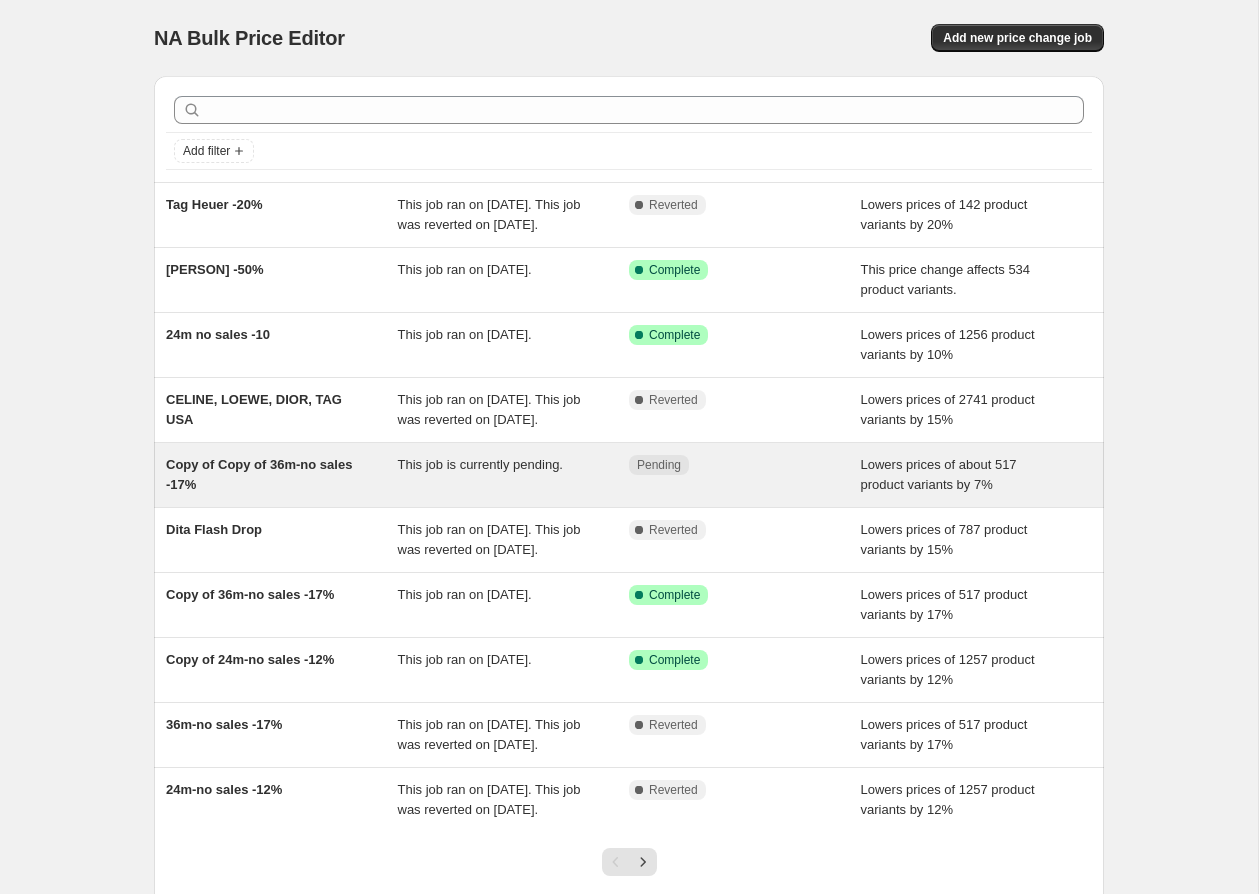 scroll, scrollTop: 196, scrollLeft: 0, axis: vertical 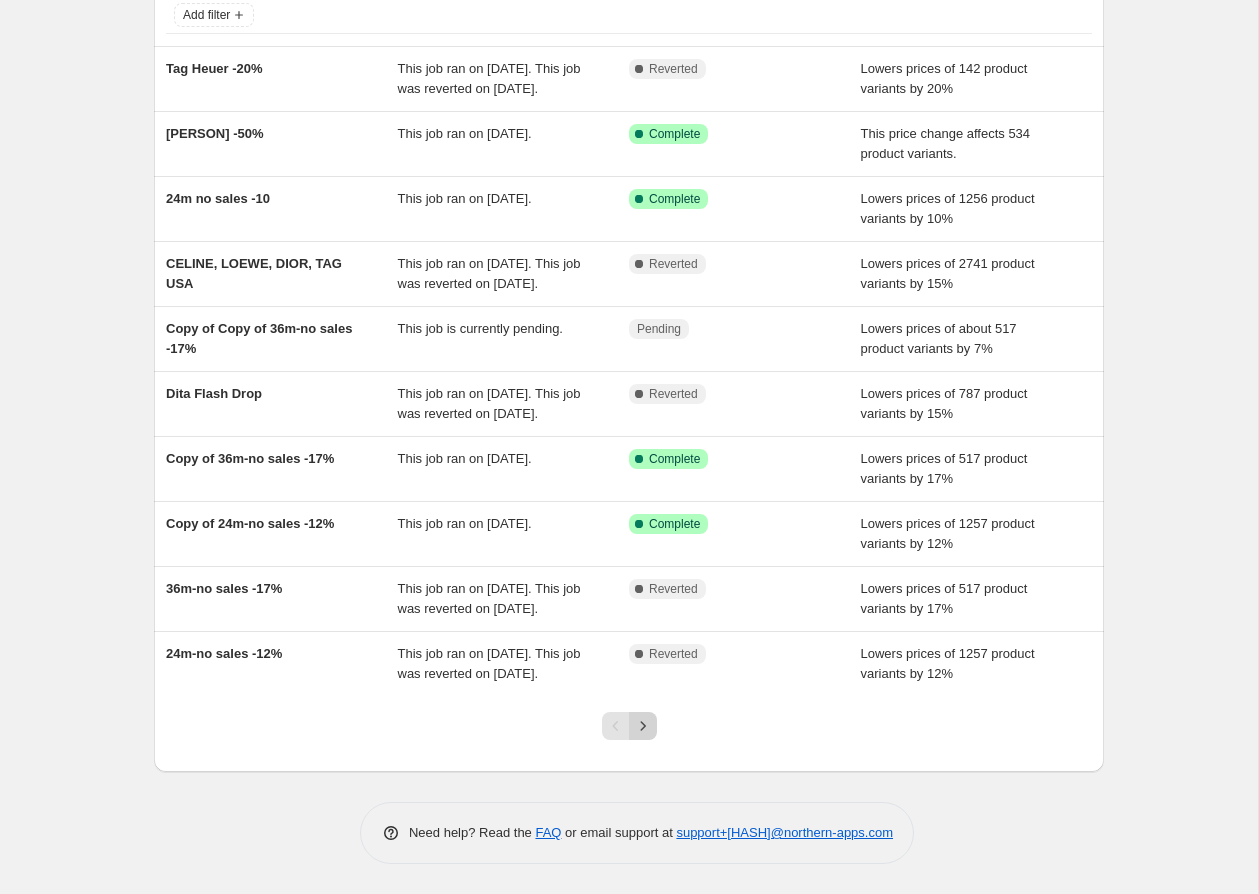 click 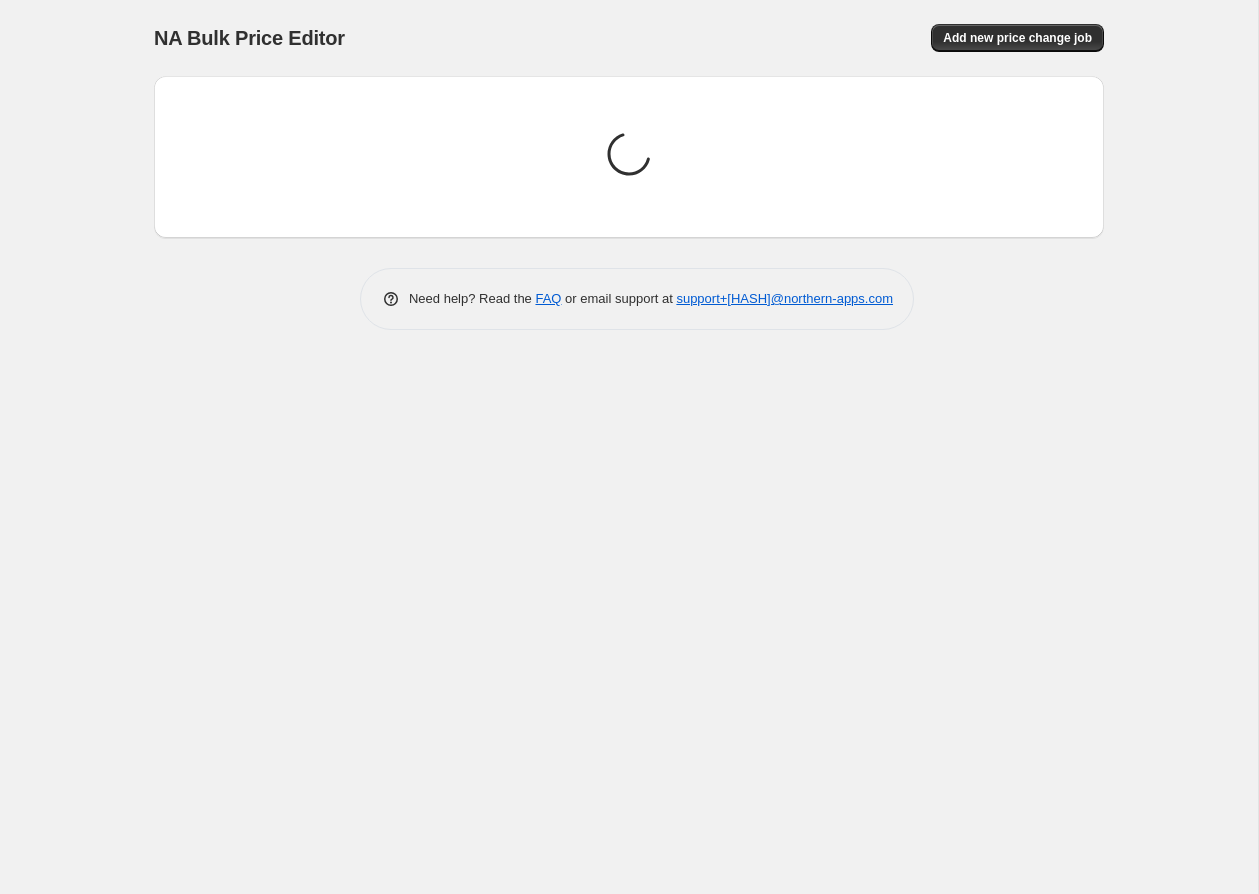 scroll, scrollTop: 0, scrollLeft: 0, axis: both 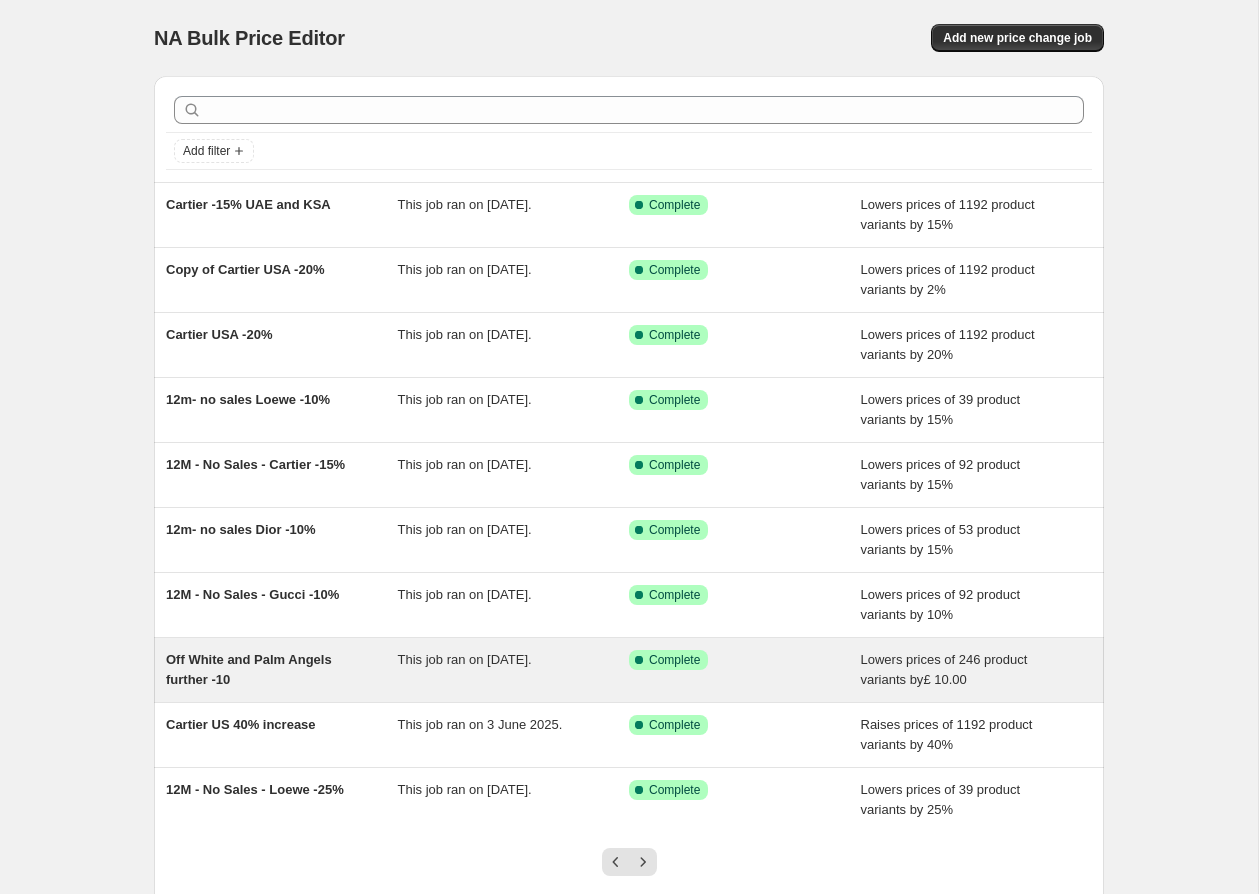 click on "Off White and Palm Angels further -10" at bounding box center (282, 670) 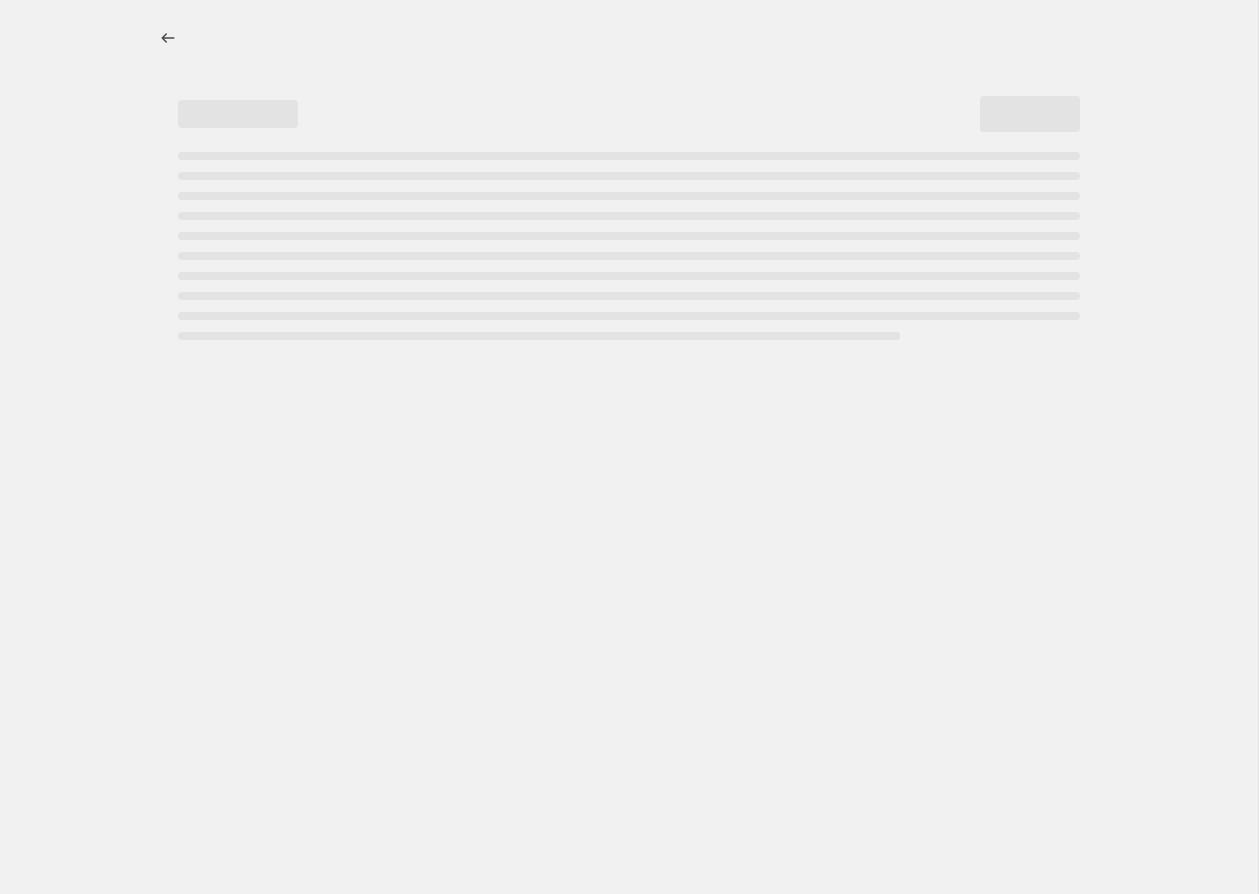 select on "by" 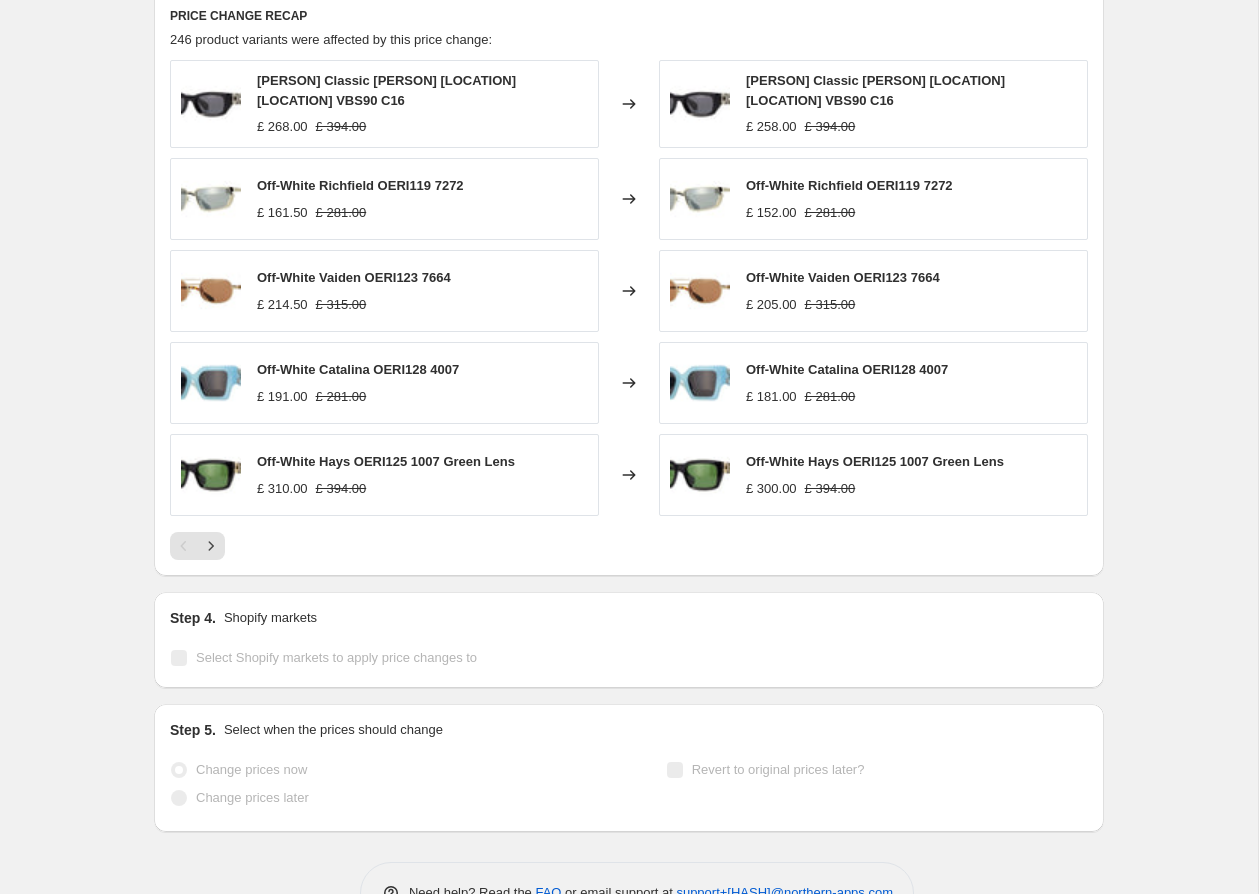scroll, scrollTop: 1638, scrollLeft: 0, axis: vertical 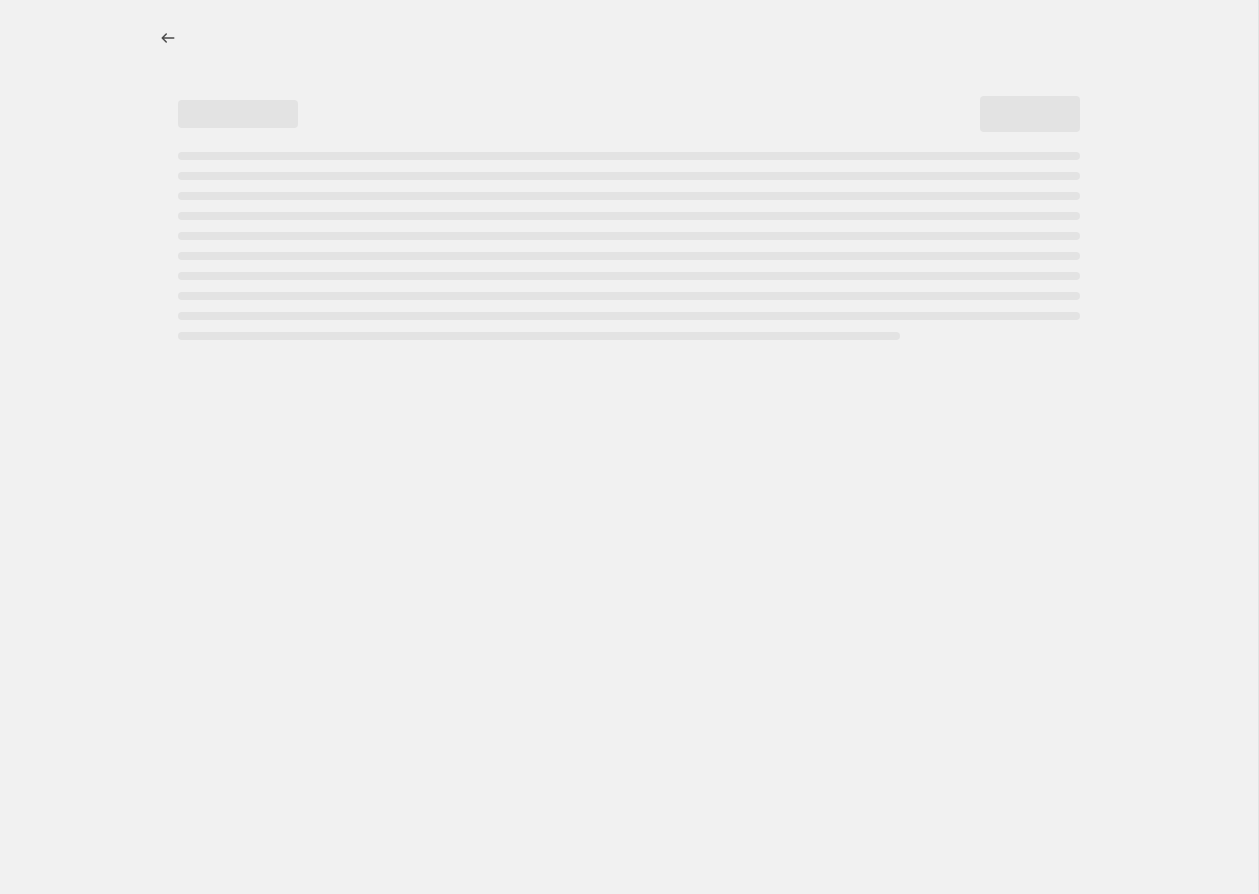select on "by" 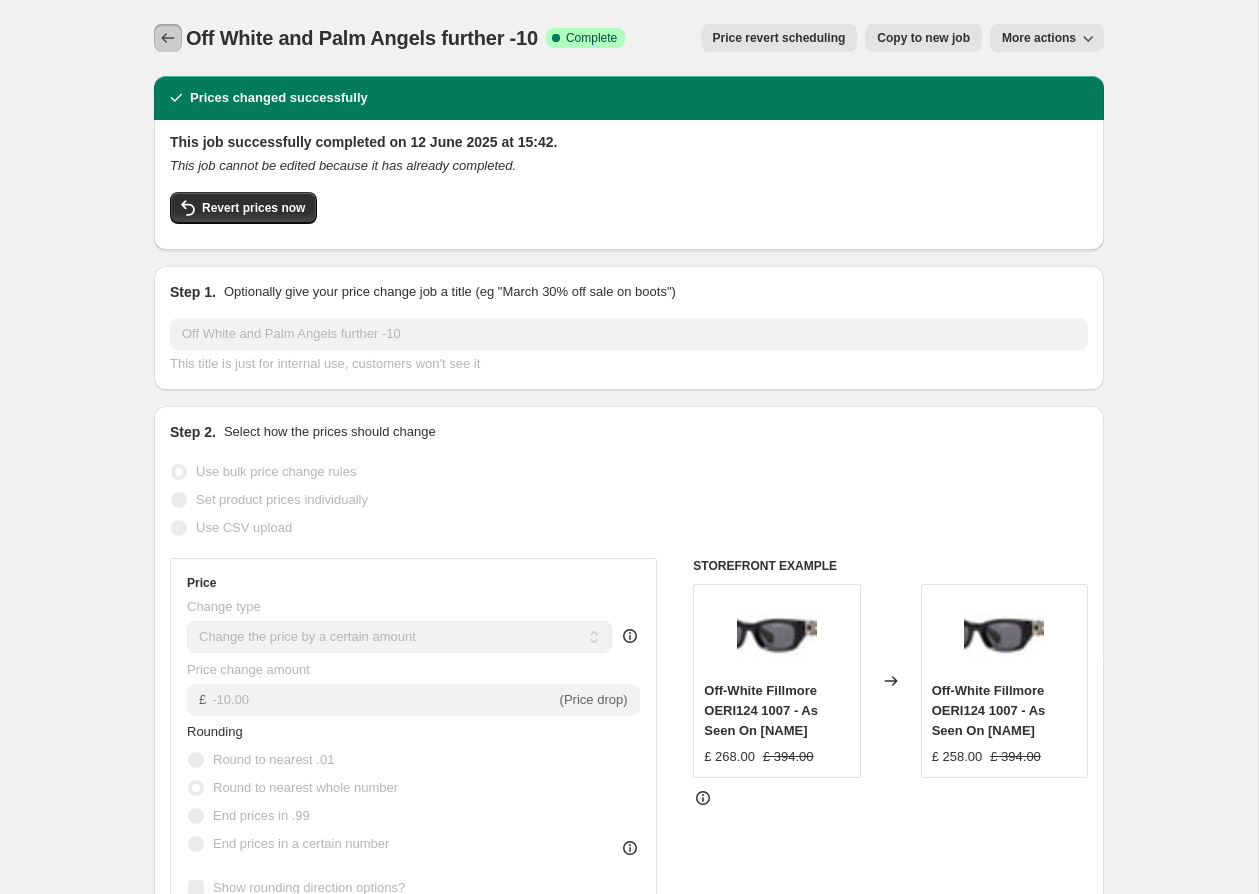 click 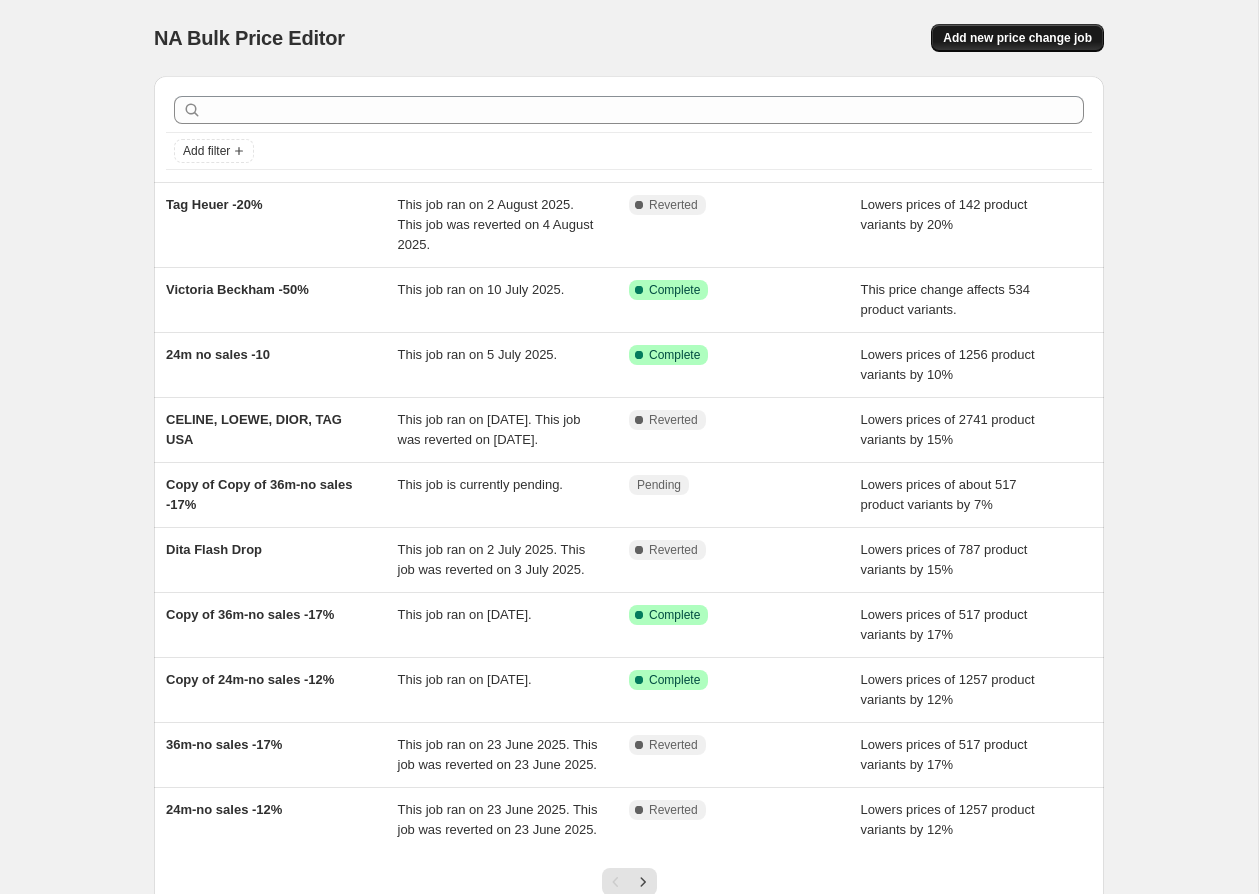 click on "Add new price change job" at bounding box center [1017, 38] 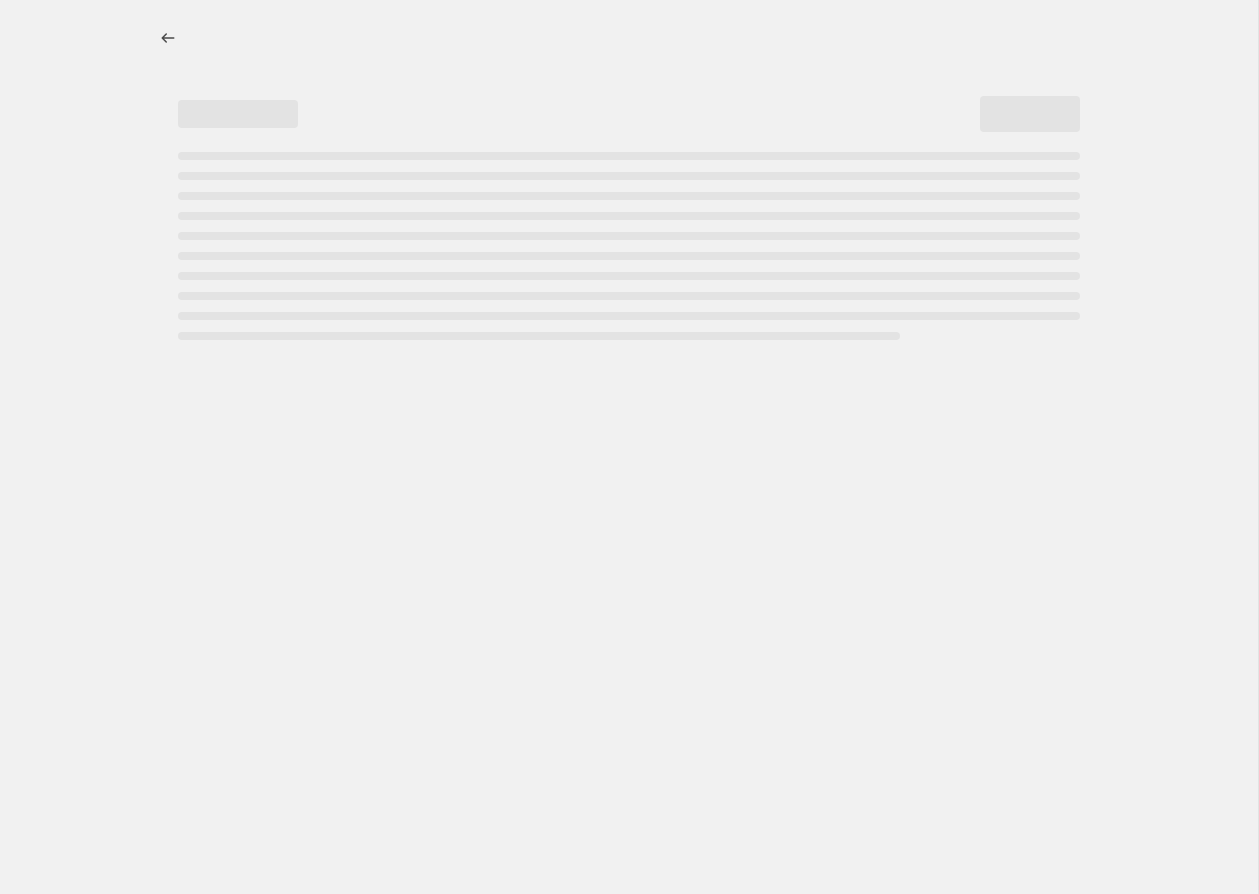 select on "percentage" 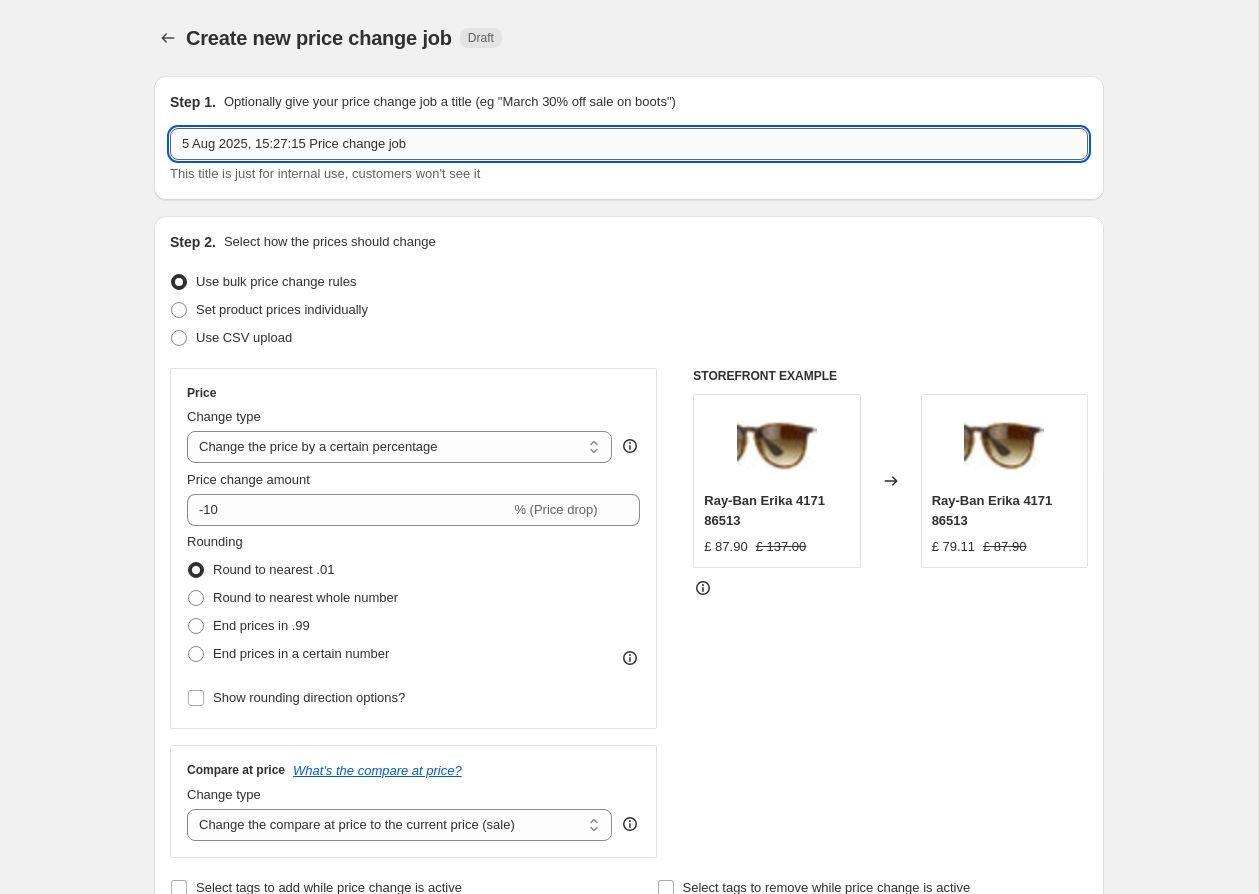 click on "5 Aug 2025, 15:27:15 Price change job" at bounding box center [629, 144] 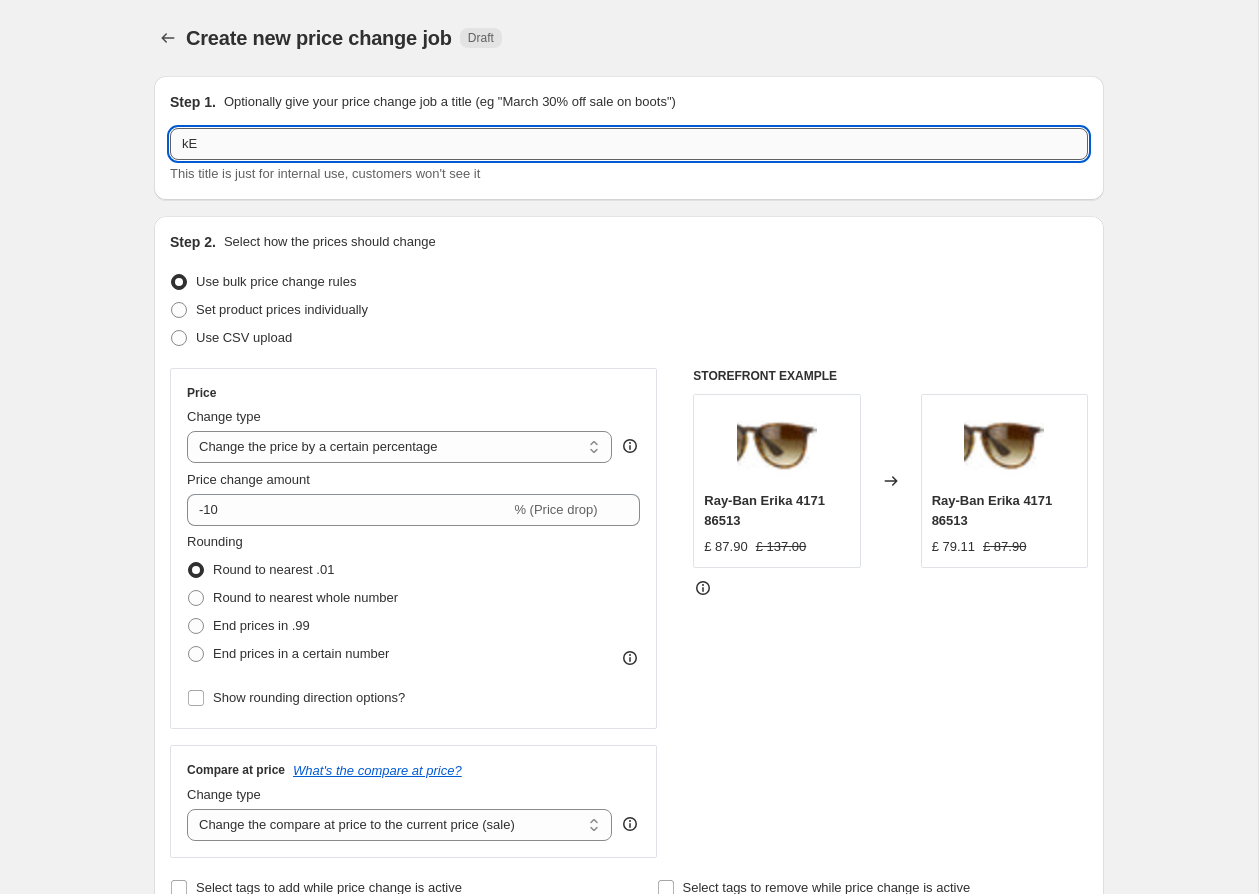 type on "k" 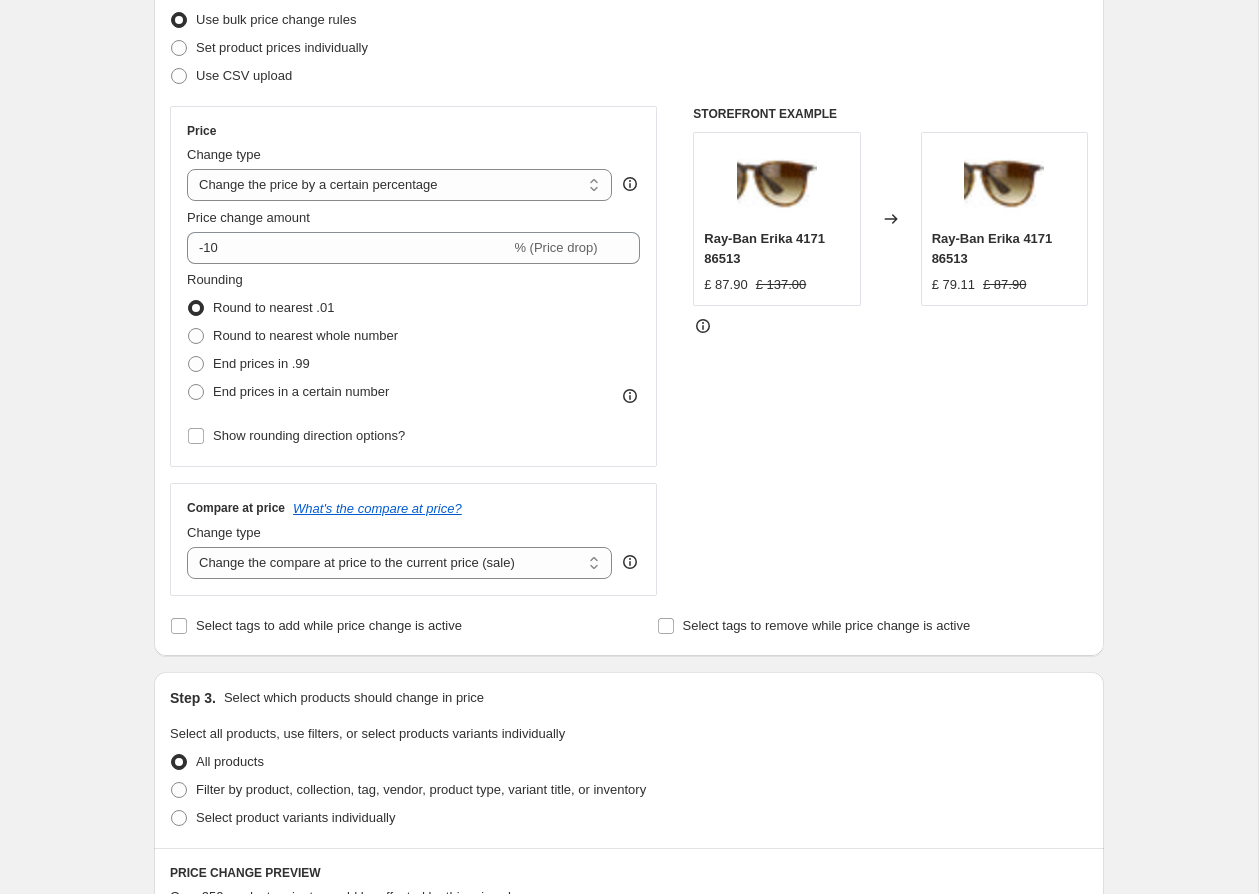 scroll, scrollTop: 271, scrollLeft: 0, axis: vertical 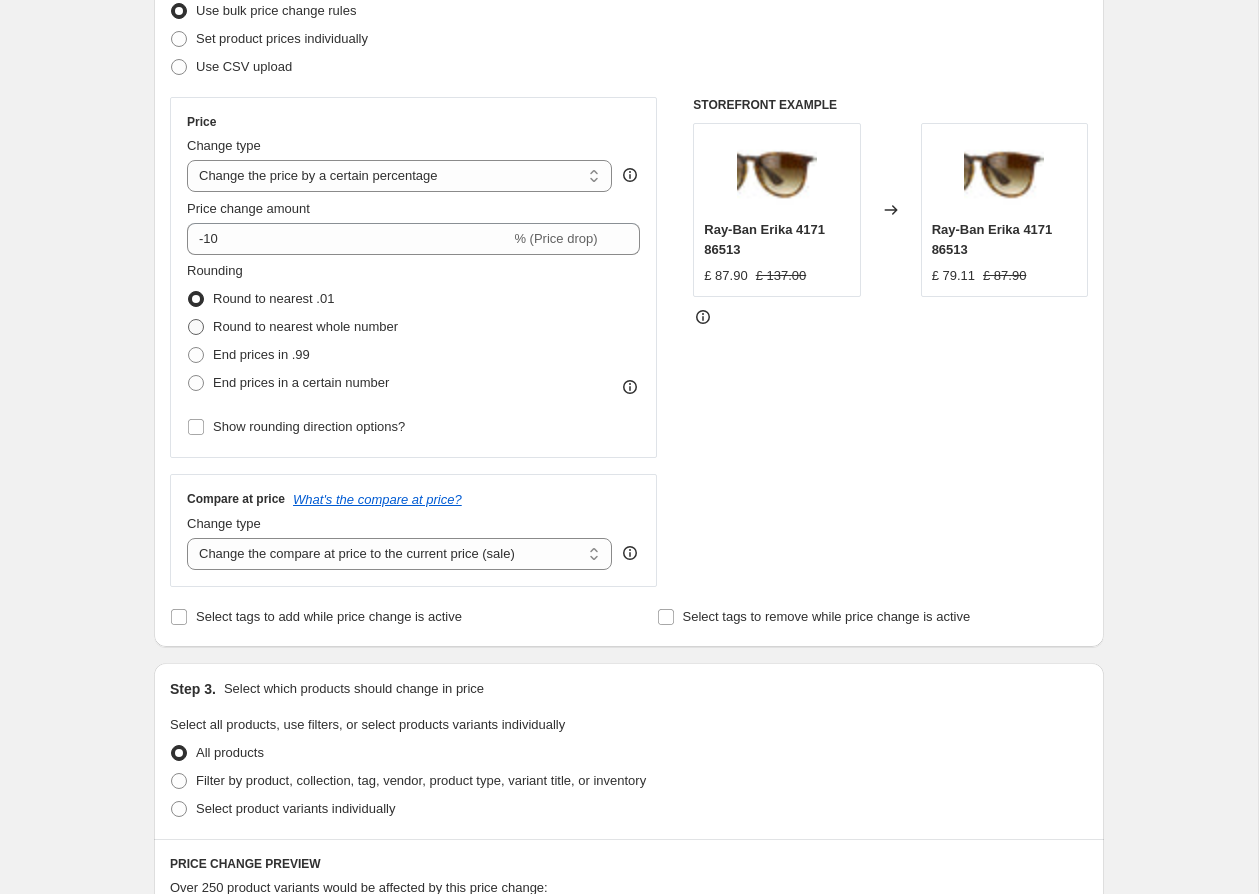 type on "KERINGCLEARANCE 1 (-10%)" 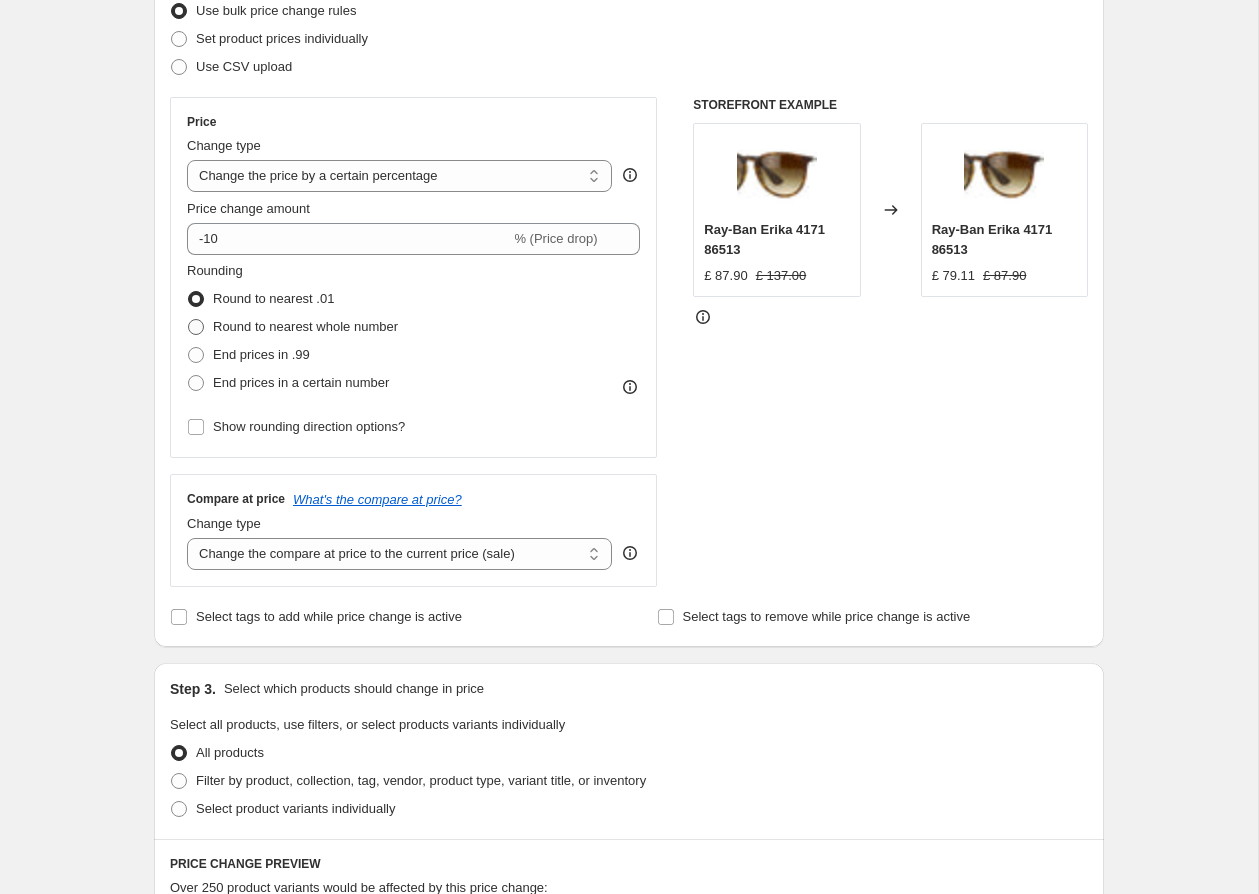radio on "true" 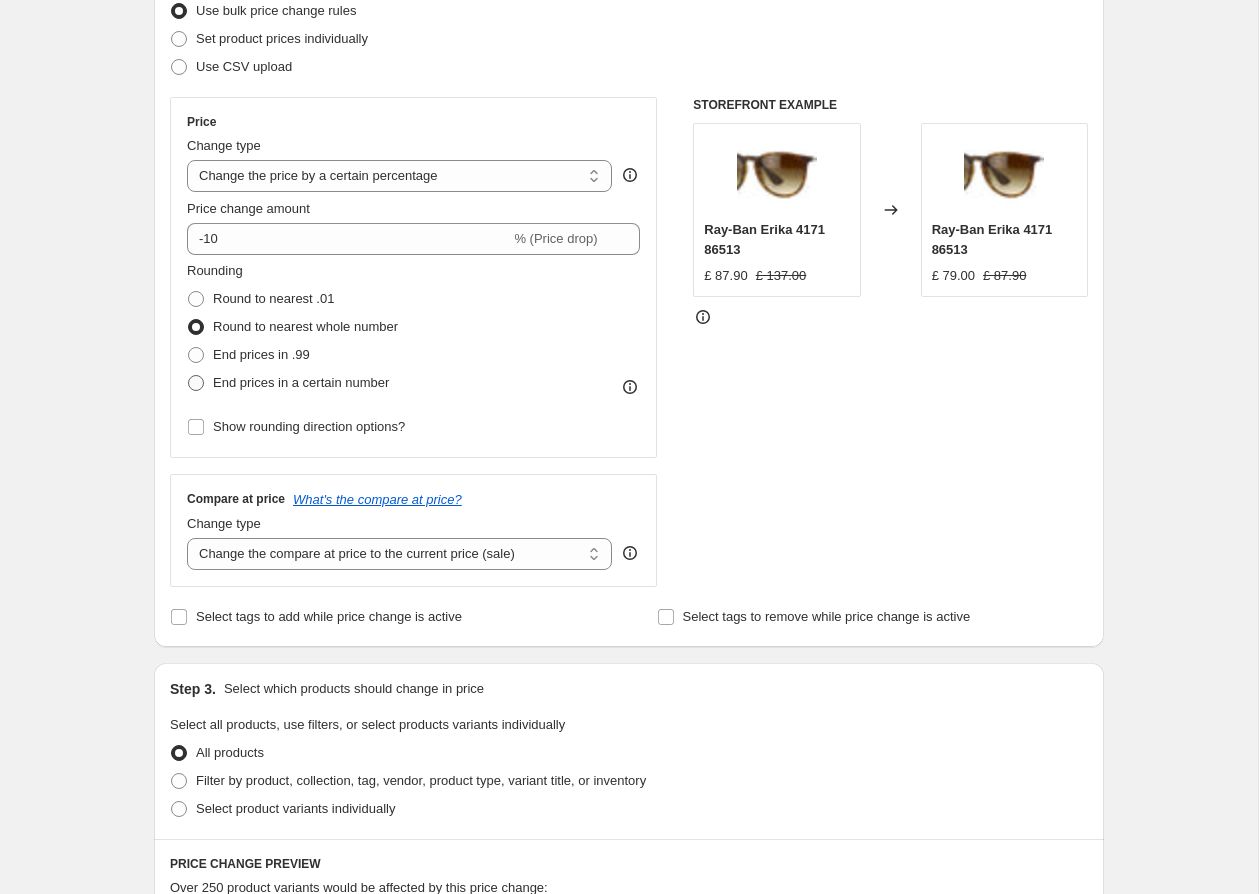 click on "End prices in a certain number" at bounding box center (301, 382) 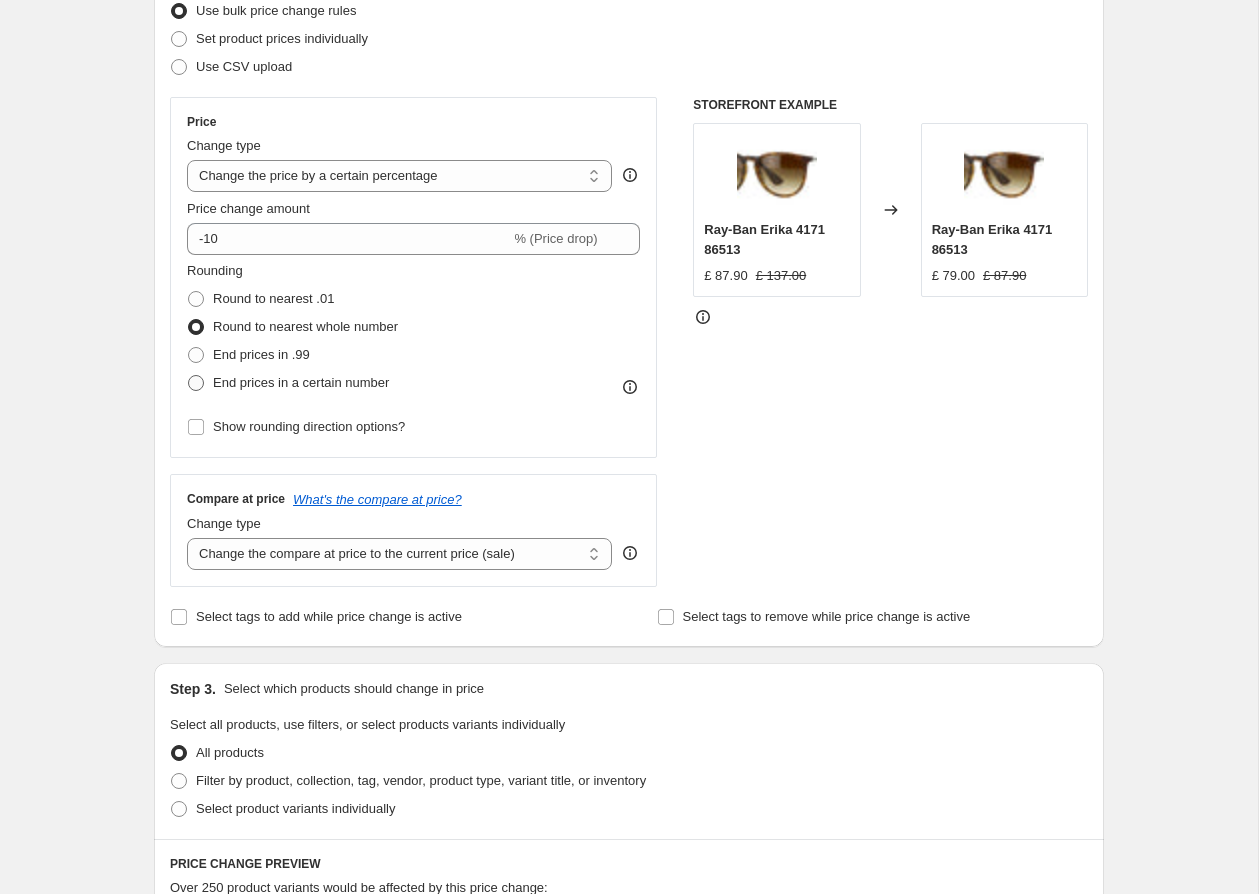 radio on "true" 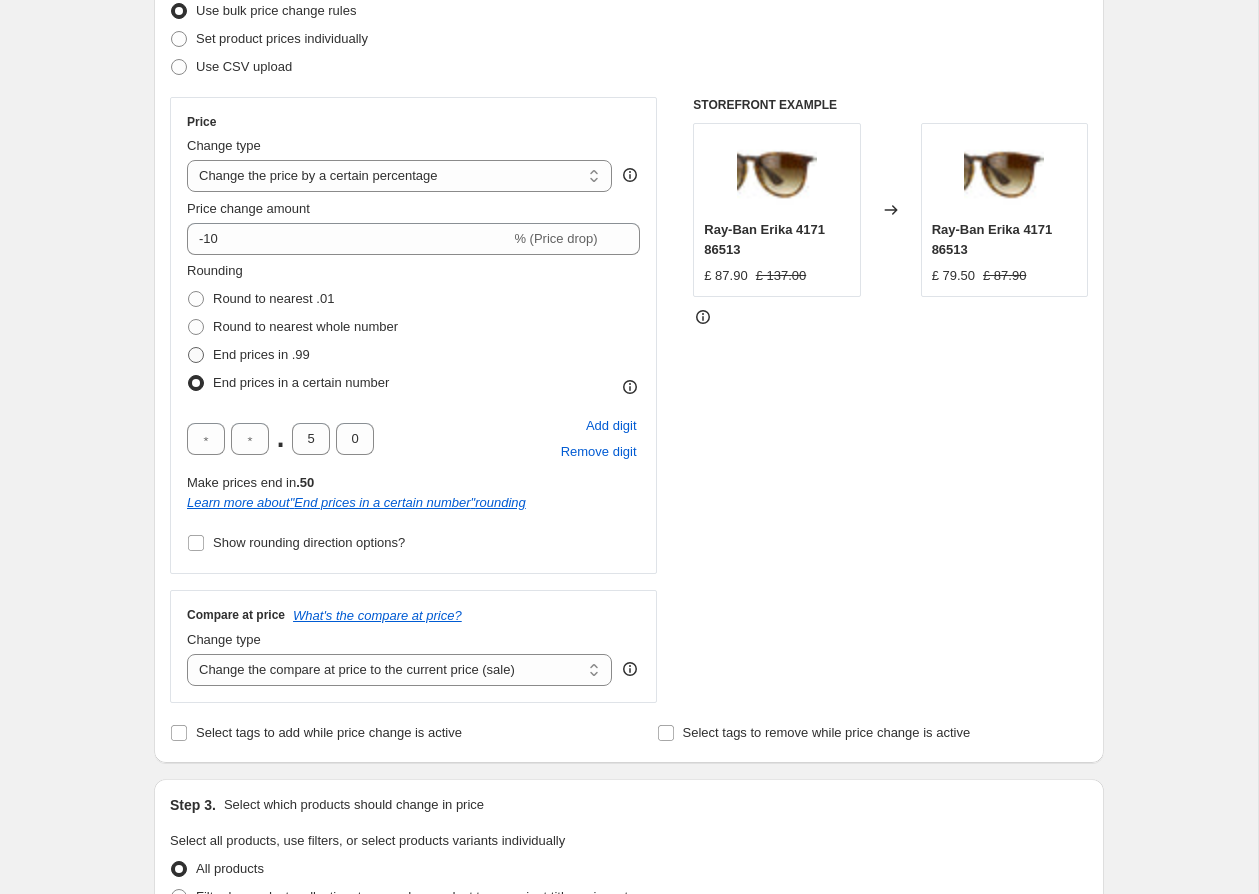 click on "End prices in .99" at bounding box center [261, 355] 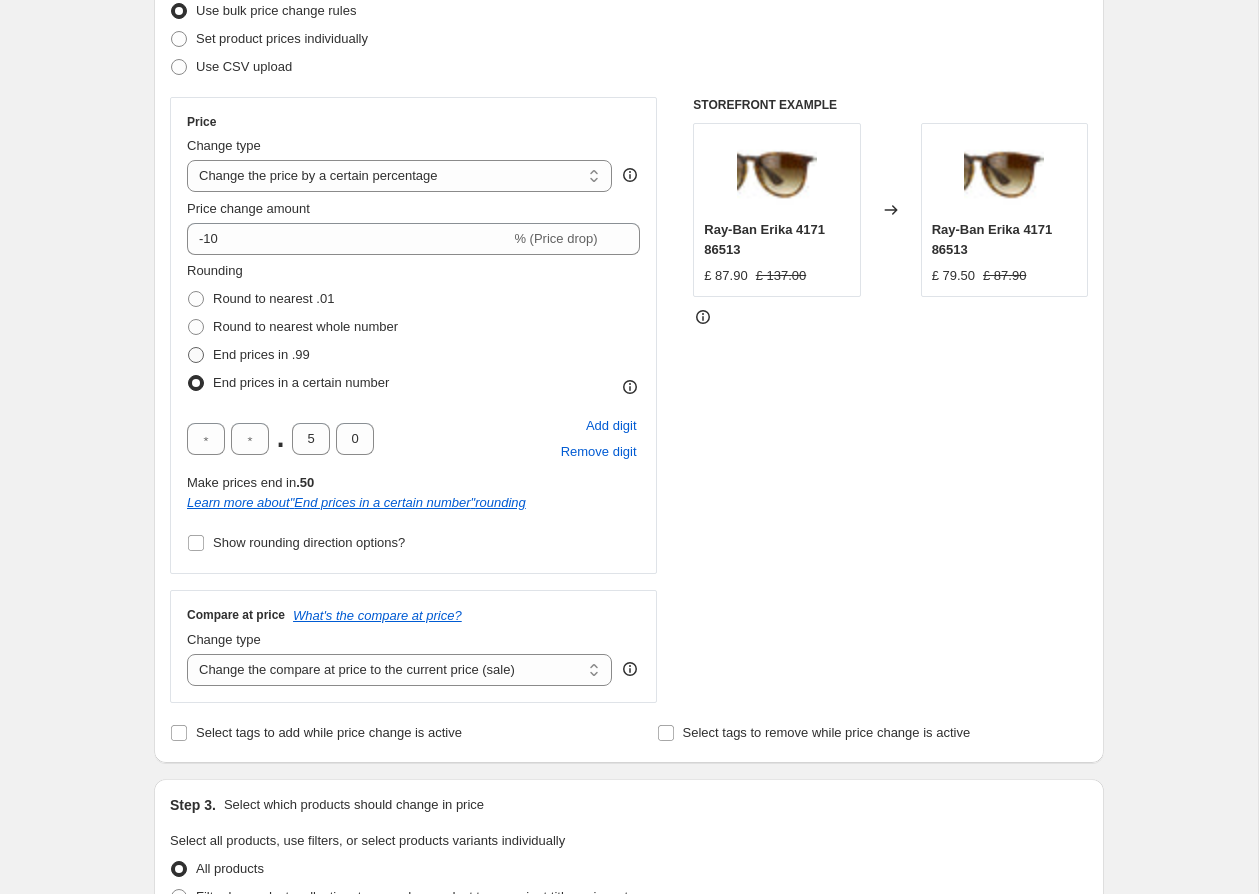 radio on "true" 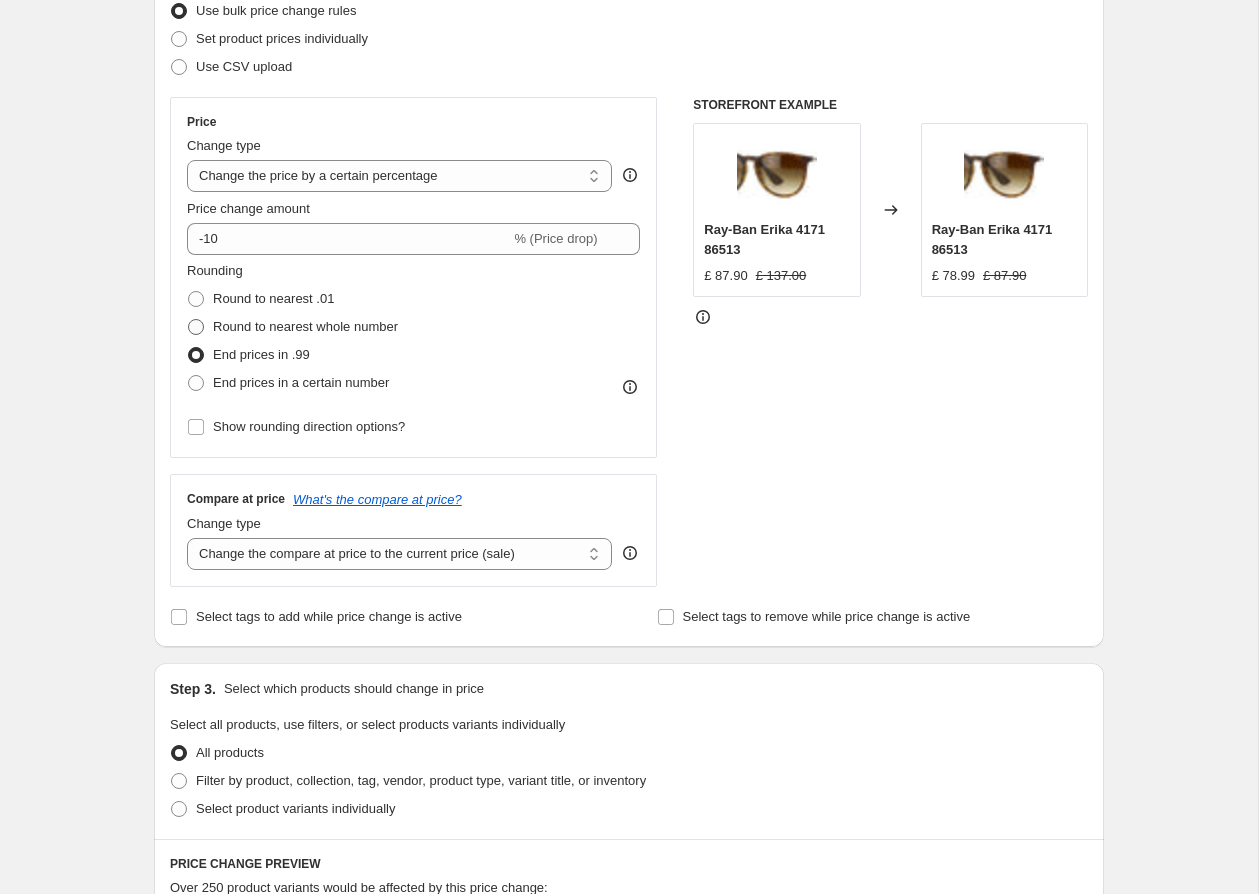 click on "Round to nearest whole number" at bounding box center [305, 326] 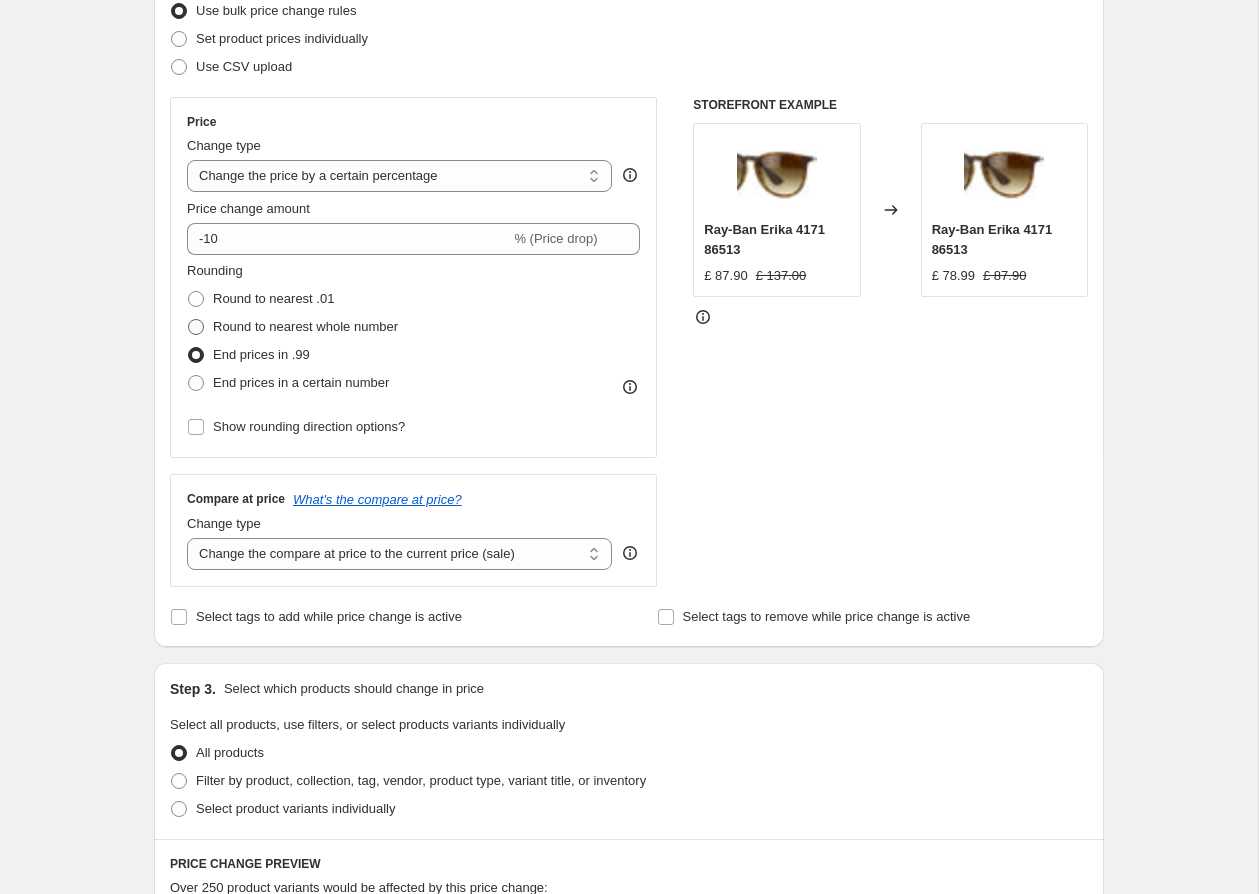 radio on "true" 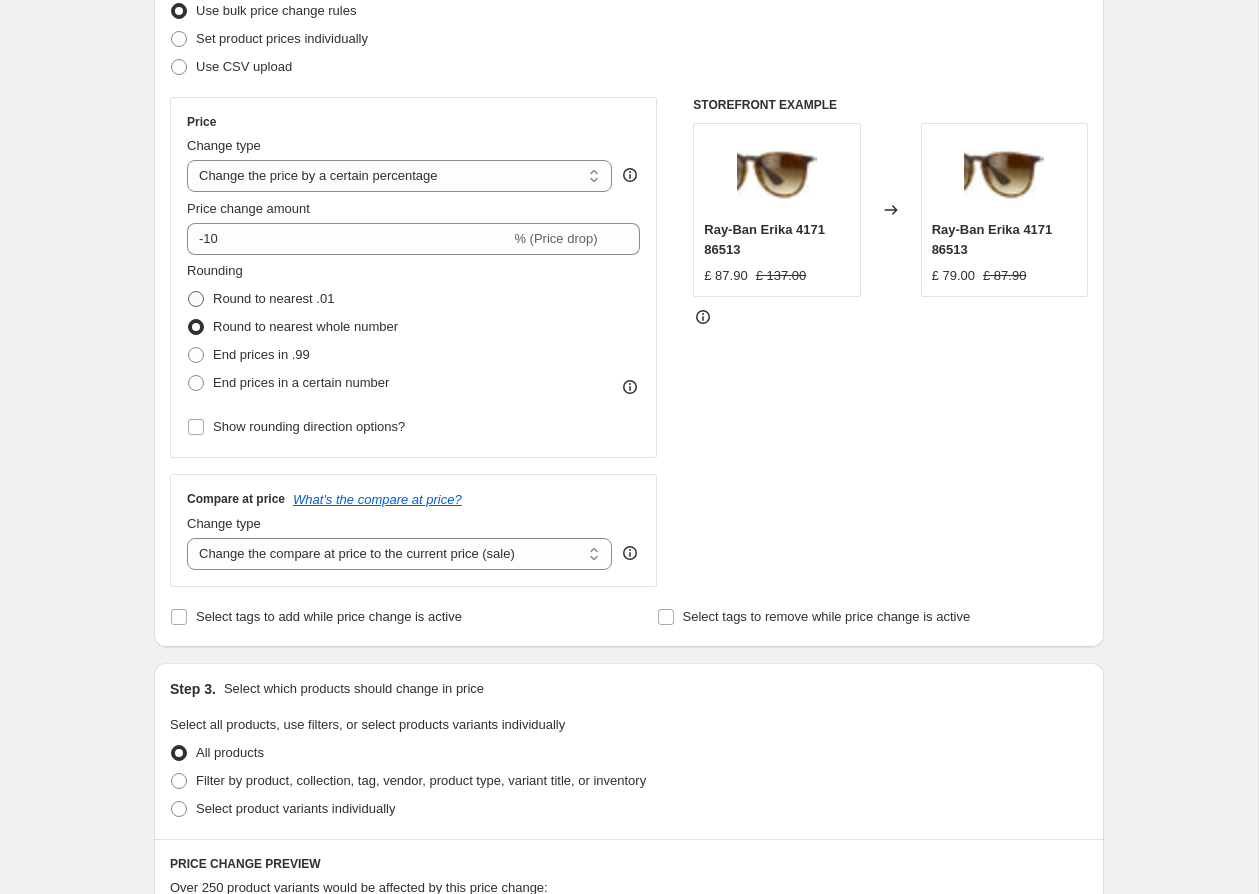 click on "Round to nearest .01" at bounding box center (273, 298) 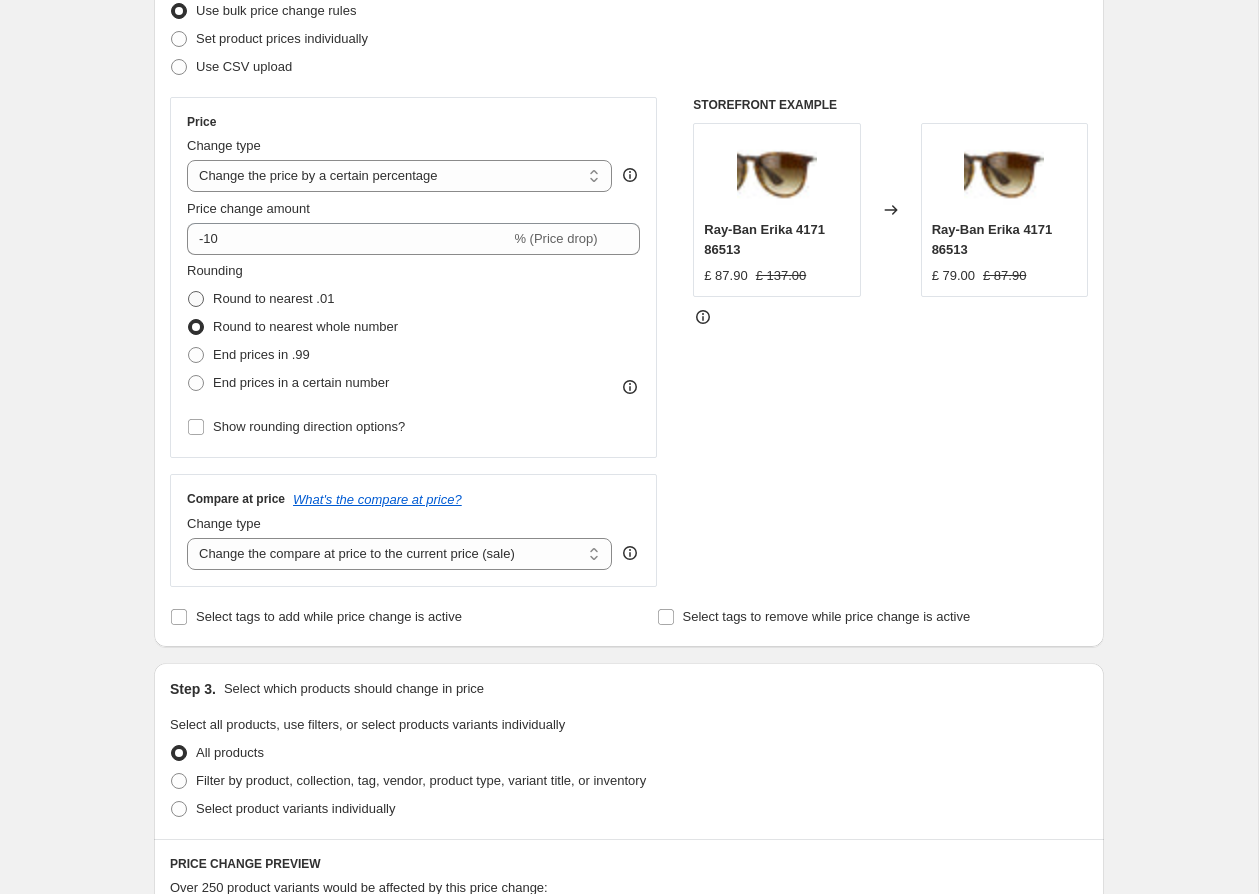radio on "true" 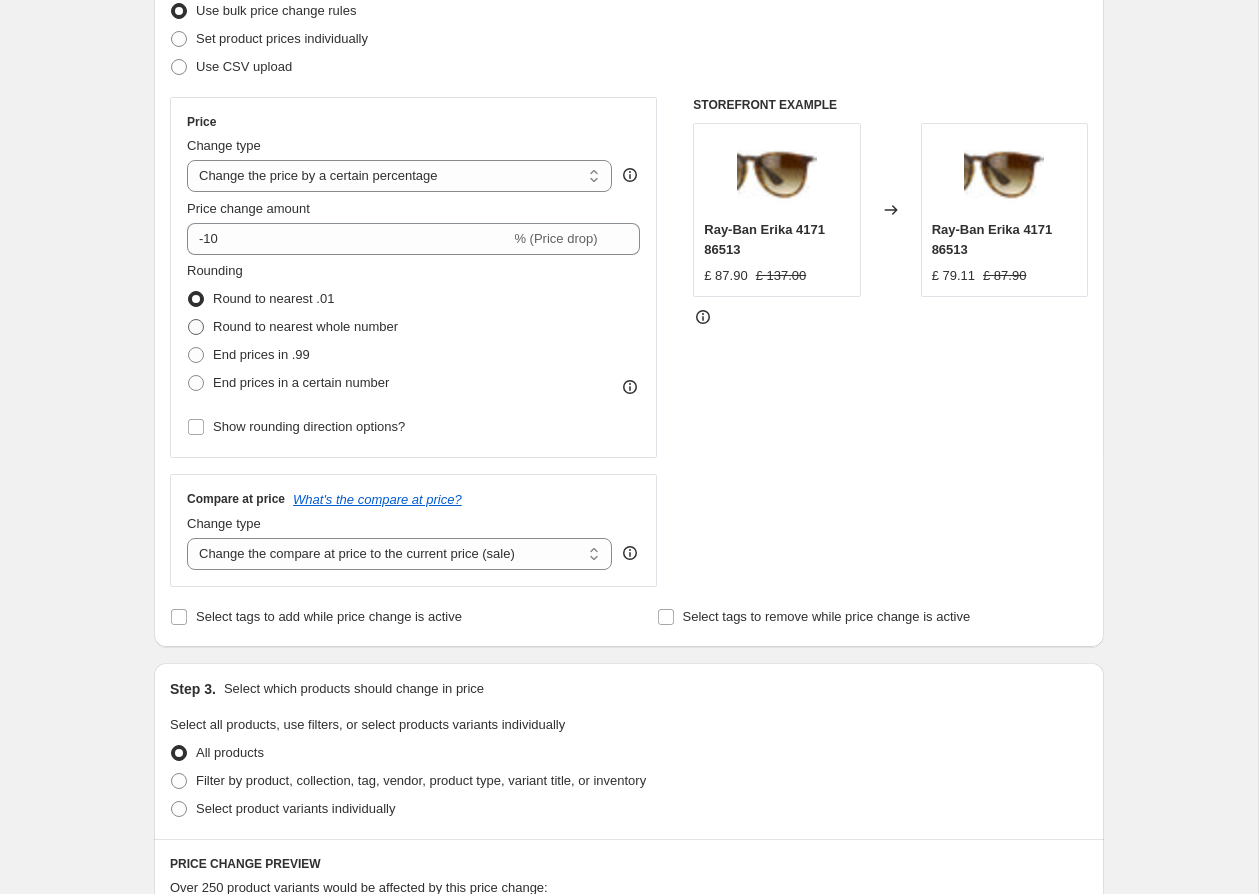 click on "Round to nearest whole number" at bounding box center [305, 326] 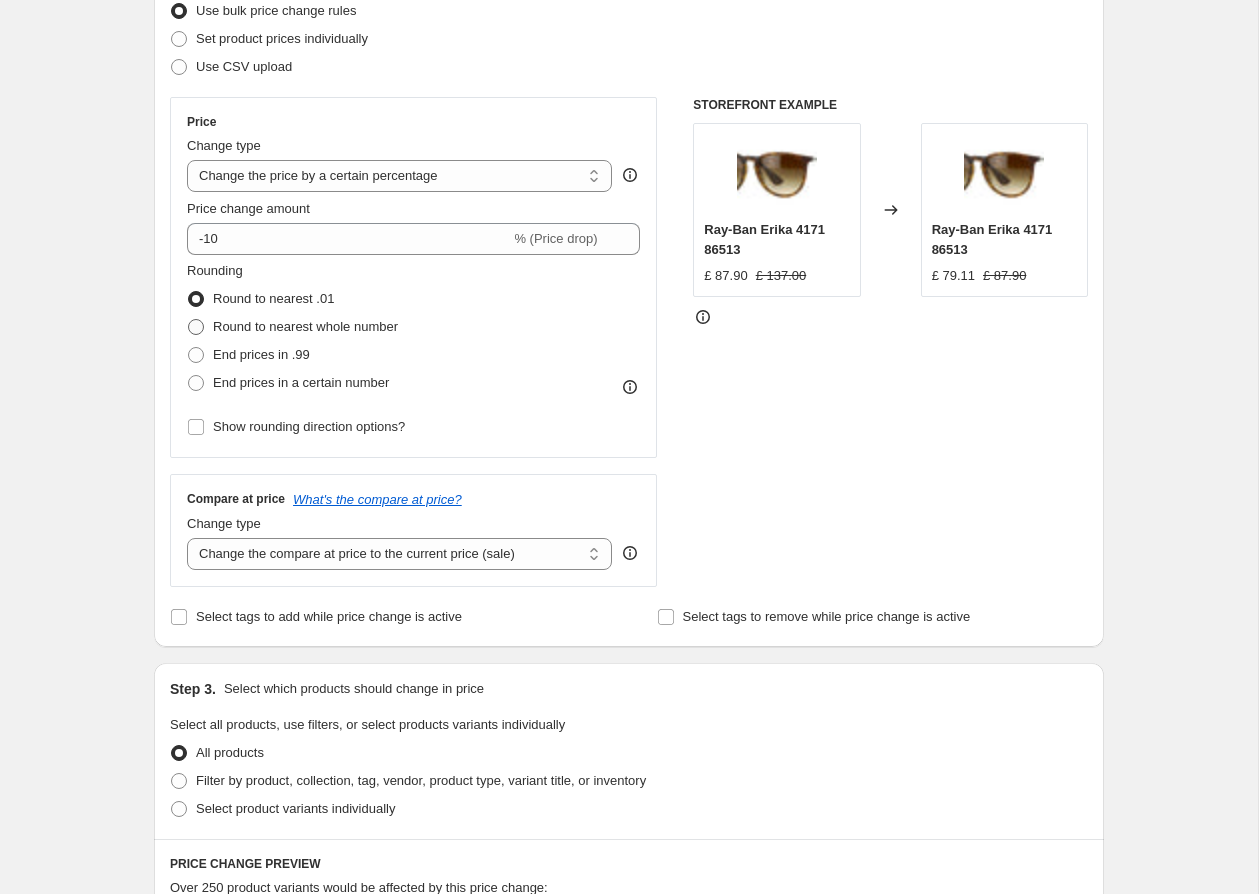 radio on "true" 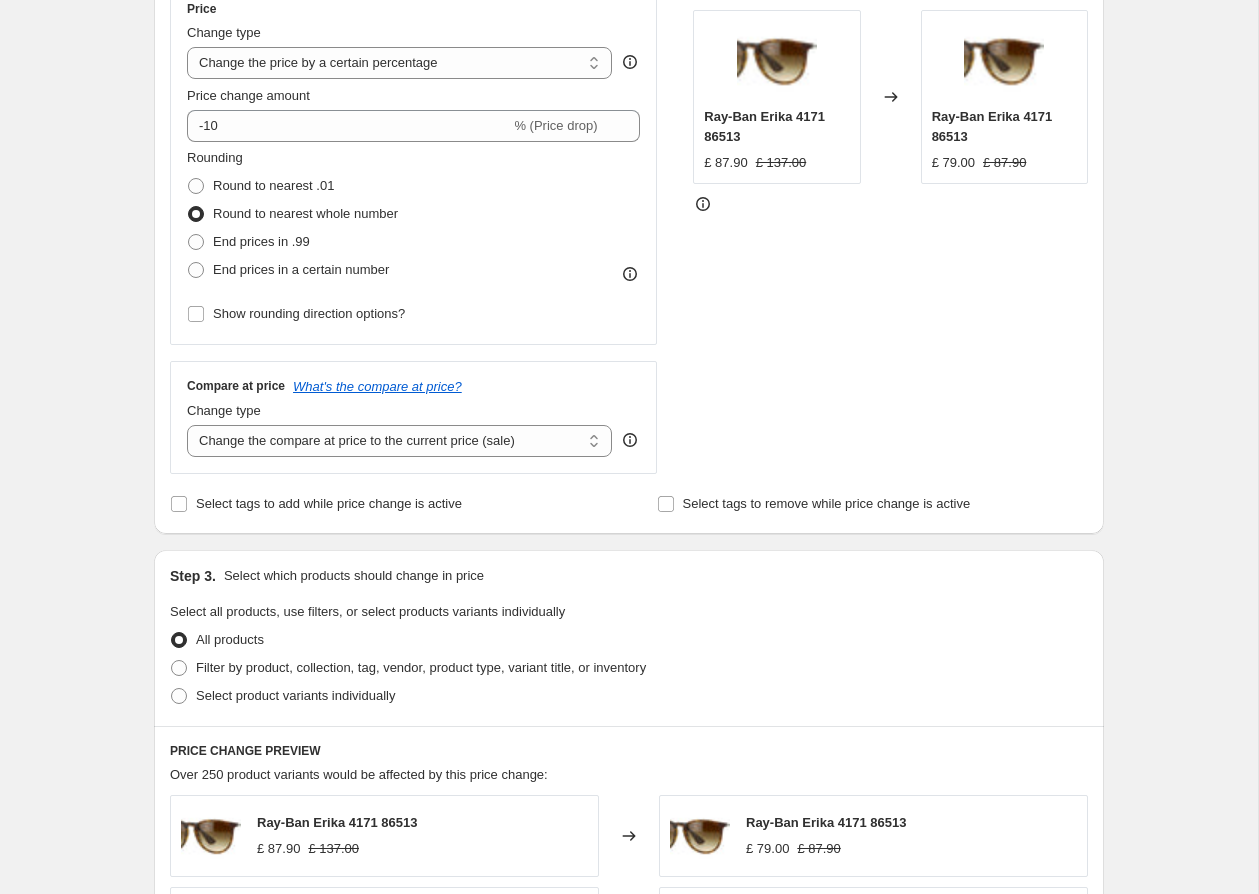 scroll, scrollTop: 386, scrollLeft: 0, axis: vertical 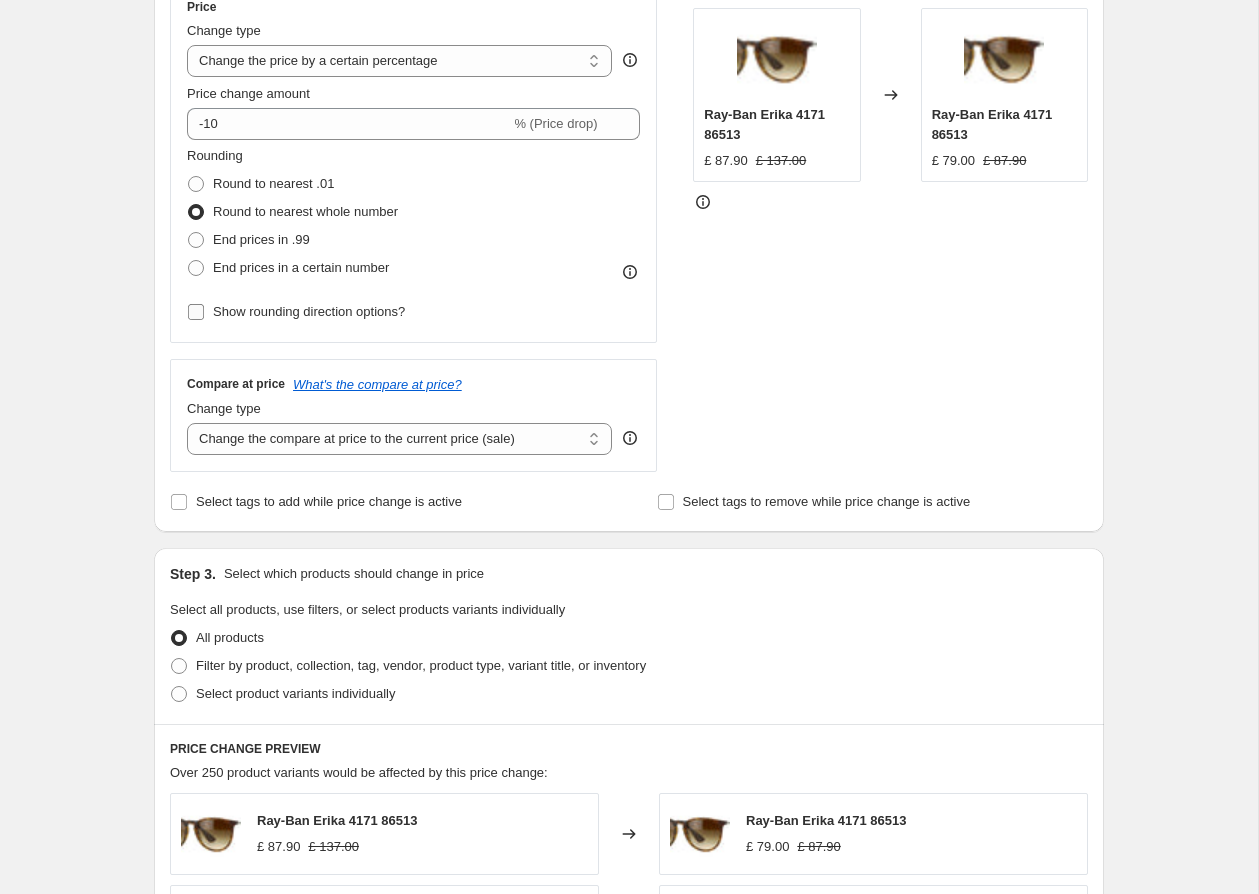 click on "Show rounding direction options?" at bounding box center (309, 311) 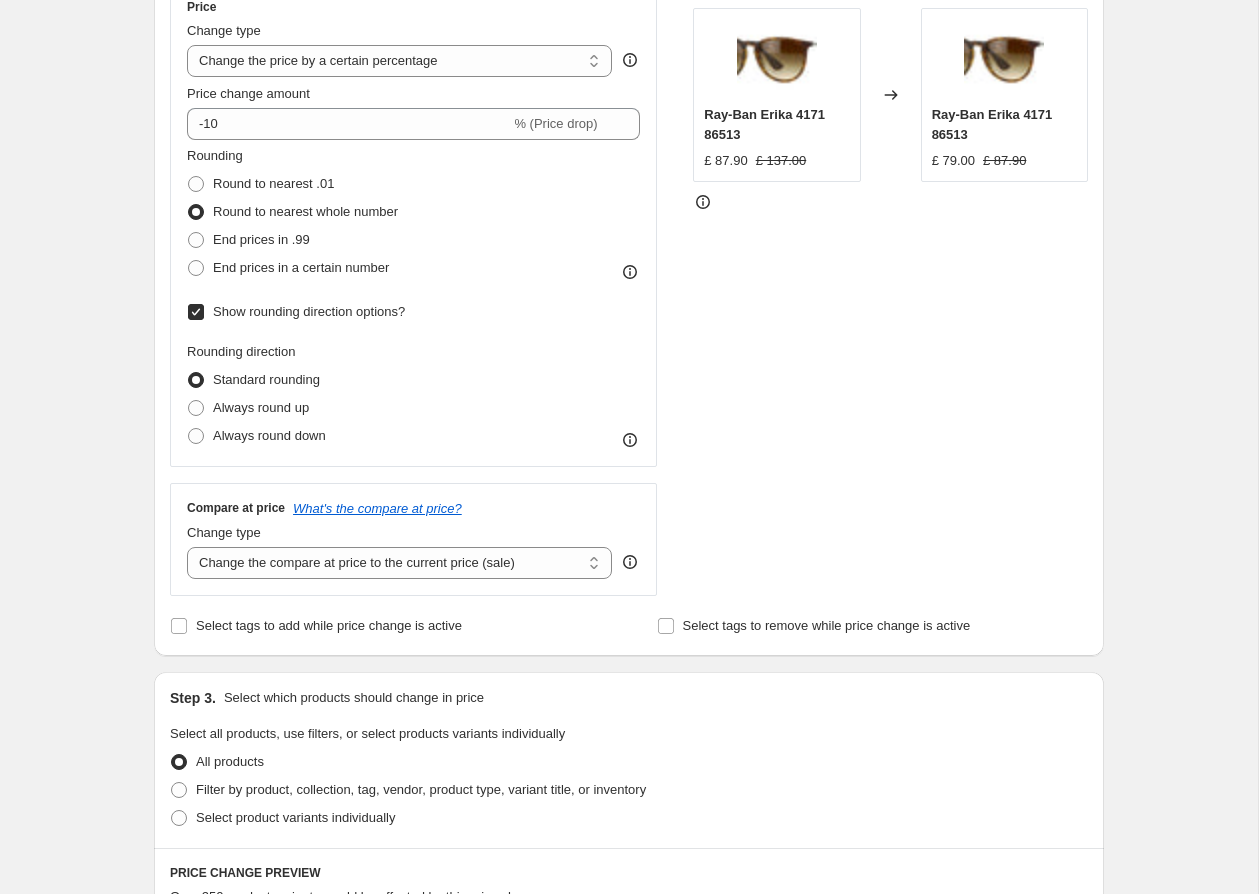click on "Show rounding direction options?" at bounding box center [309, 311] 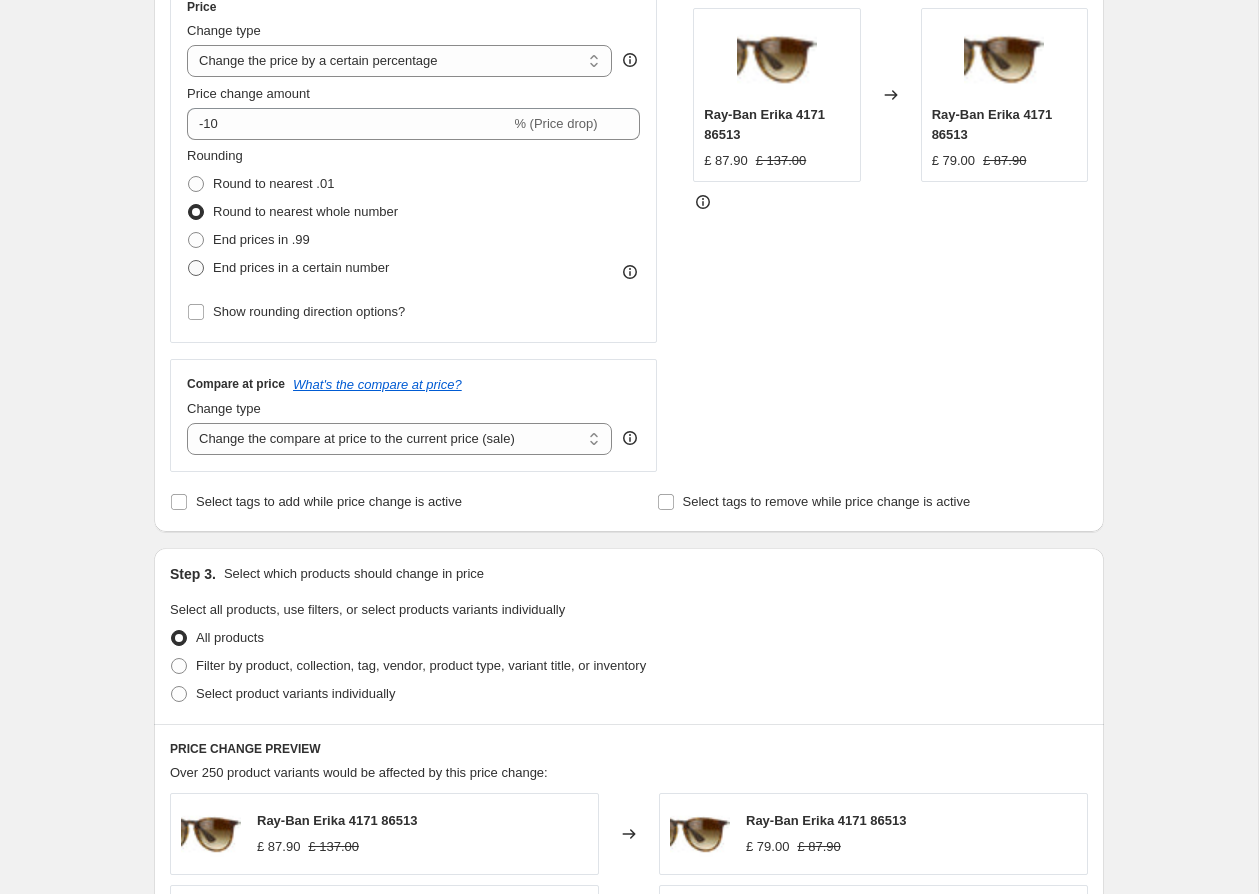 click on "End prices in a certain number" at bounding box center [301, 267] 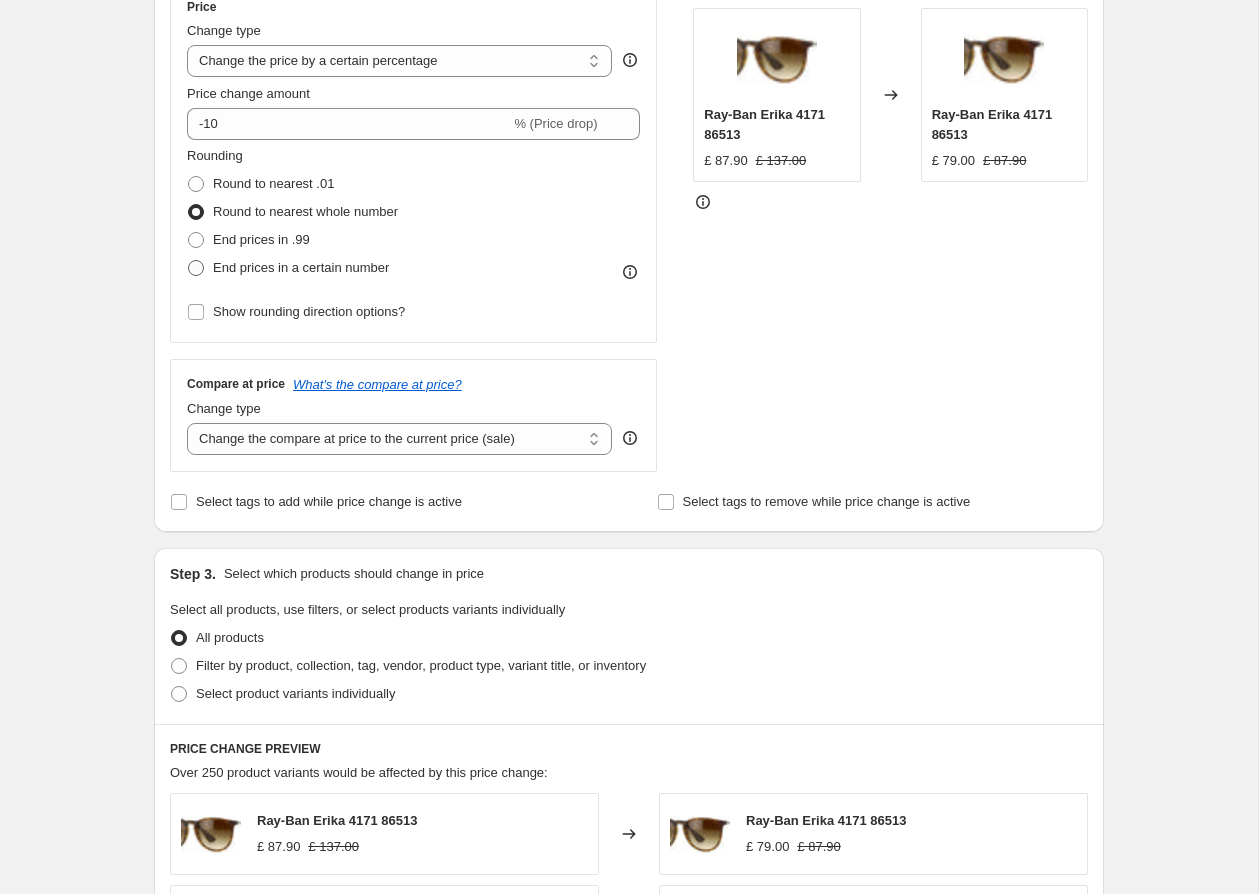 radio on "true" 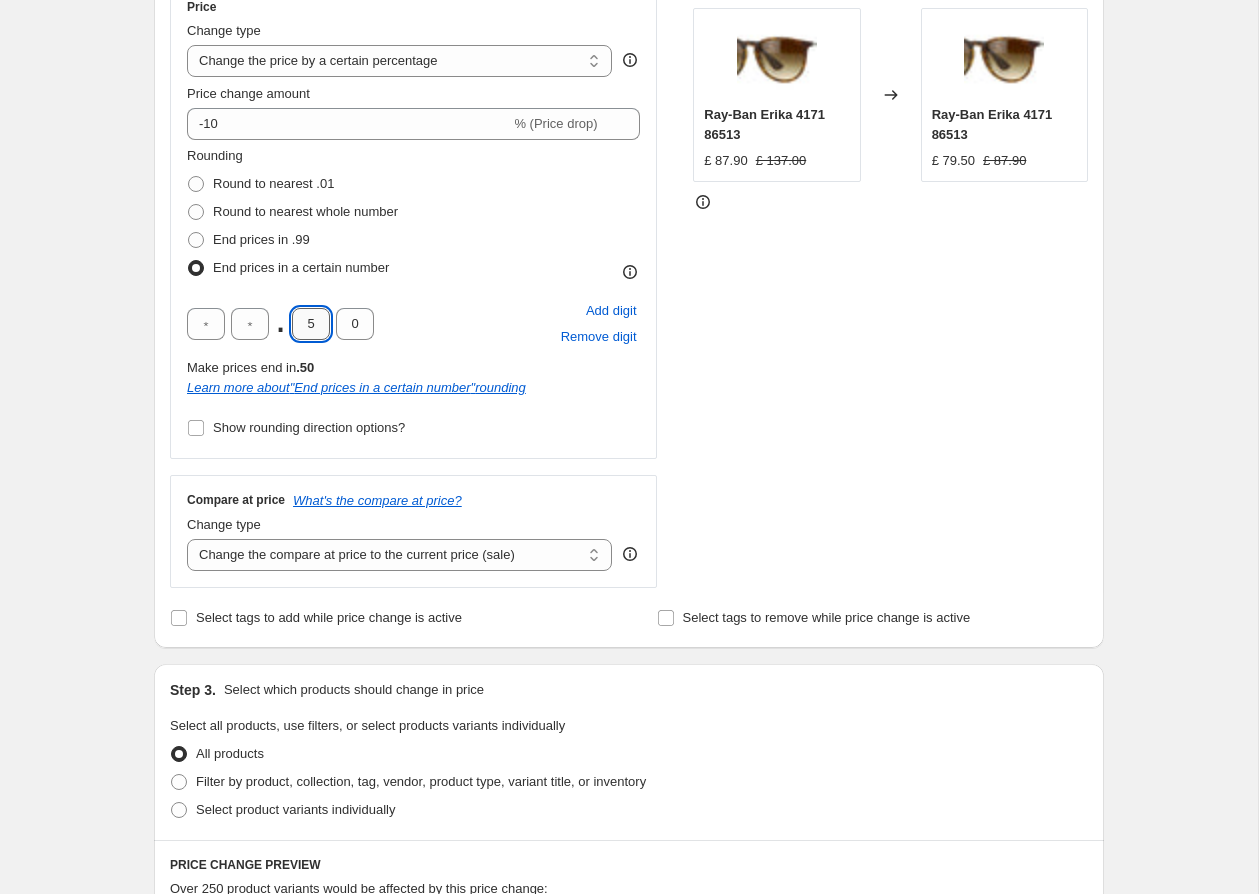 click on "5" at bounding box center [311, 324] 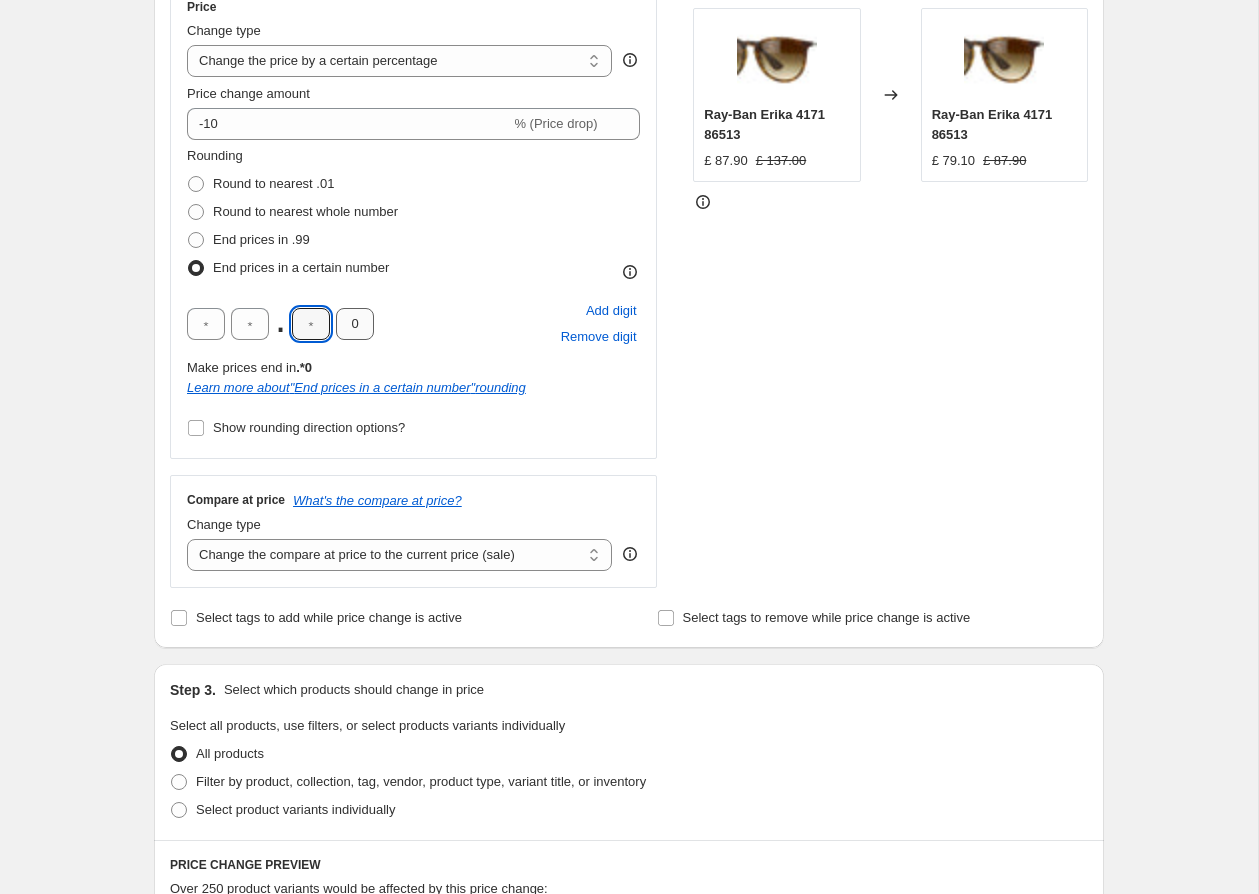 type on "0" 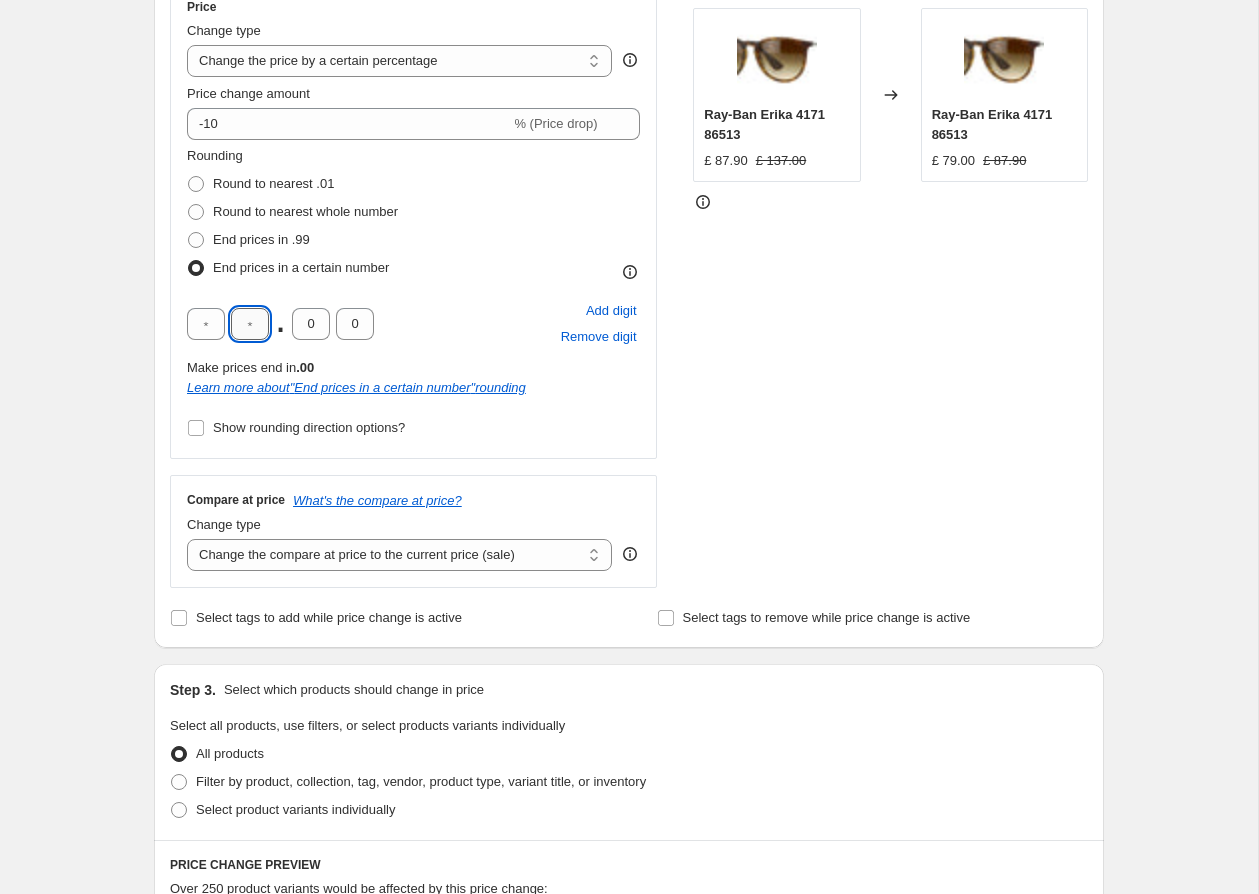 click at bounding box center (250, 324) 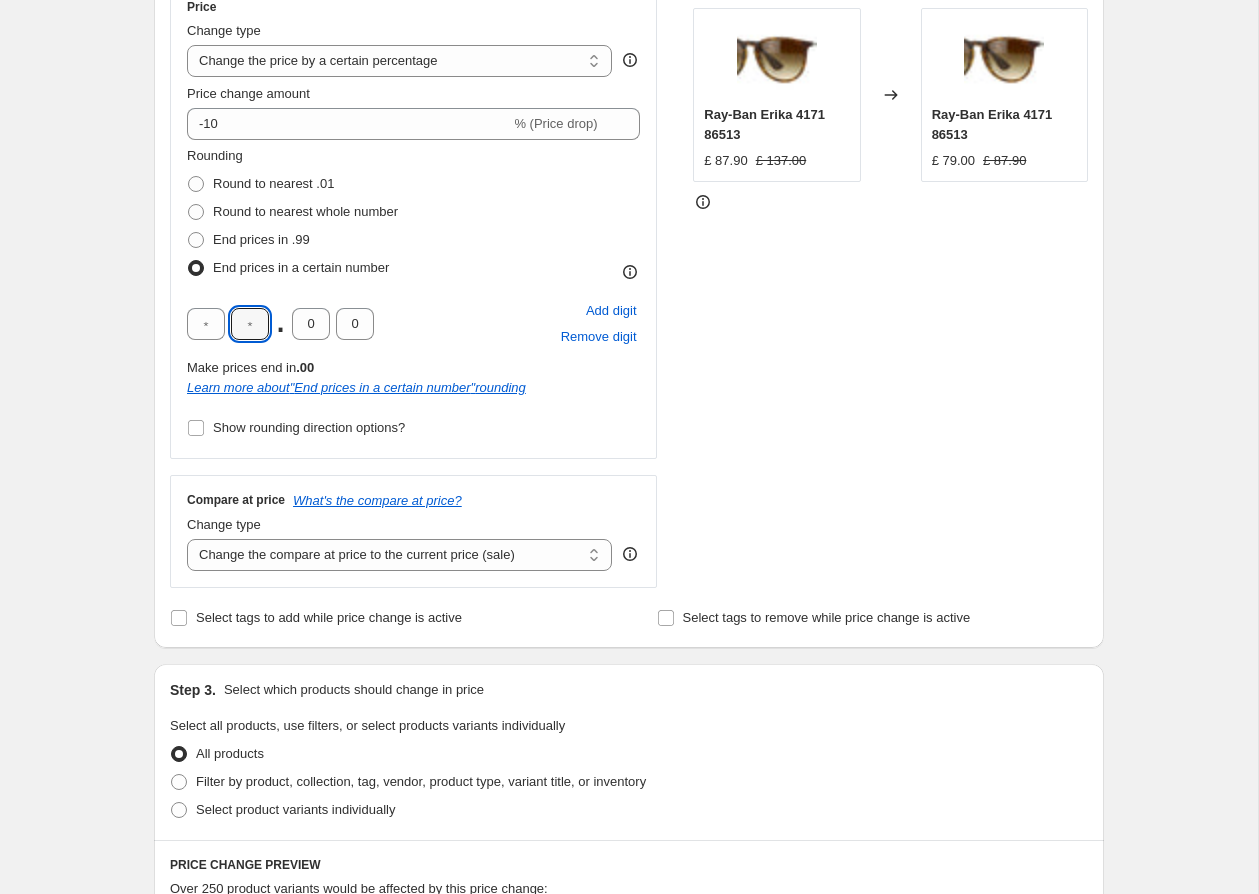 type on "0" 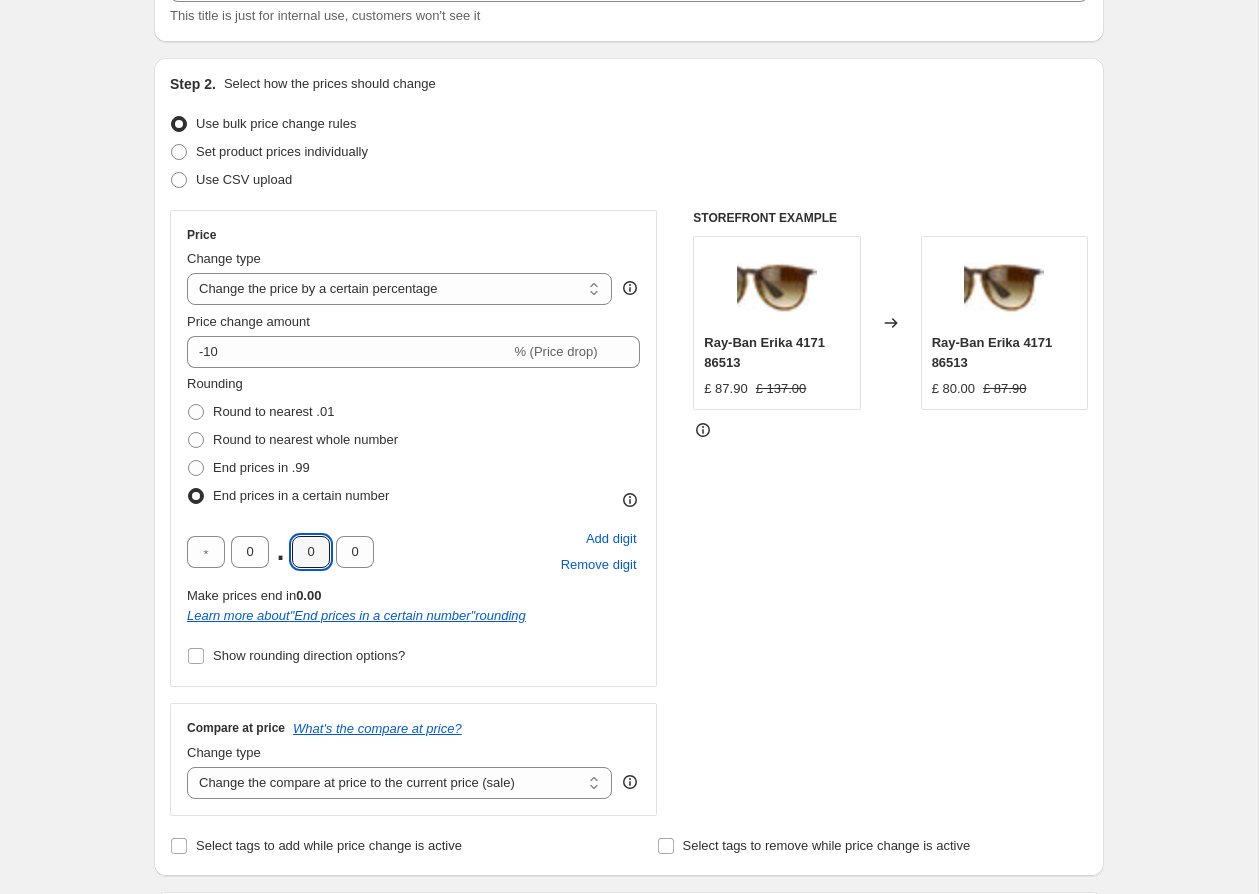 scroll, scrollTop: 169, scrollLeft: 0, axis: vertical 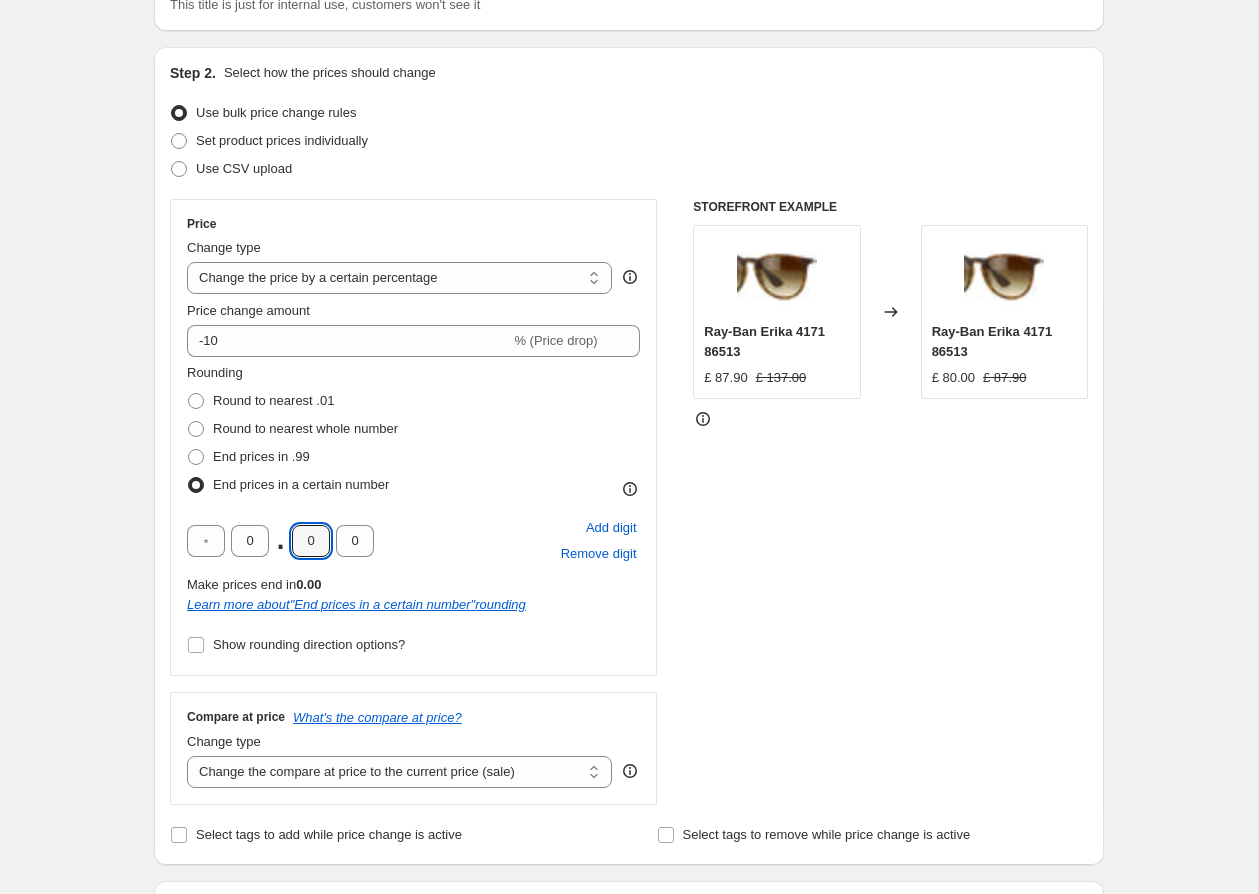 click on "Rounding Round to nearest .01 Round to nearest whole number End prices in .99 End prices in a certain number 0 . 0 0 Add digit Remove digit Make prices end in  0.00 Learn more about  " End prices in a certain number "  rounding Show rounding direction options?" at bounding box center [413, 511] 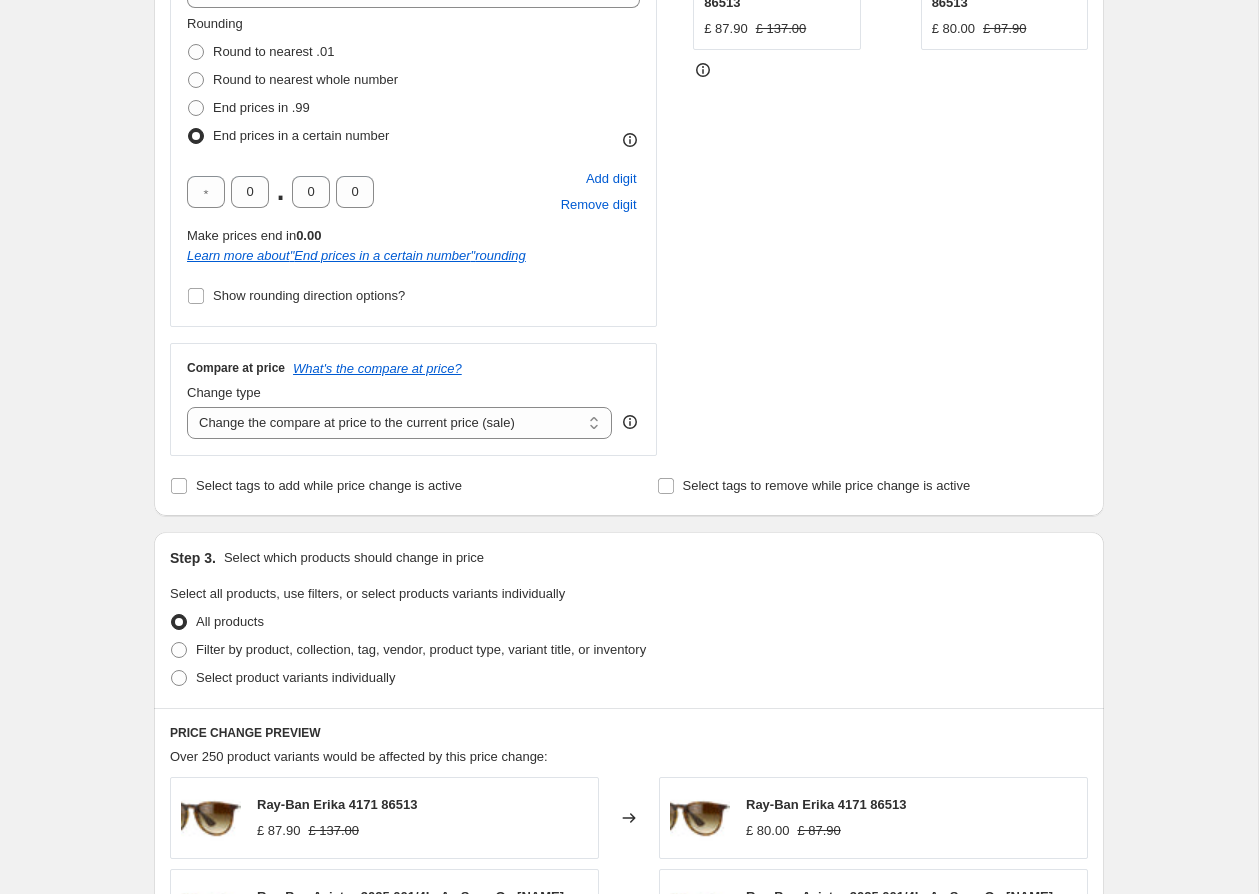 scroll, scrollTop: 522, scrollLeft: 0, axis: vertical 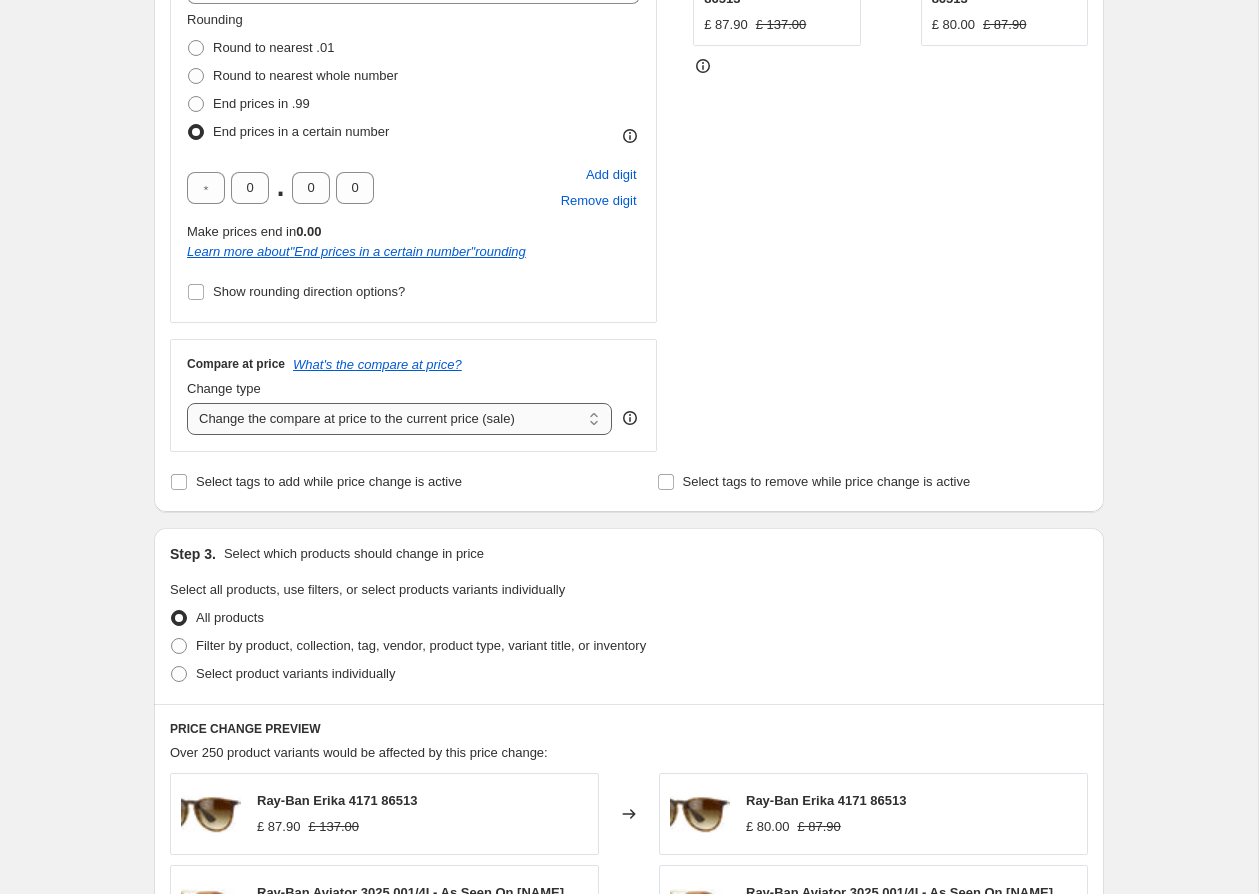 click on "Change the compare at price to the current price (sale) Change the compare at price to a certain amount Change the compare at price by a certain amount Change the compare at price by a certain percentage Change the compare at price by a certain amount relative to the actual price Change the compare at price by a certain percentage relative to the actual price Don't change the compare at price Remove the compare at price" at bounding box center [399, 419] 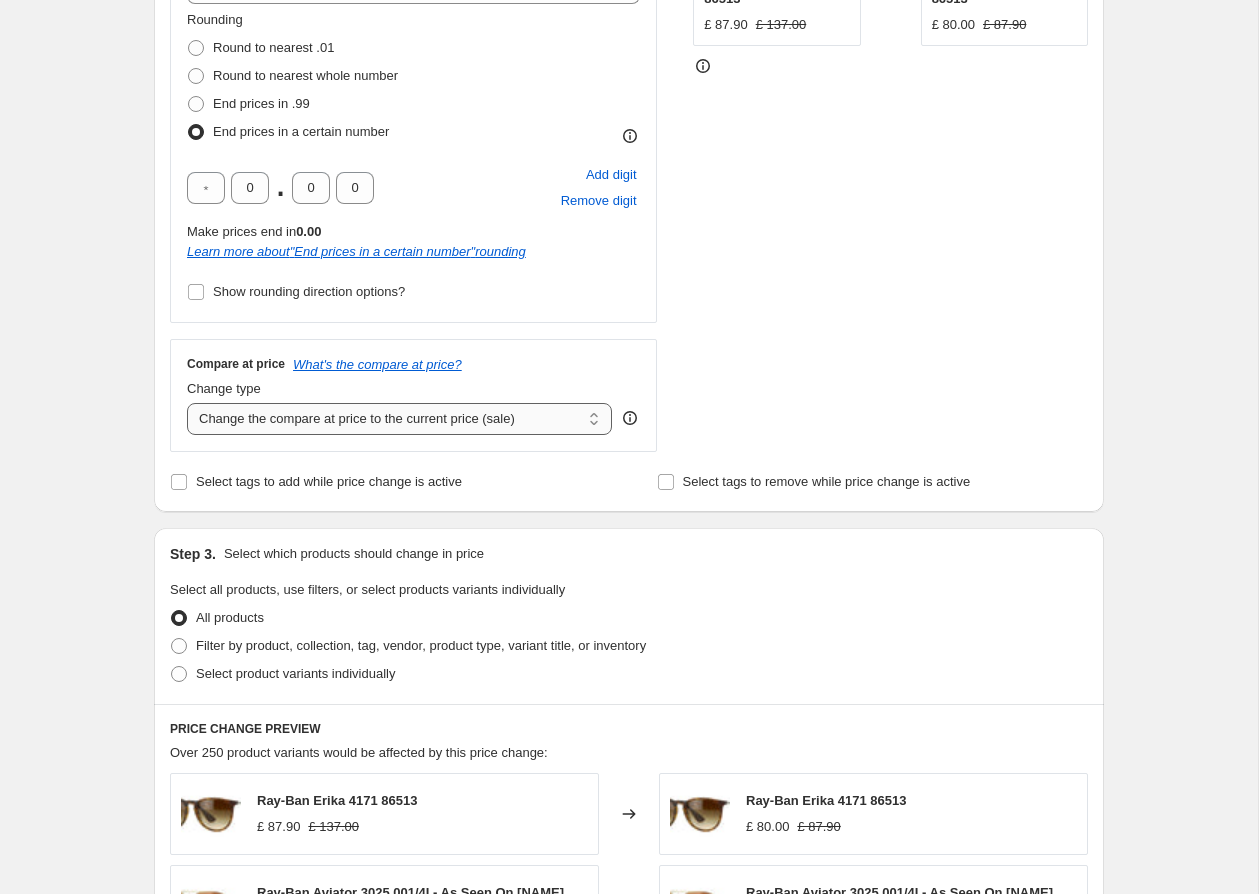 click on "Change the compare at price to the current price (sale) Change the compare at price to a certain amount Change the compare at price by a certain amount Change the compare at price by a certain percentage Change the compare at price by a certain amount relative to the actual price Change the compare at price by a certain percentage relative to the actual price Don't change the compare at price Remove the compare at price" at bounding box center (399, 419) 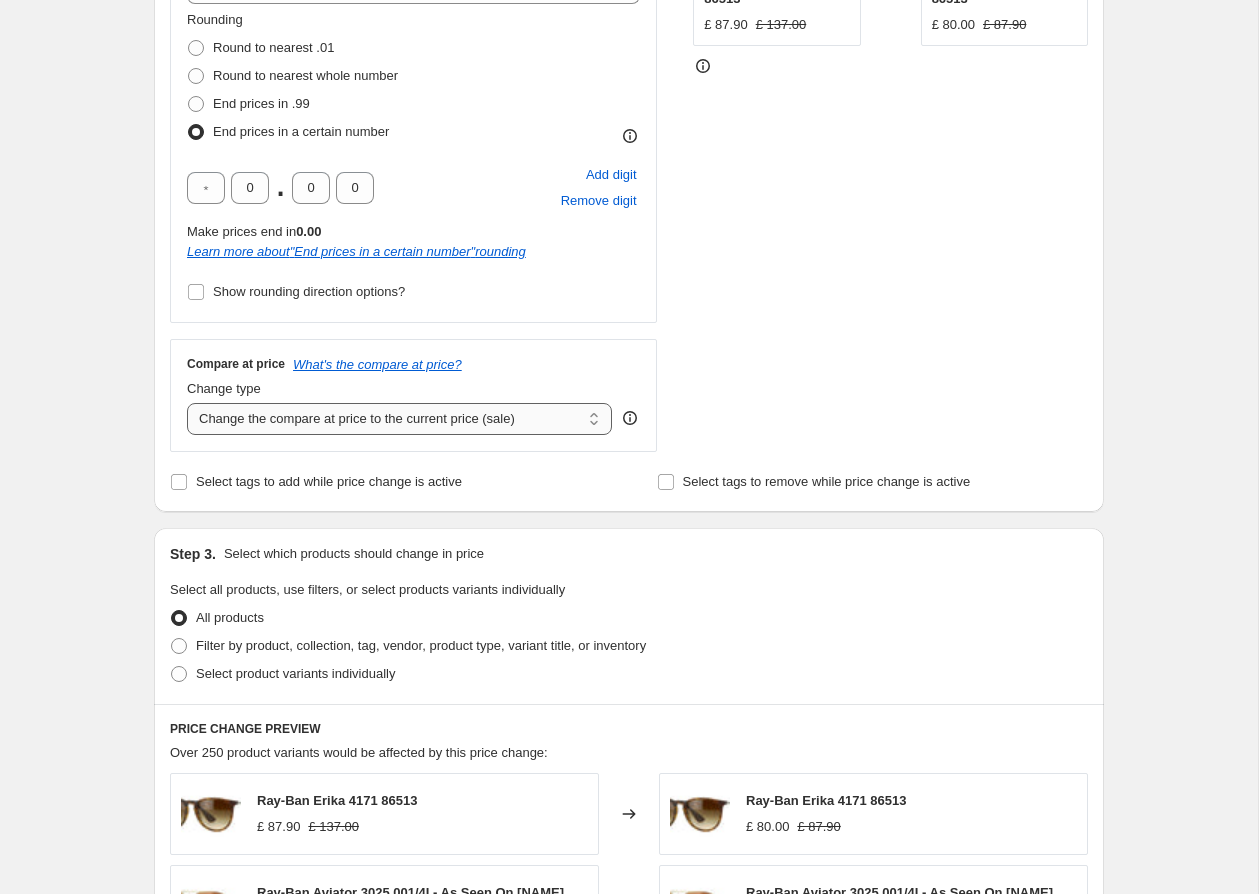 select on "no_change" 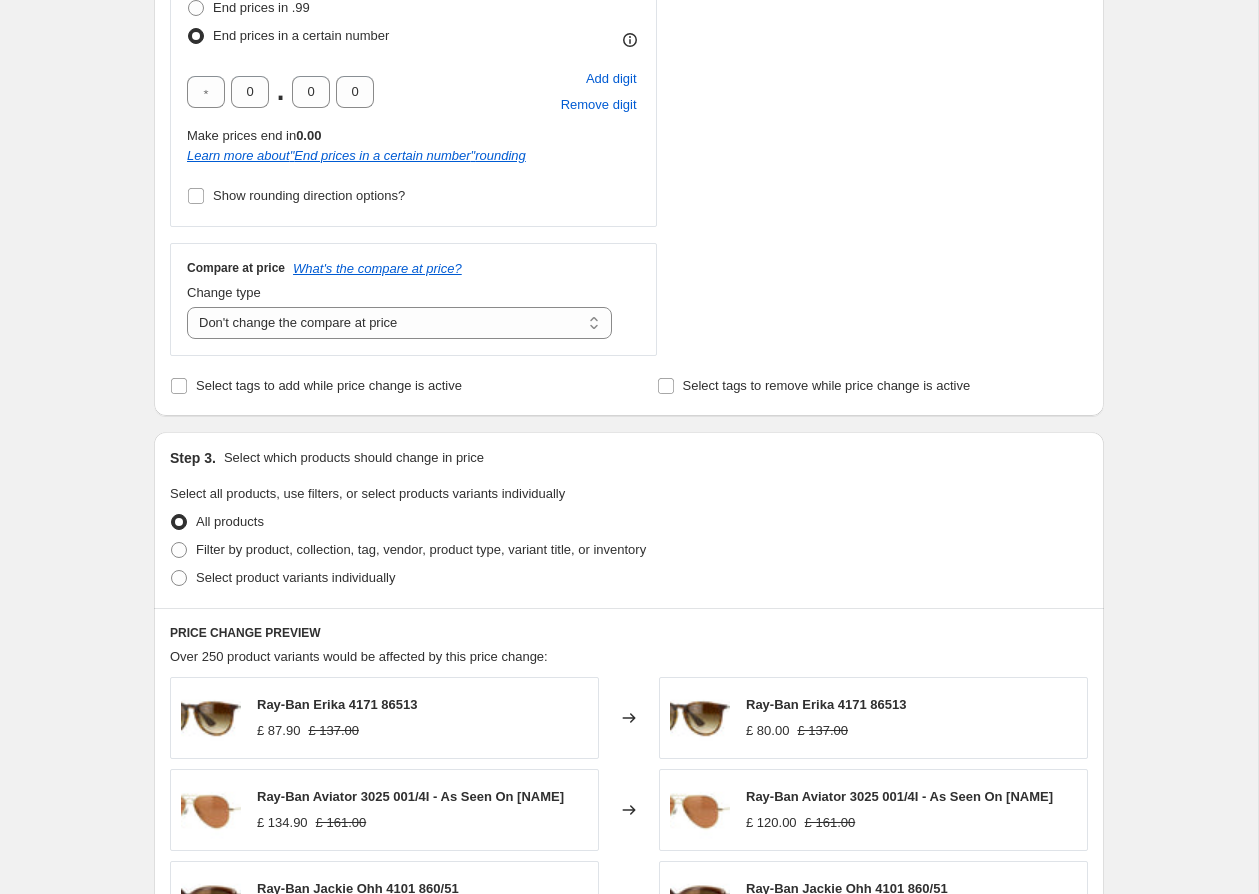 scroll, scrollTop: 620, scrollLeft: 0, axis: vertical 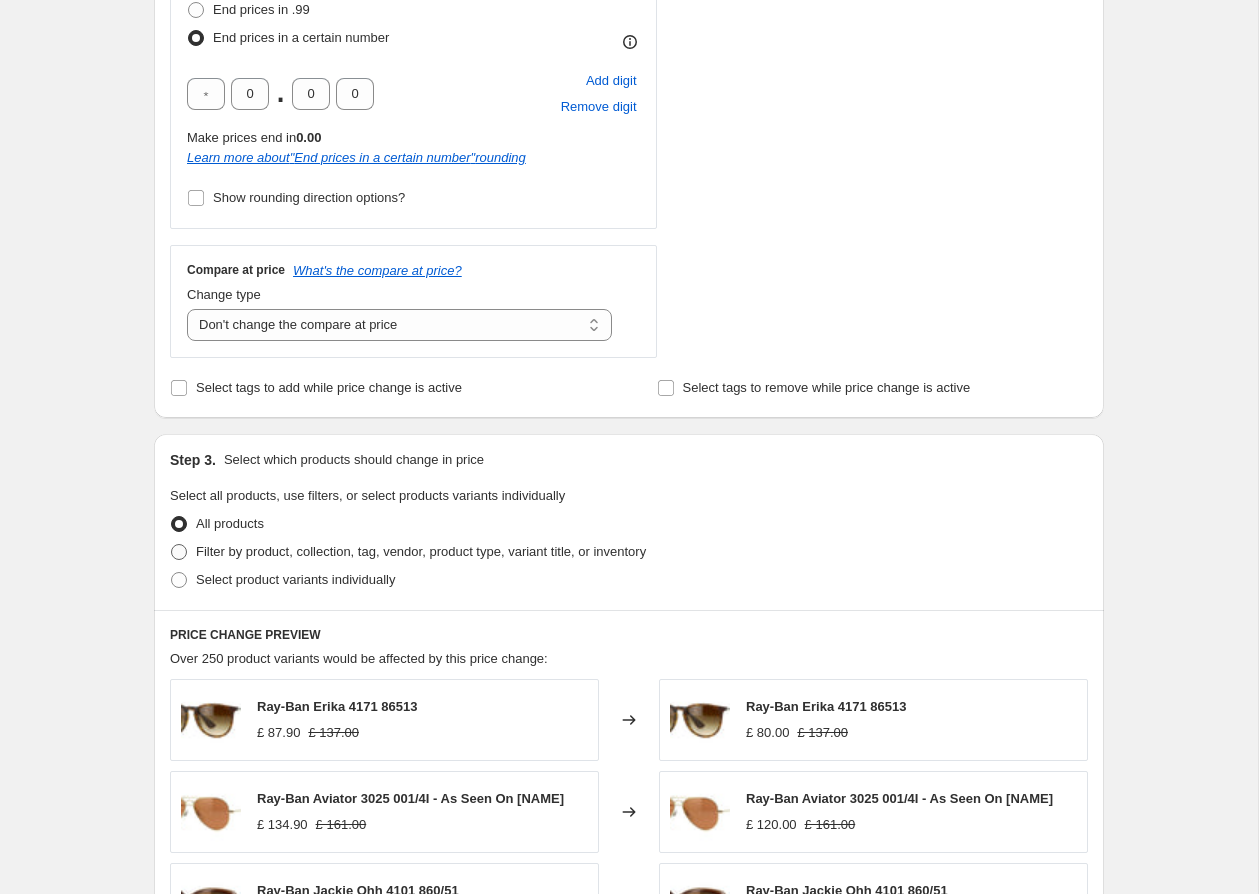 click on "Filter by product, collection, tag, vendor, product type, variant title, or inventory" at bounding box center [408, 552] 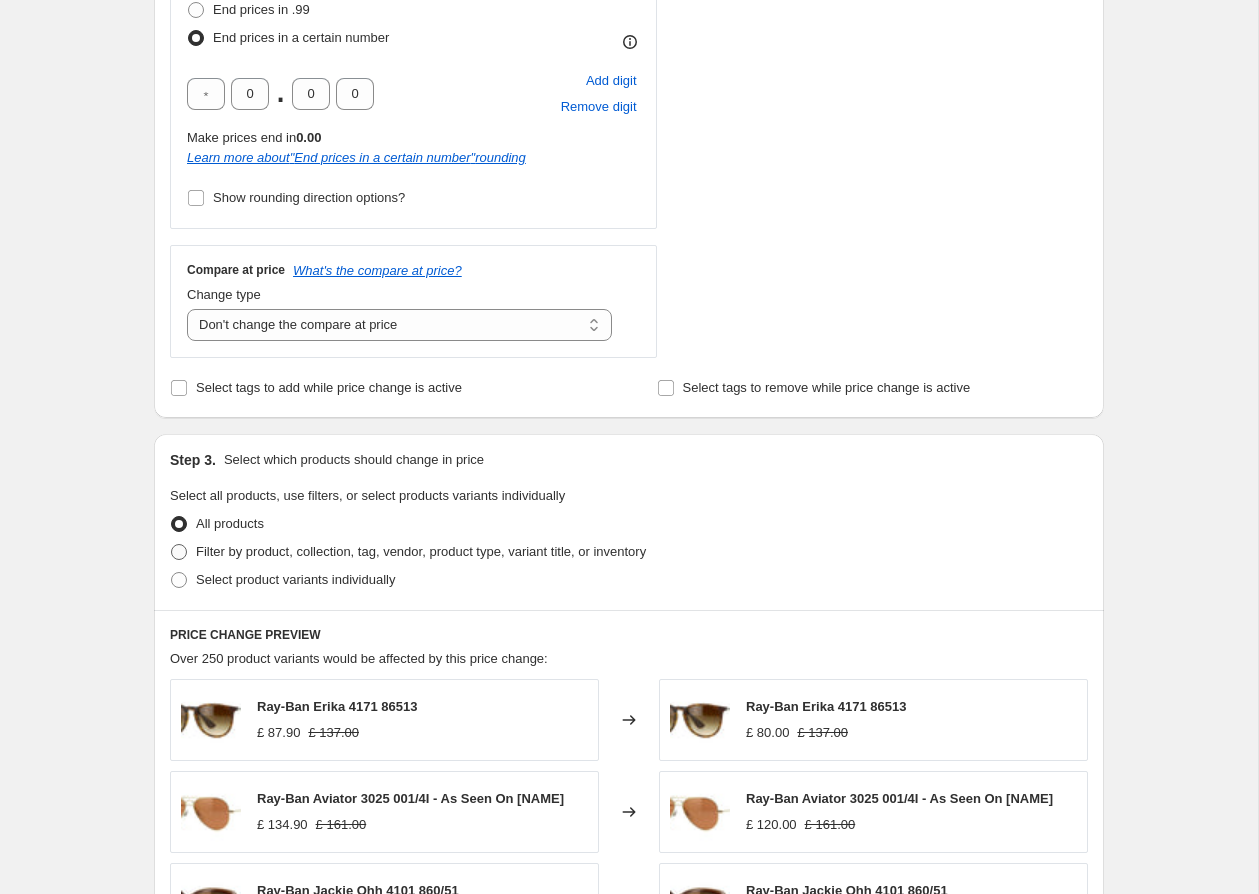 radio on "true" 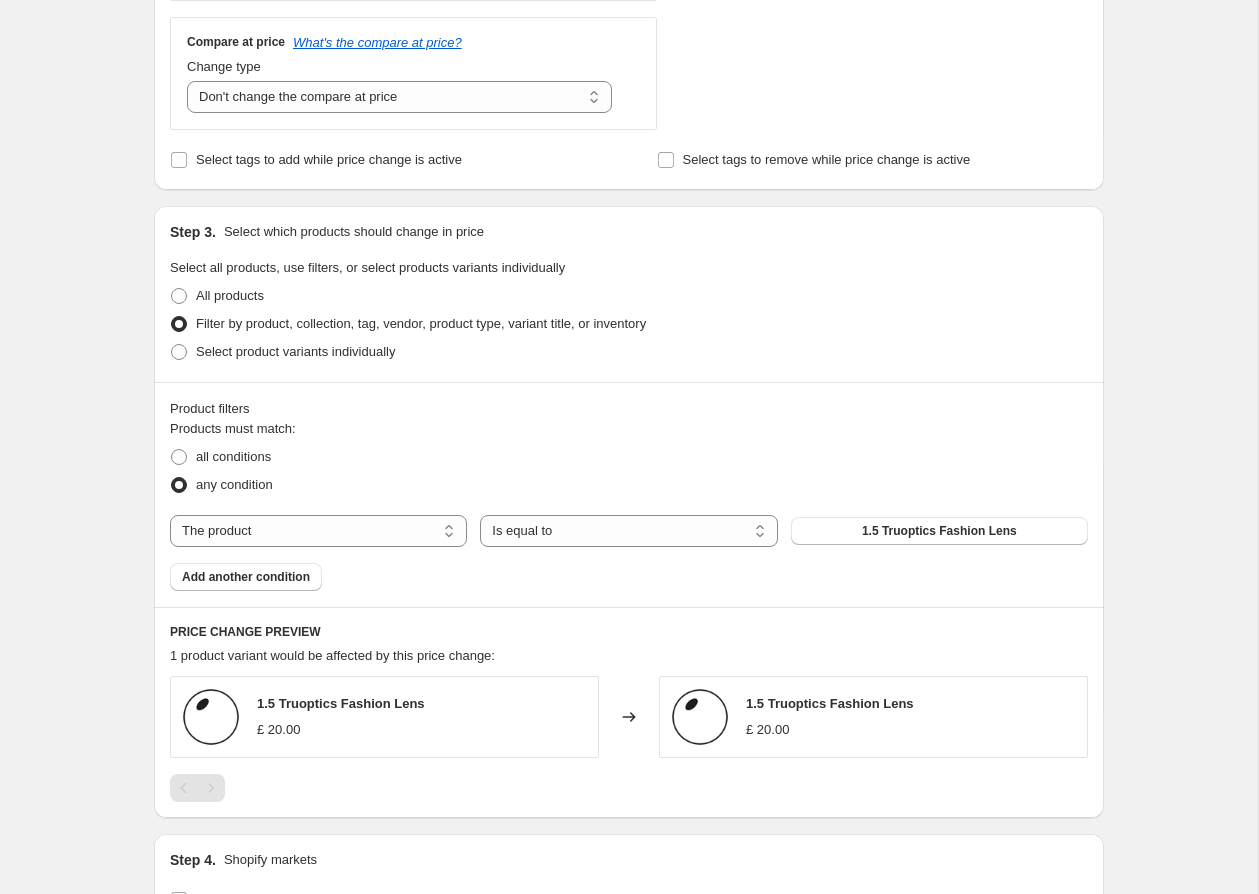scroll, scrollTop: 849, scrollLeft: 0, axis: vertical 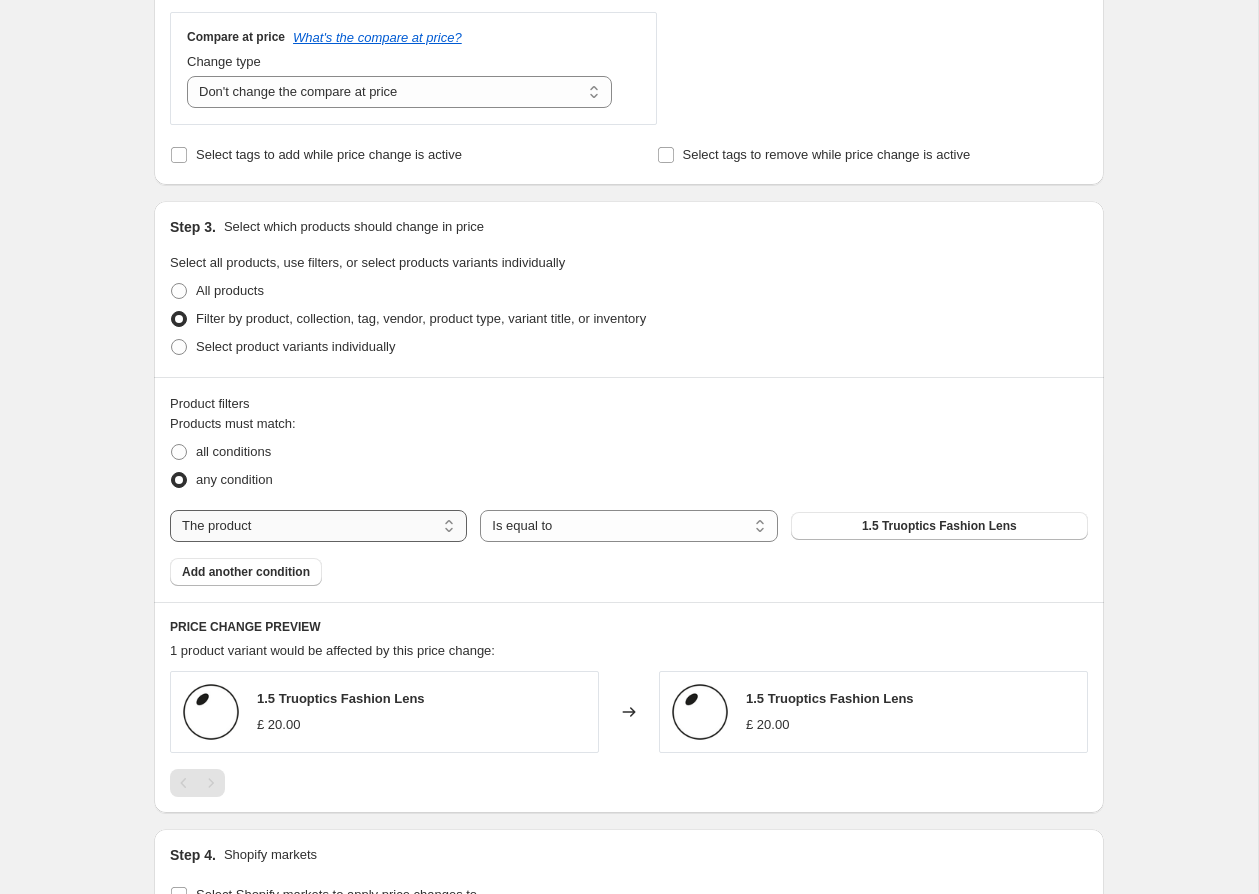 click on "The product The product's collection The product's tag The product's vendor The product's type The product's status The variant's title Inventory quantity" at bounding box center (318, 526) 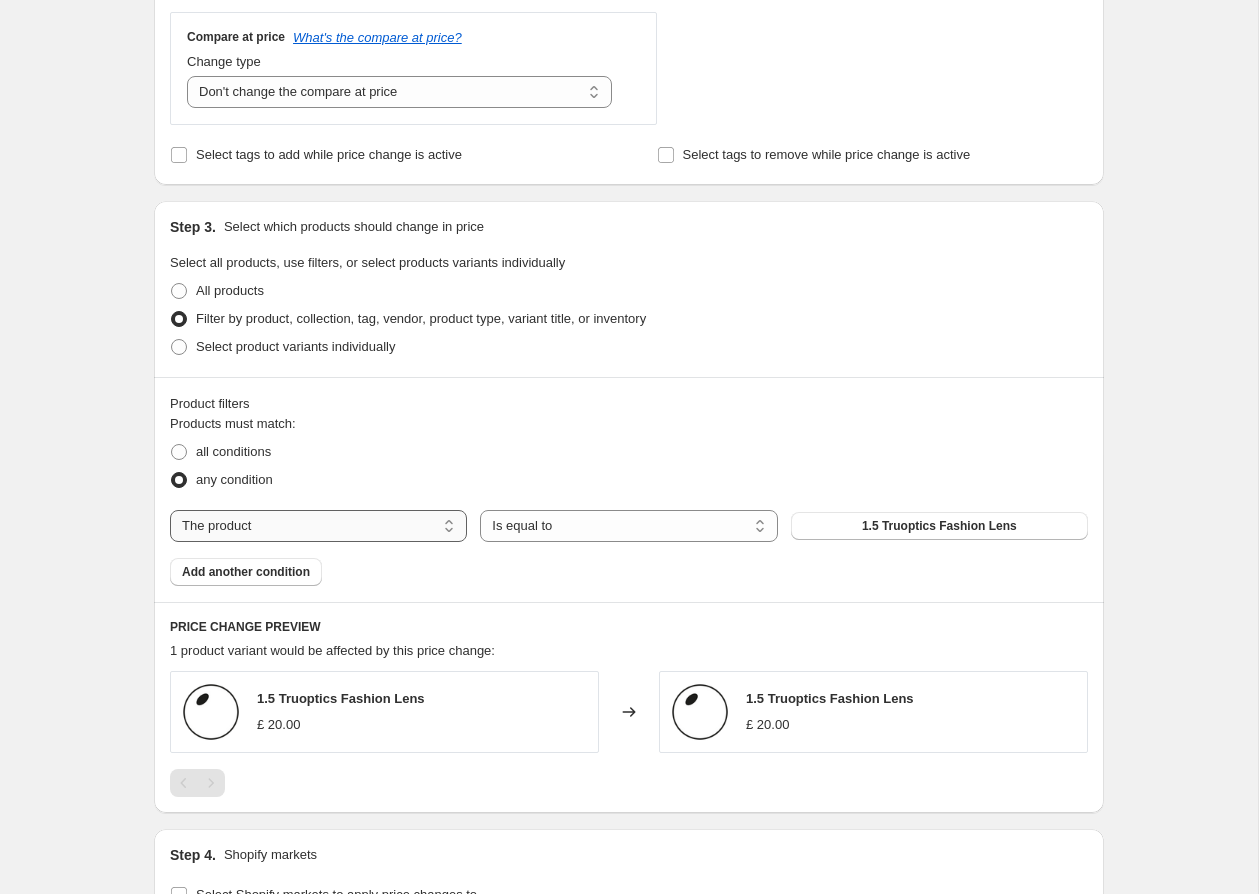 select on "tag" 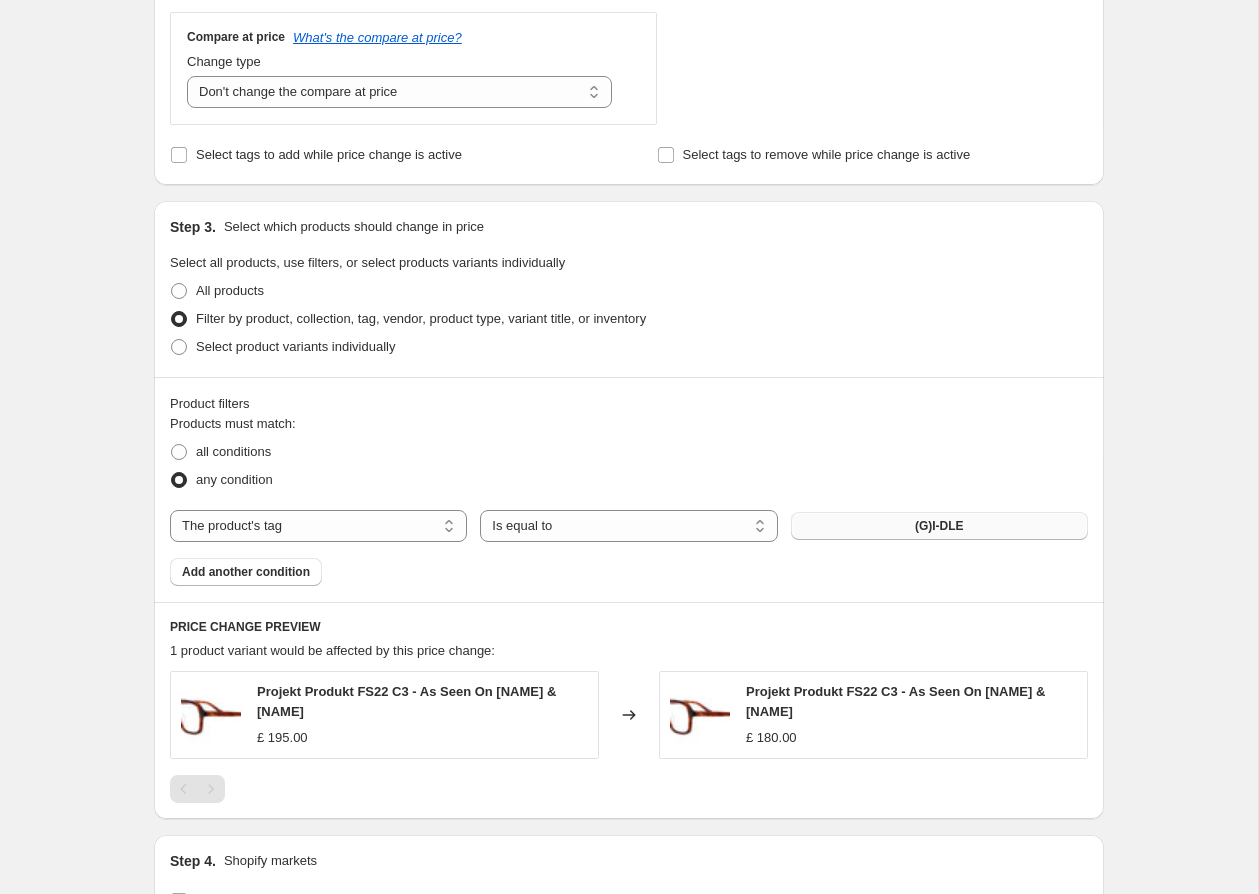 click on "(G)I-DLE" at bounding box center [939, 526] 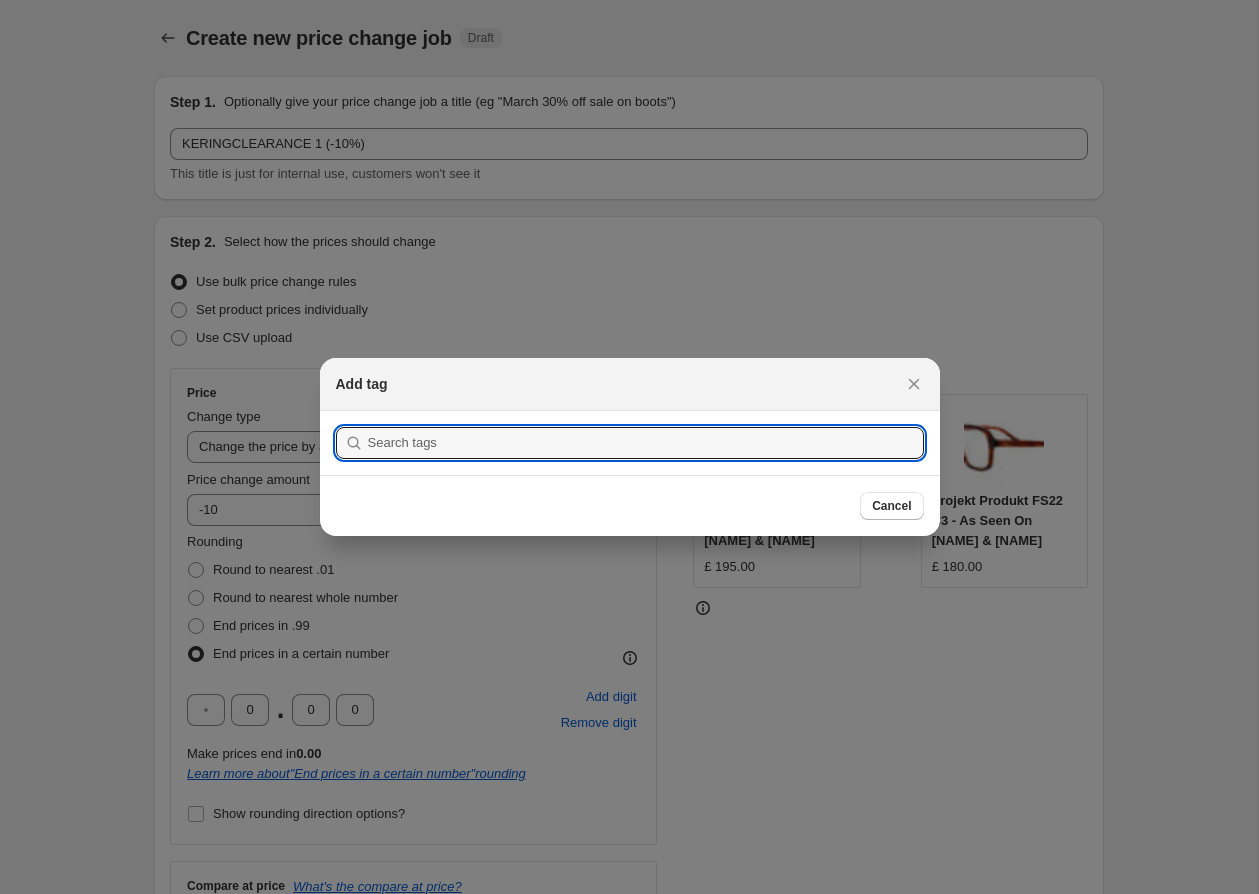 scroll, scrollTop: 0, scrollLeft: 0, axis: both 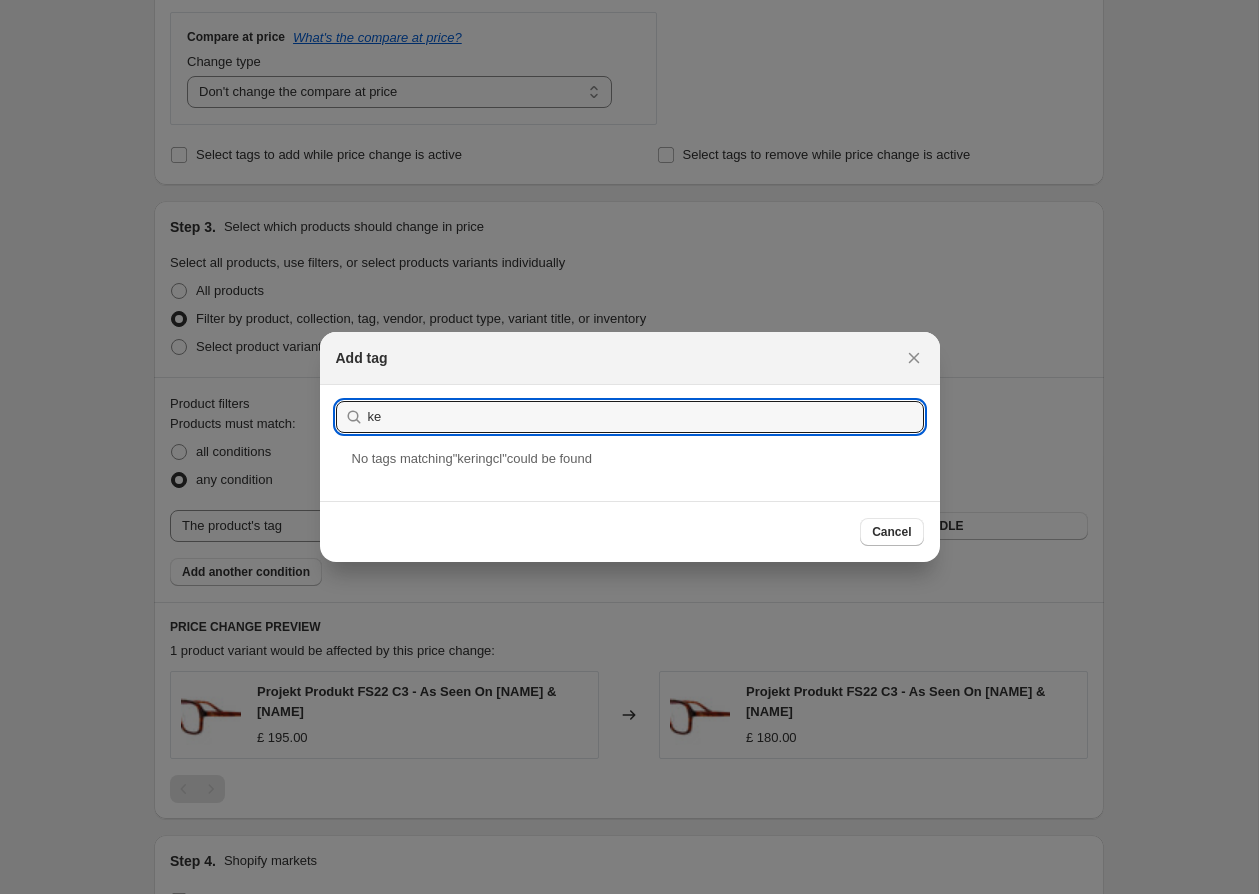 type on "k" 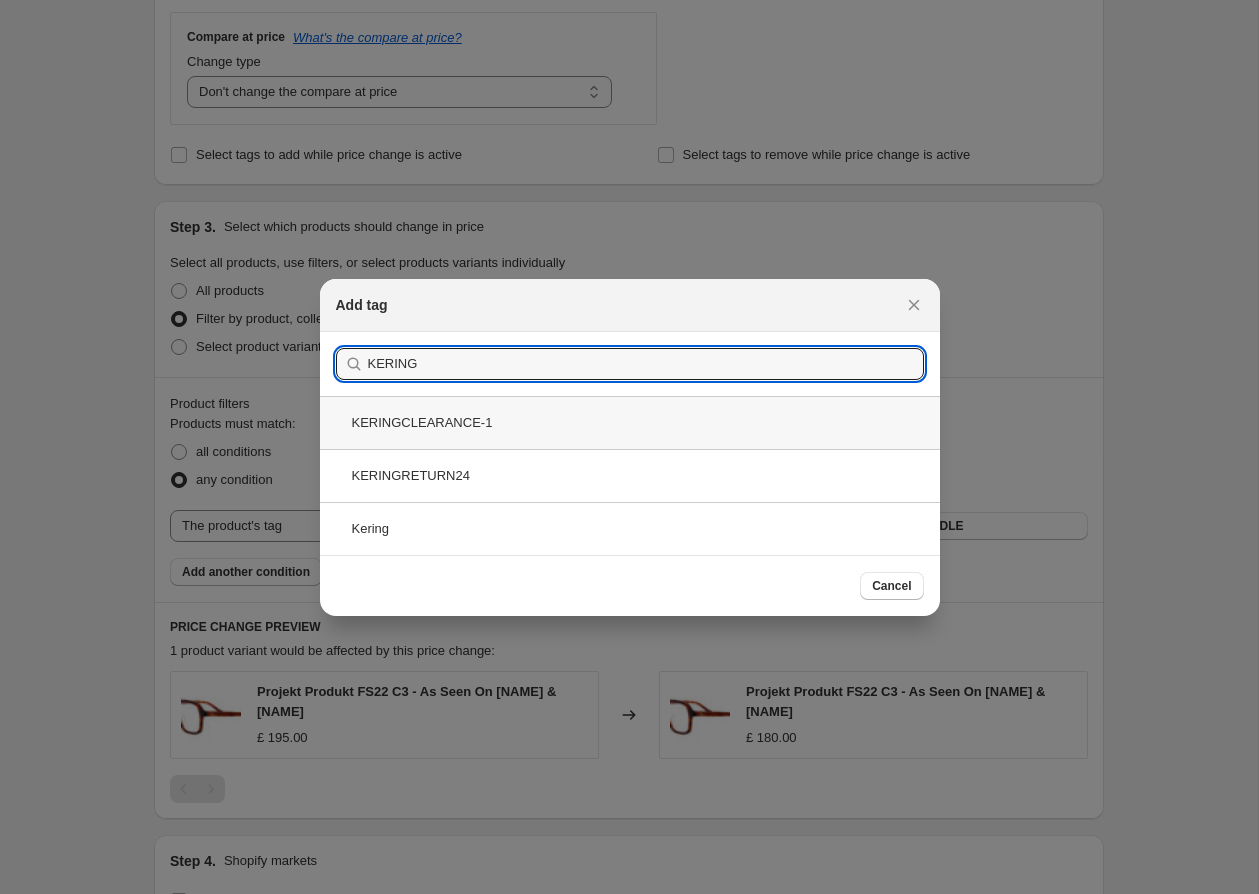 type on "KERING" 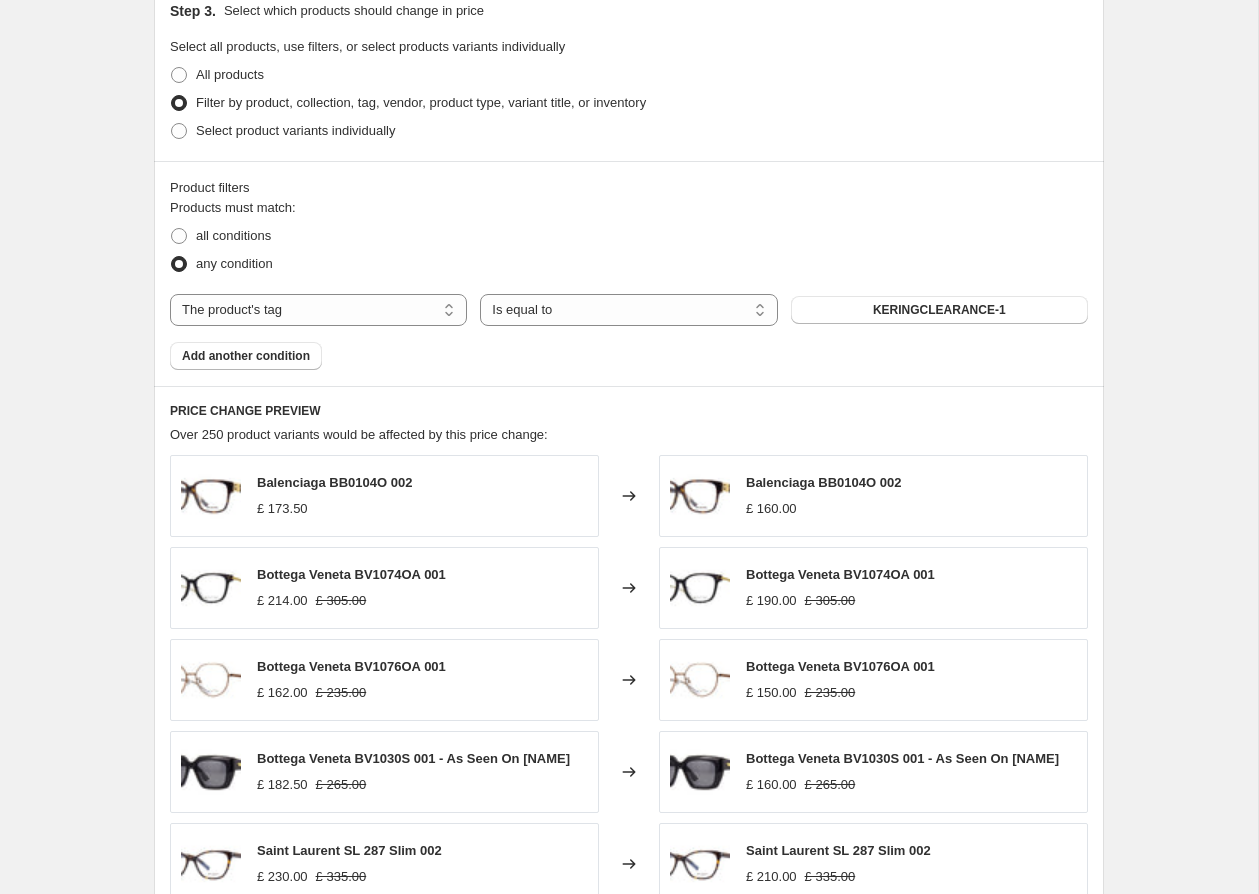 scroll, scrollTop: 1066, scrollLeft: 0, axis: vertical 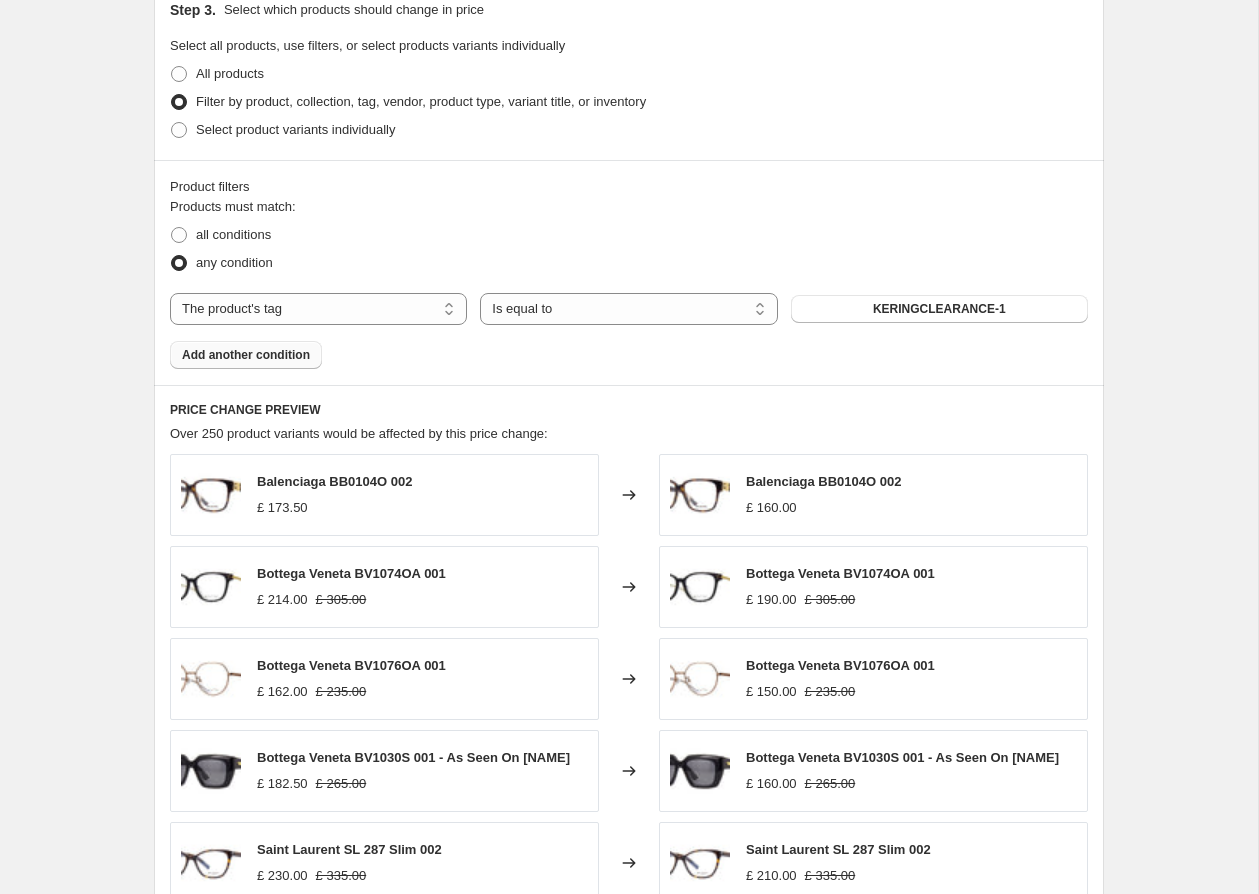 click on "Add another condition" at bounding box center [246, 355] 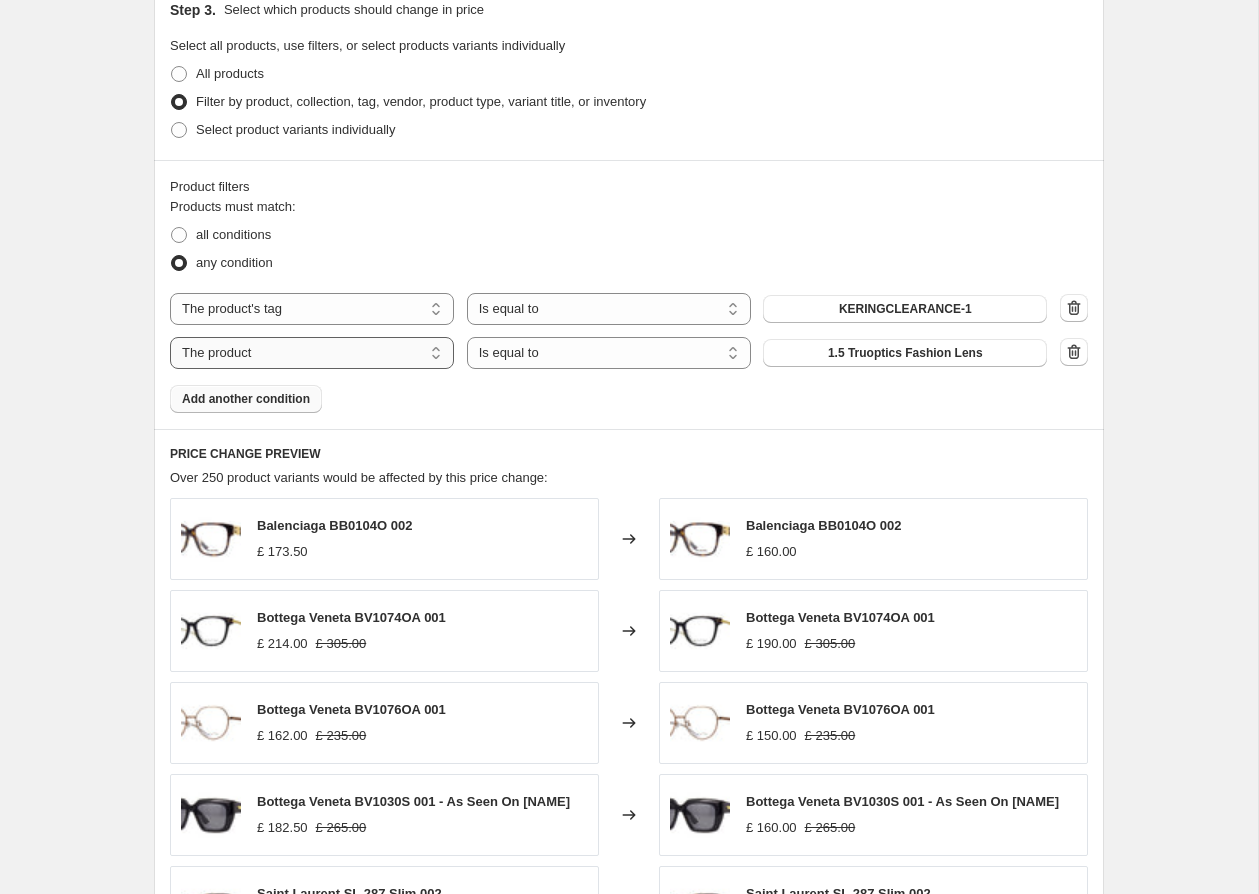 click on "The product The product's collection The product's tag The product's vendor The product's type The product's status The variant's title Inventory quantity" at bounding box center [312, 353] 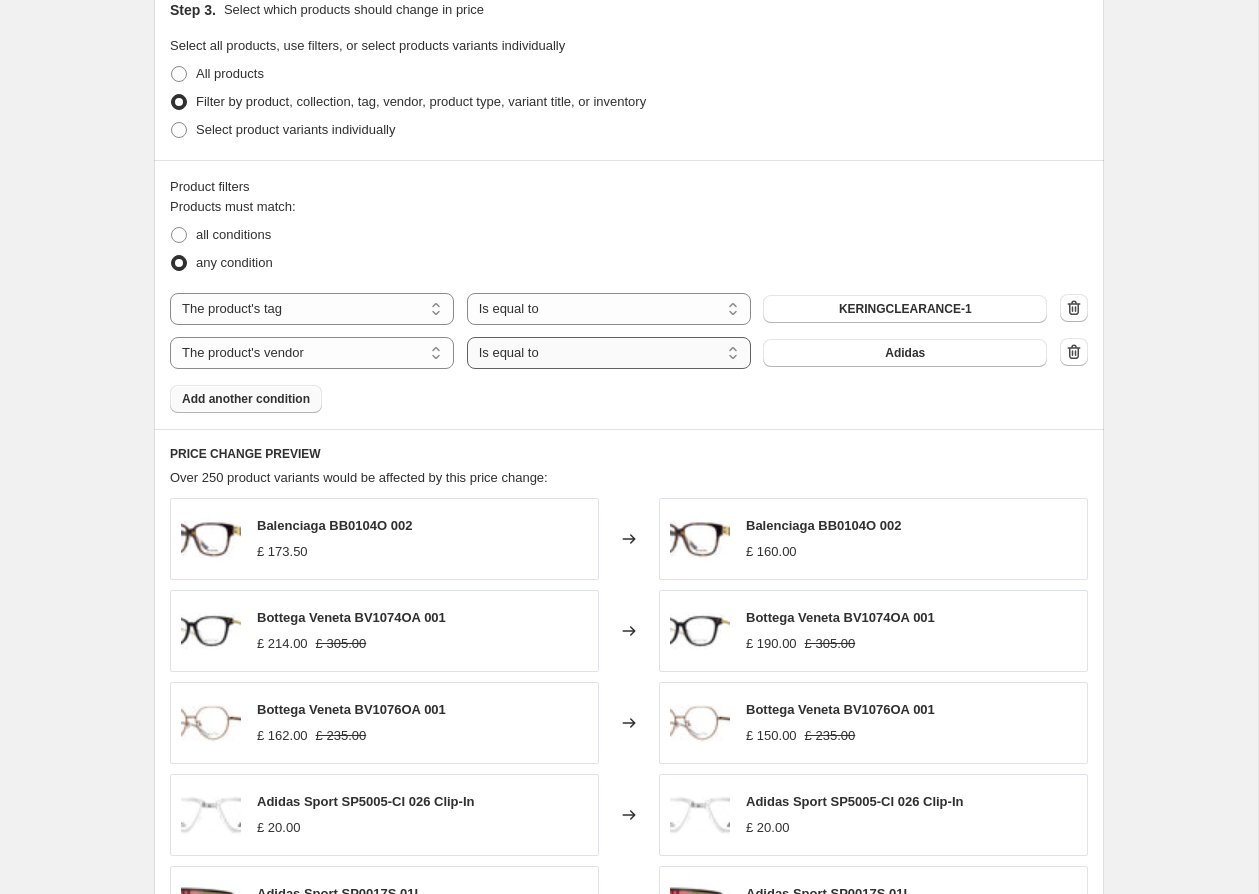click on "Is equal to Is not equal to" at bounding box center (609, 353) 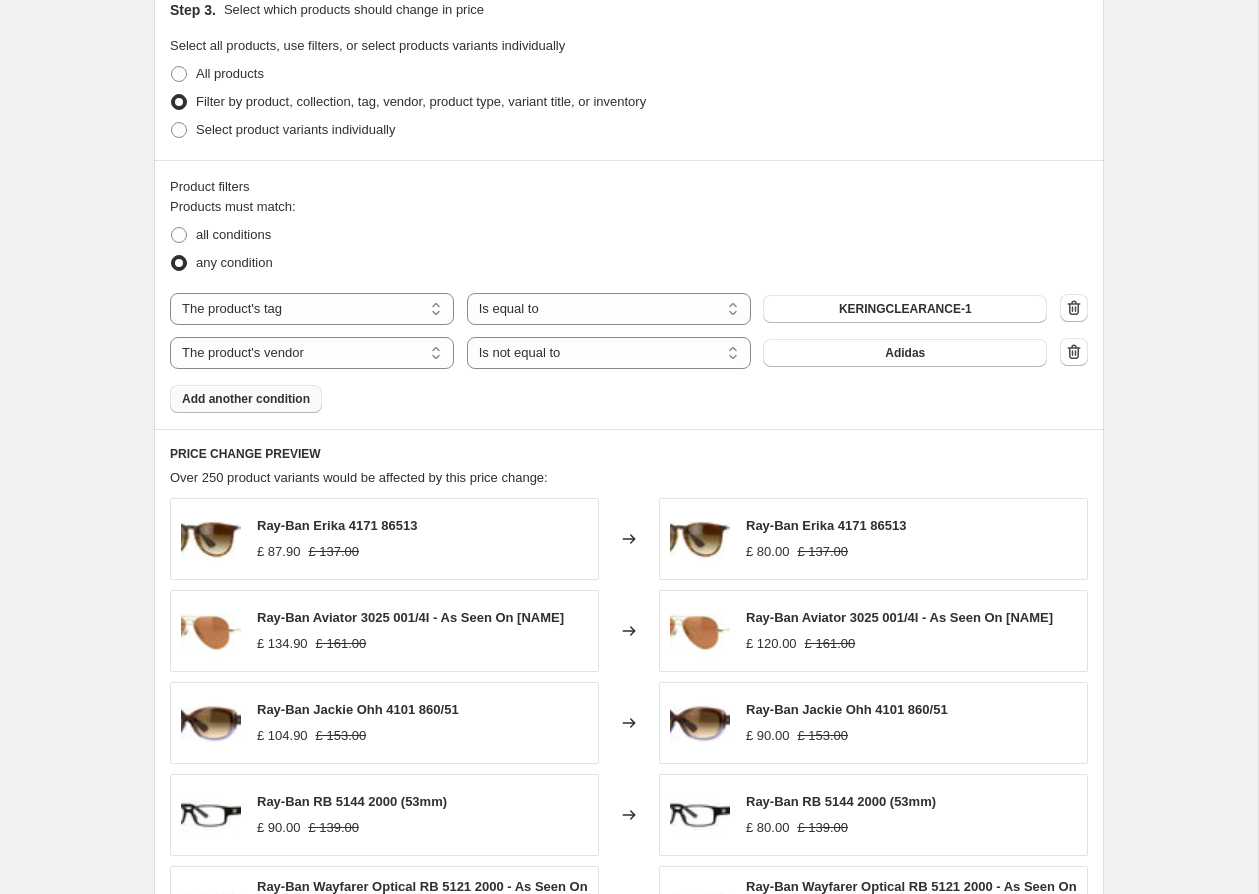 click on "Adidas" at bounding box center [905, 353] 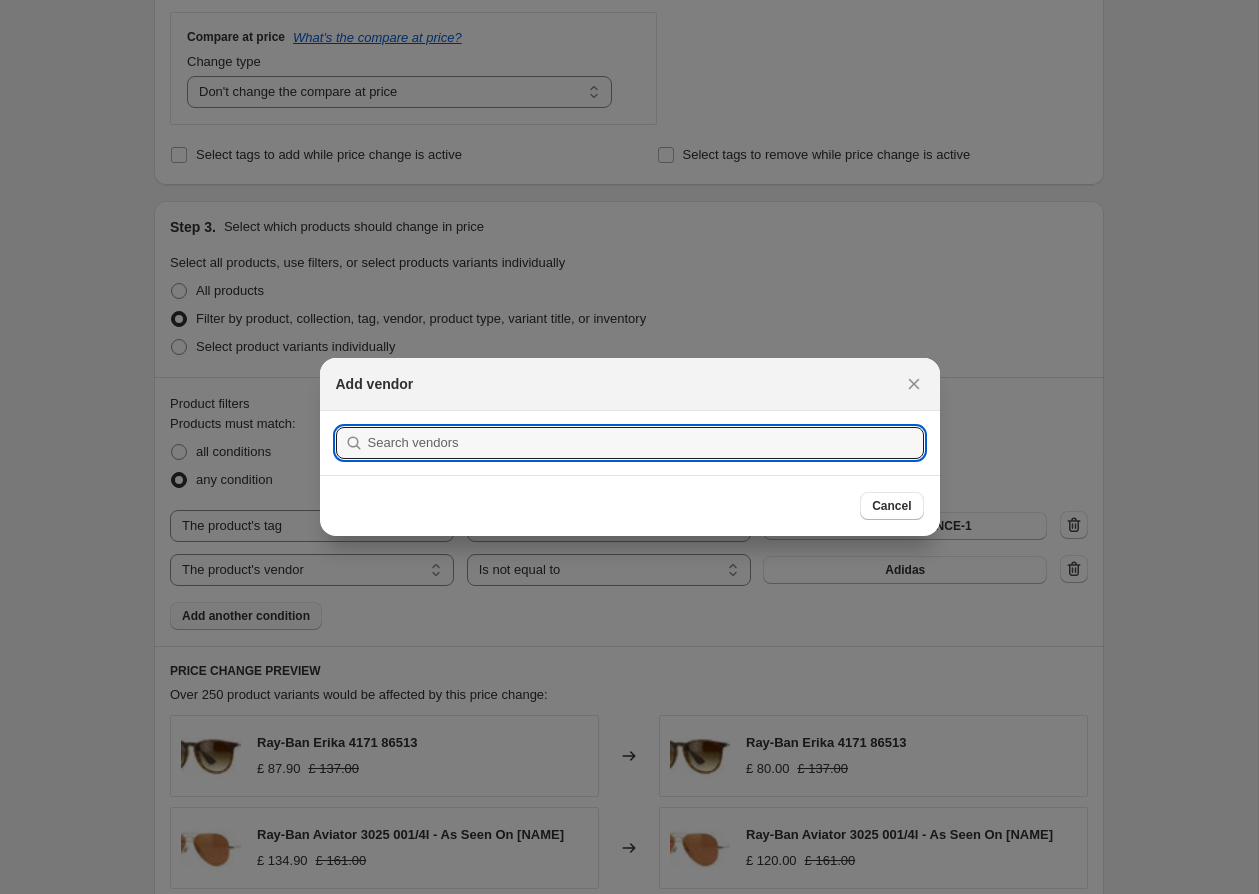 scroll, scrollTop: 0, scrollLeft: 0, axis: both 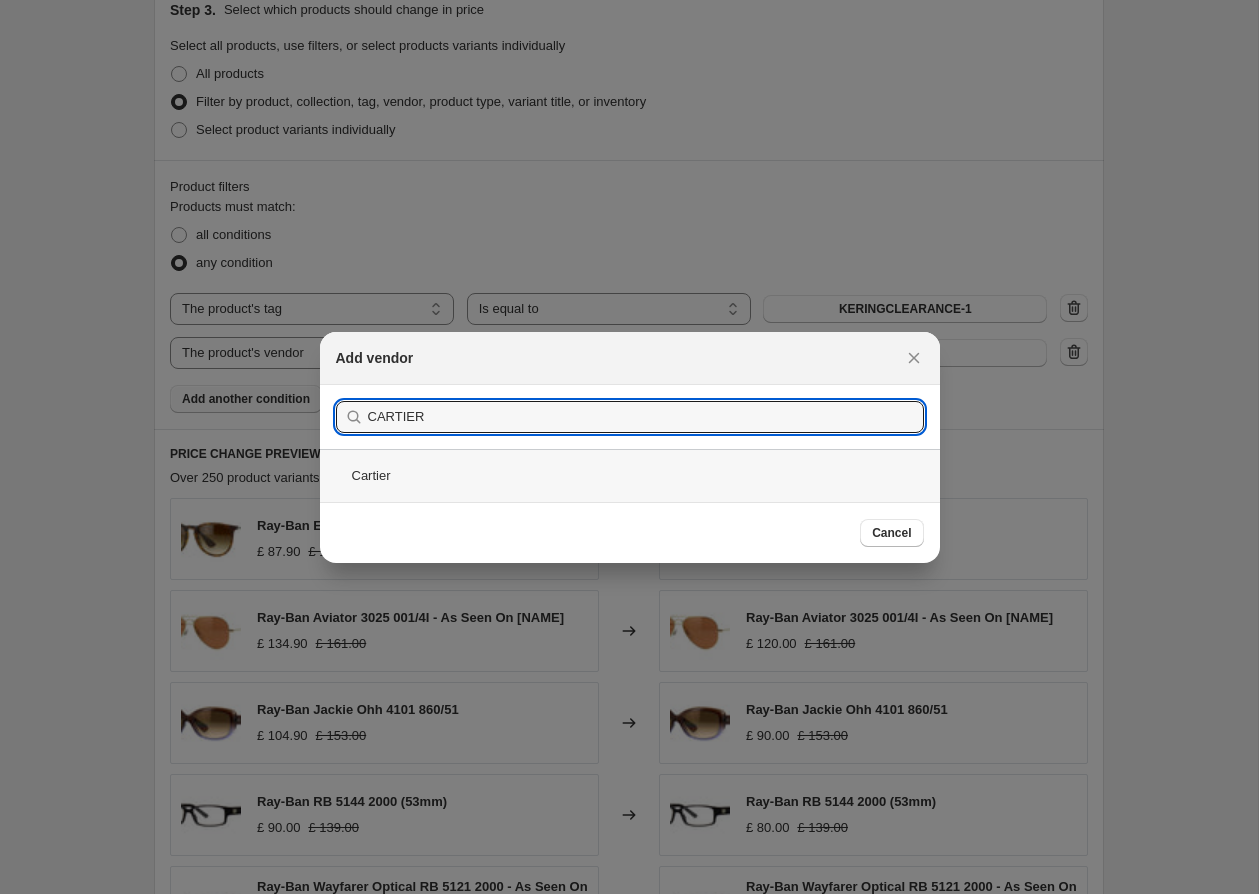 type on "CARTIER" 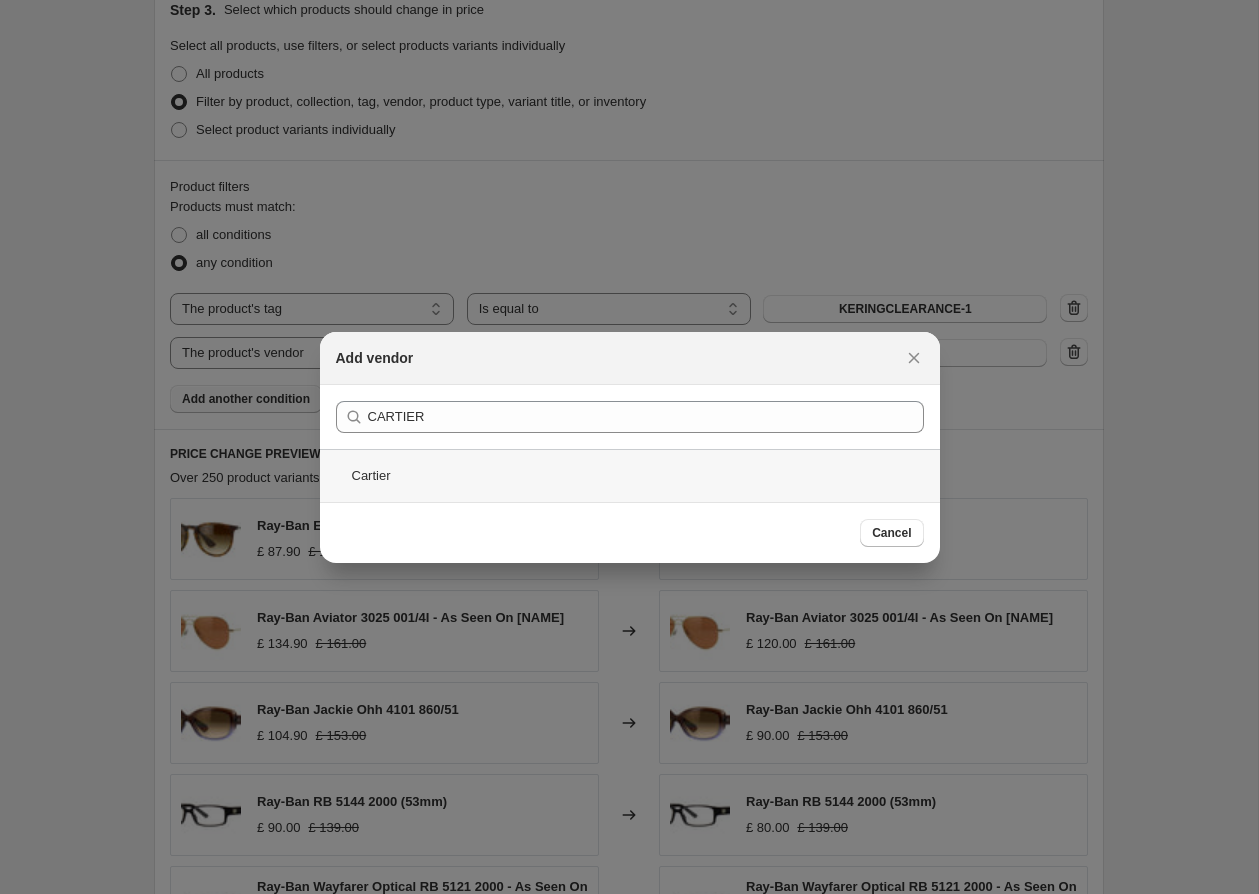 click on "Cartier" at bounding box center [630, 475] 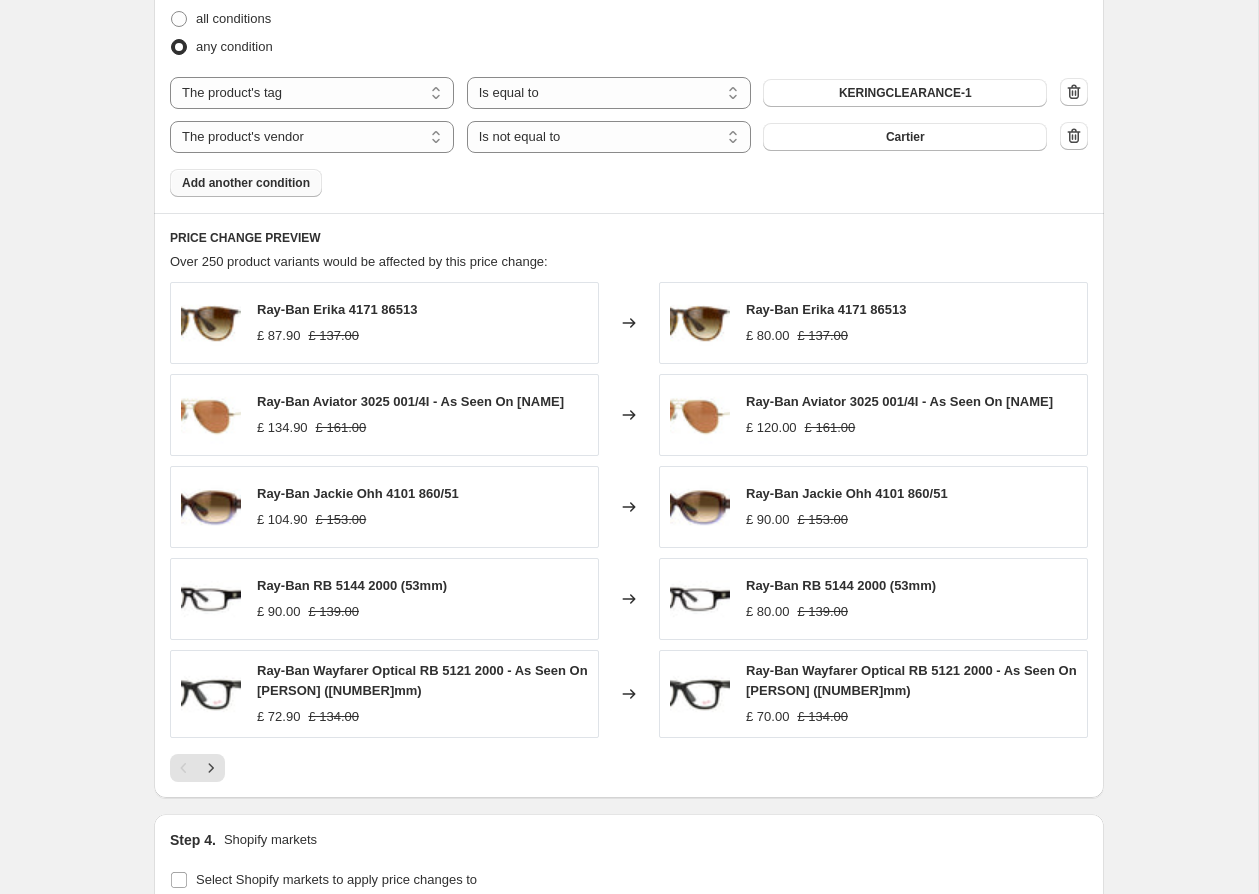 scroll, scrollTop: 1283, scrollLeft: 0, axis: vertical 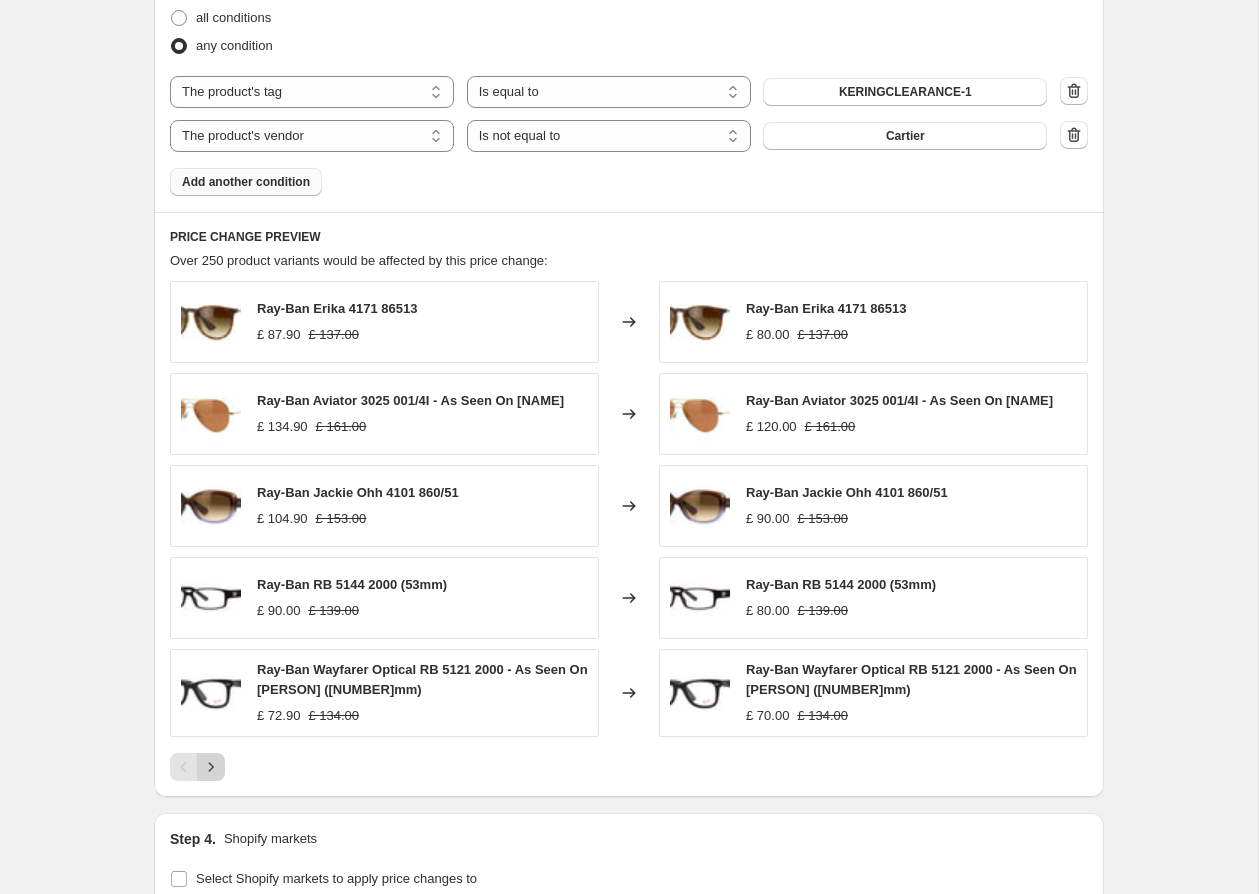 click 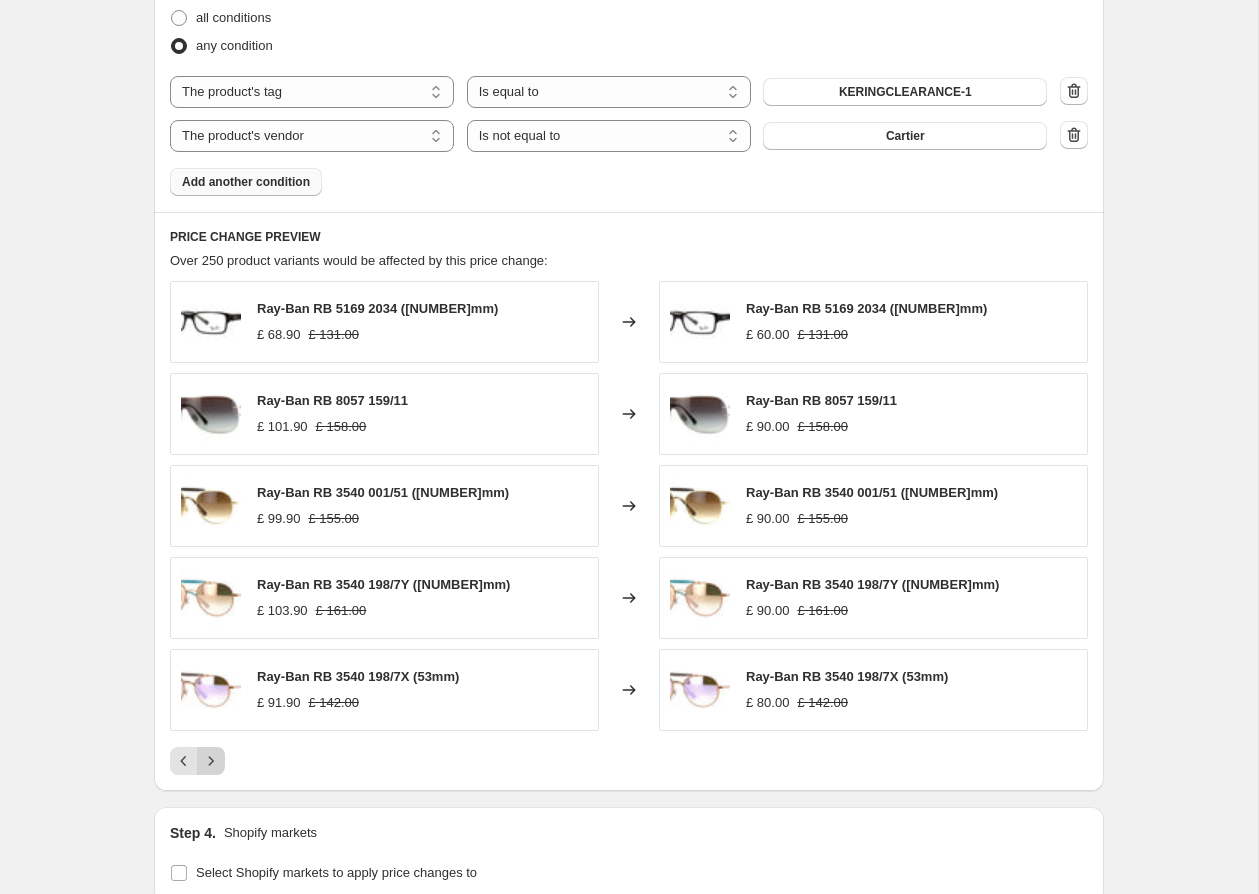 click at bounding box center (211, 761) 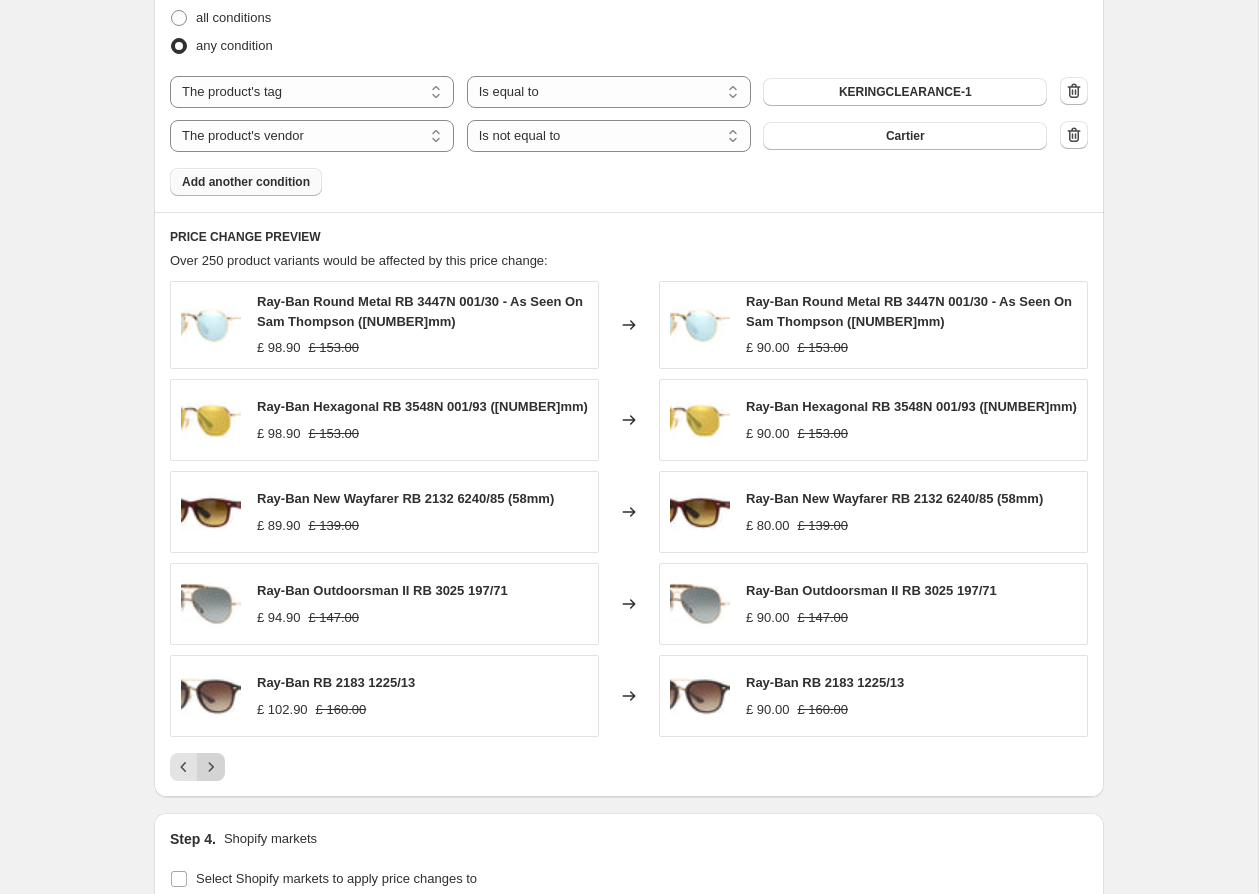 click 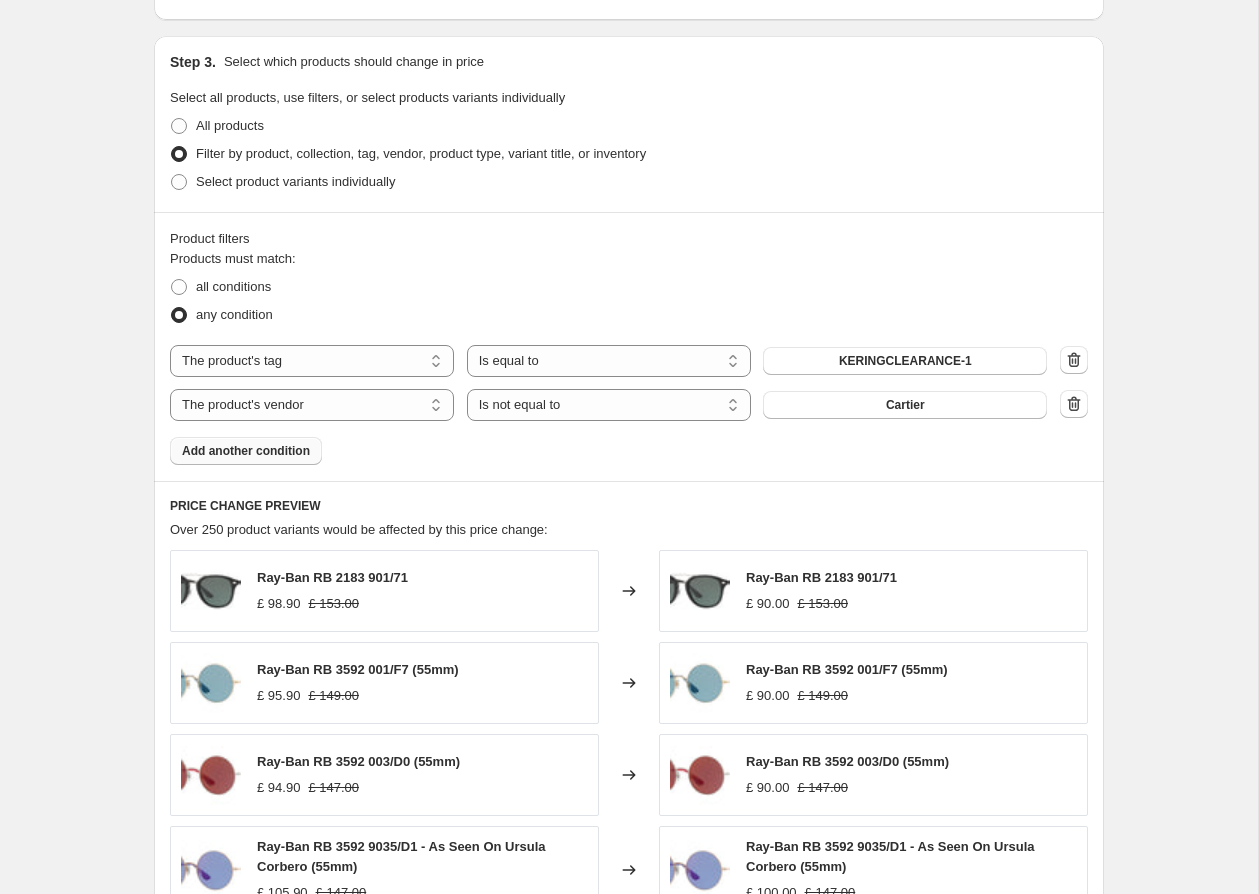 scroll, scrollTop: 871, scrollLeft: 0, axis: vertical 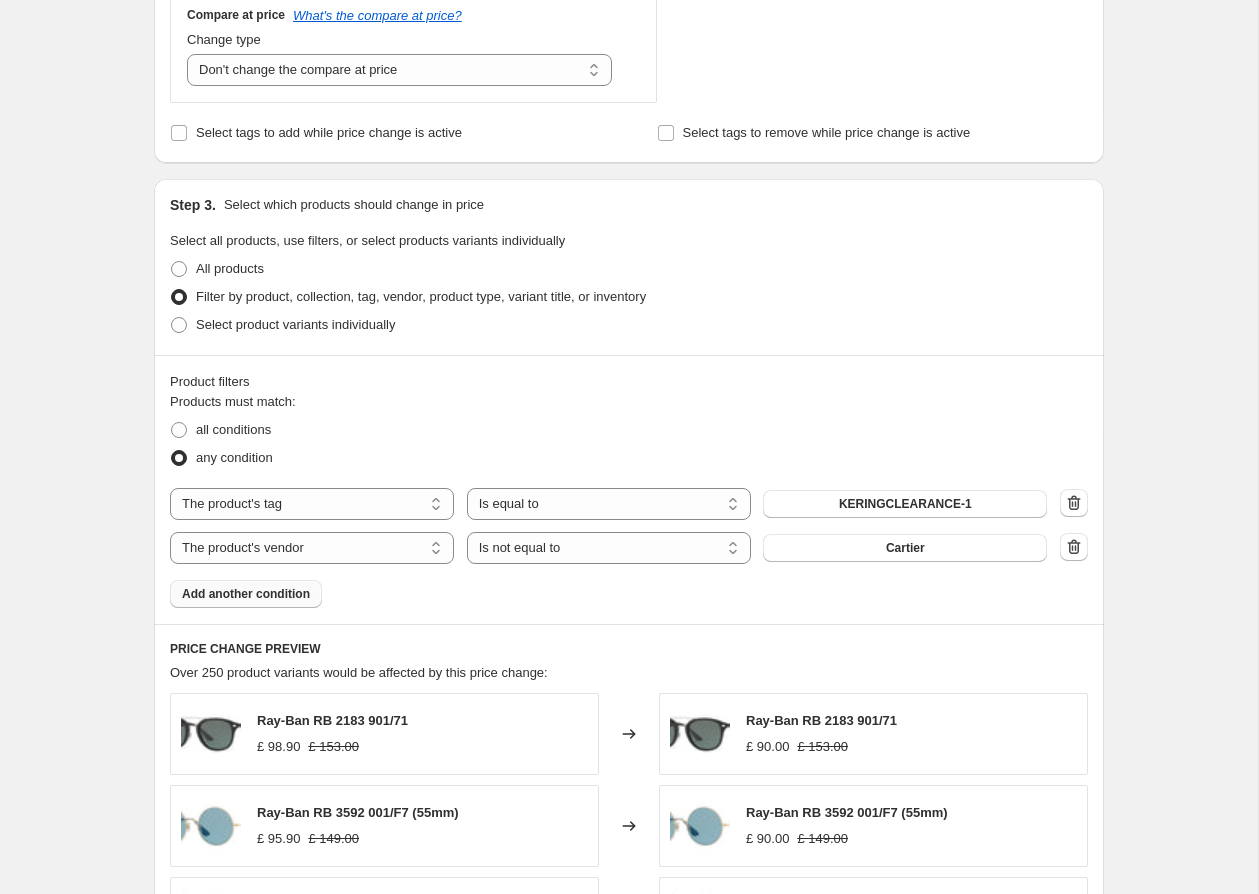 click on "any condition" at bounding box center [629, 458] 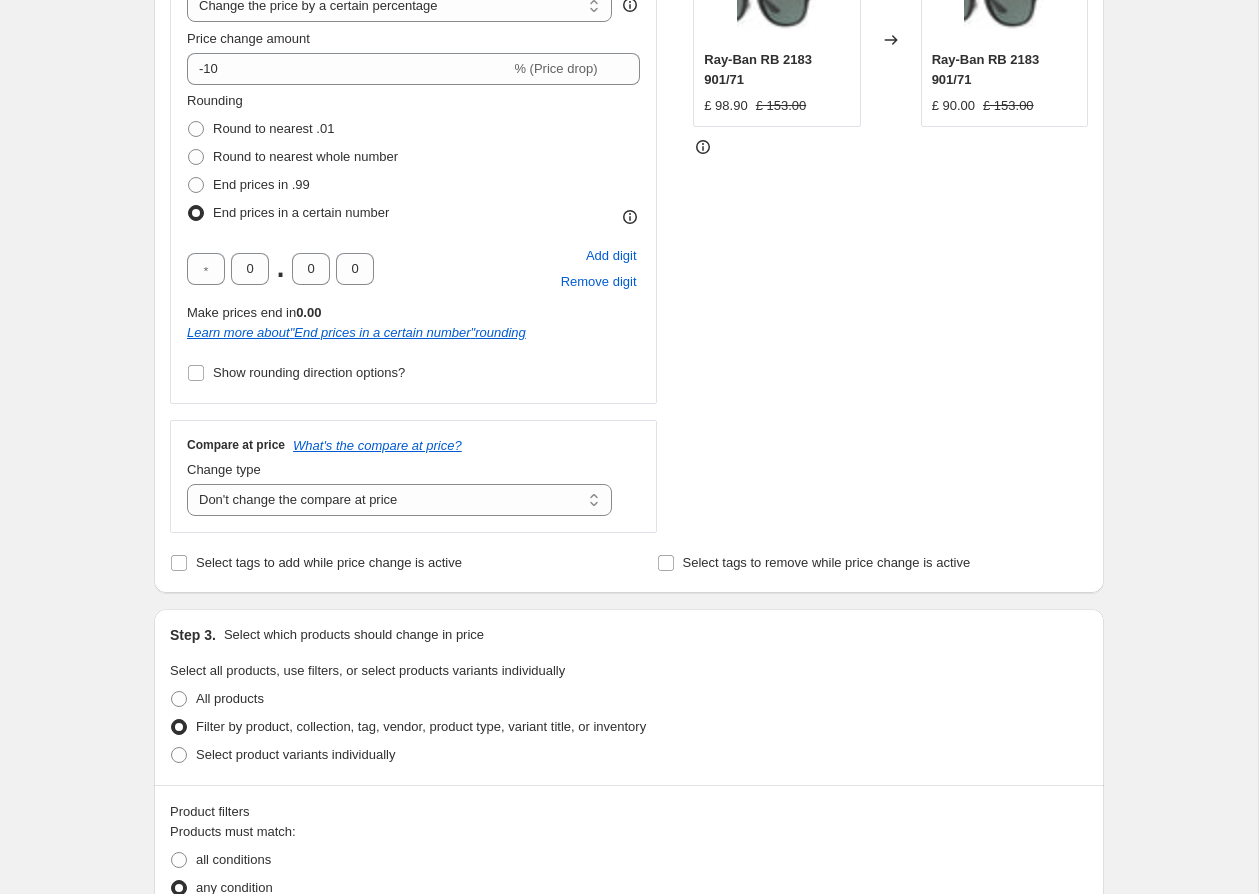 scroll, scrollTop: 436, scrollLeft: 0, axis: vertical 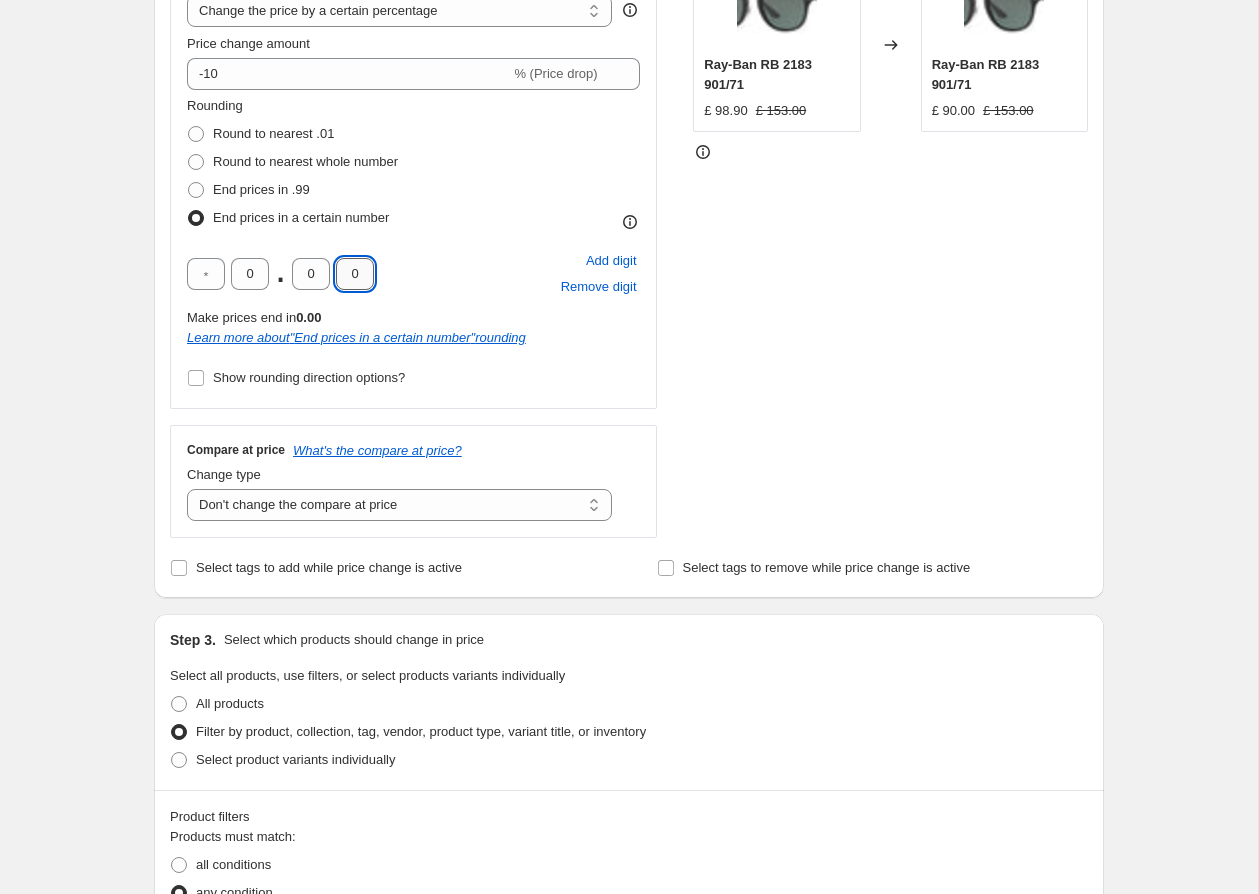 click on "0" at bounding box center (355, 274) 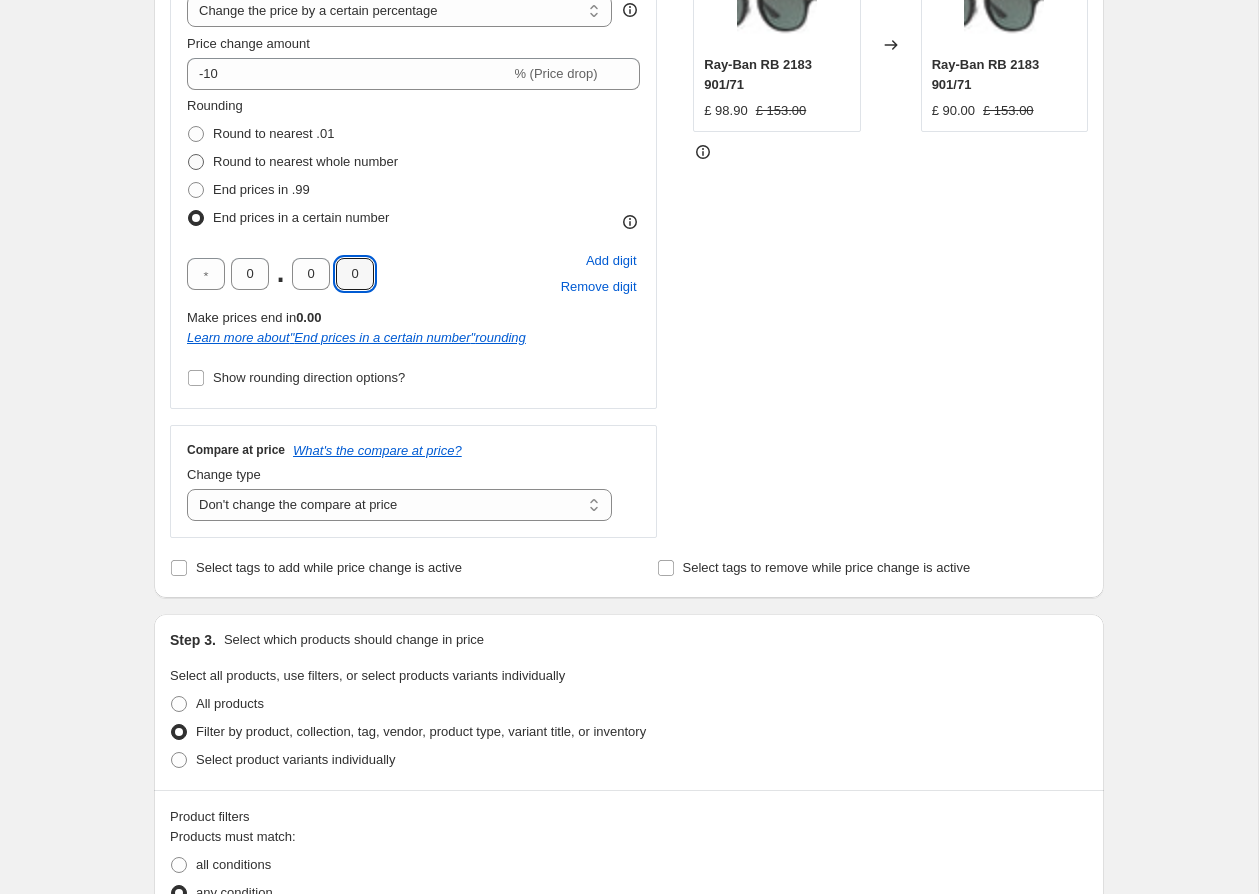 click on "Round to nearest whole number" at bounding box center (305, 161) 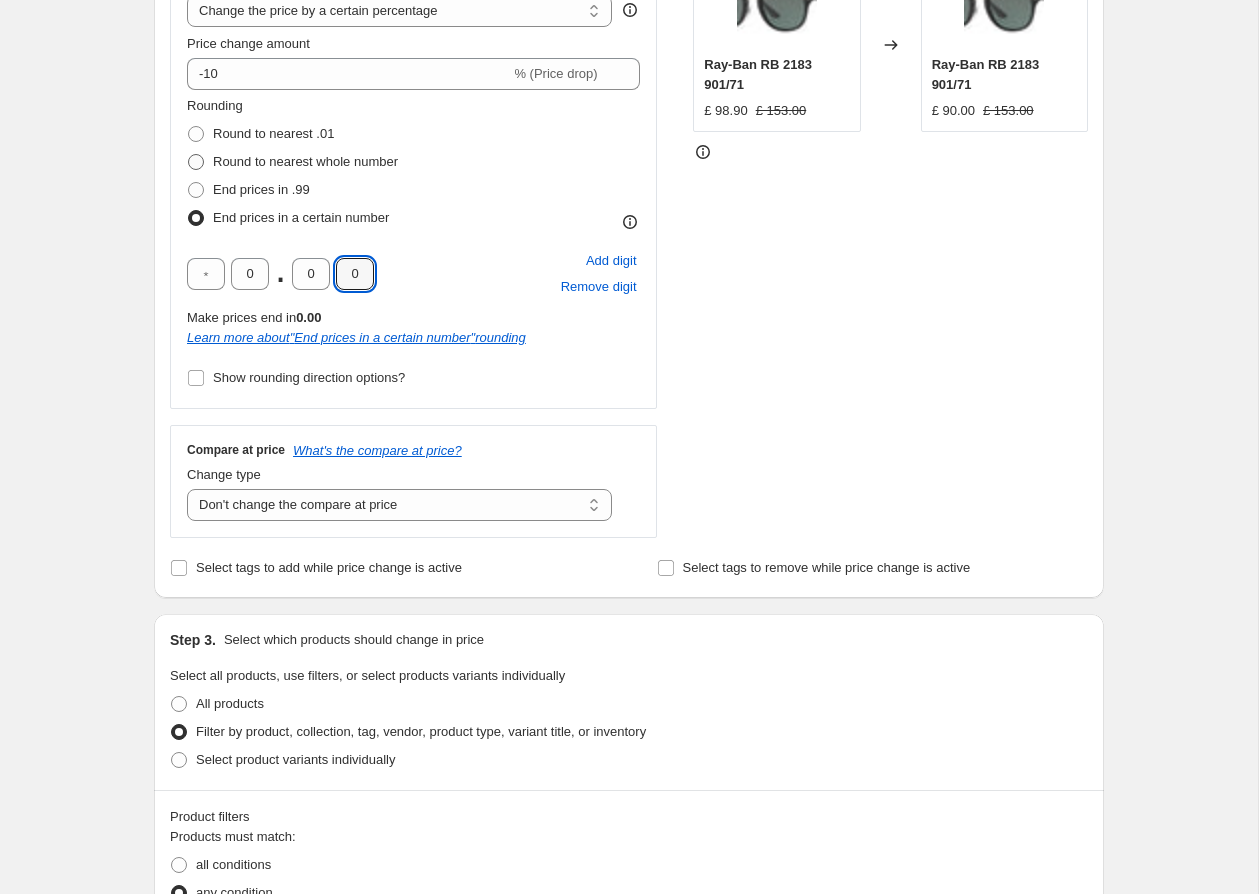 radio on "true" 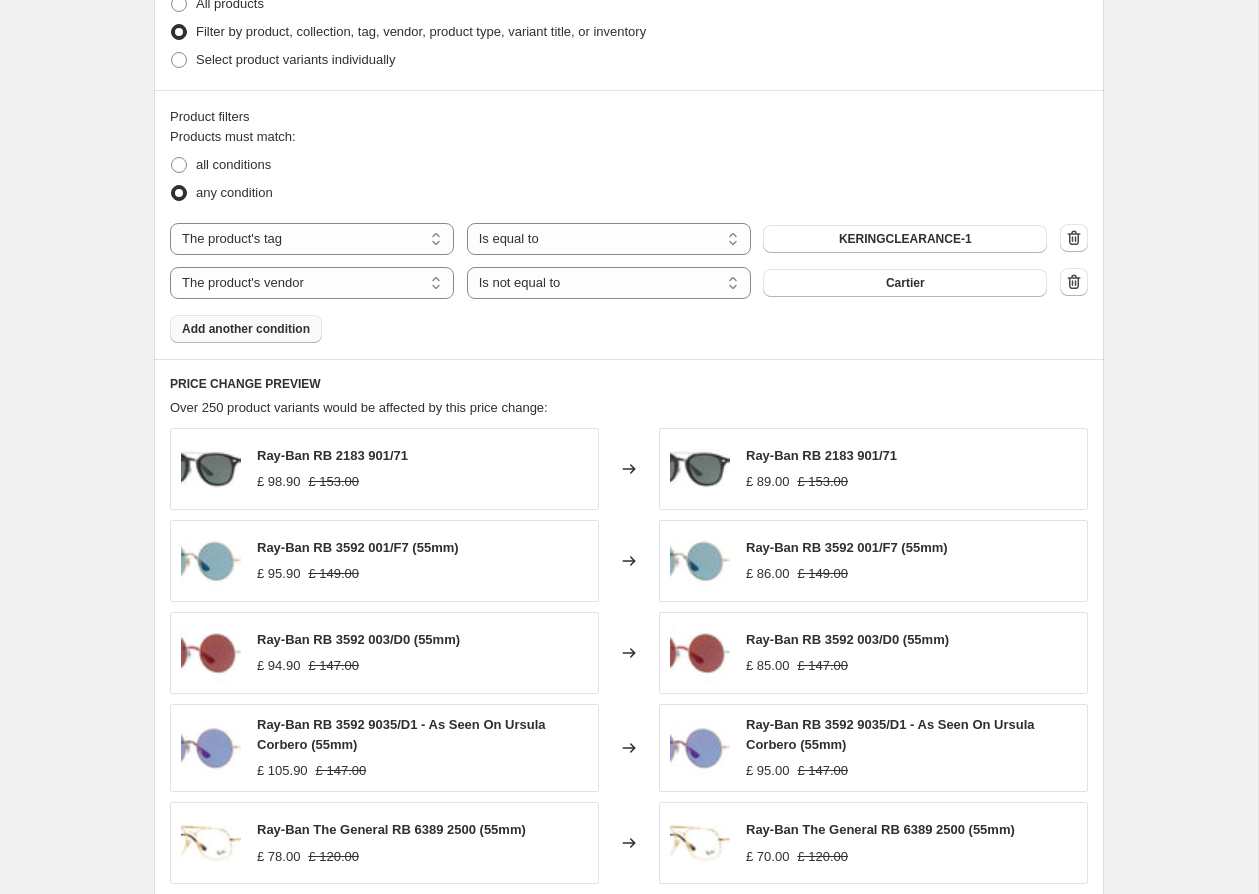 scroll, scrollTop: 1019, scrollLeft: 0, axis: vertical 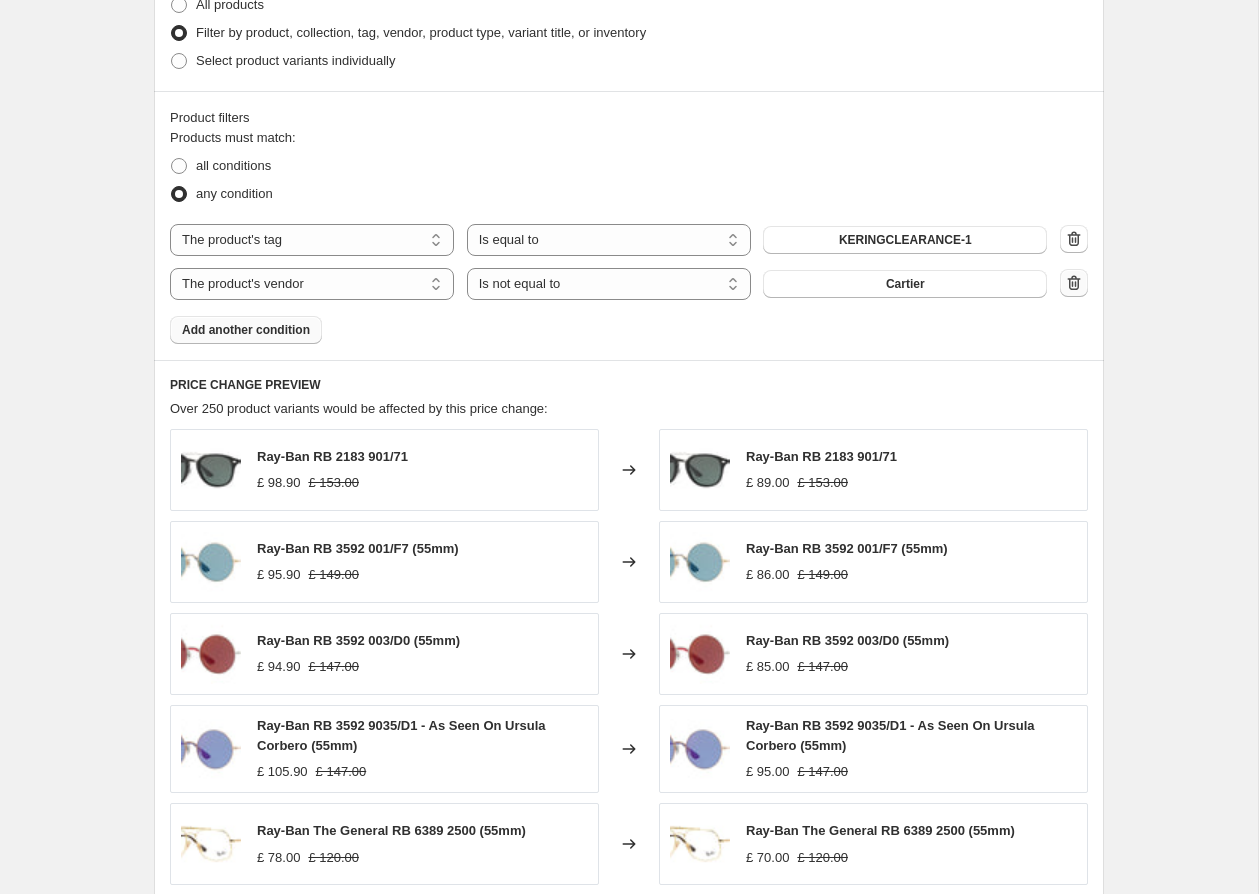 click 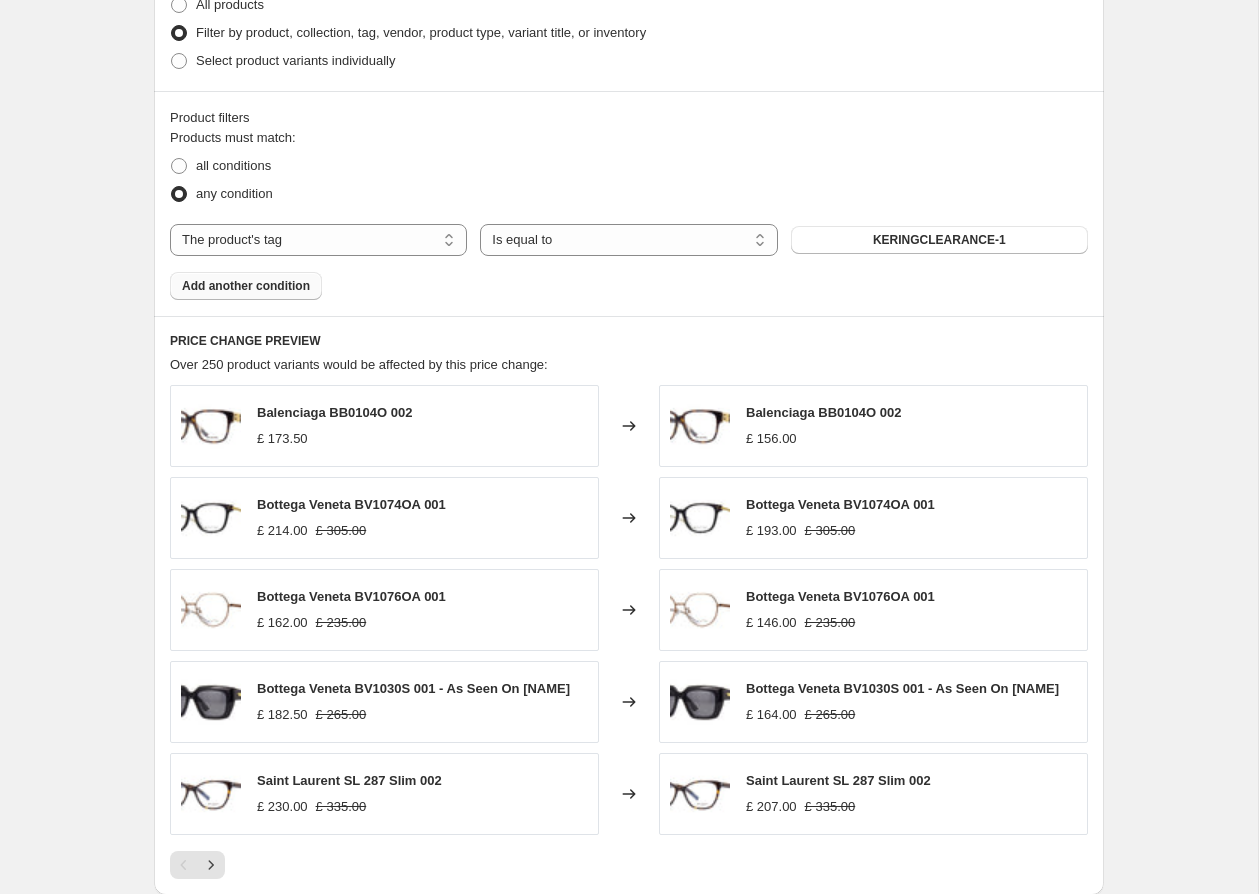 scroll, scrollTop: 1010, scrollLeft: 0, axis: vertical 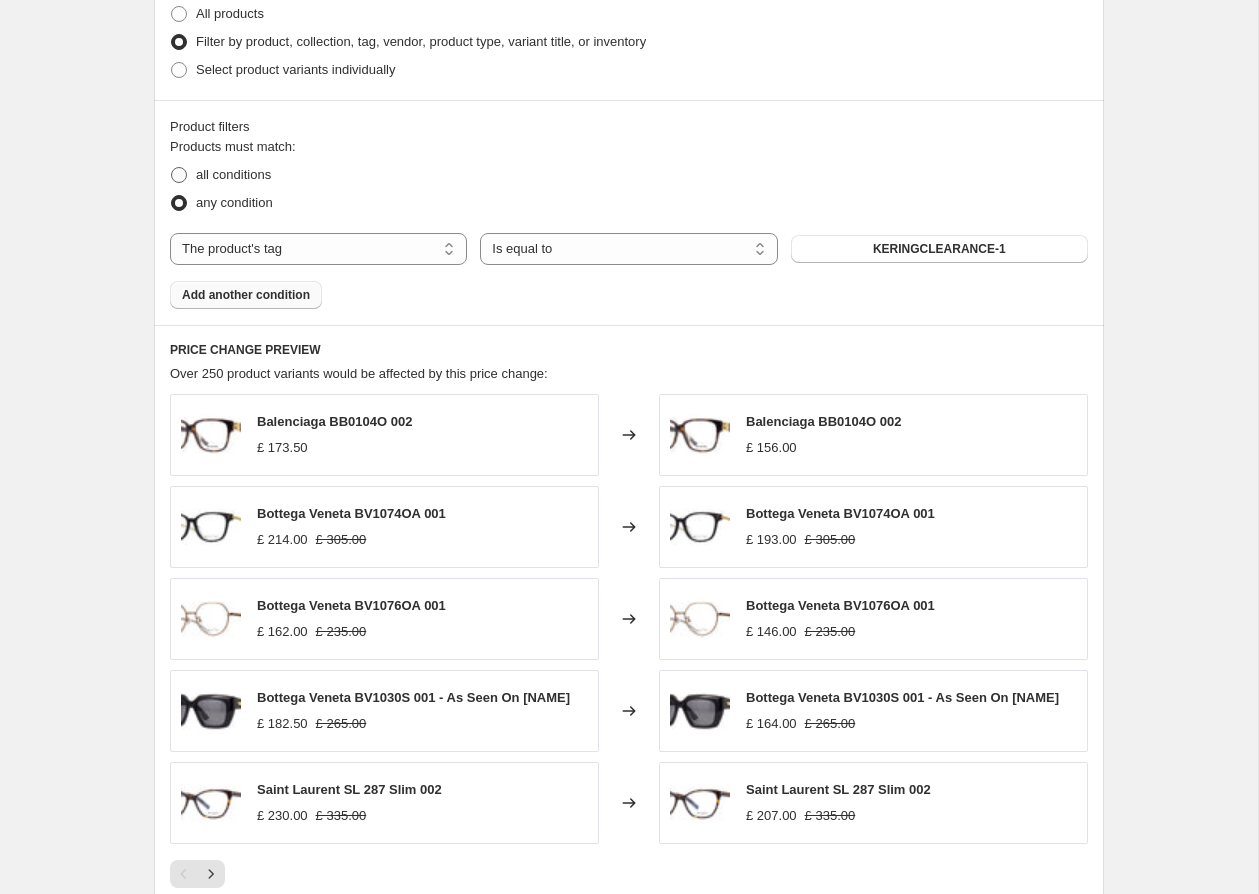 click on "all conditions" at bounding box center (233, 174) 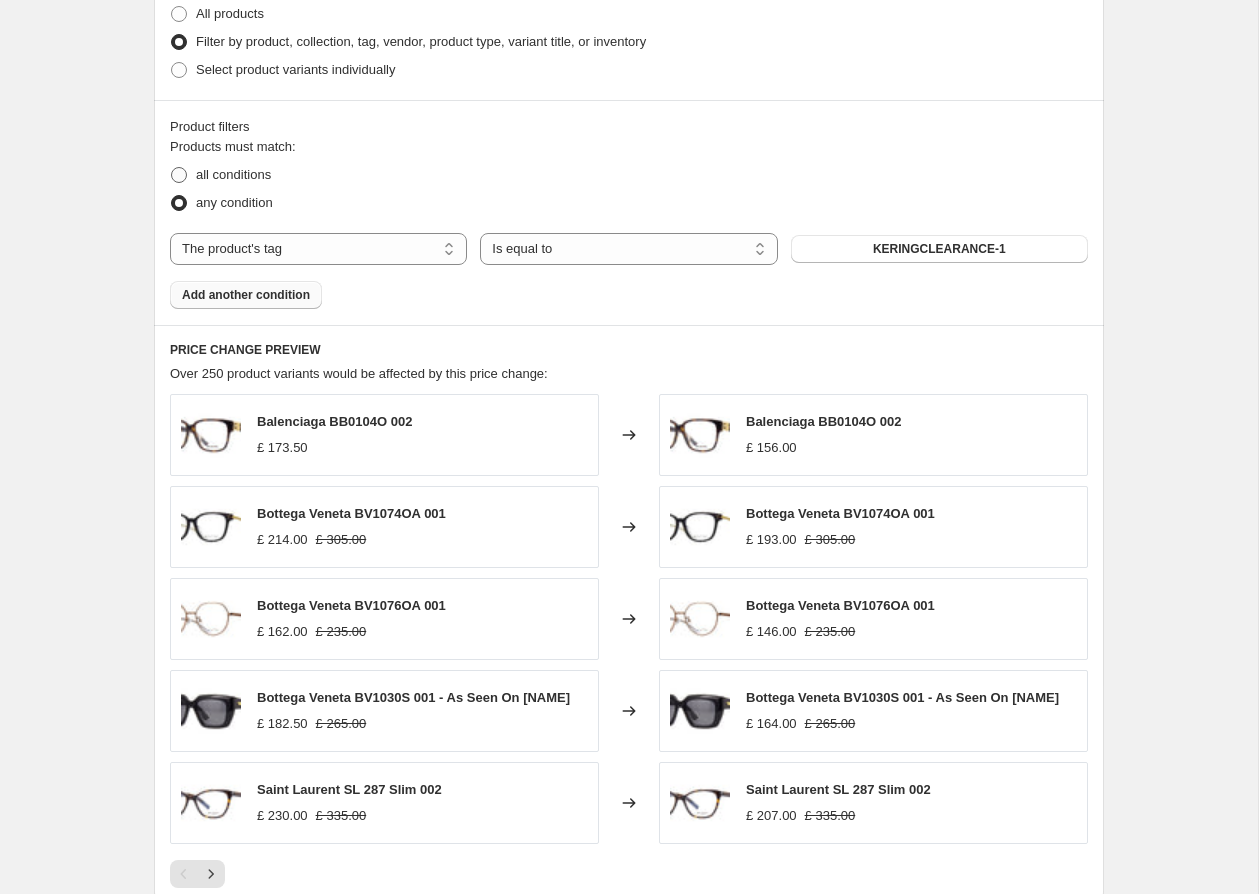 radio on "true" 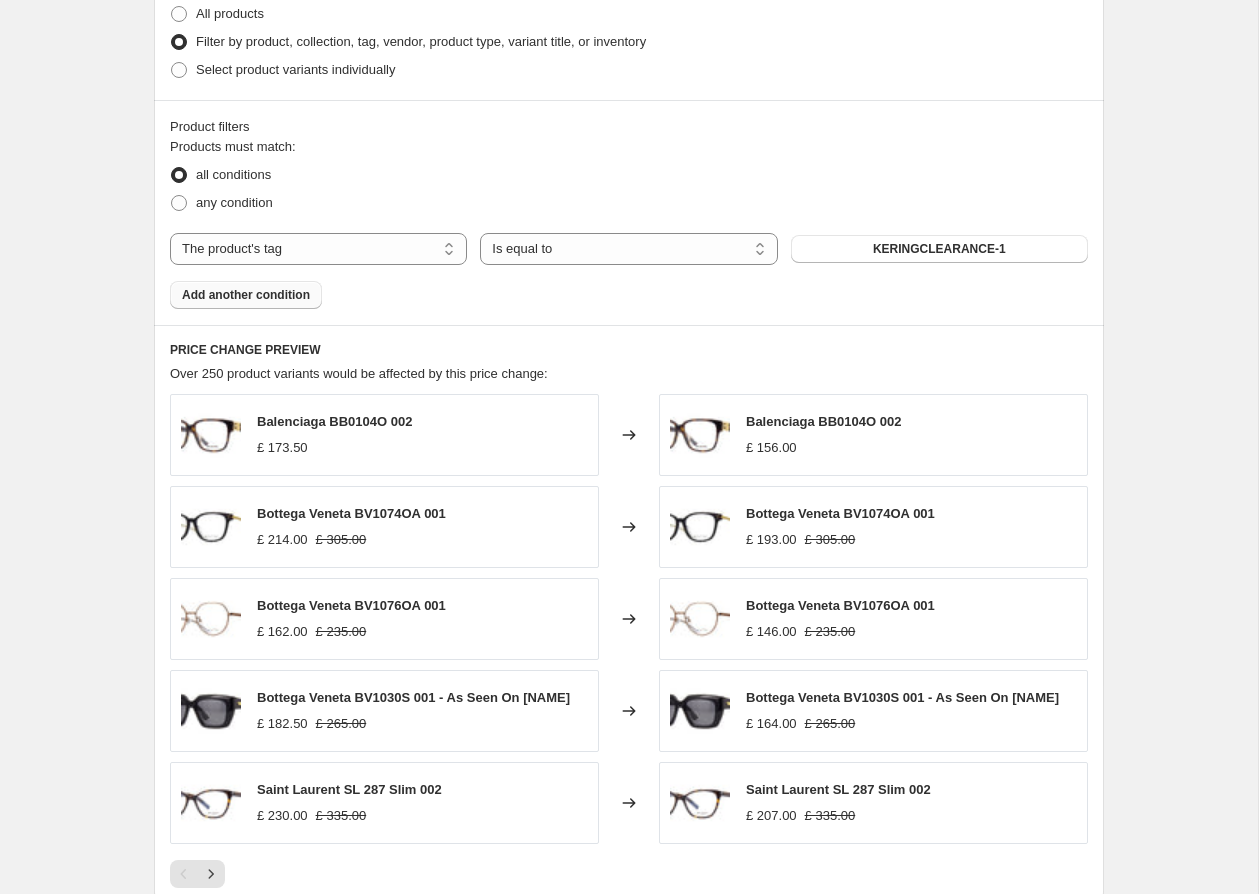 click on "Add another condition" at bounding box center [246, 295] 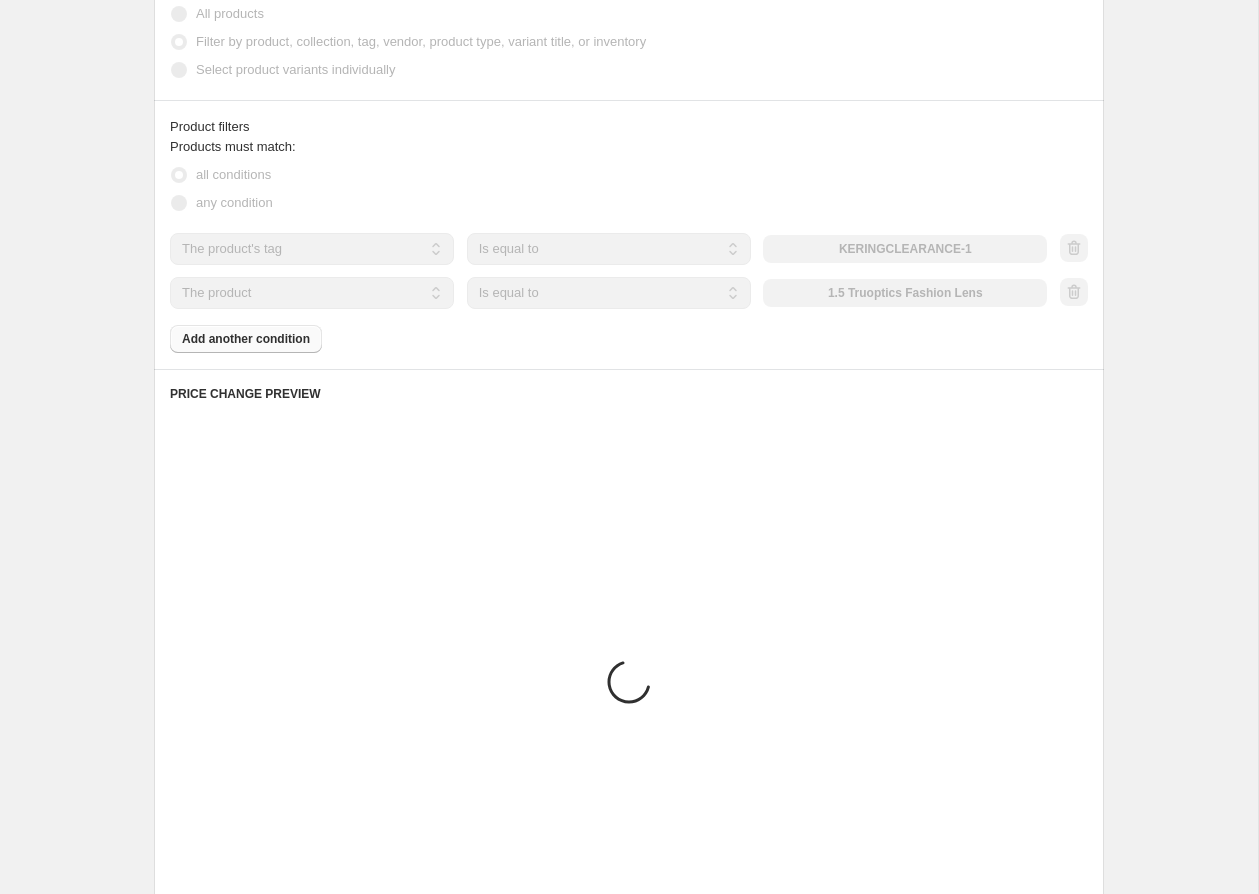 scroll, scrollTop: 982, scrollLeft: 0, axis: vertical 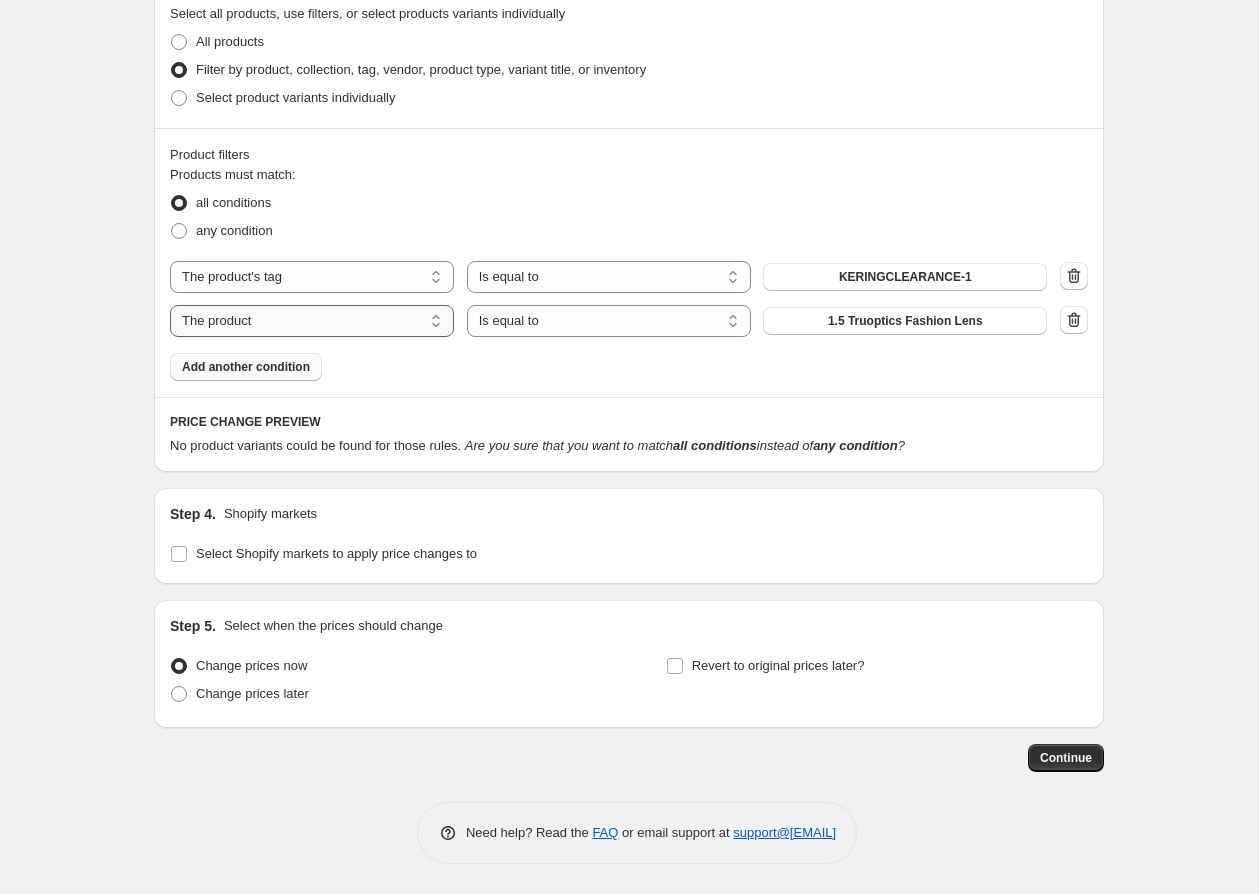 click on "The product The product's collection The product's tag The product's vendor The product's type The product's status The variant's title Inventory quantity" at bounding box center [312, 321] 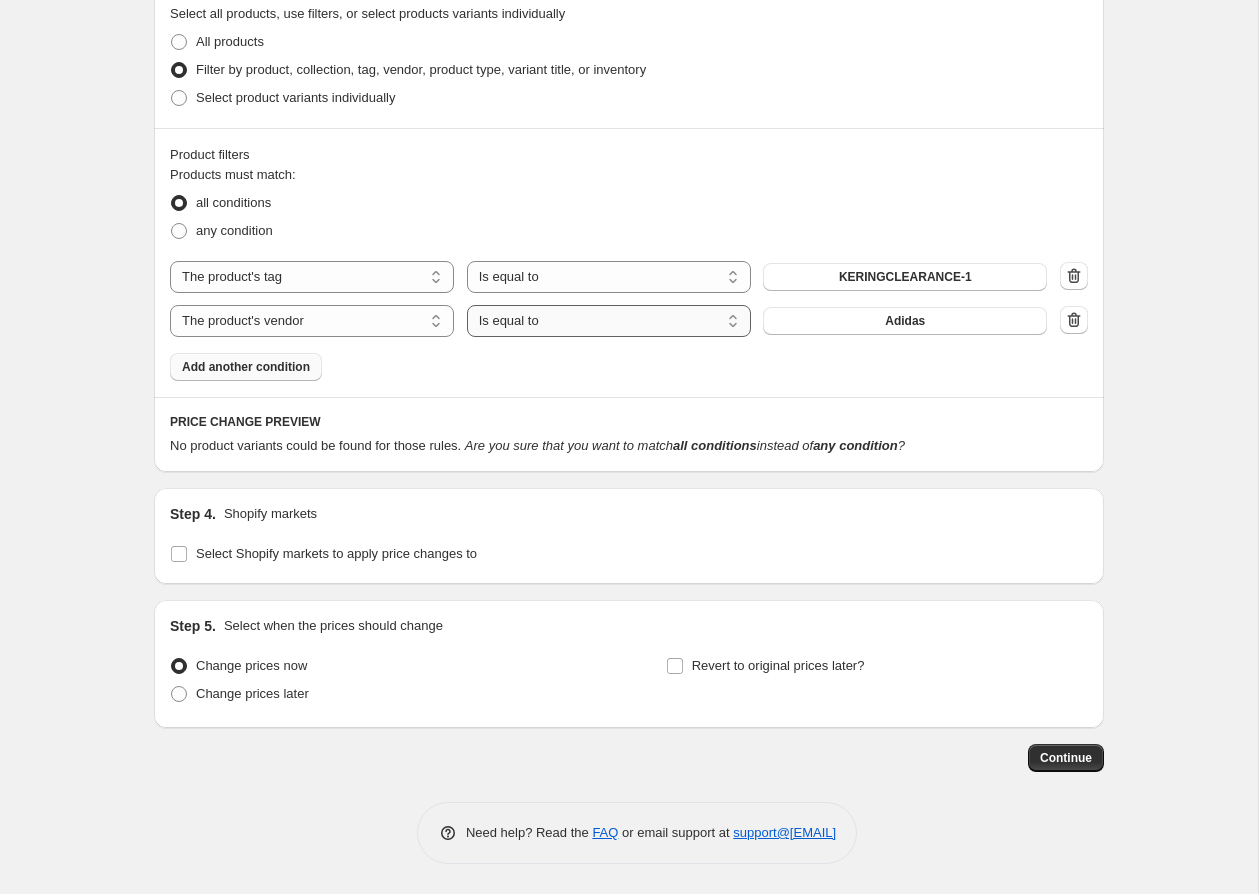 click on "Is equal to Is not equal to" at bounding box center (609, 321) 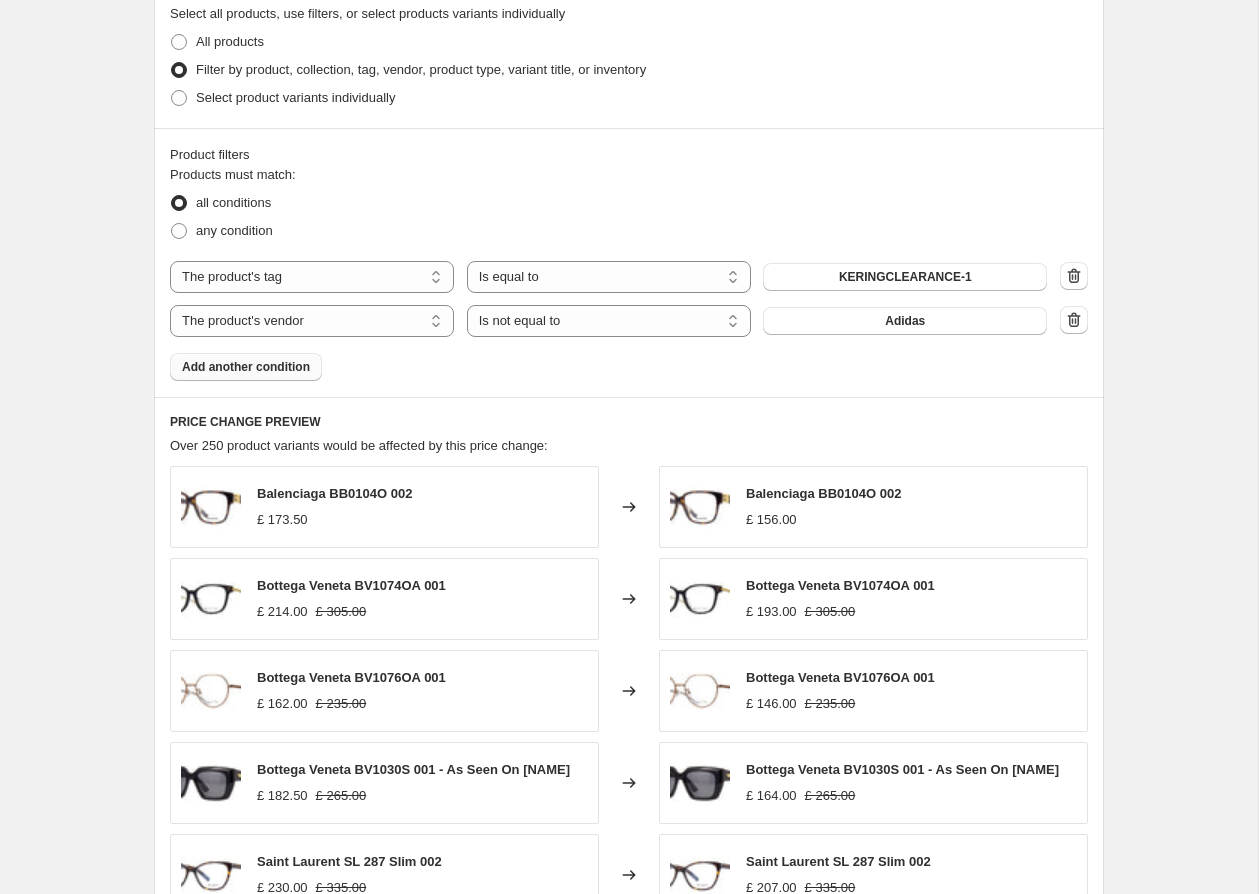 click on "Adidas" at bounding box center (905, 321) 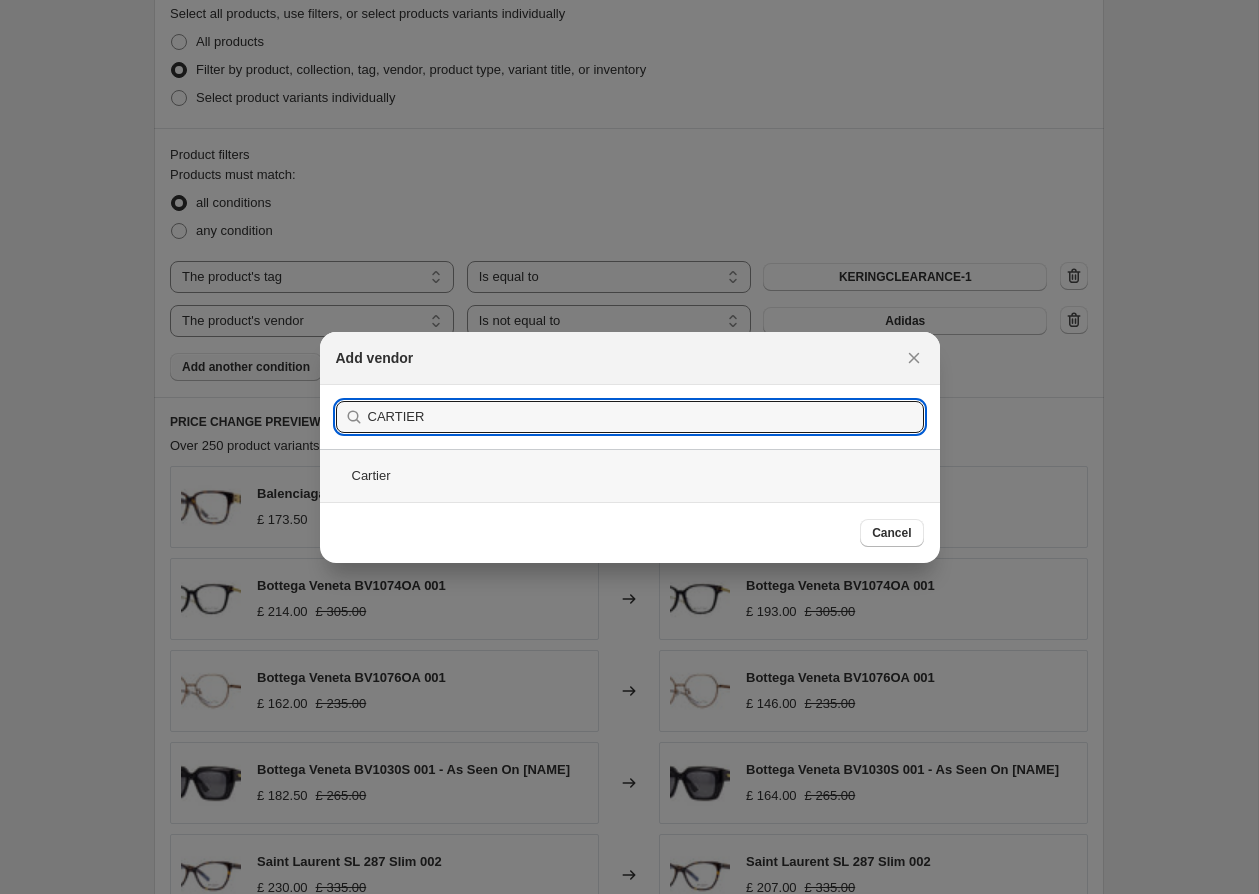 type on "CARTIER" 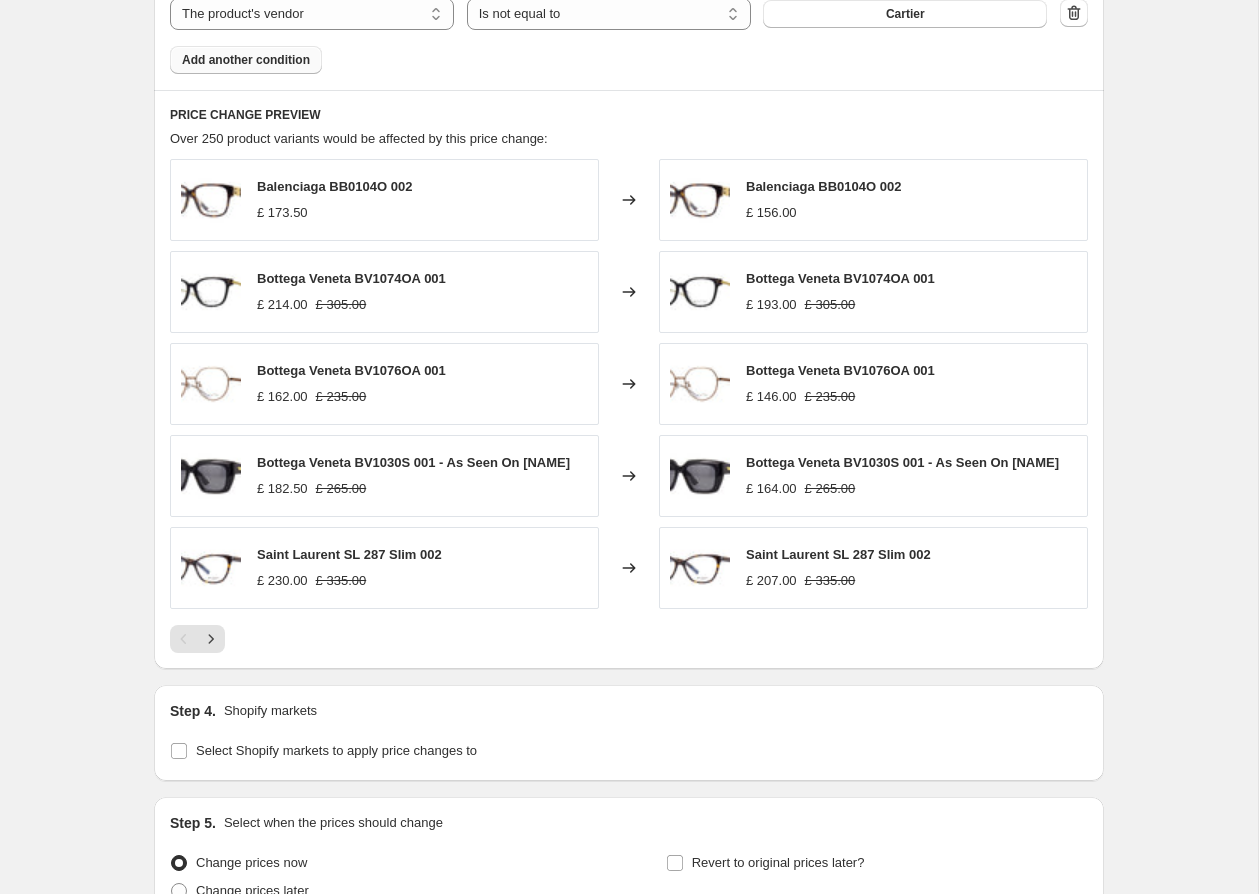 scroll, scrollTop: 1283, scrollLeft: 0, axis: vertical 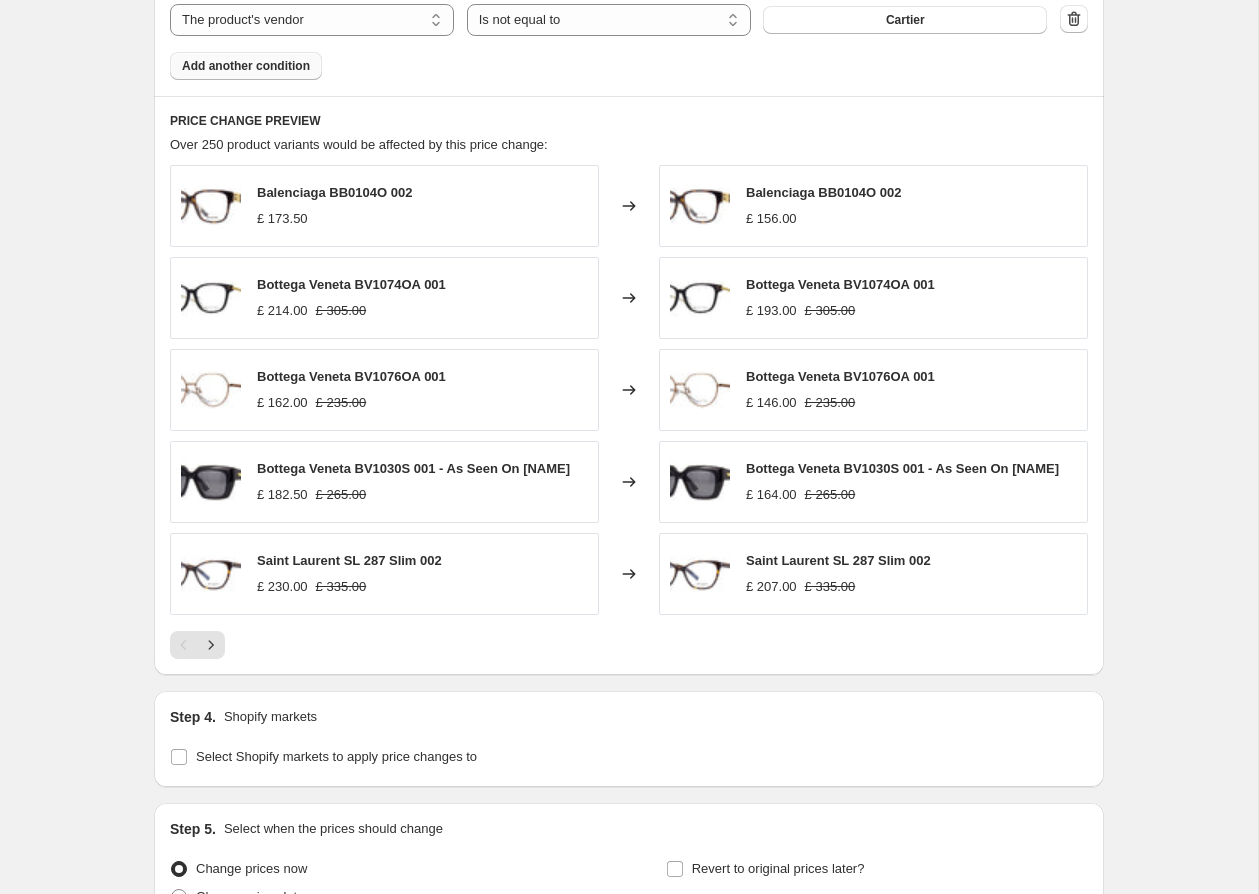 click on "Balenciaga BB0104O 002" at bounding box center (334, 192) 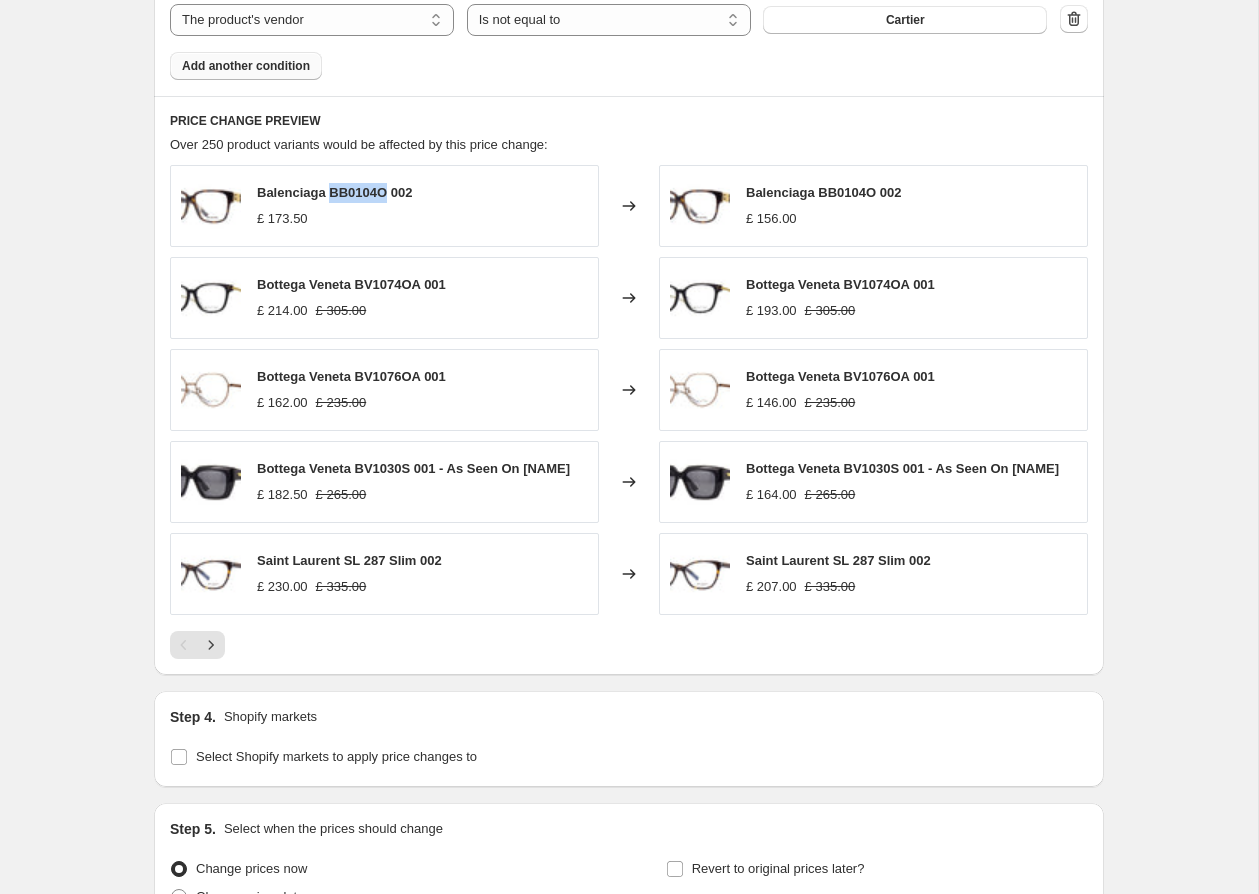 click on "Balenciaga BB0104O 002" at bounding box center [334, 192] 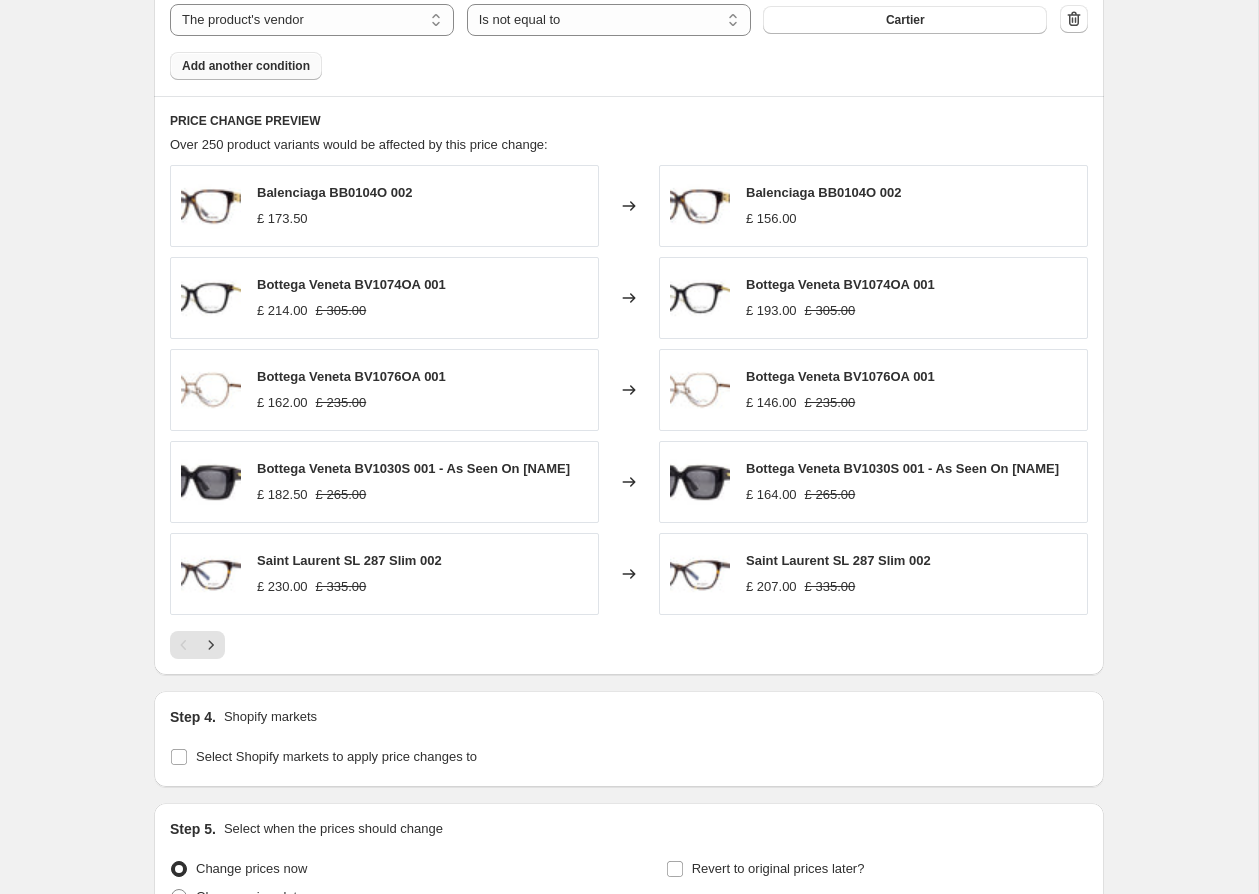 click on "Bottega Veneta BV1074OA 001" at bounding box center (351, 284) 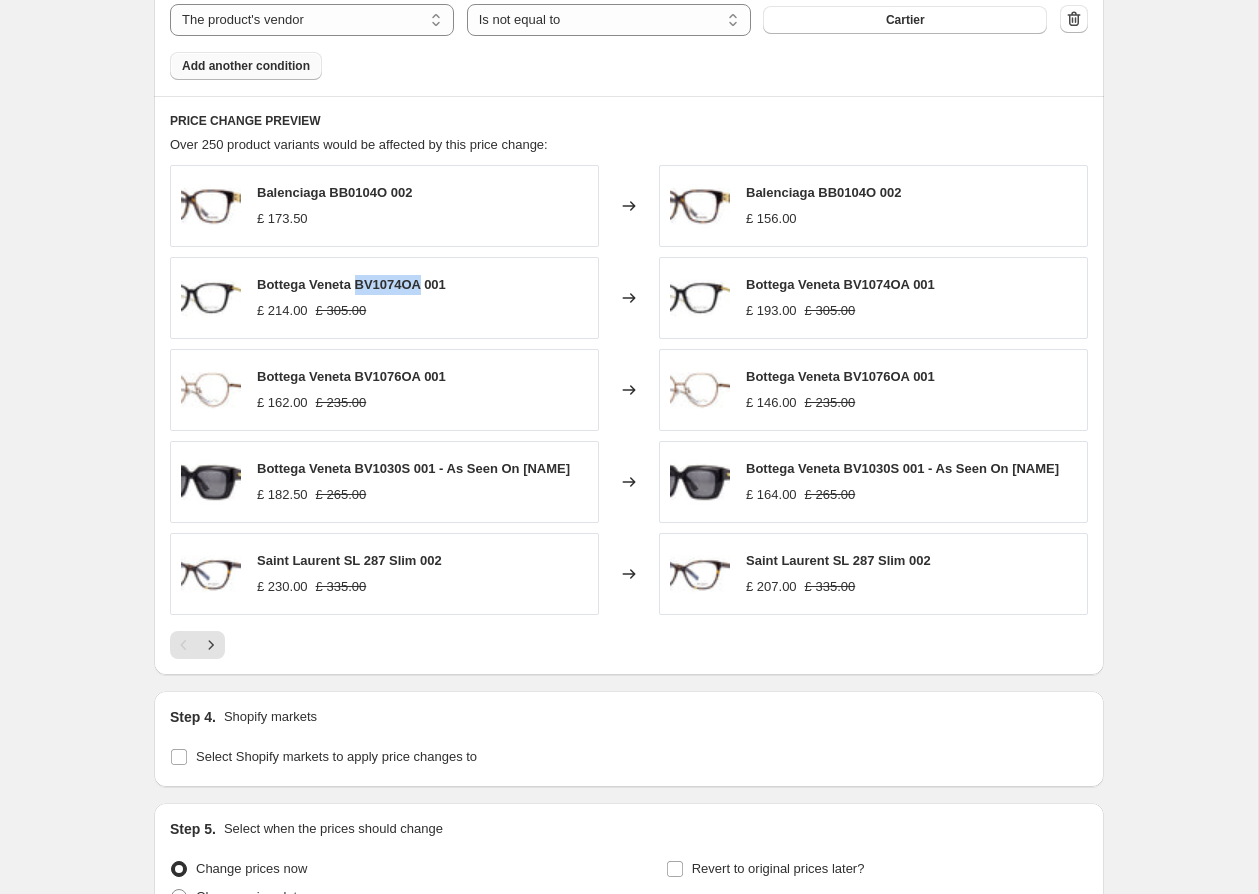 click on "Bottega Veneta BV1074OA 001" at bounding box center [351, 284] 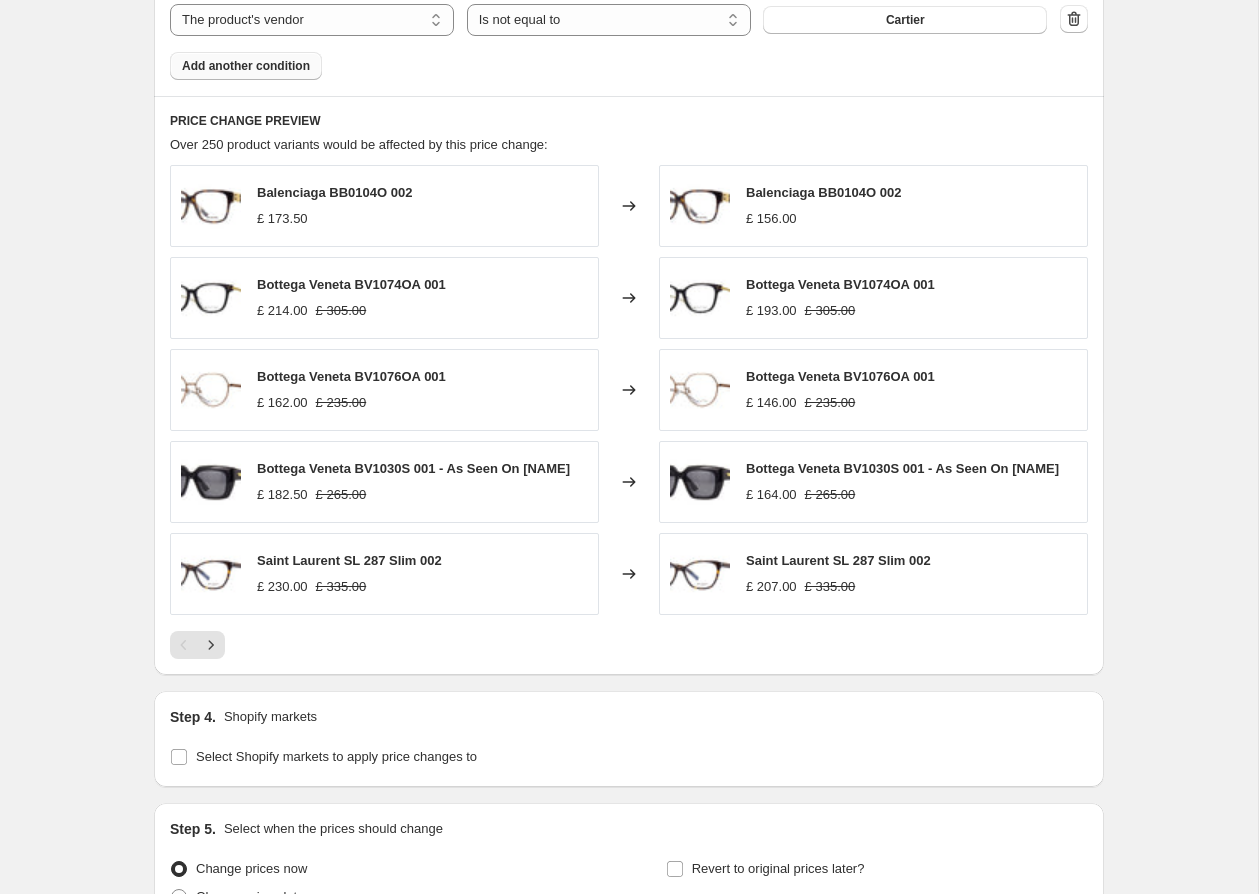 click on "Bottega Veneta BV1076OA 001" at bounding box center (351, 376) 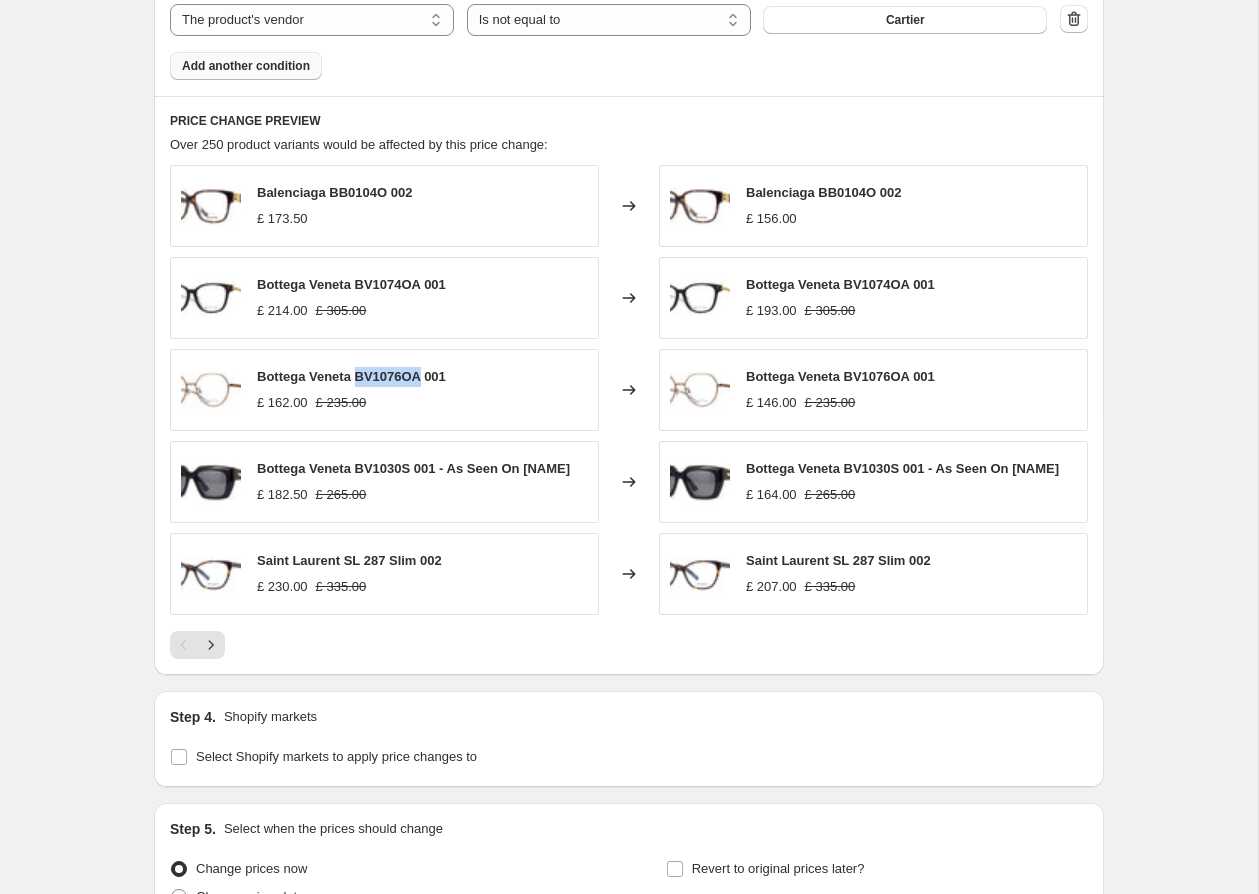 click on "Bottega Veneta BV1076OA 001" at bounding box center [351, 376] 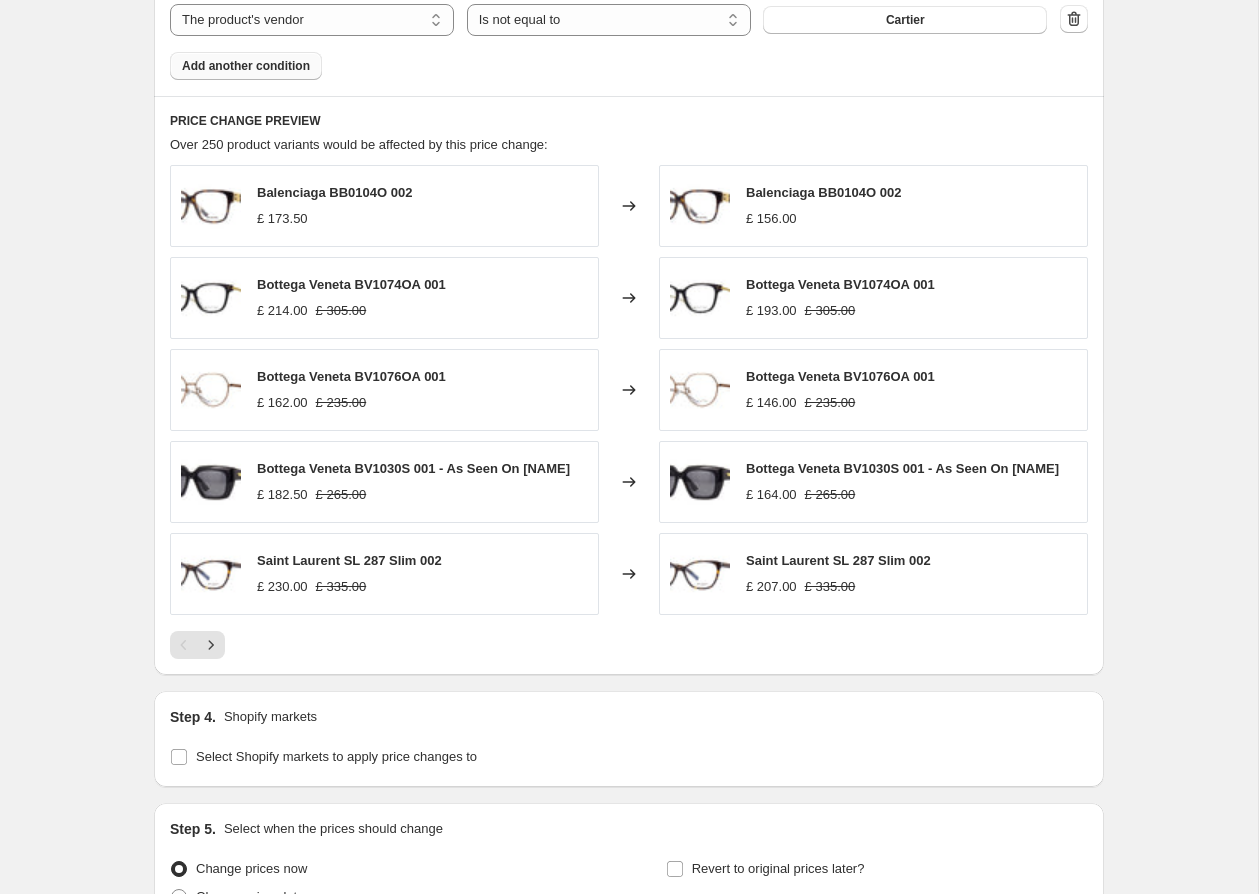 click on "Bottega Veneta BV1030S 001 - As Seen On [NAME]" at bounding box center (413, 468) 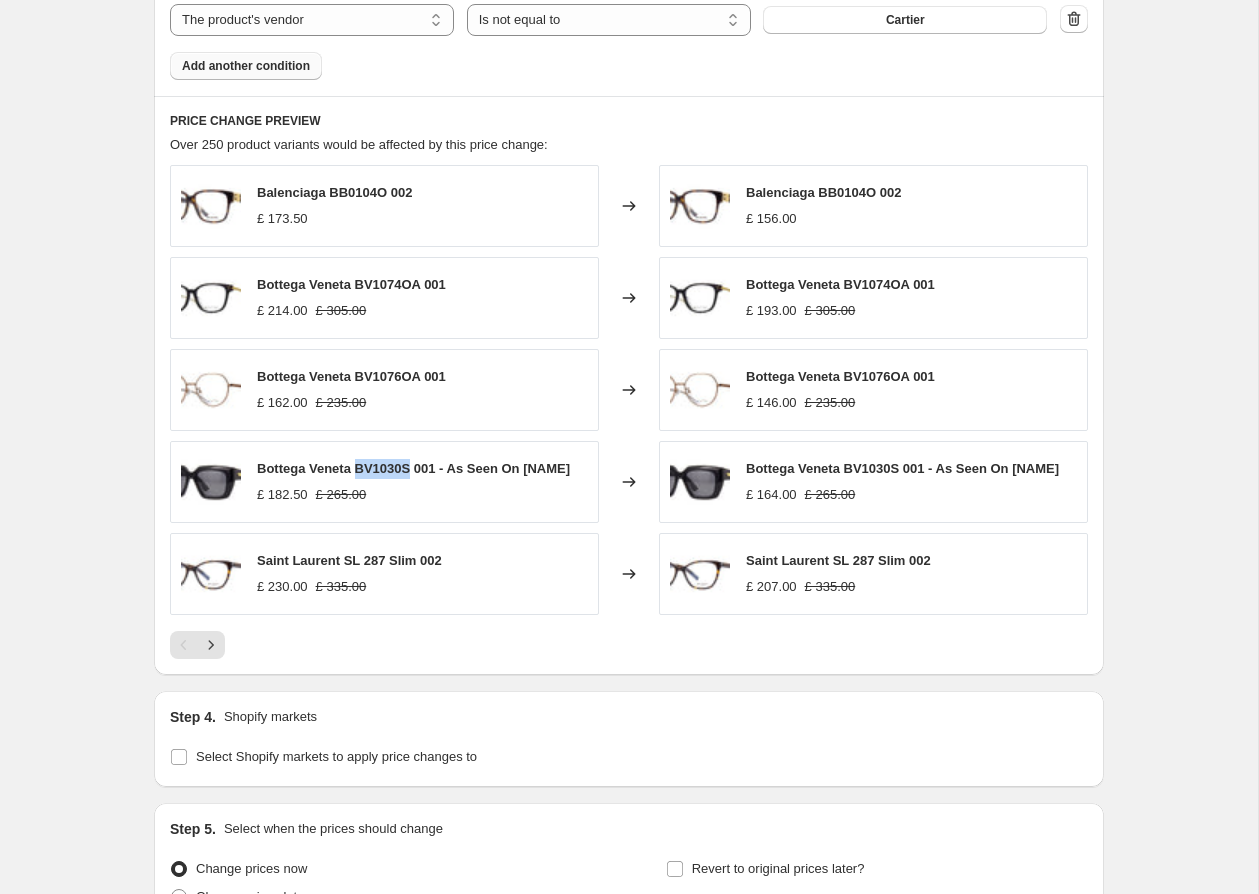click on "Bottega Veneta BV1030S 001 - As Seen On [NAME]" at bounding box center (413, 468) 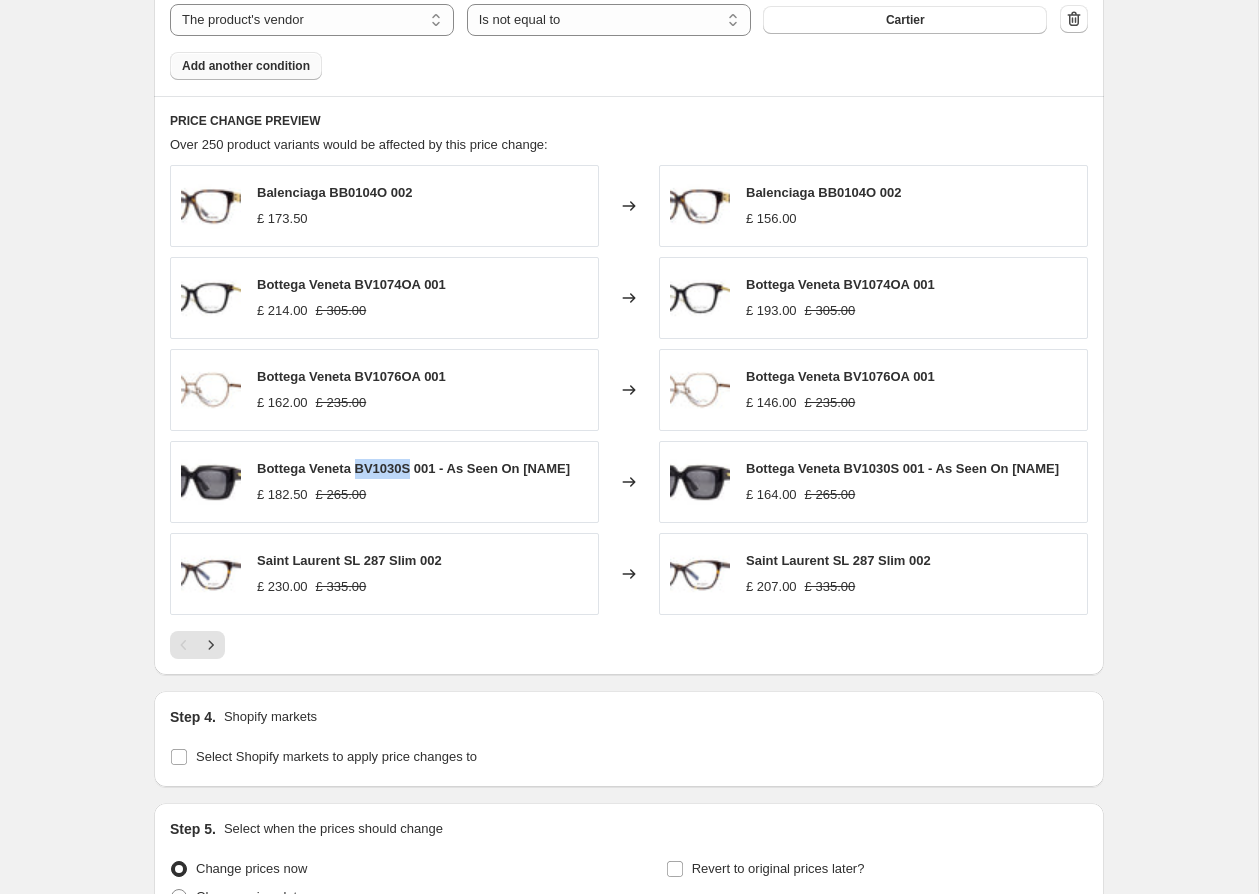 copy on "BV1030S" 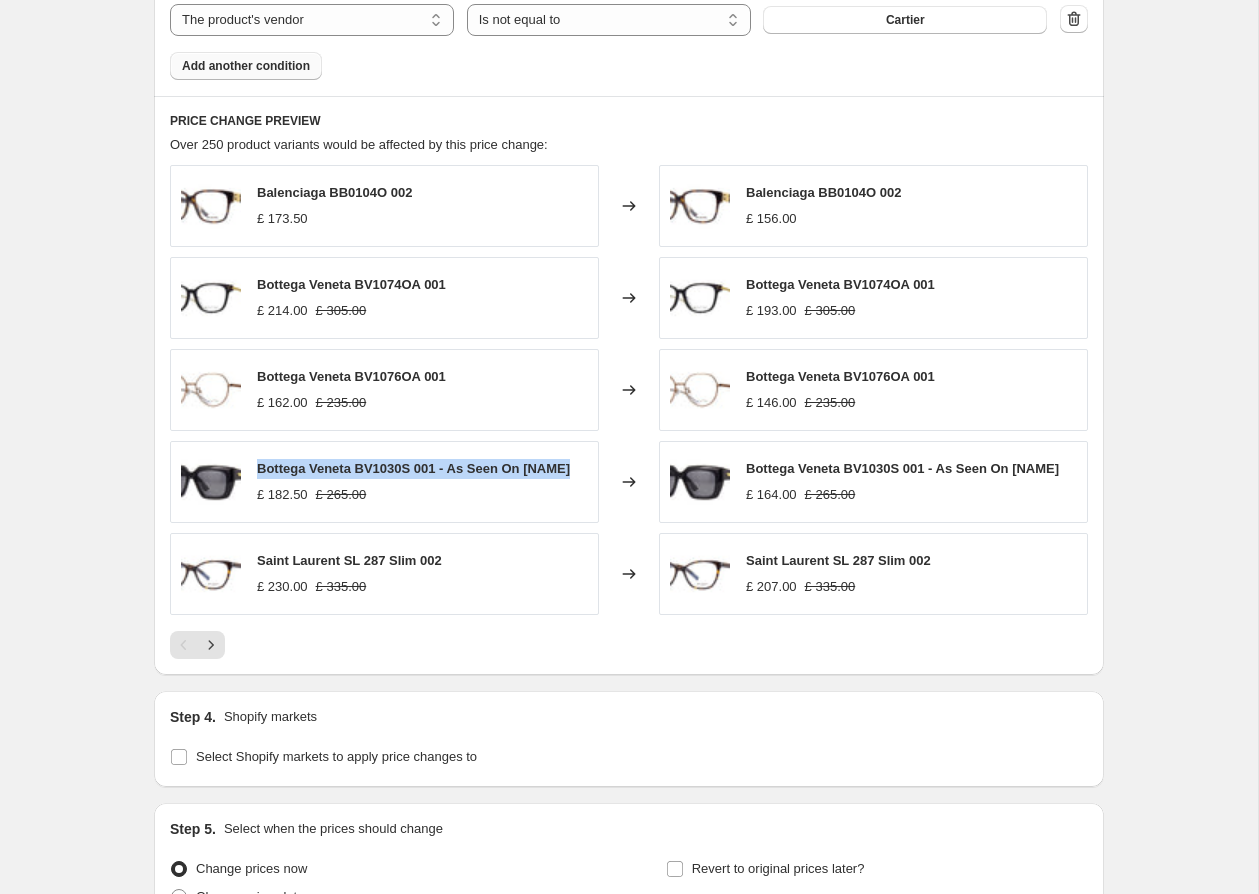 click on "Bottega Veneta BV1030S 001 - As Seen On [NAME]" at bounding box center [413, 468] 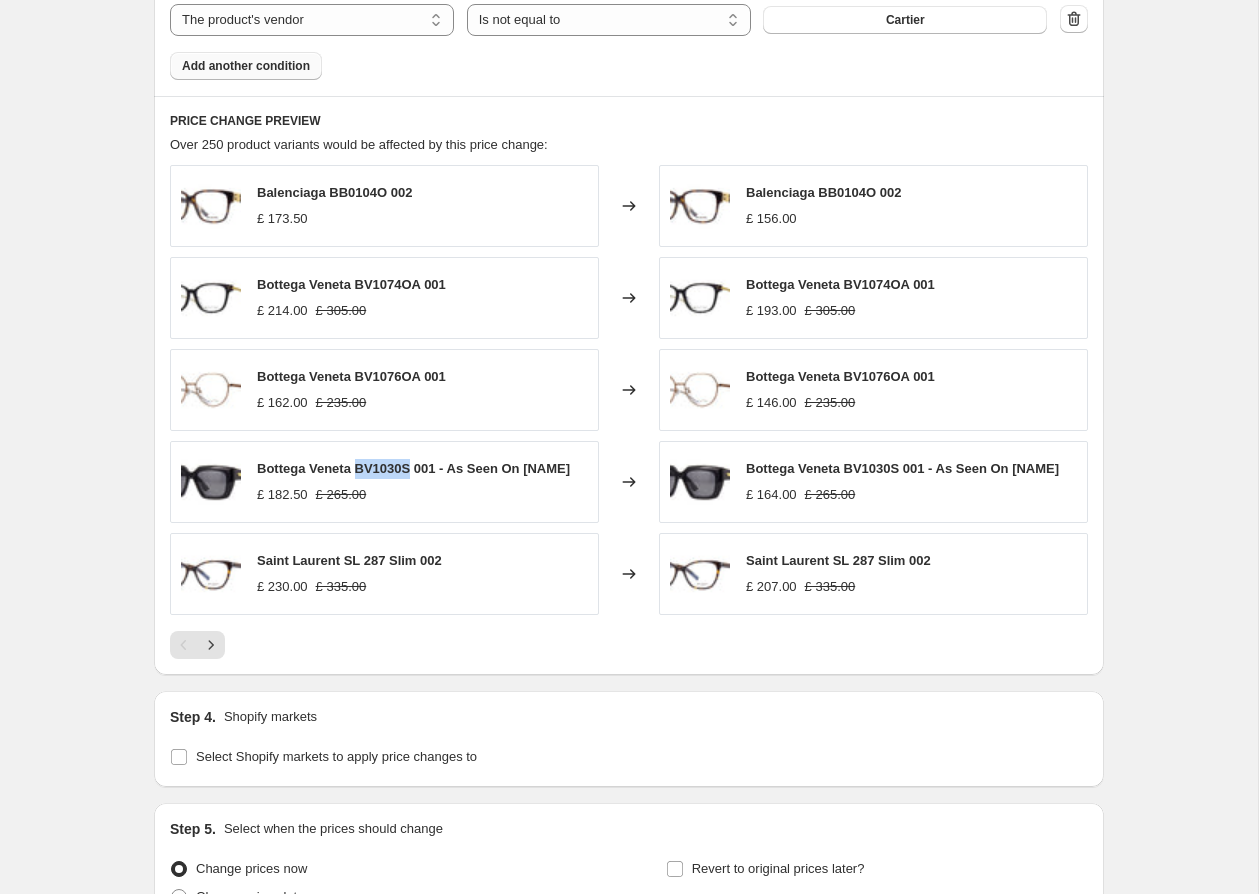 click on "Bottega Veneta BV1030S 001 - As Seen On [NAME]" at bounding box center (413, 468) 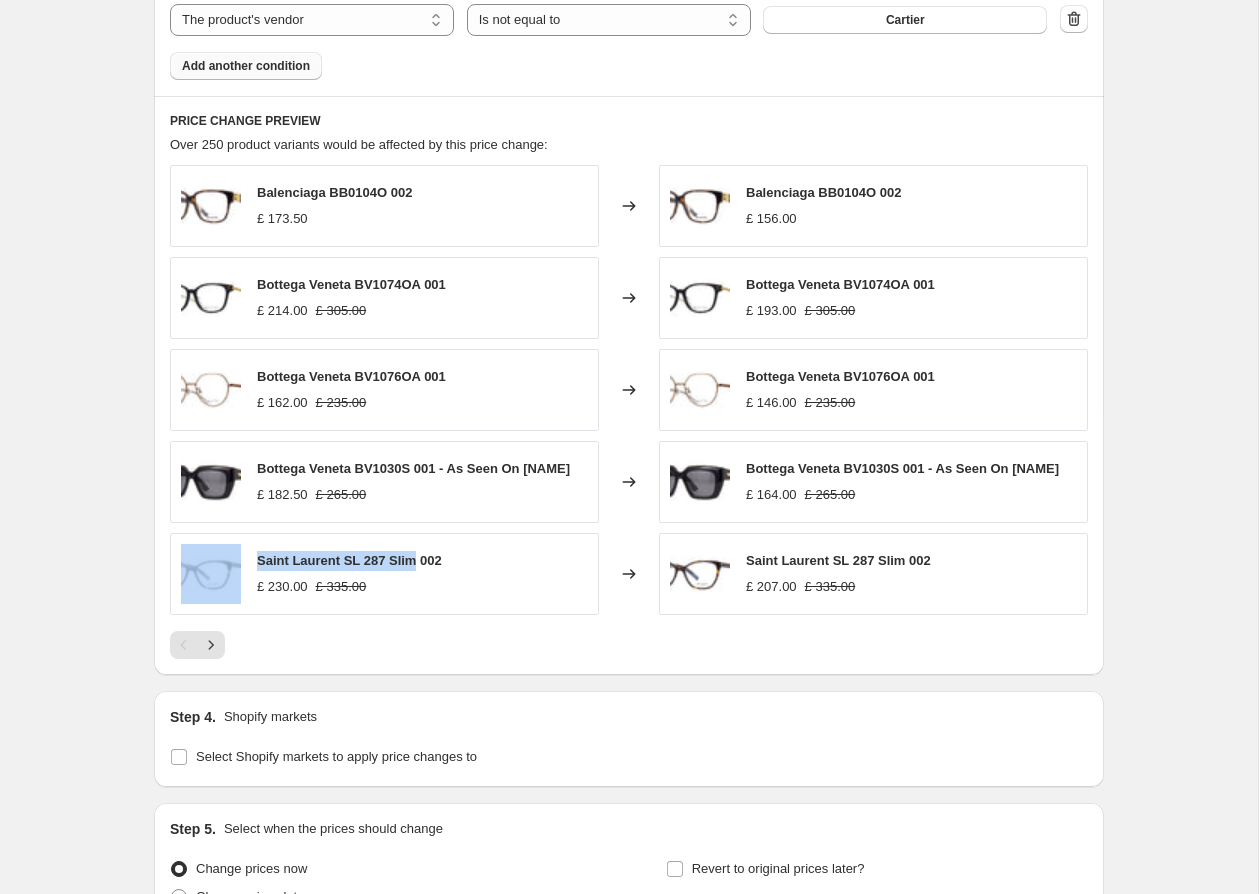 drag, startPoint x: 422, startPoint y: 562, endPoint x: 226, endPoint y: 560, distance: 196.01021 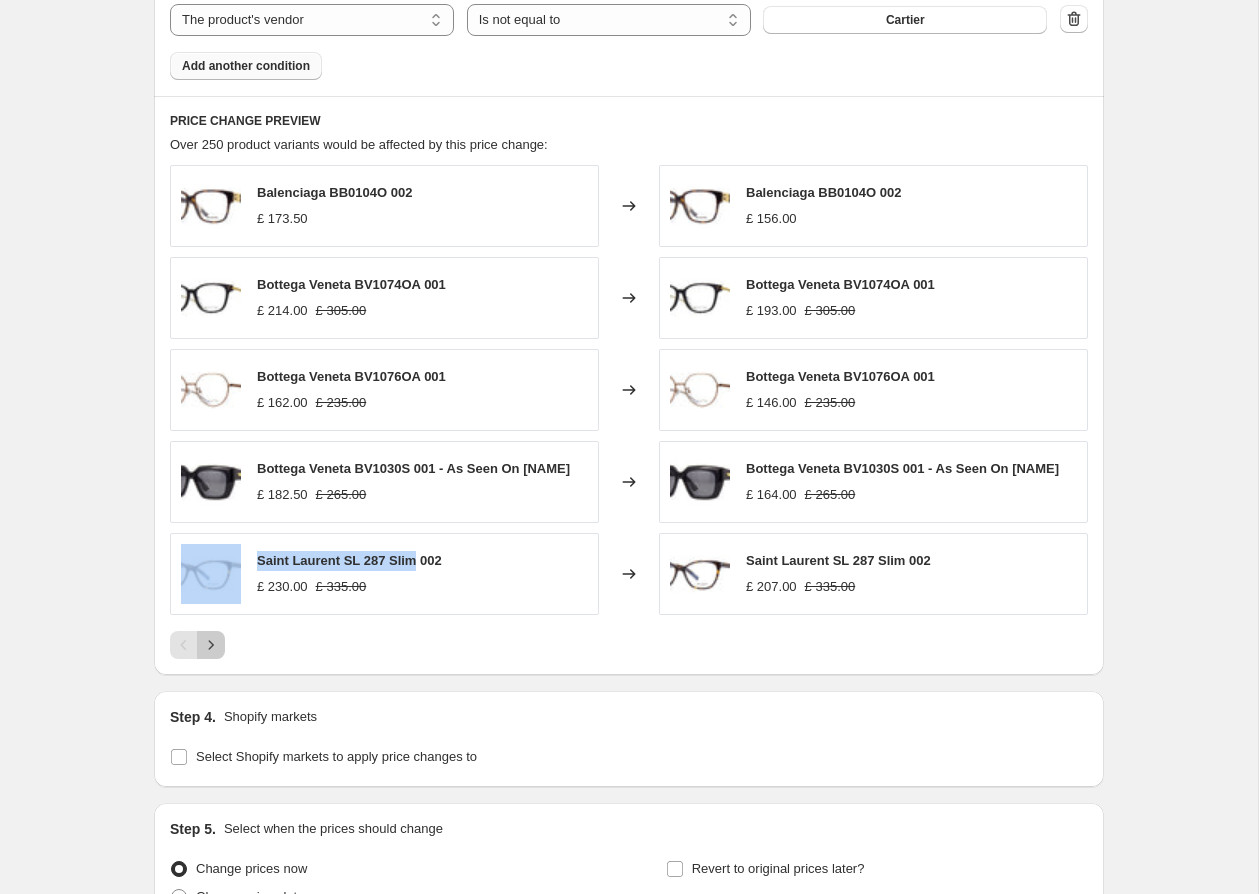 click 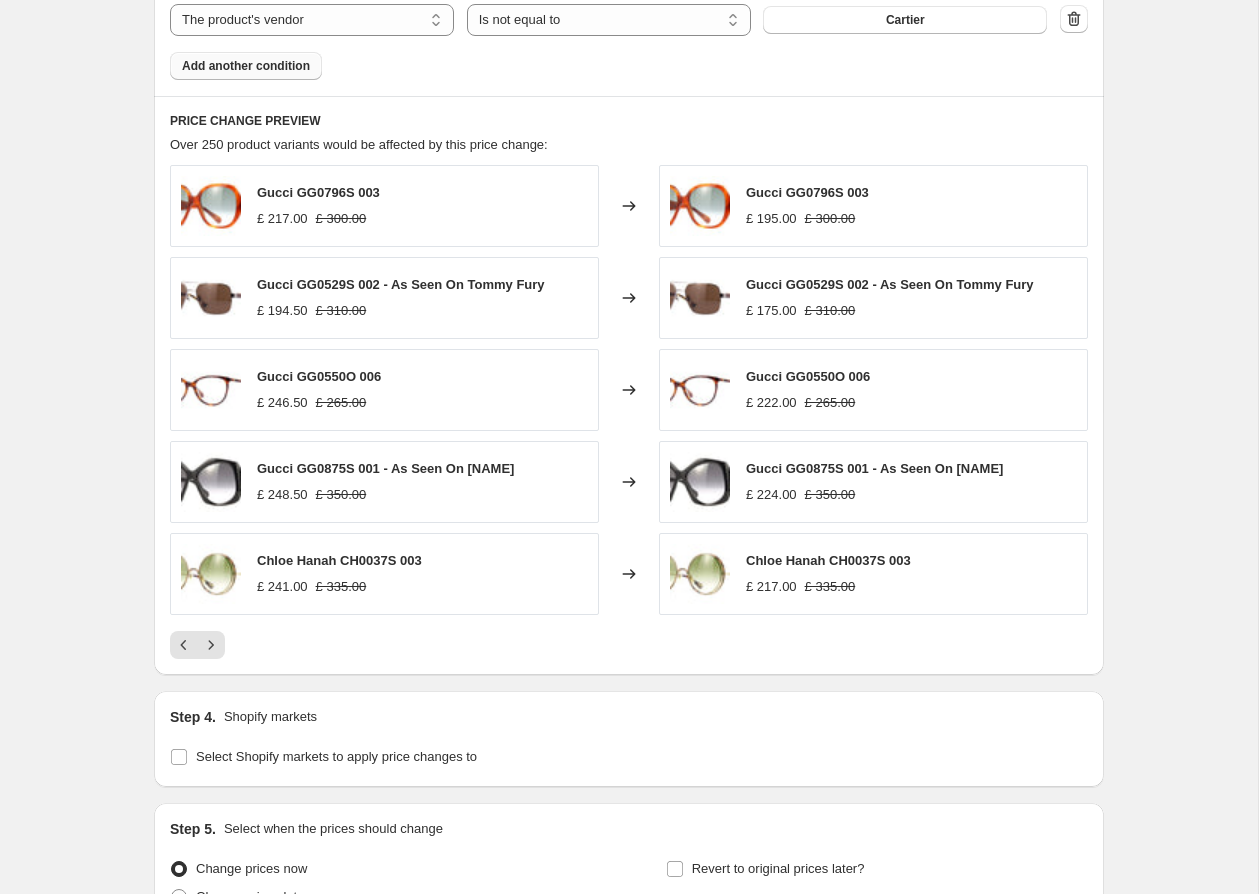 click on "Gucci GG0796S 003" at bounding box center (318, 192) 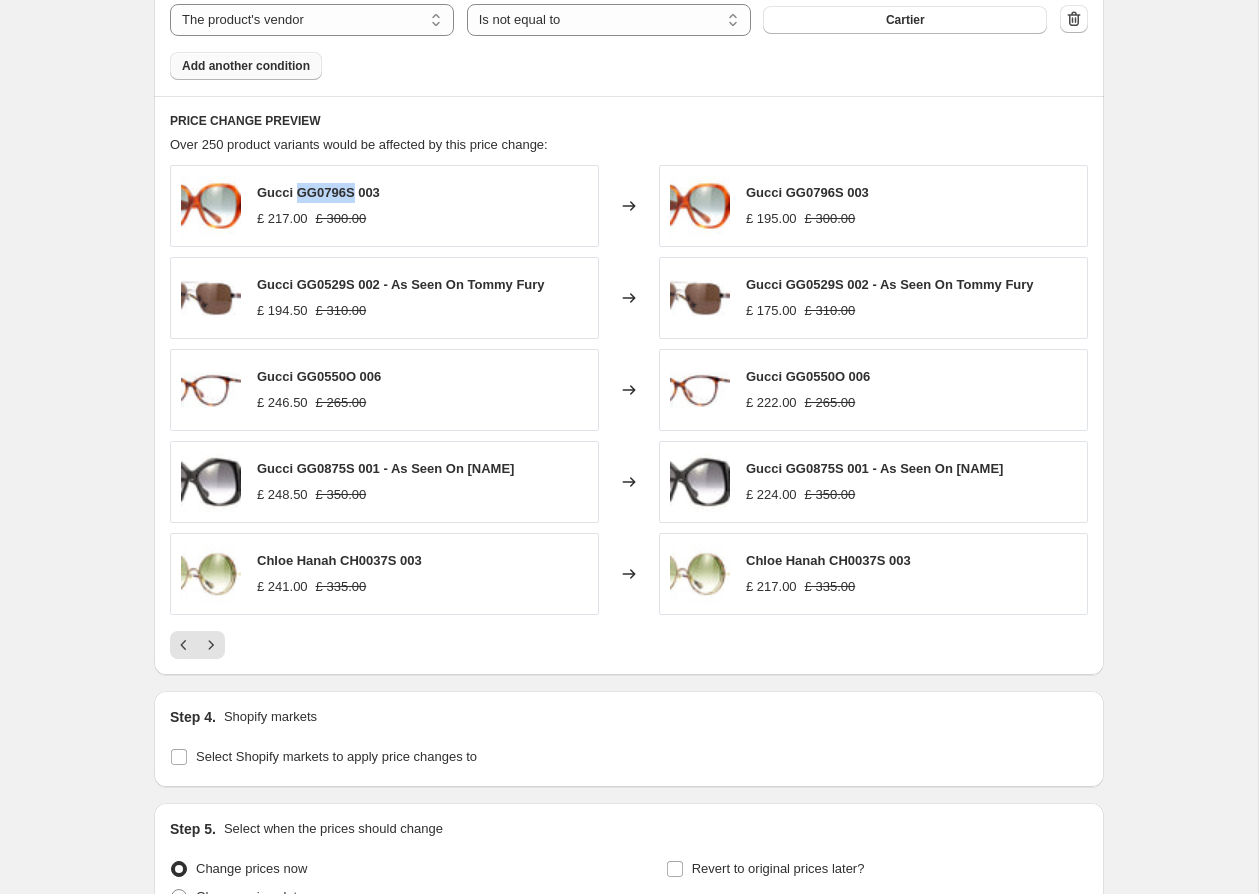 click on "Gucci GG0796S 003" at bounding box center (318, 192) 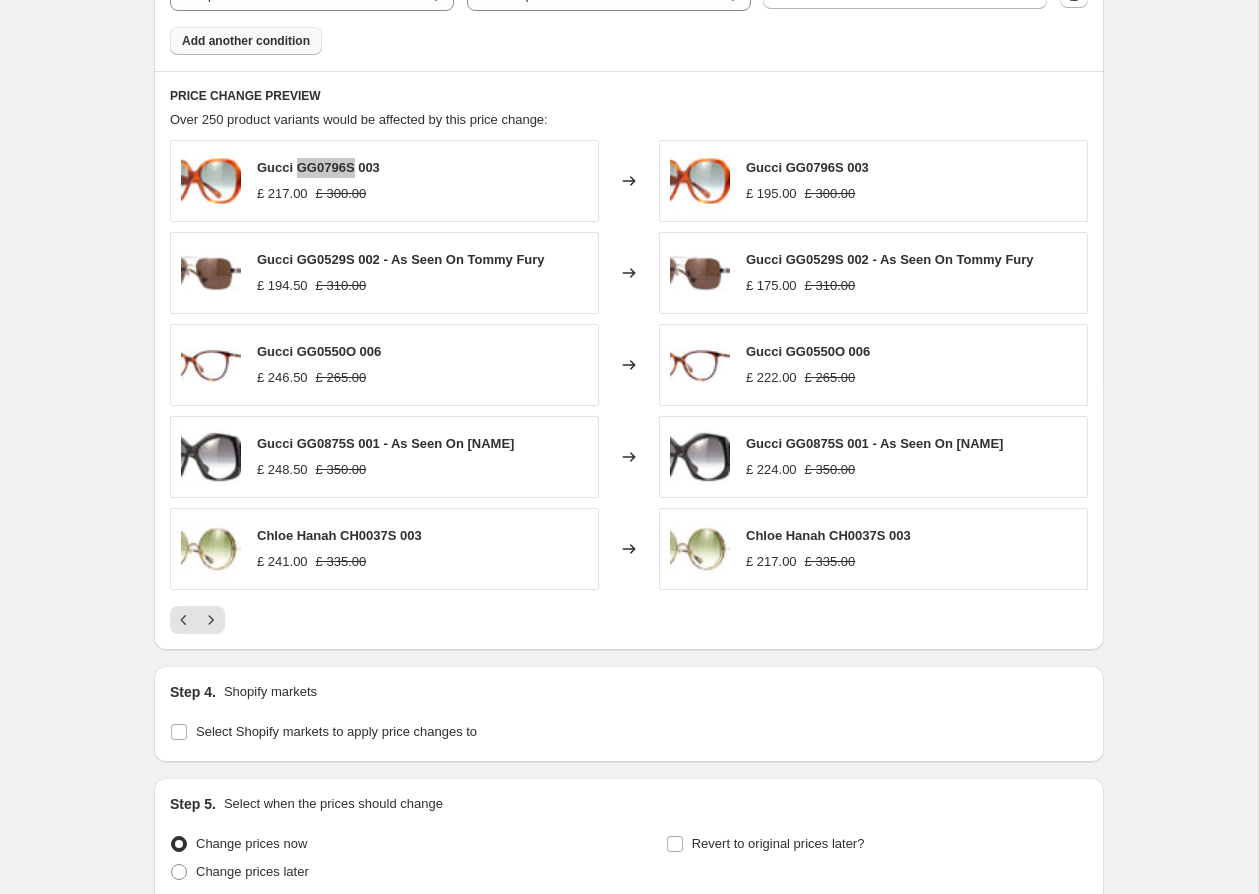 scroll, scrollTop: 1310, scrollLeft: 0, axis: vertical 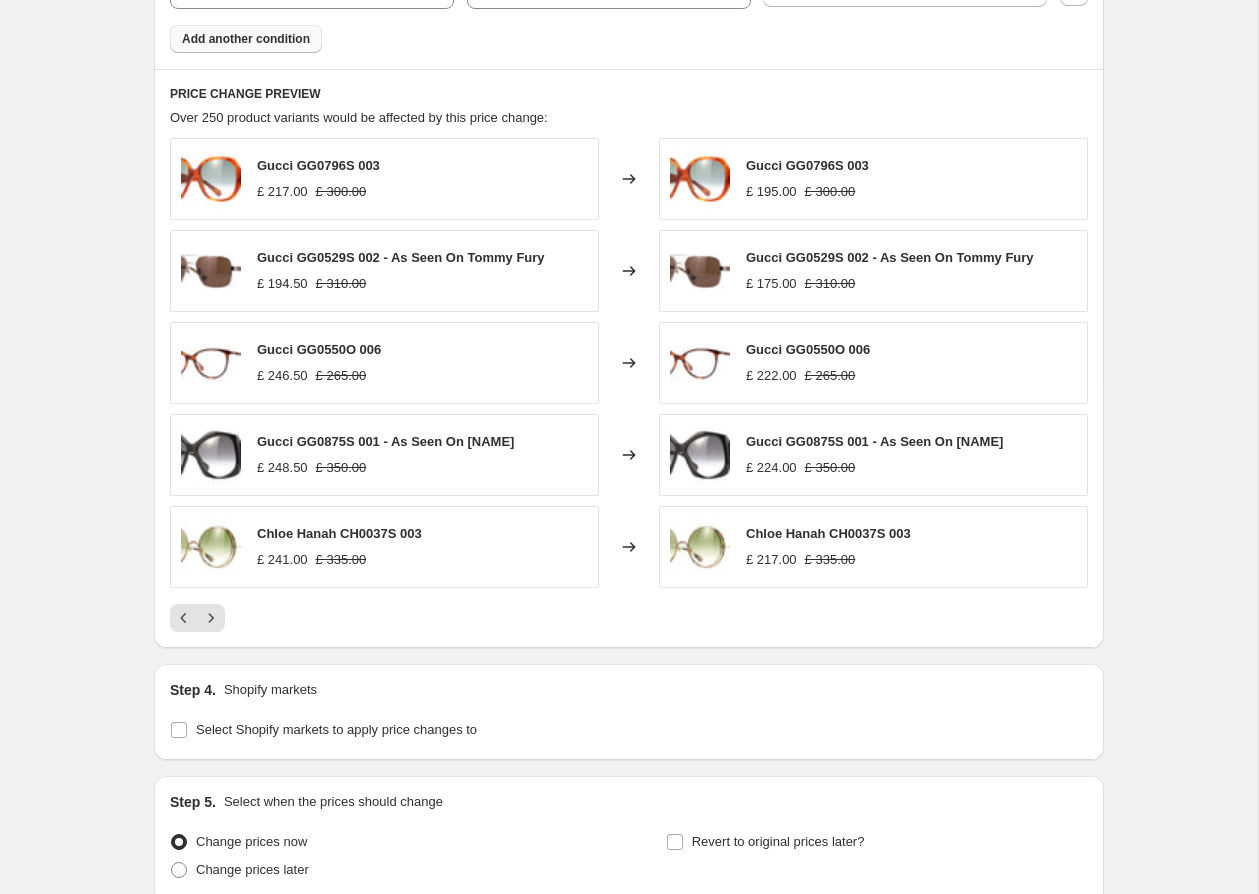click on "Gucci GG0550O 006" at bounding box center [319, 349] 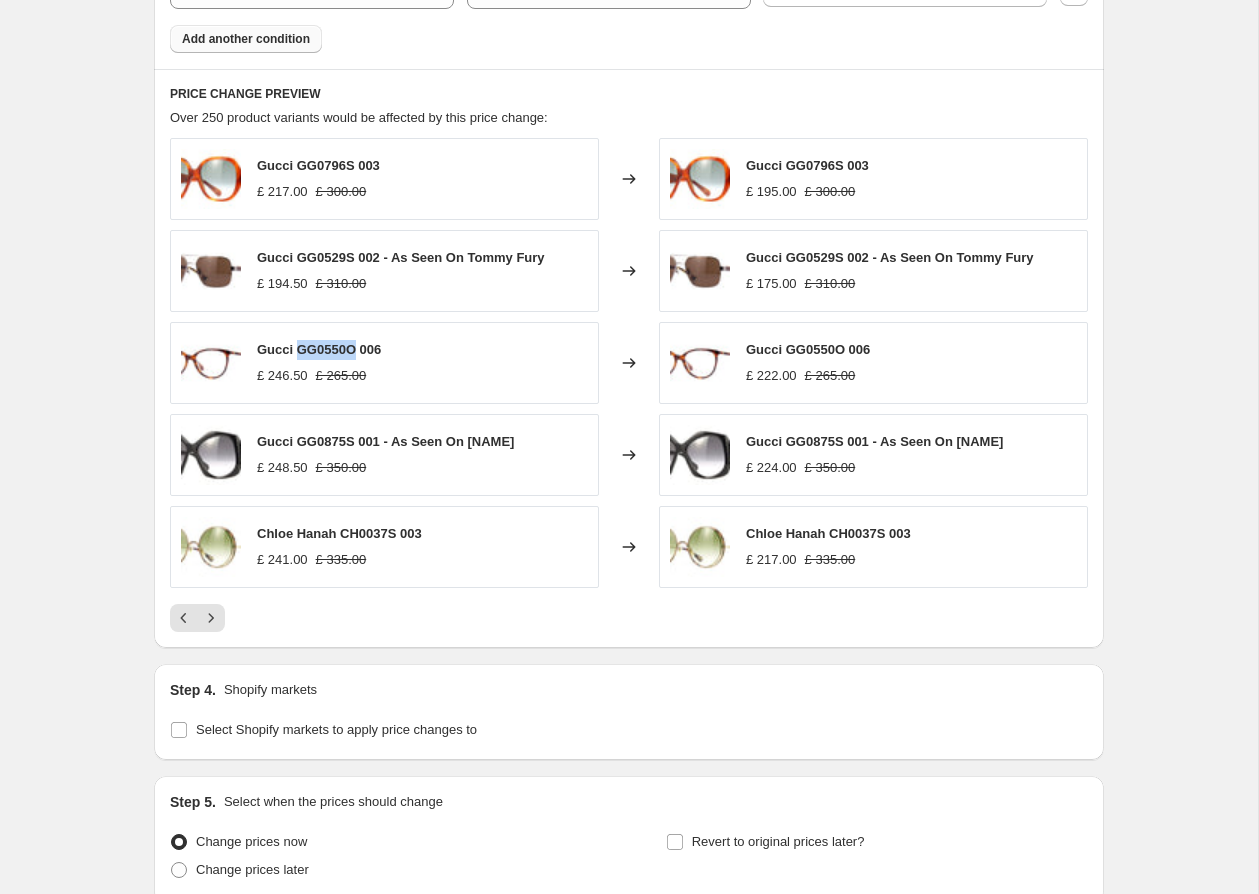 click on "Gucci GG0550O 006" at bounding box center (319, 349) 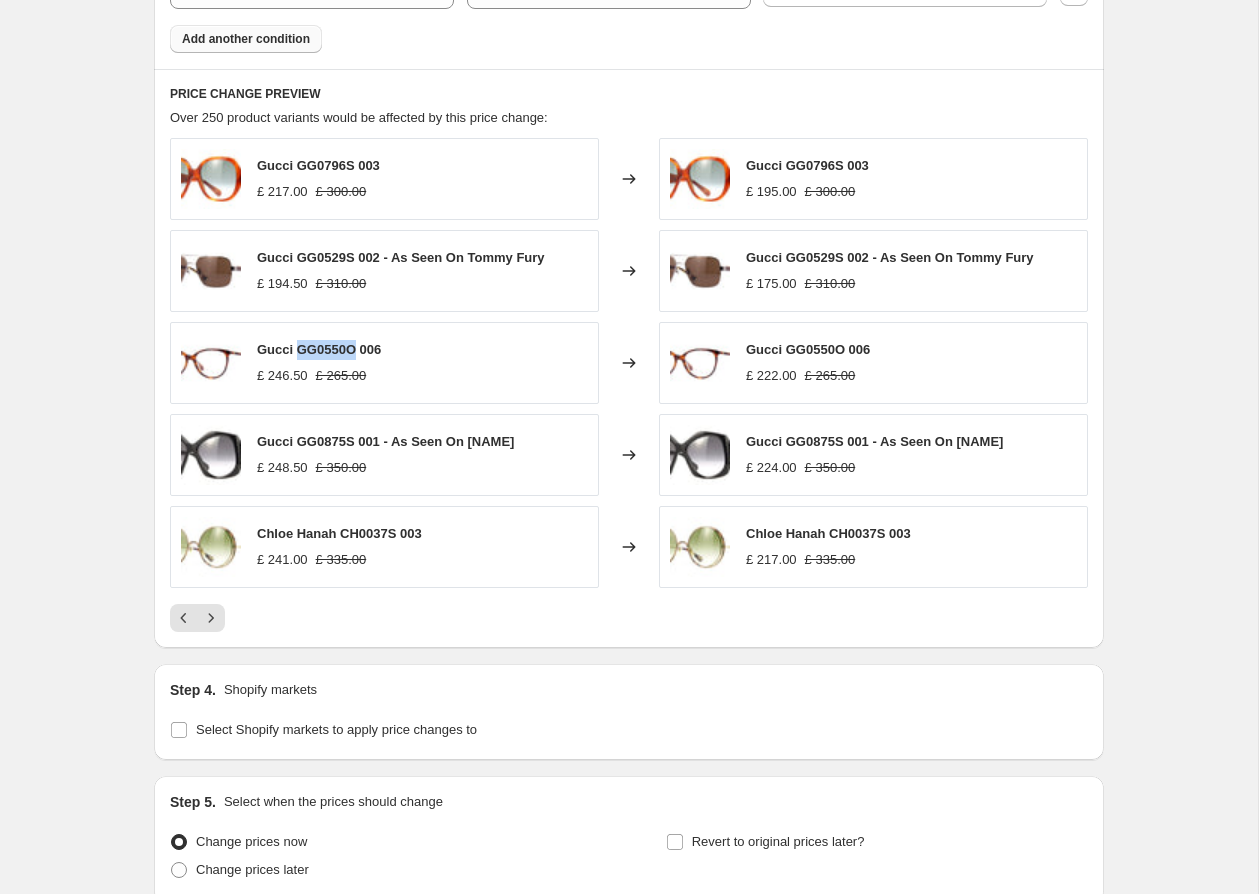 scroll, scrollTop: 1303, scrollLeft: 0, axis: vertical 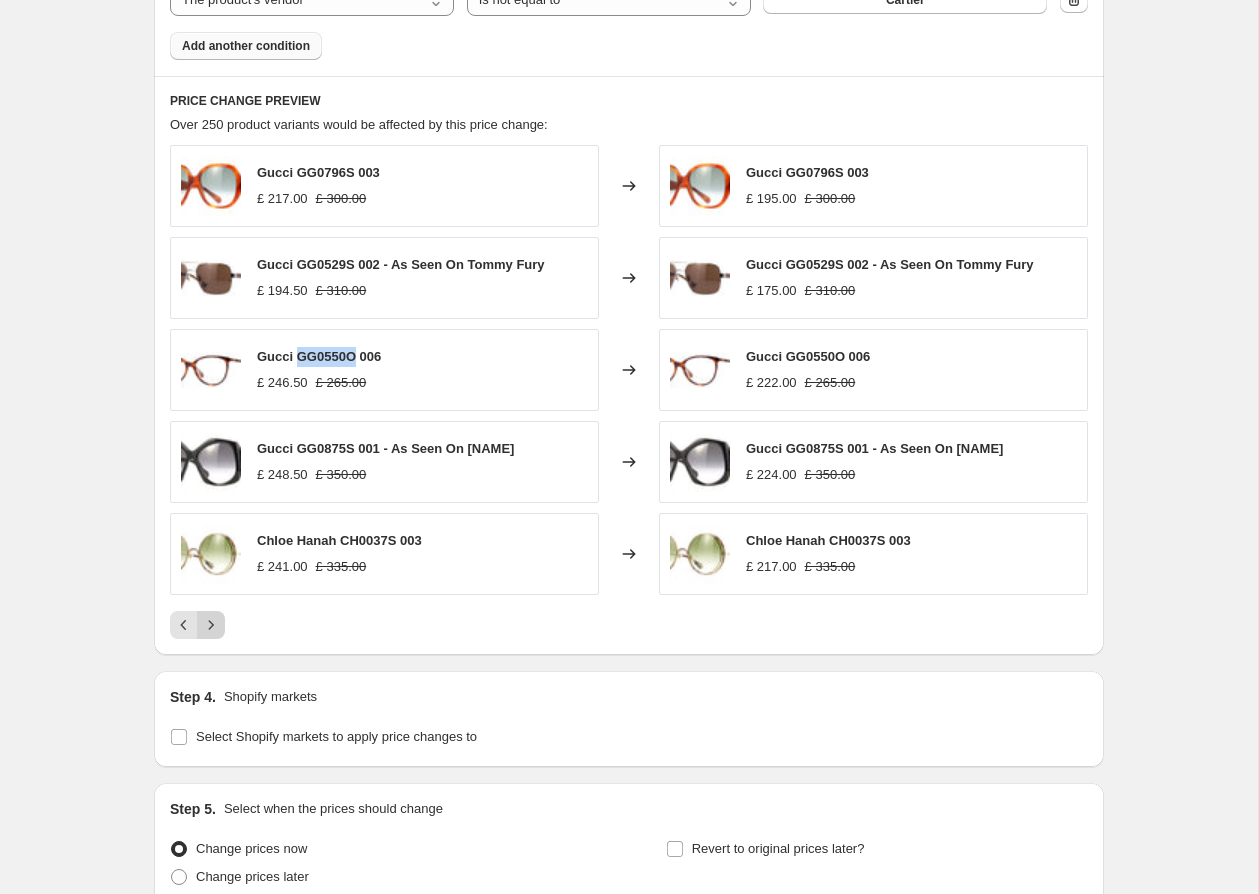 click 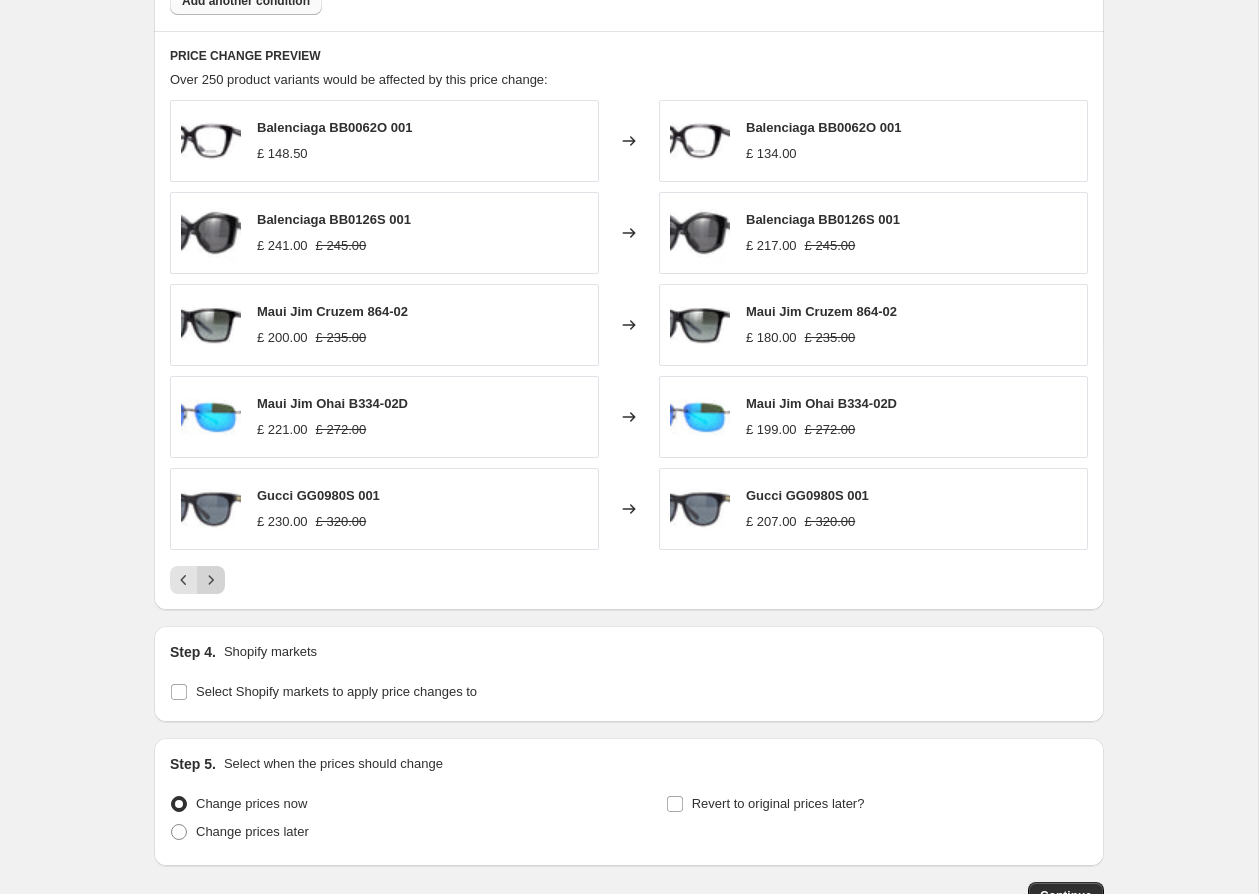 scroll, scrollTop: 1336, scrollLeft: 0, axis: vertical 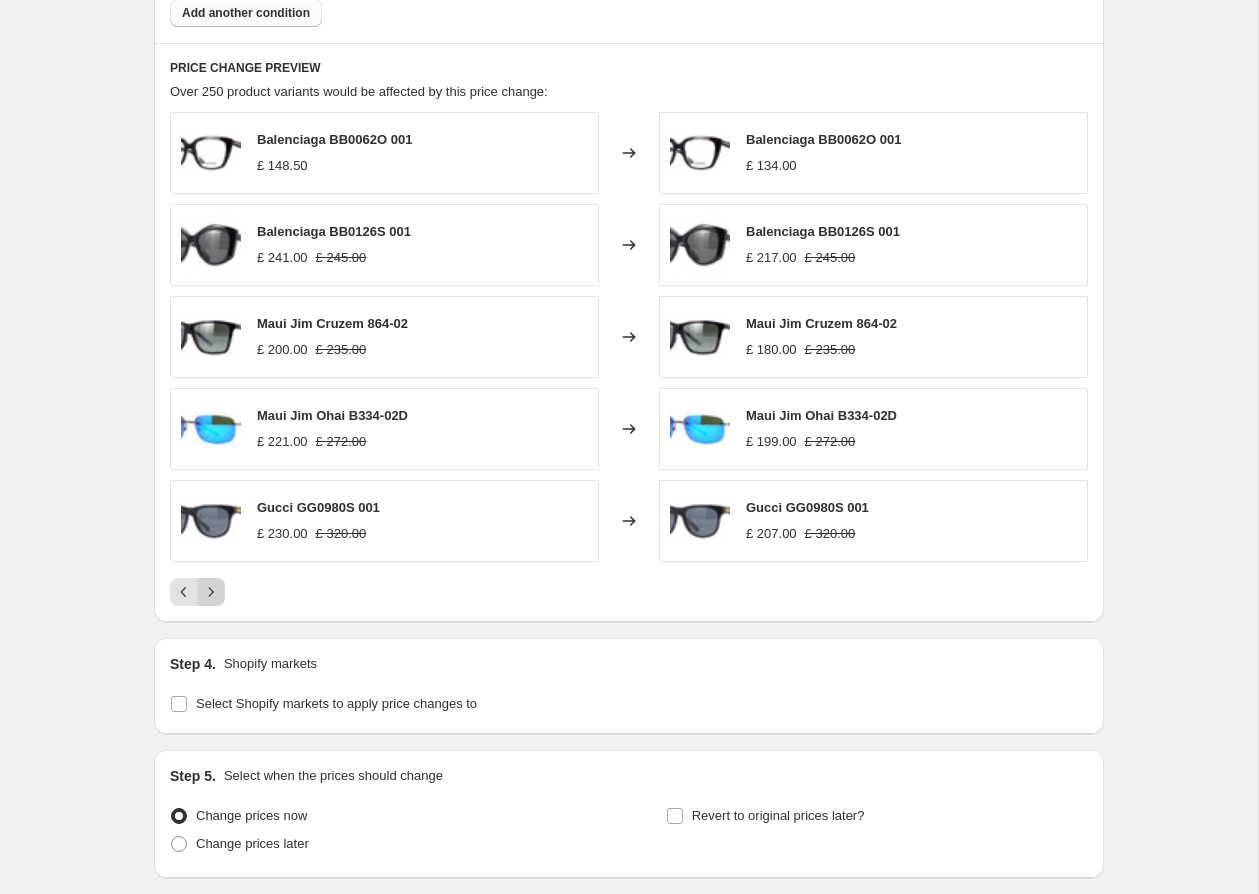 click 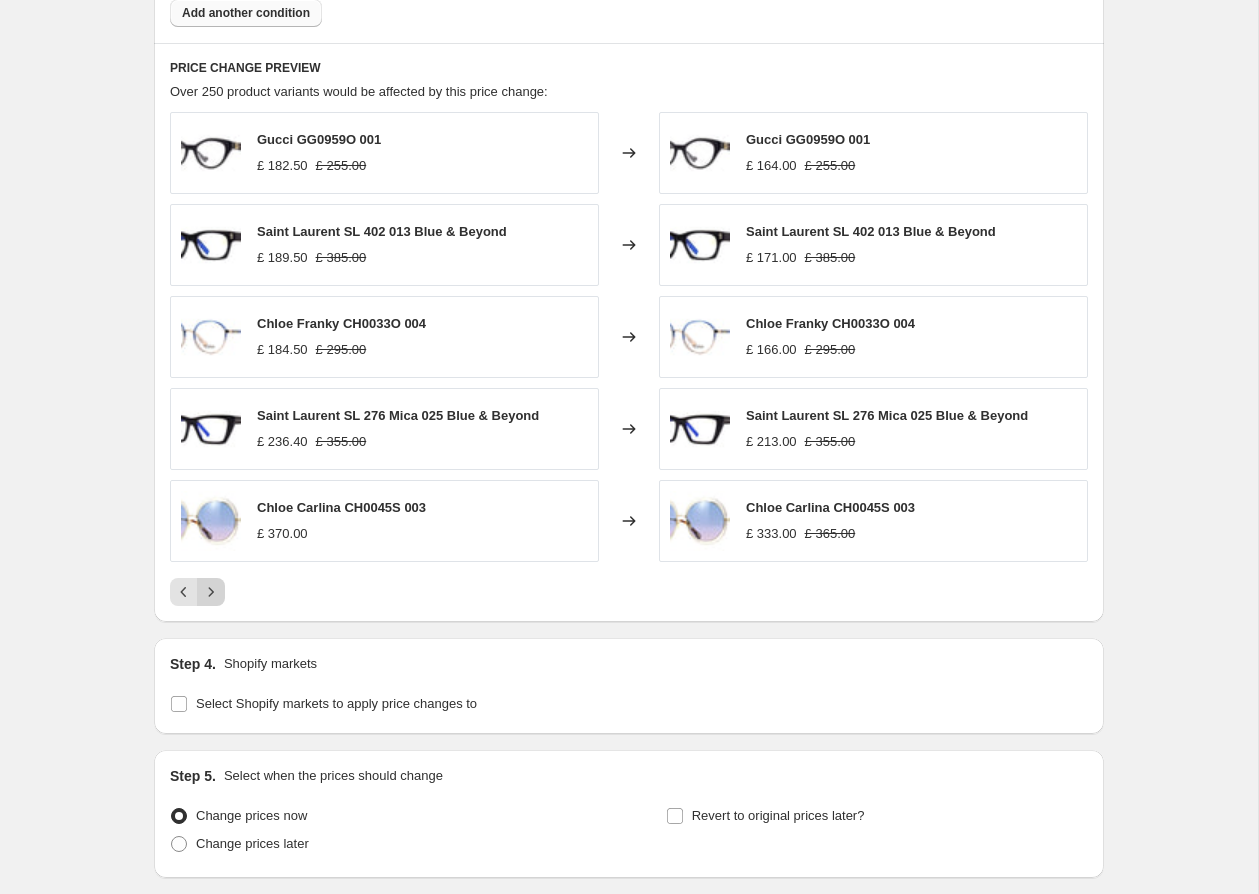 click 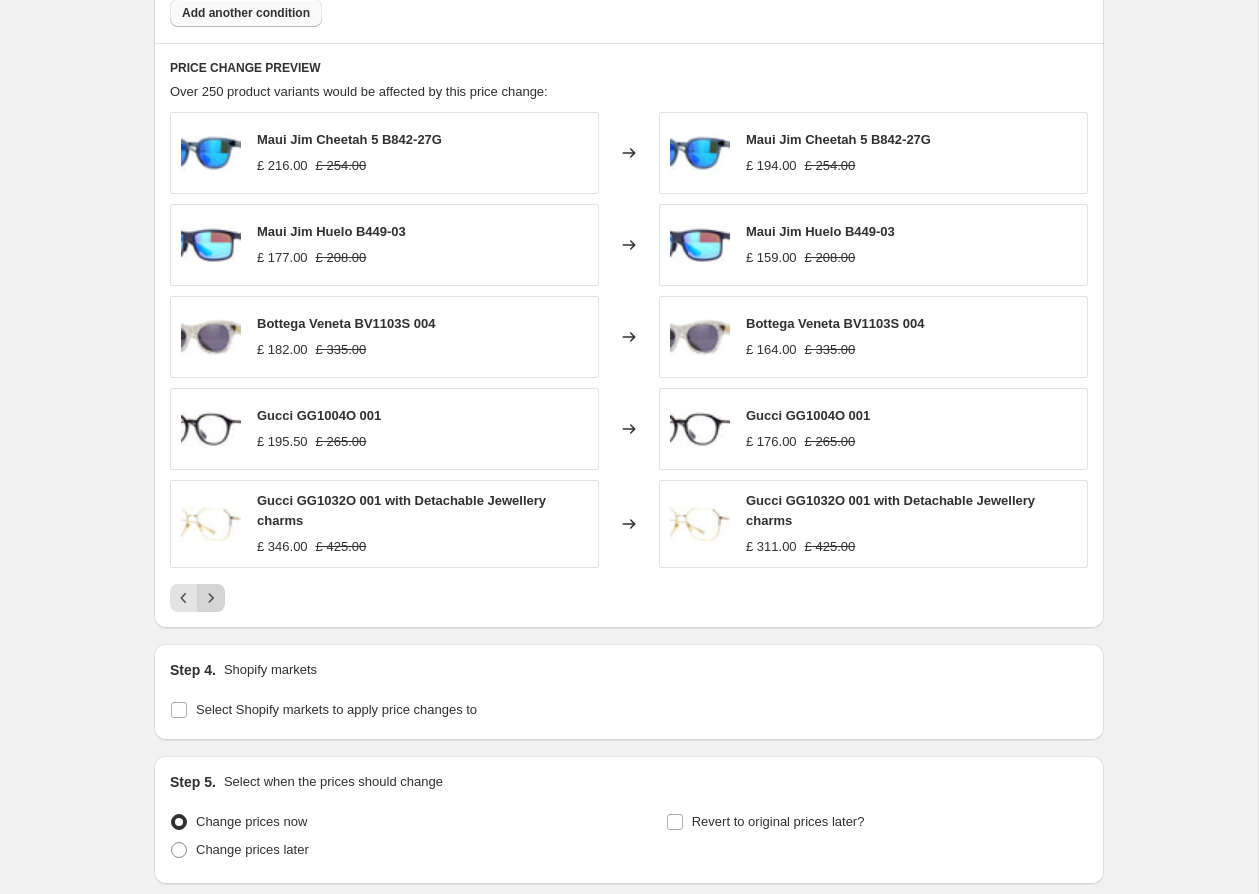 click 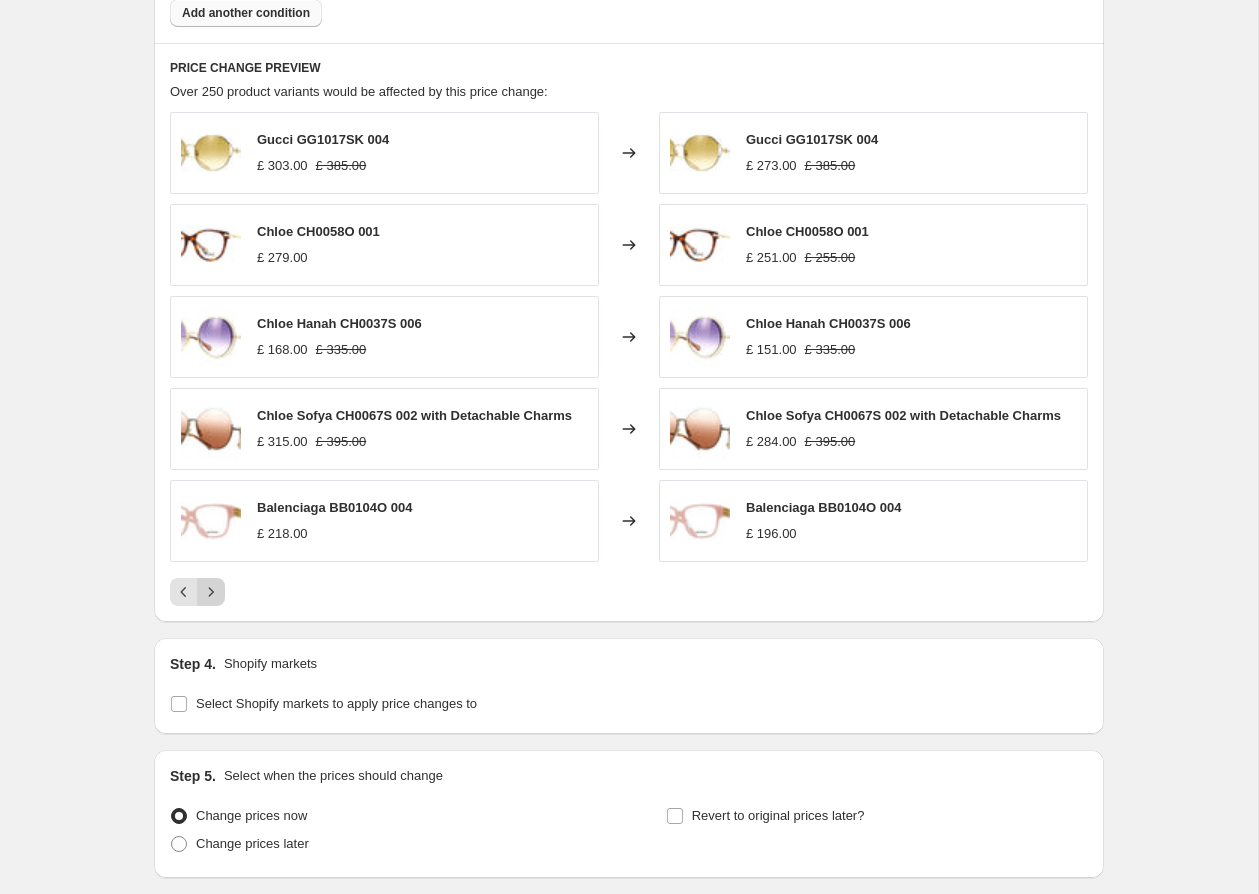 click 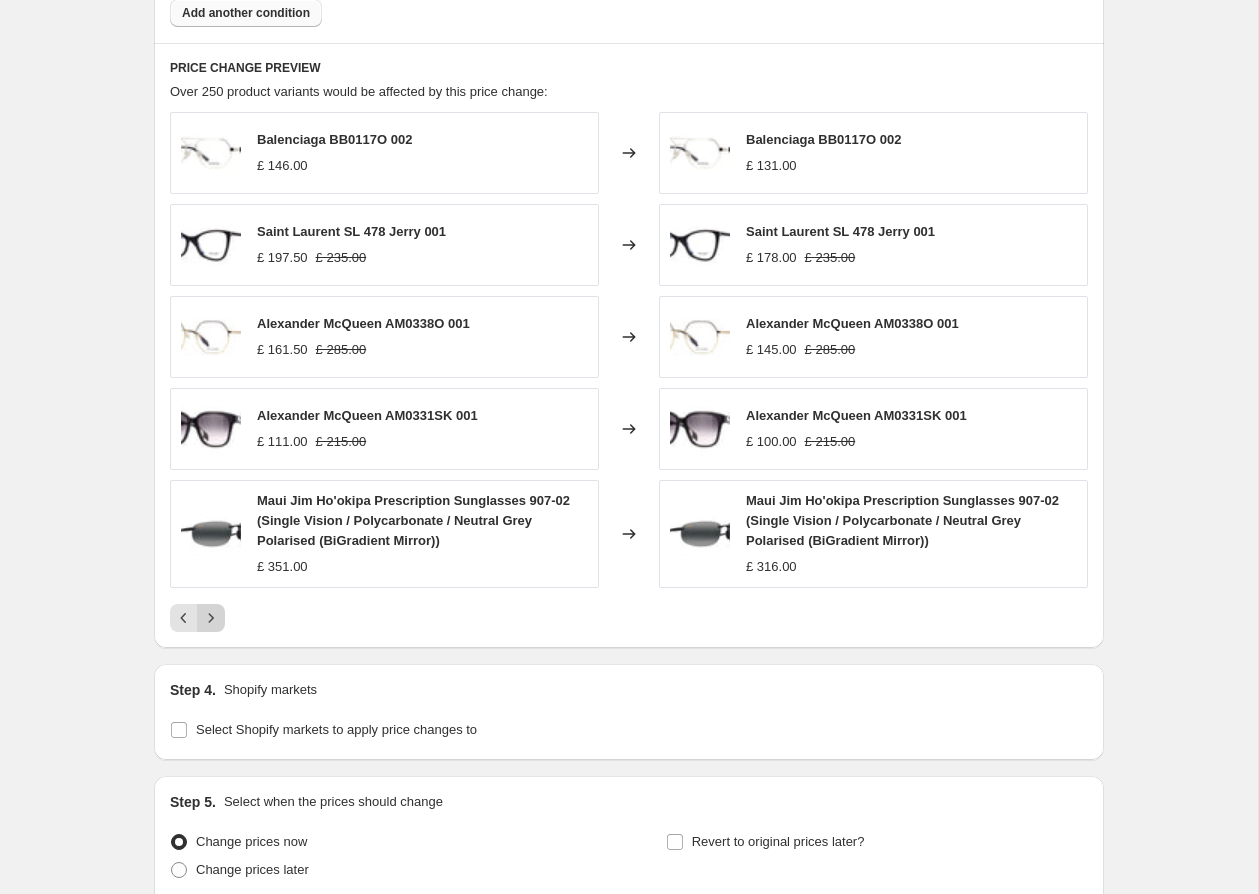 click on "Balenciaga BB0117O 002  Changed to Balenciaga BB0117O 002   Saint Laurent SL 478 Jerry 001   Changed to Saint Laurent SL 478 Jerry 001   Alexander McQueen AM0338O 001   Changed to Alexander McQueen AM0338O 001   Alexander McQueen AM0331SK 001   Changed to Alexander McQueen AM0331SK 001   Maui Jim Ho'okipa Prescription Sunglasses  907-02 (Single Vision / Polycarbonate / Neutral Grey Polarised (BiGradient Mirror))  Changed to Maui Jim Ho'okipa Prescription Sunglasses  907-02 (Single Vision / Polycarbonate / Neutral Grey Polarised (BiGradient Mirror))" at bounding box center [629, 372] 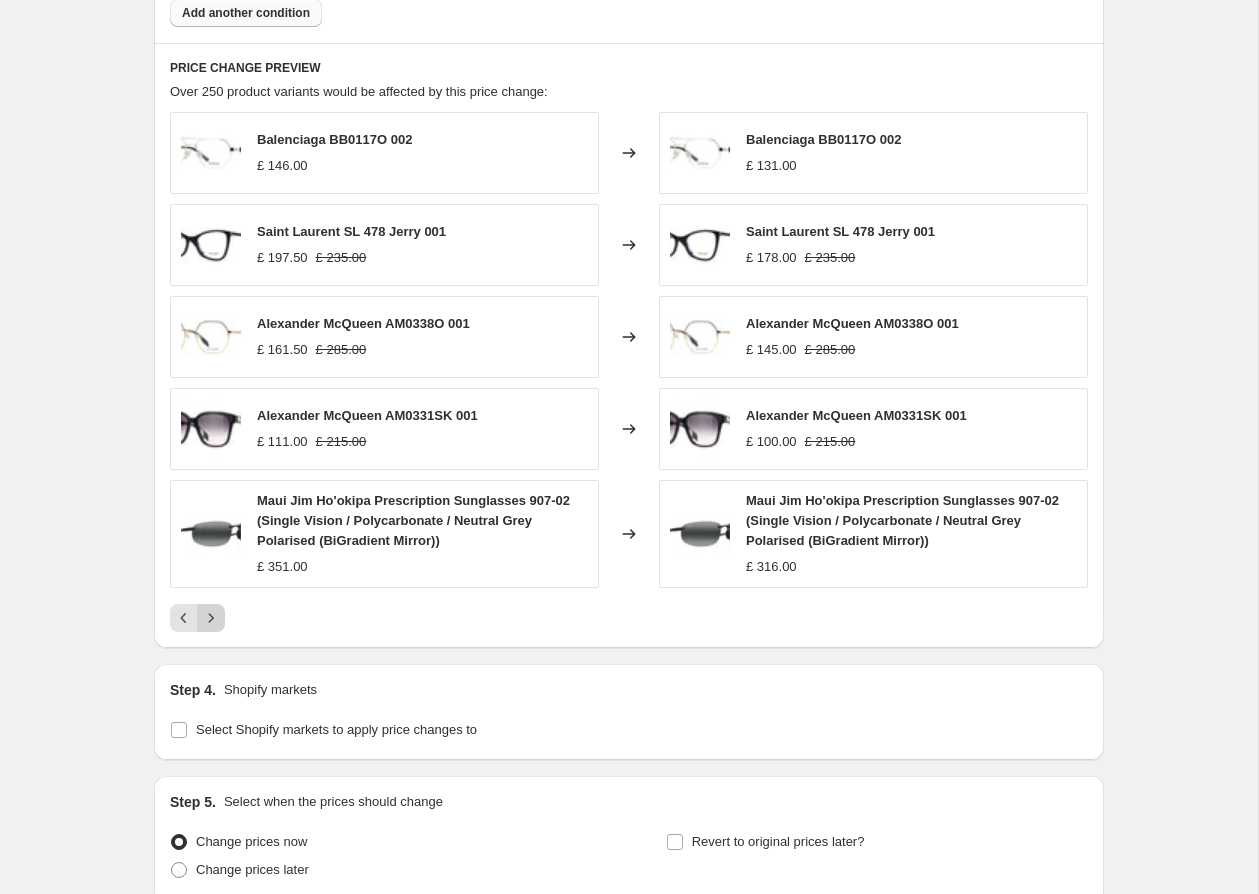 click on "Balenciaga BB0117O 002  Changed to Balenciaga BB0117O 002   Saint Laurent SL 478 Jerry 001   Changed to Saint Laurent SL 478 Jerry 001   Alexander McQueen AM0338O 001   Changed to Alexander McQueen AM0338O 001   Alexander McQueen AM0331SK 001   Changed to Alexander McQueen AM0331SK 001   Maui Jim Ho'okipa Prescription Sunglasses  907-02 (Single Vision / Polycarbonate / Neutral Grey Polarised (BiGradient Mirror))  Changed to Maui Jim Ho'okipa Prescription Sunglasses  907-02 (Single Vision / Polycarbonate / Neutral Grey Polarised (BiGradient Mirror))" at bounding box center (629, 372) 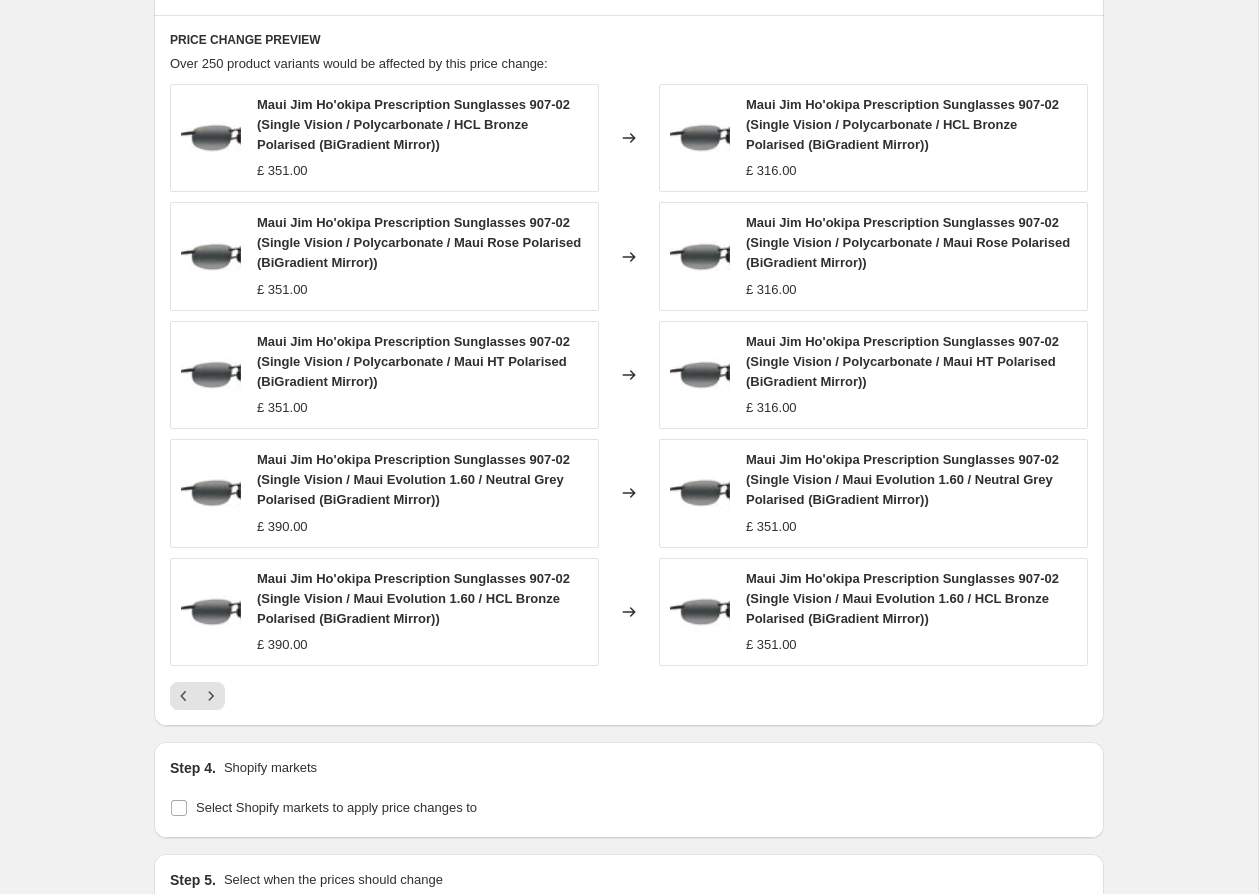 scroll, scrollTop: 1366, scrollLeft: 0, axis: vertical 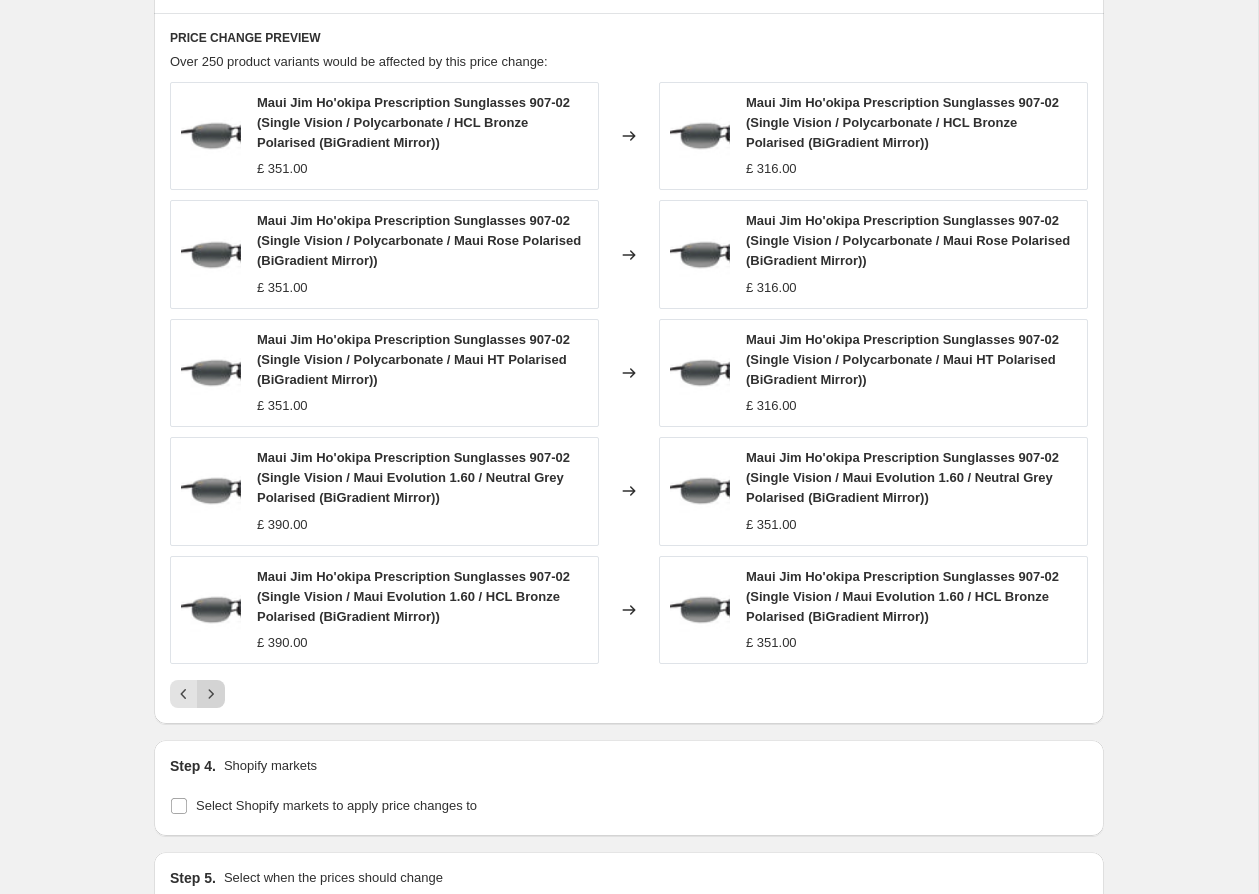 click 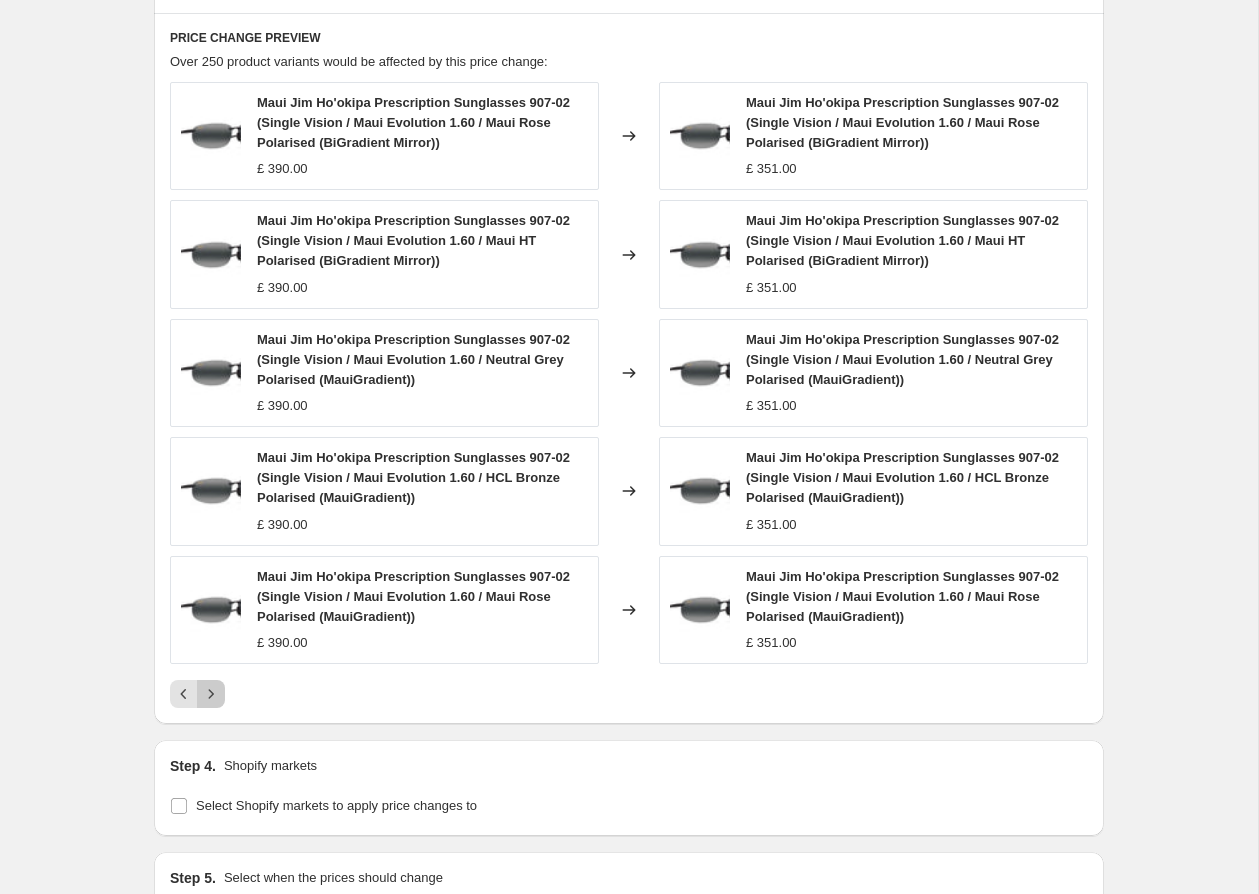 click 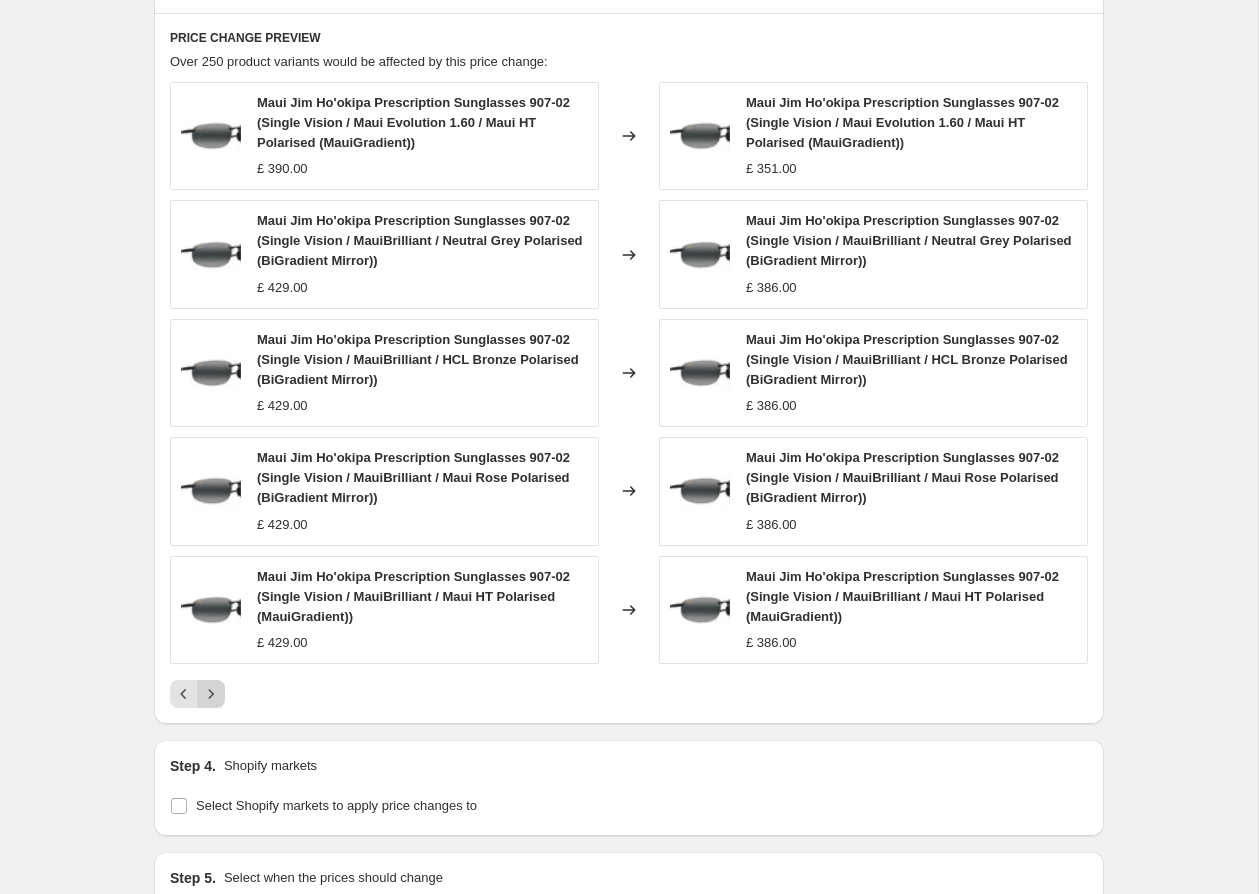 click 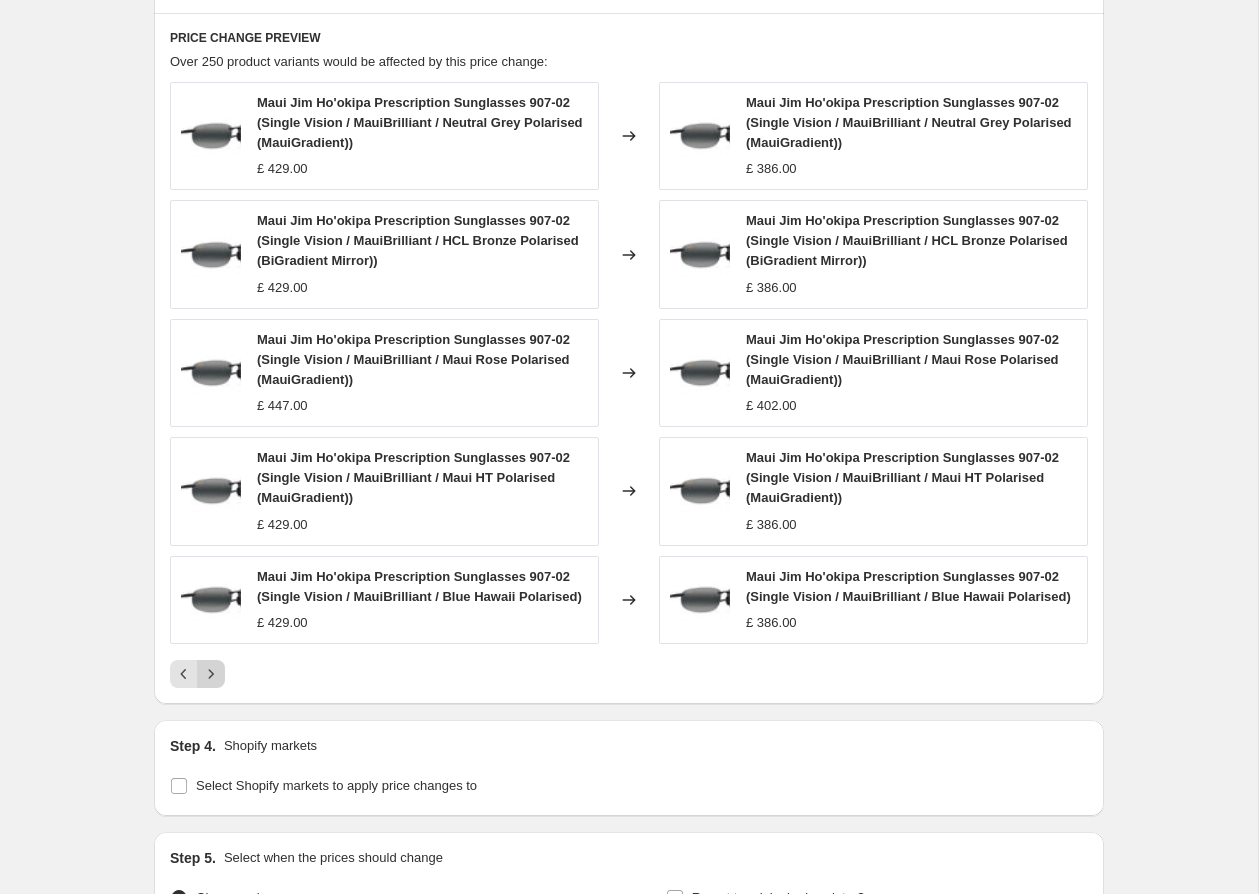 click at bounding box center (211, 674) 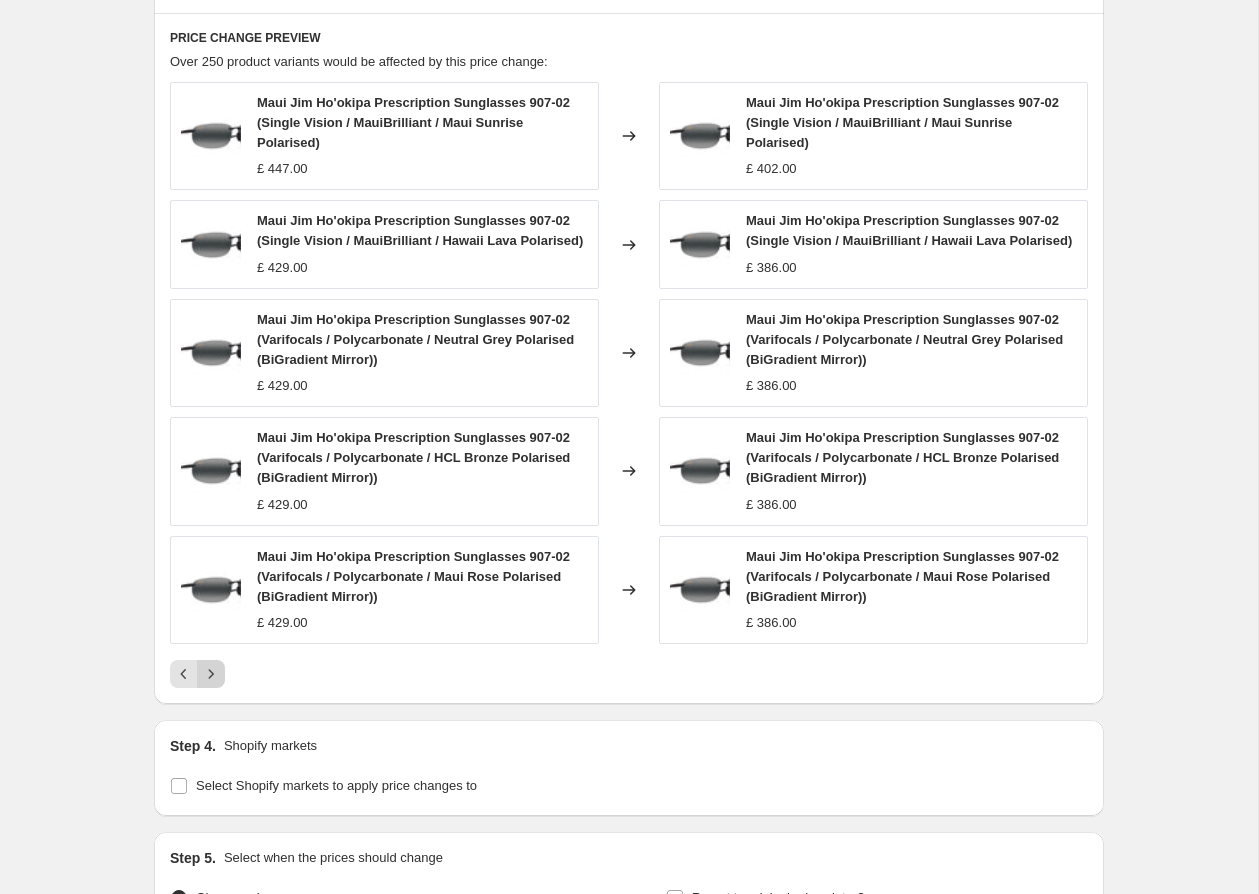 click at bounding box center [211, 674] 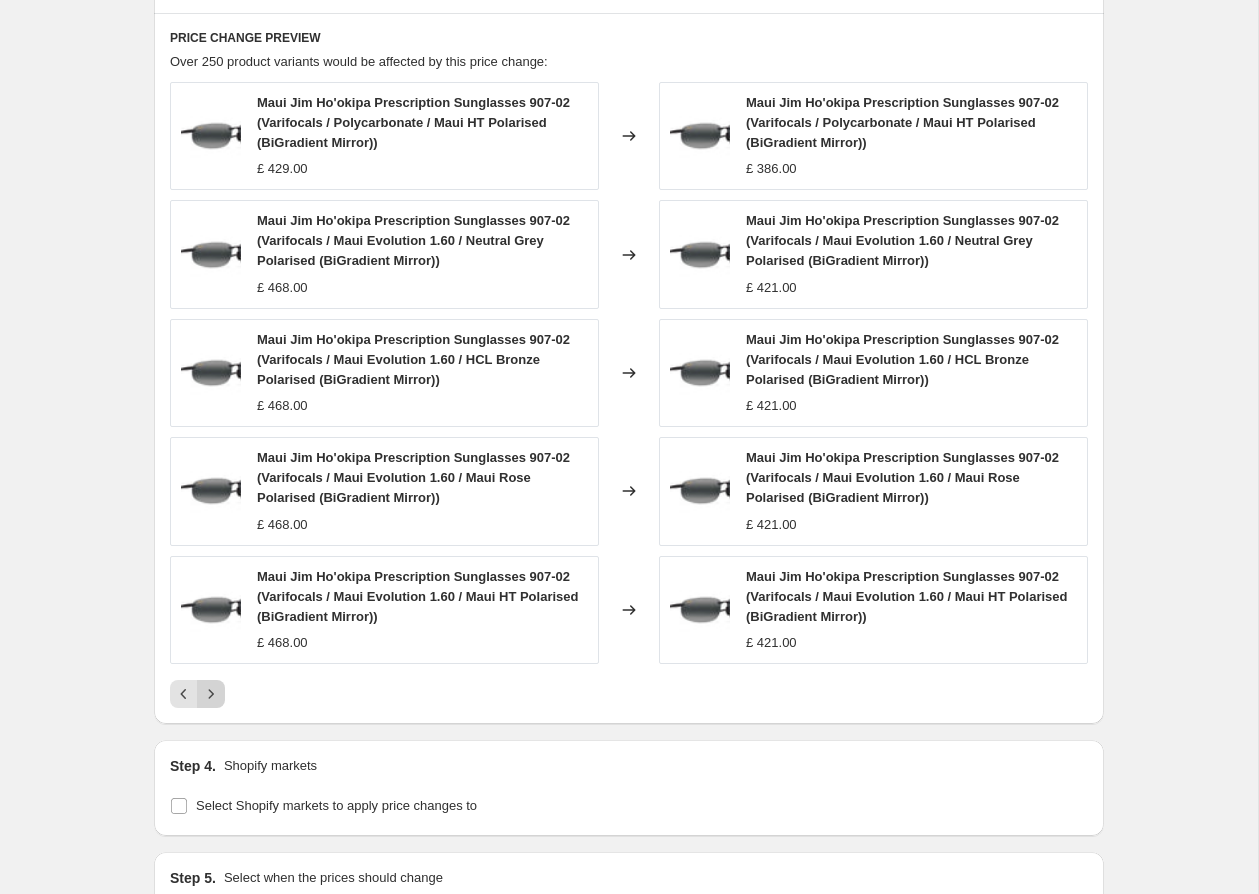 click at bounding box center [211, 694] 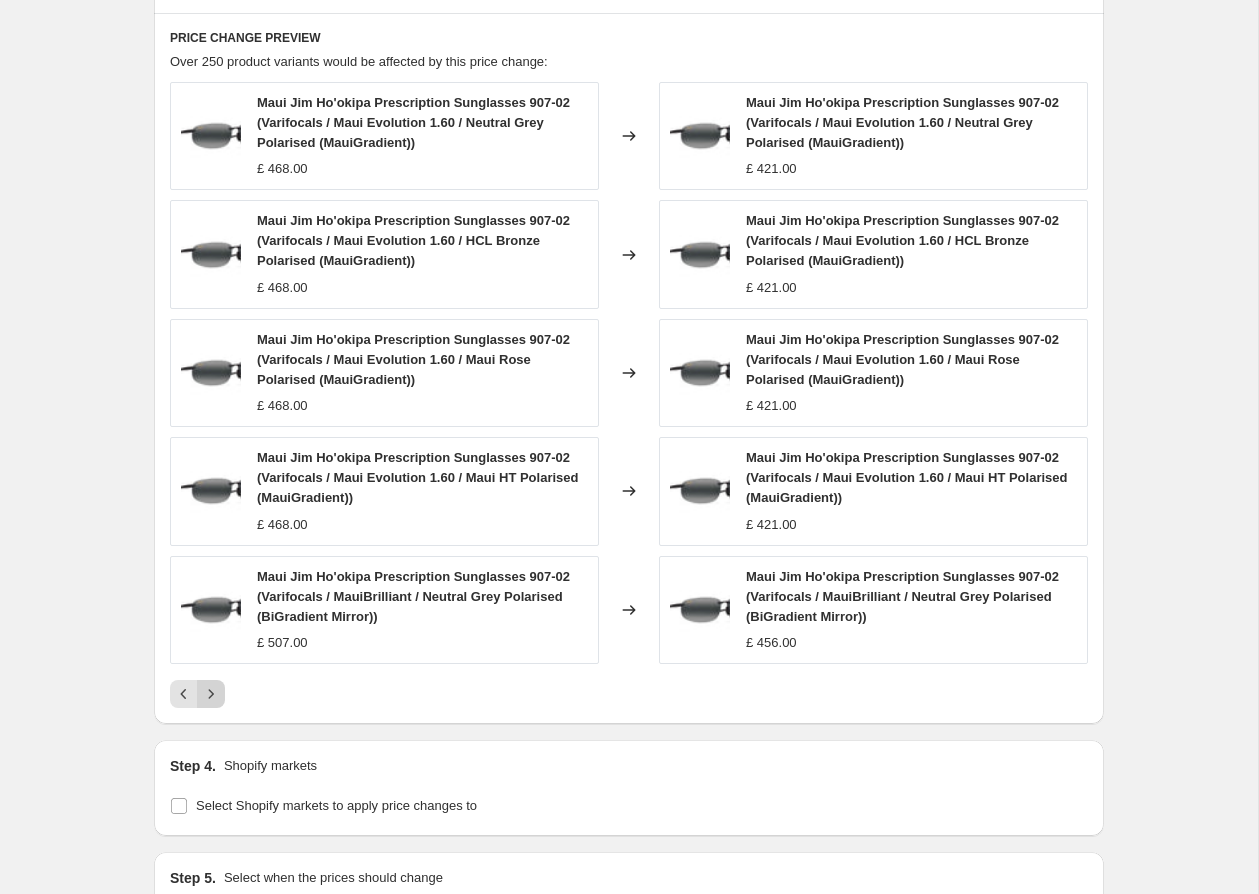 click at bounding box center [211, 694] 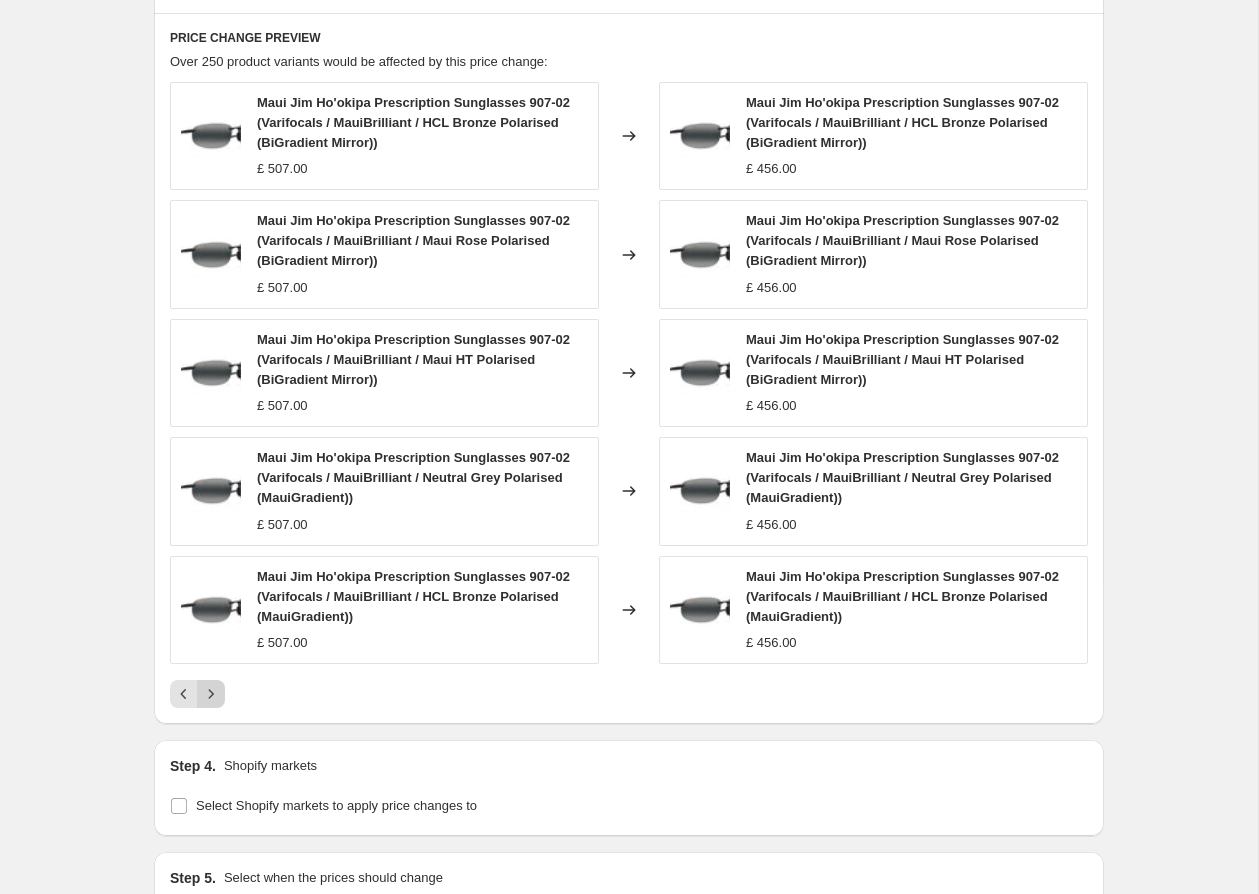 click at bounding box center [211, 694] 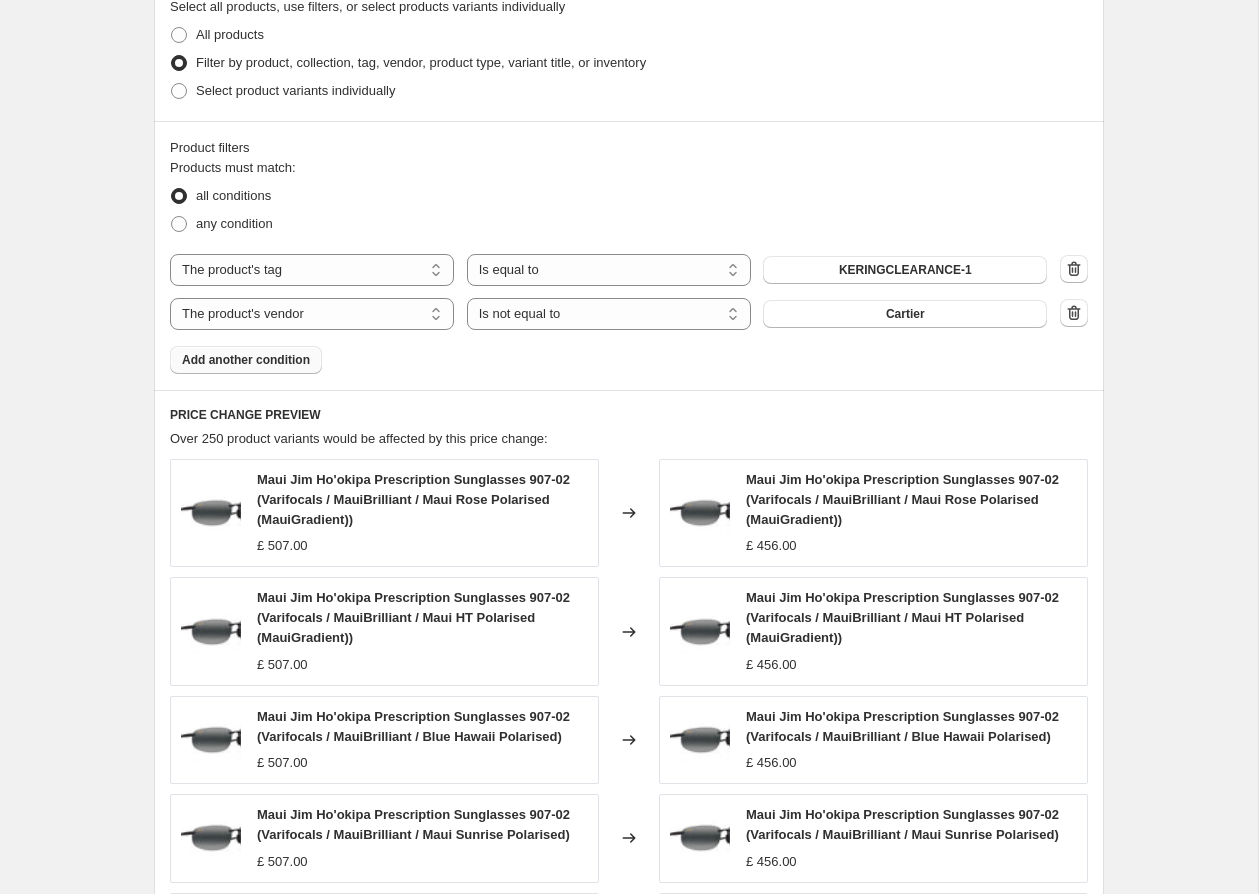 scroll, scrollTop: 983, scrollLeft: 0, axis: vertical 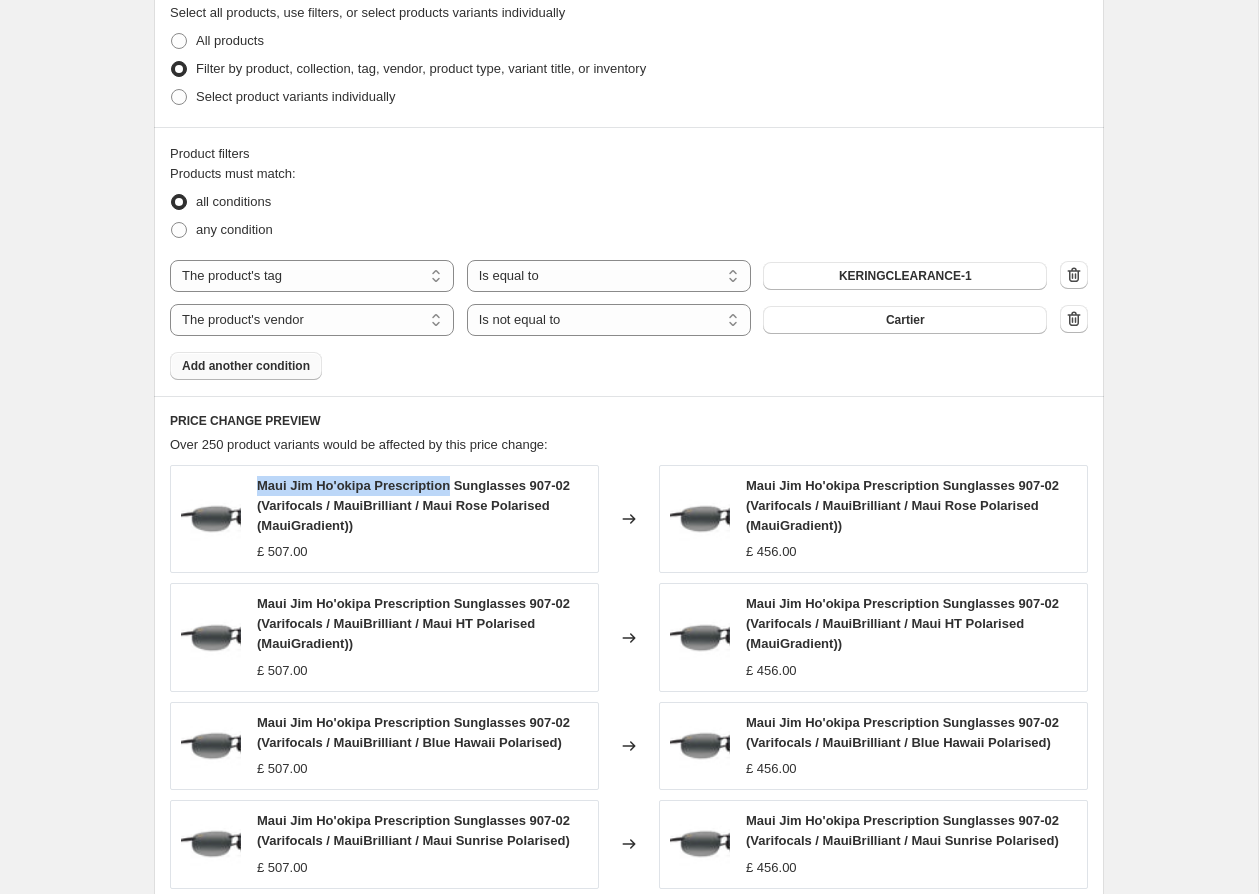 drag, startPoint x: 456, startPoint y: 483, endPoint x: 258, endPoint y: 478, distance: 198.06313 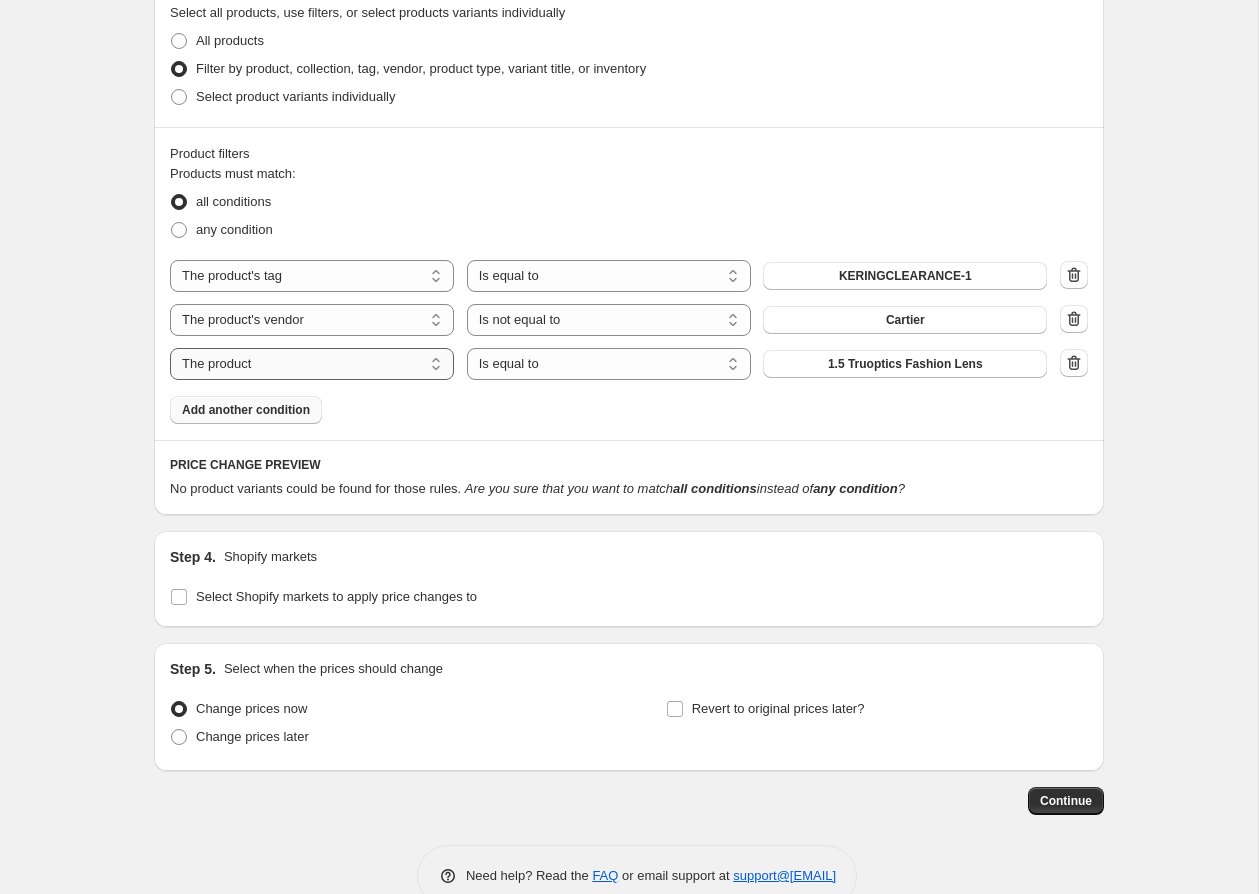 click on "The product The product's collection The product's tag The product's vendor The product's type The product's status The variant's title Inventory quantity" at bounding box center (312, 364) 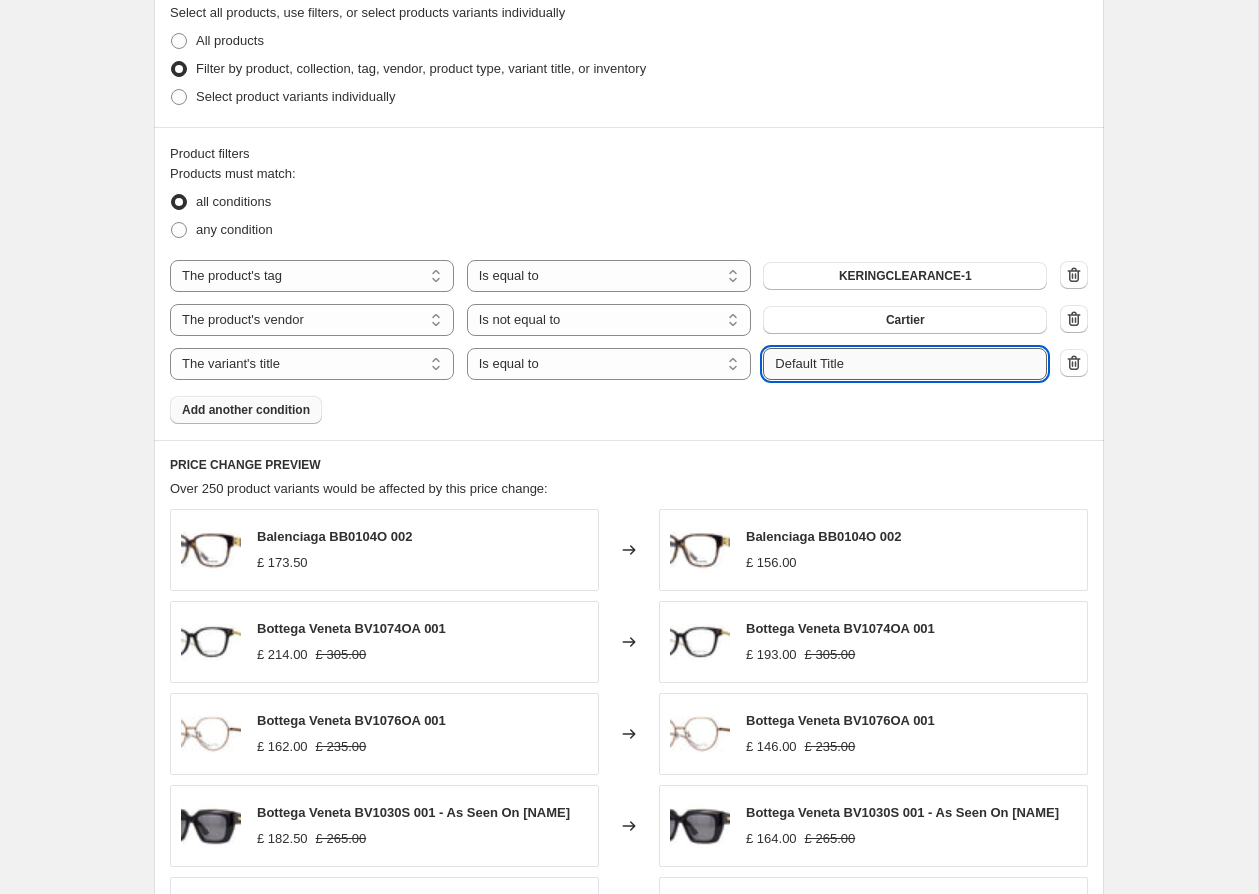 click on "Default Title" at bounding box center [905, 364] 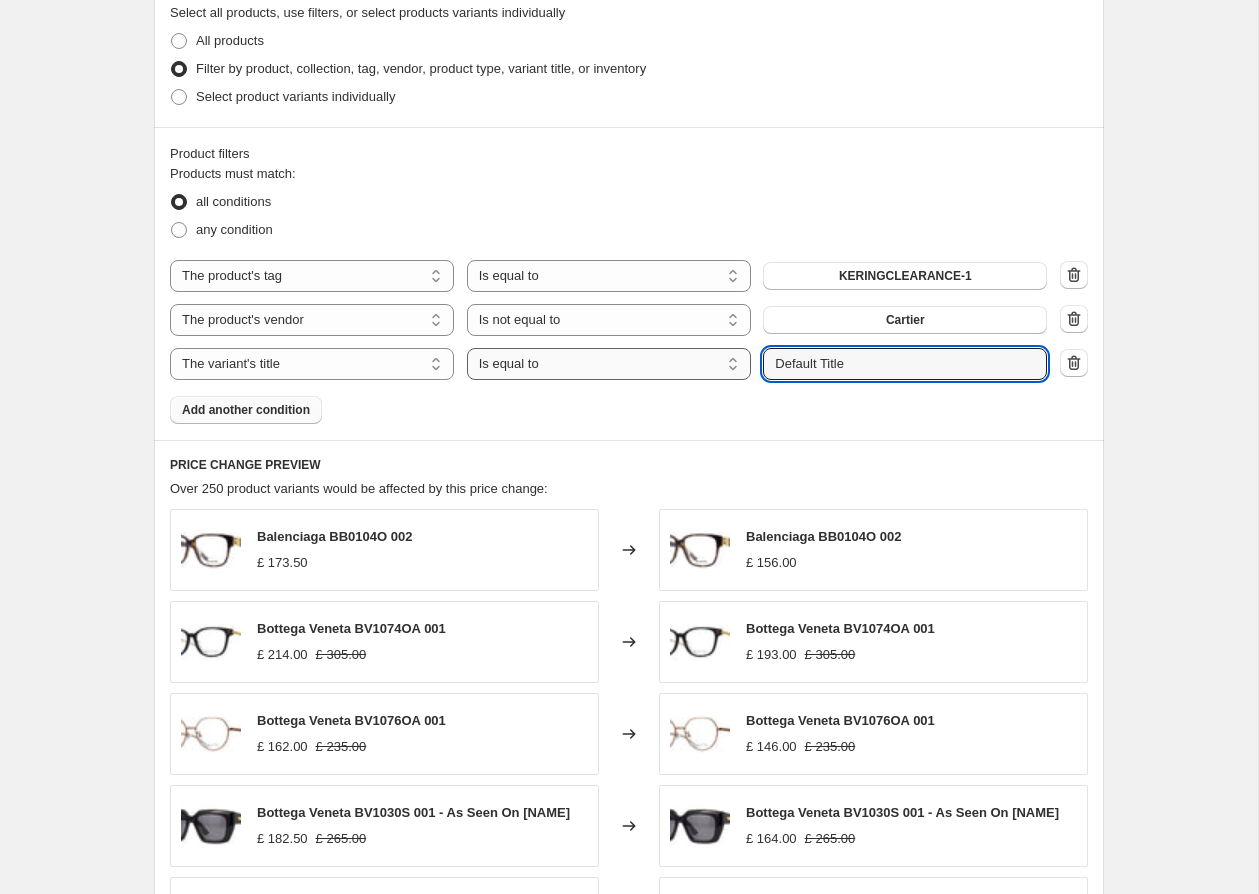 click on "Is equal to Is not equal to Contains" at bounding box center (609, 364) 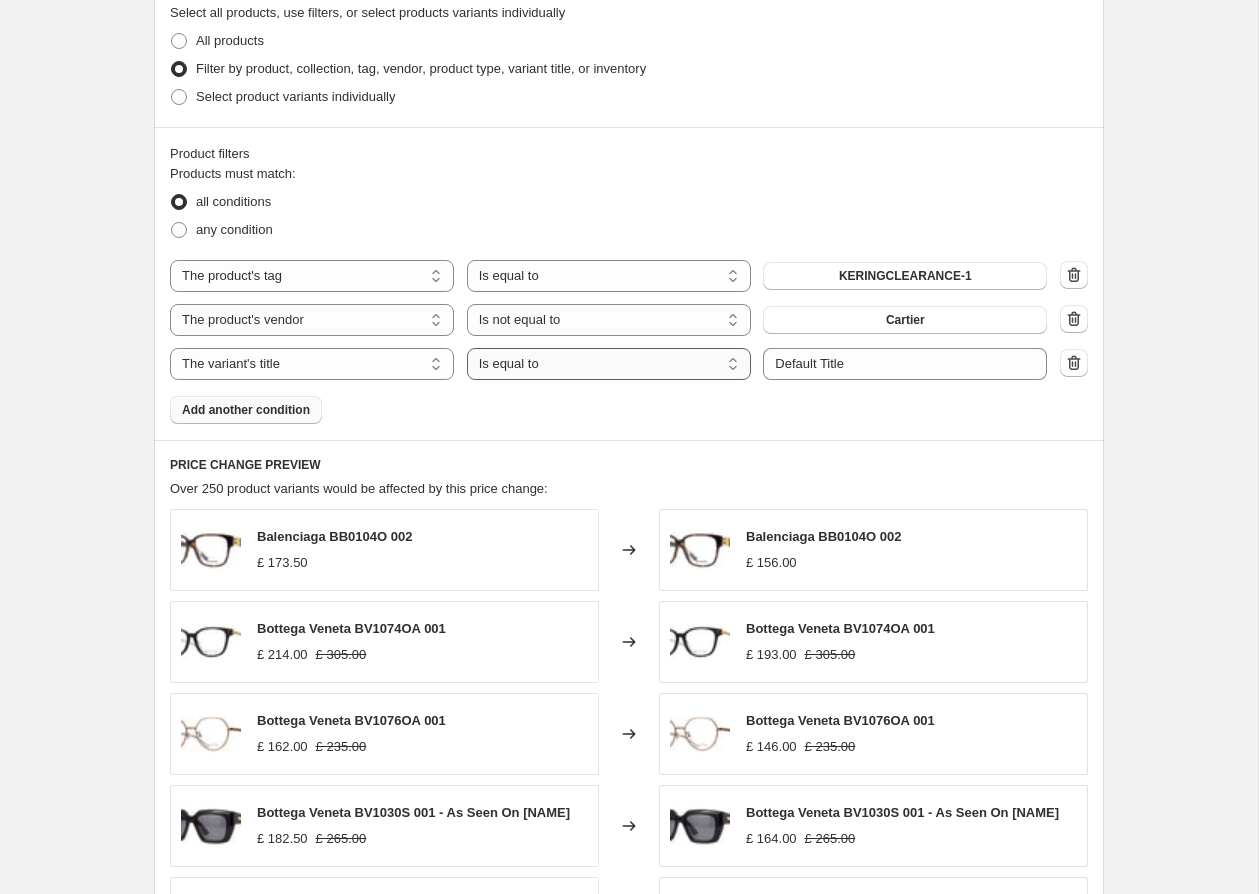 select on "not_equal" 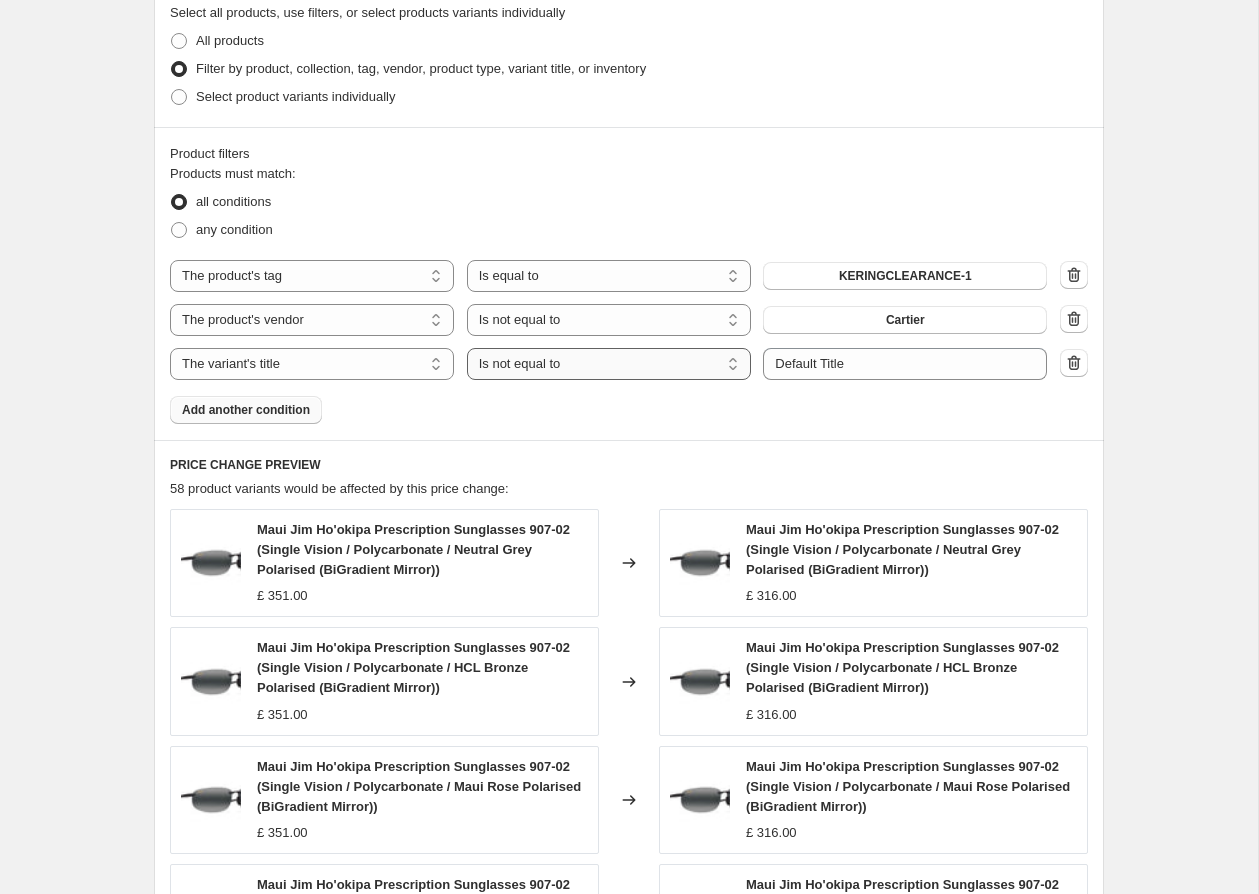click on "Is equal to Is not equal to Contains" at bounding box center (609, 364) 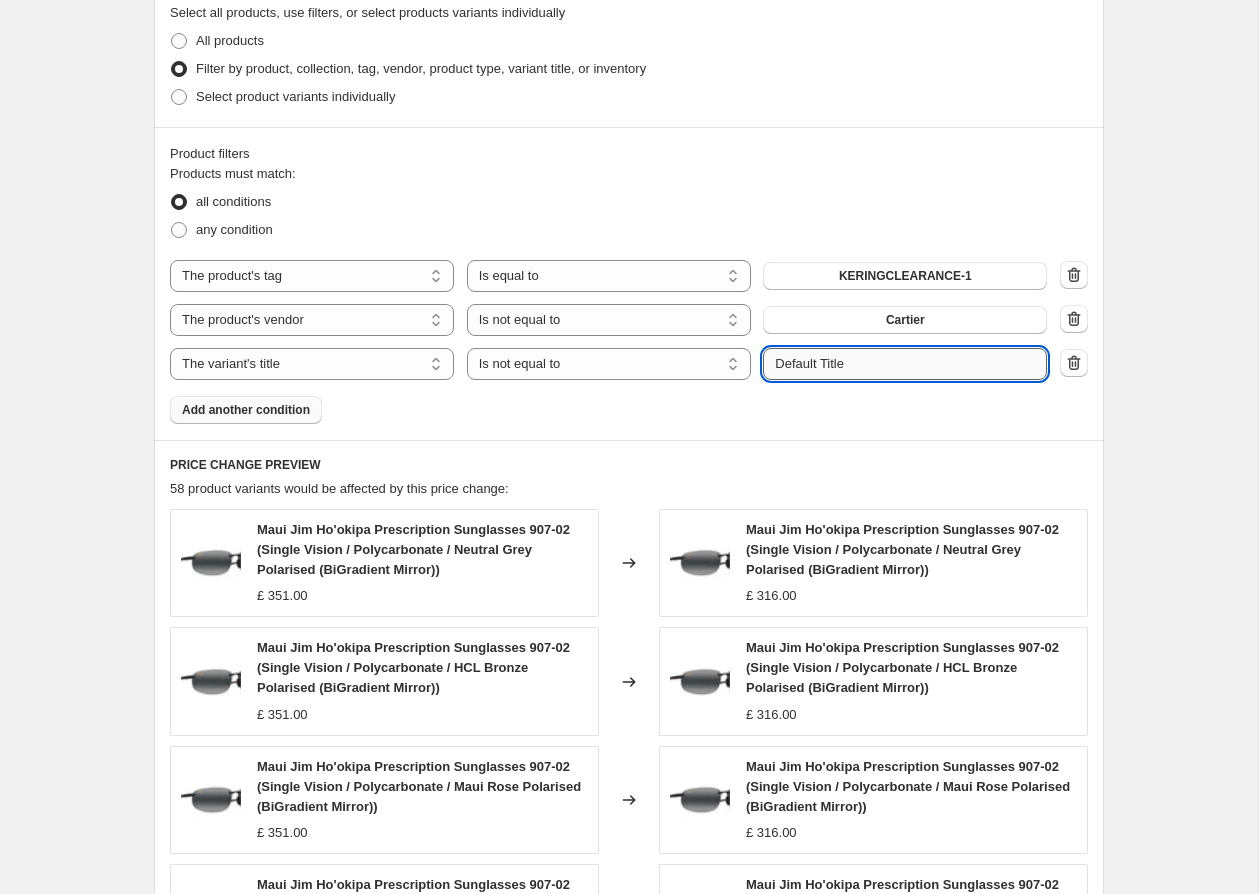 click on "Default Title" at bounding box center (905, 364) 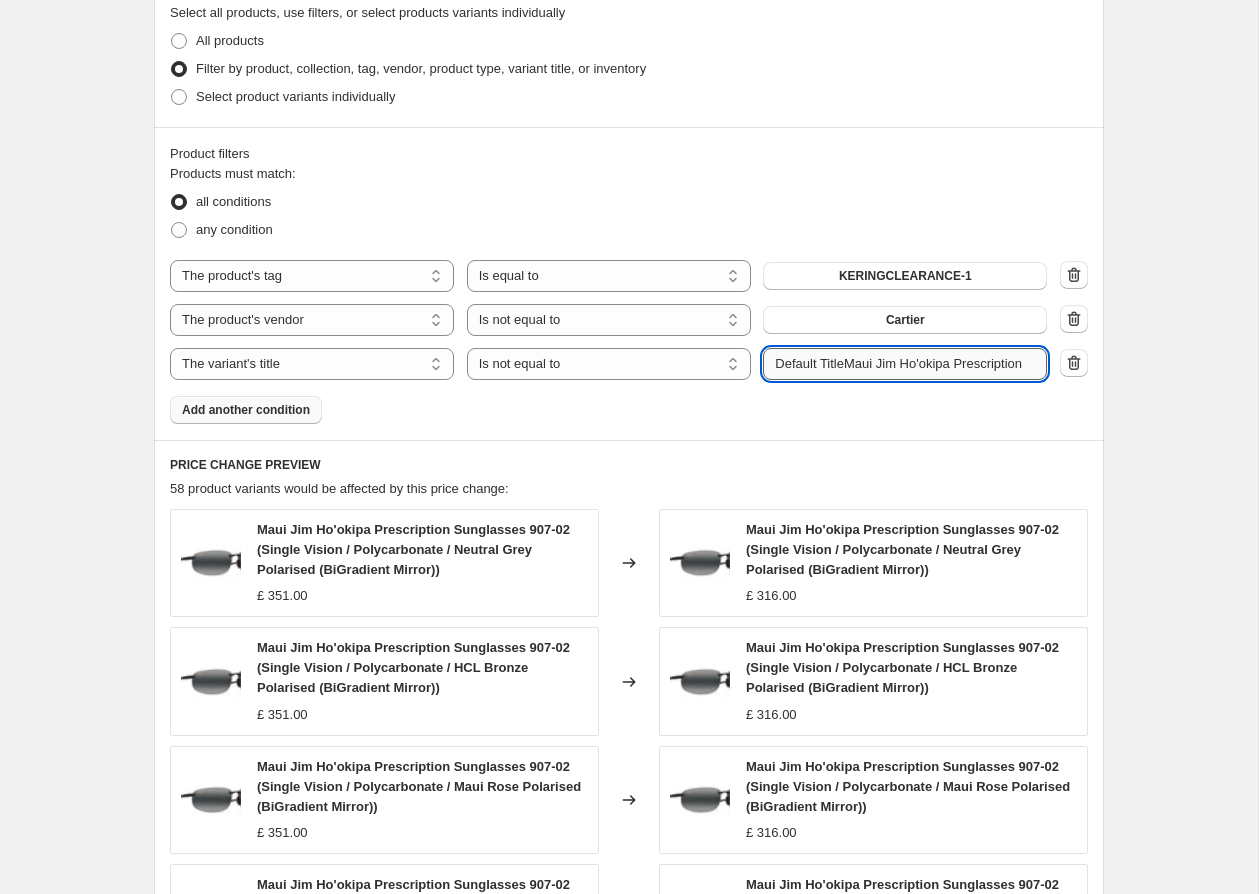 scroll, scrollTop: 0, scrollLeft: 4, axis: horizontal 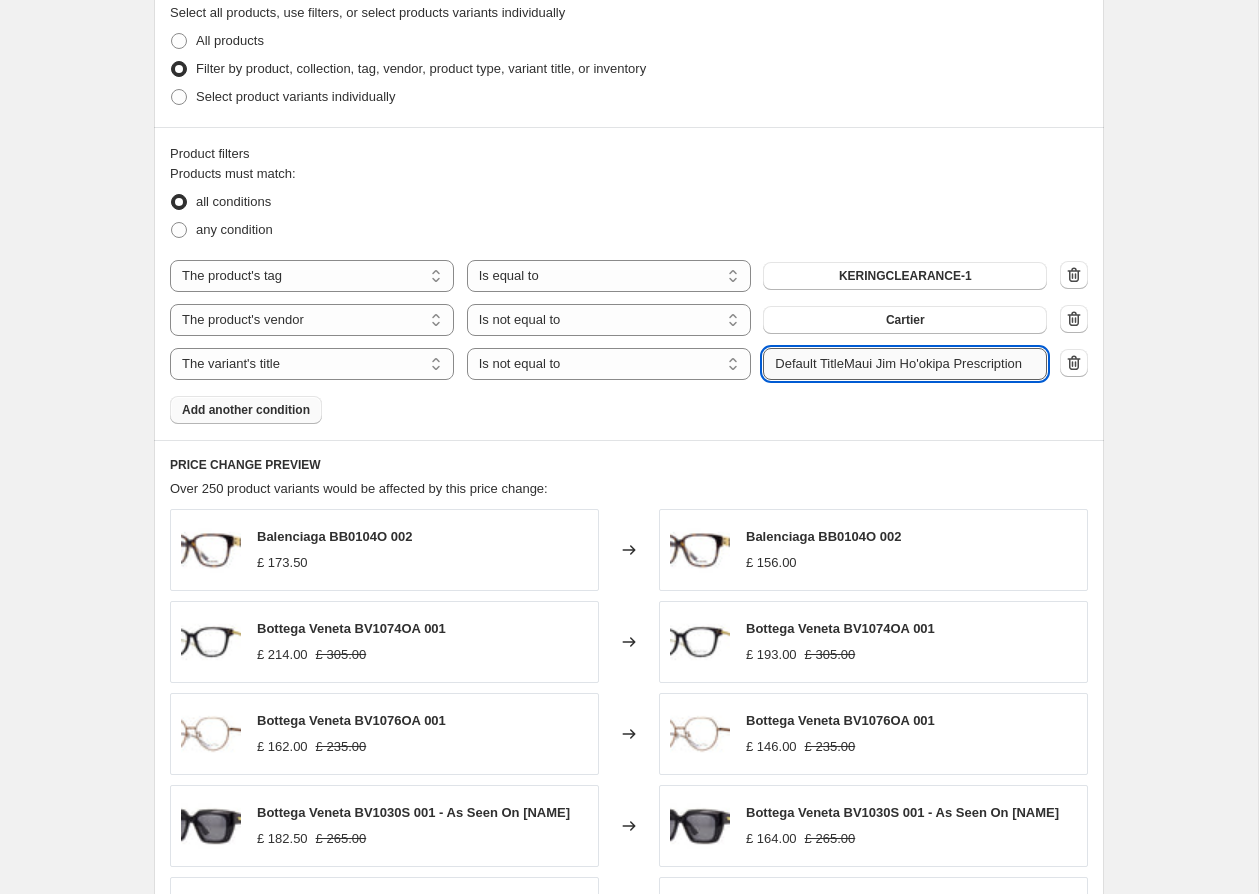 click on "Default TitleMaui Jim Ho'okipa Prescription" at bounding box center [905, 364] 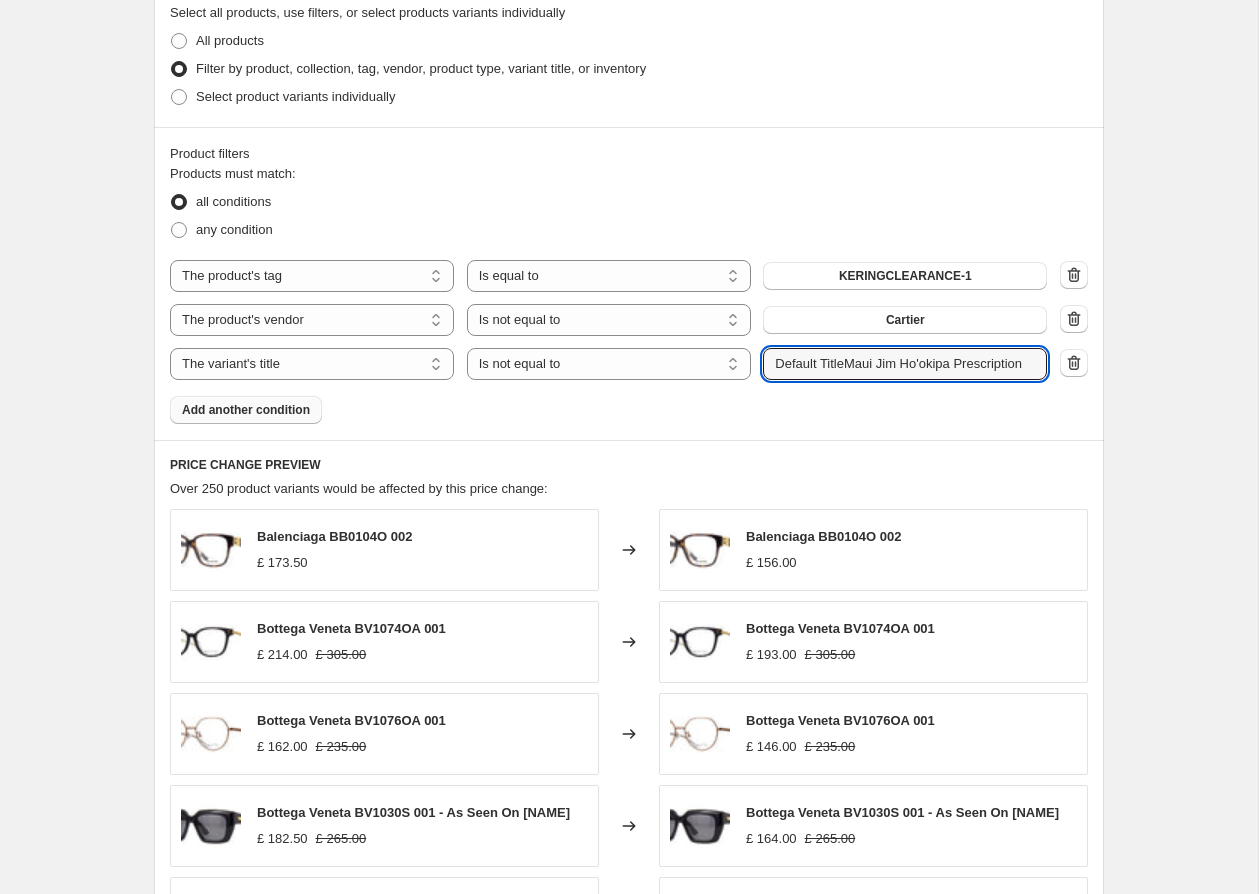 drag, startPoint x: 824, startPoint y: 364, endPoint x: 760, endPoint y: 364, distance: 64 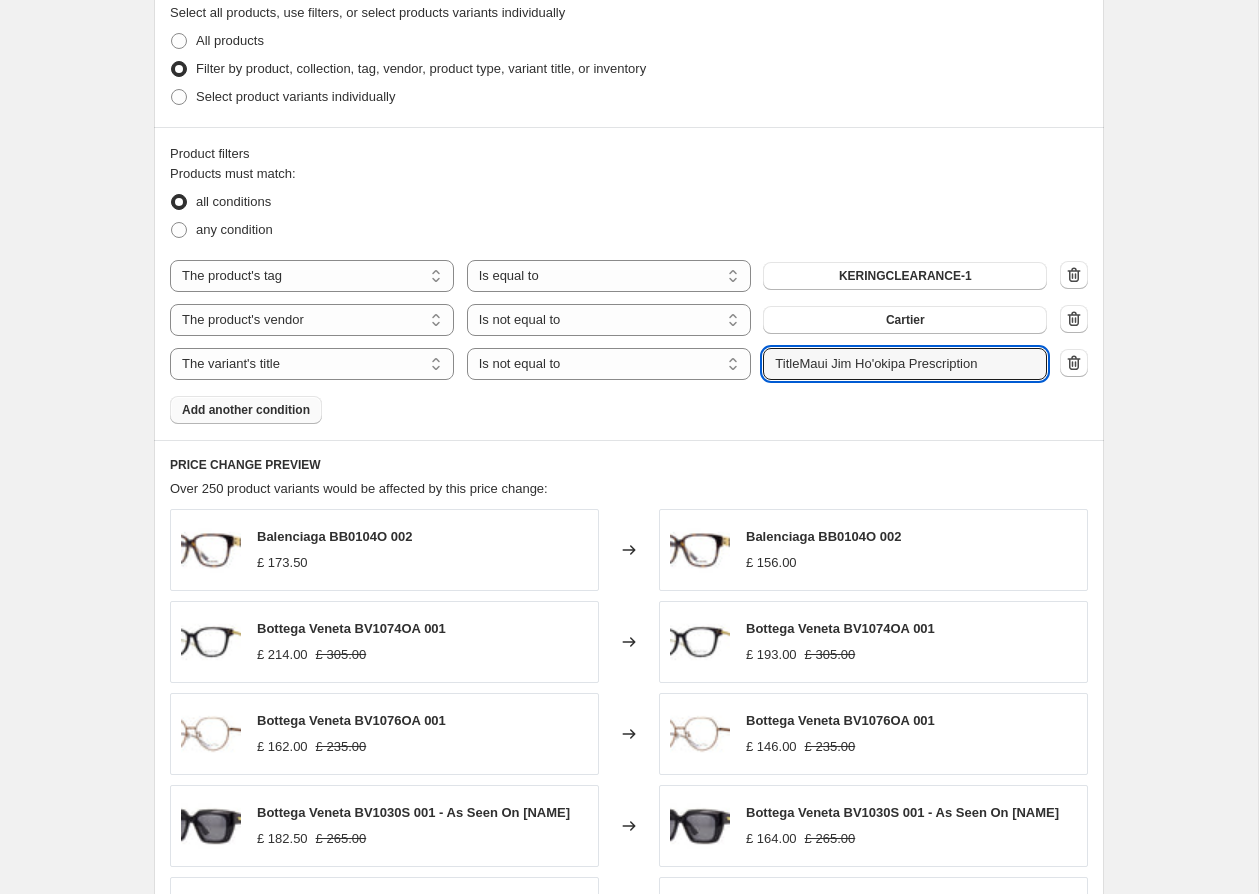 click on "Submit" at bounding box center (791, -39) 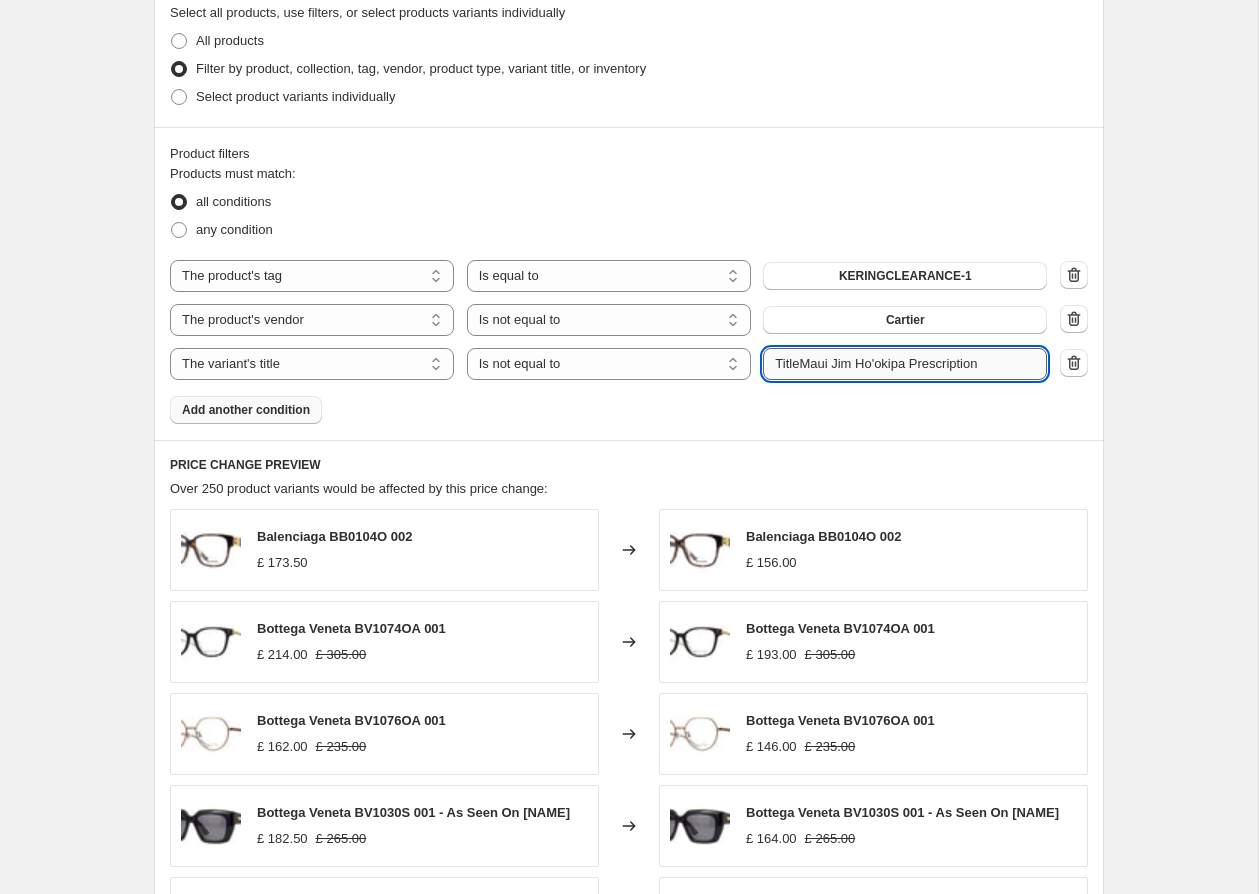 drag, startPoint x: 788, startPoint y: 363, endPoint x: 800, endPoint y: 362, distance: 12.0415945 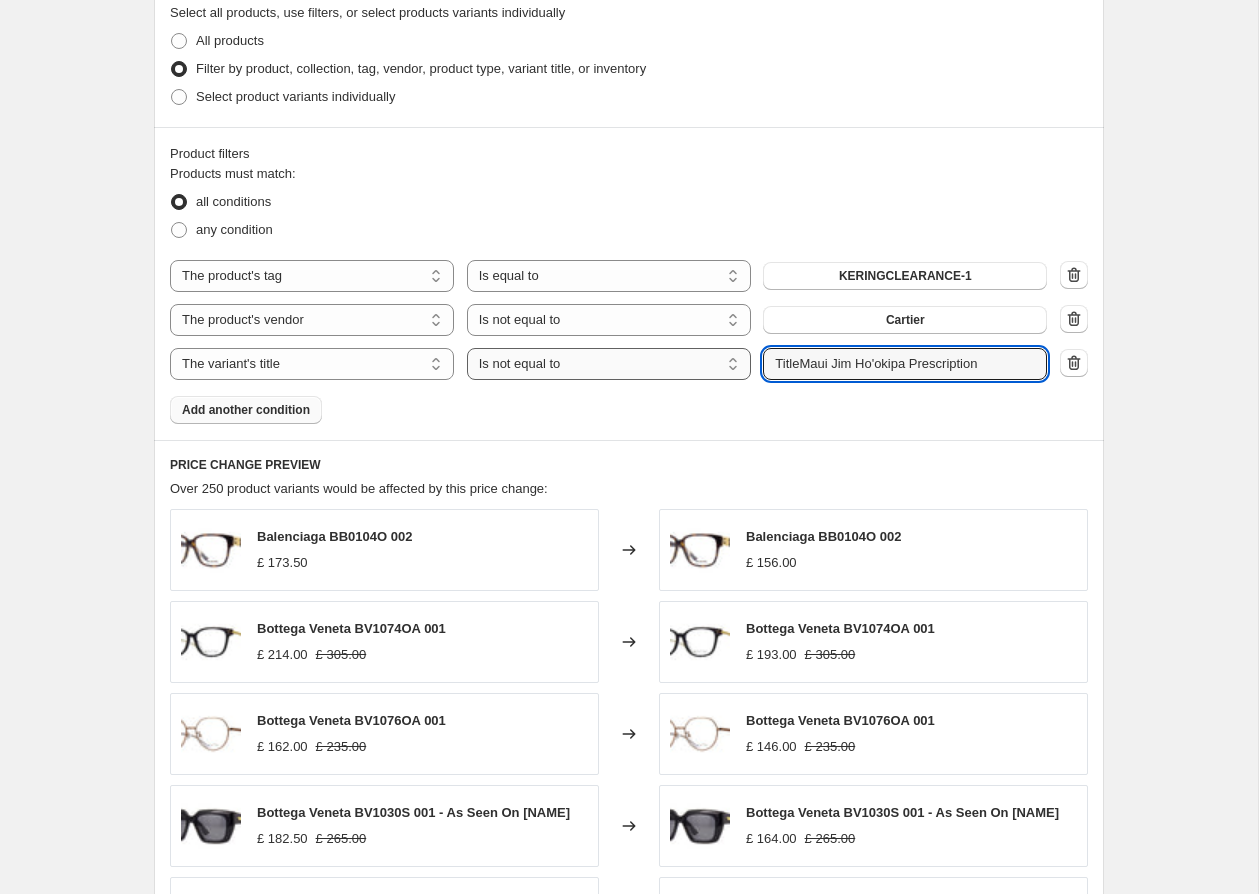 drag, startPoint x: 800, startPoint y: 361, endPoint x: 748, endPoint y: 361, distance: 52 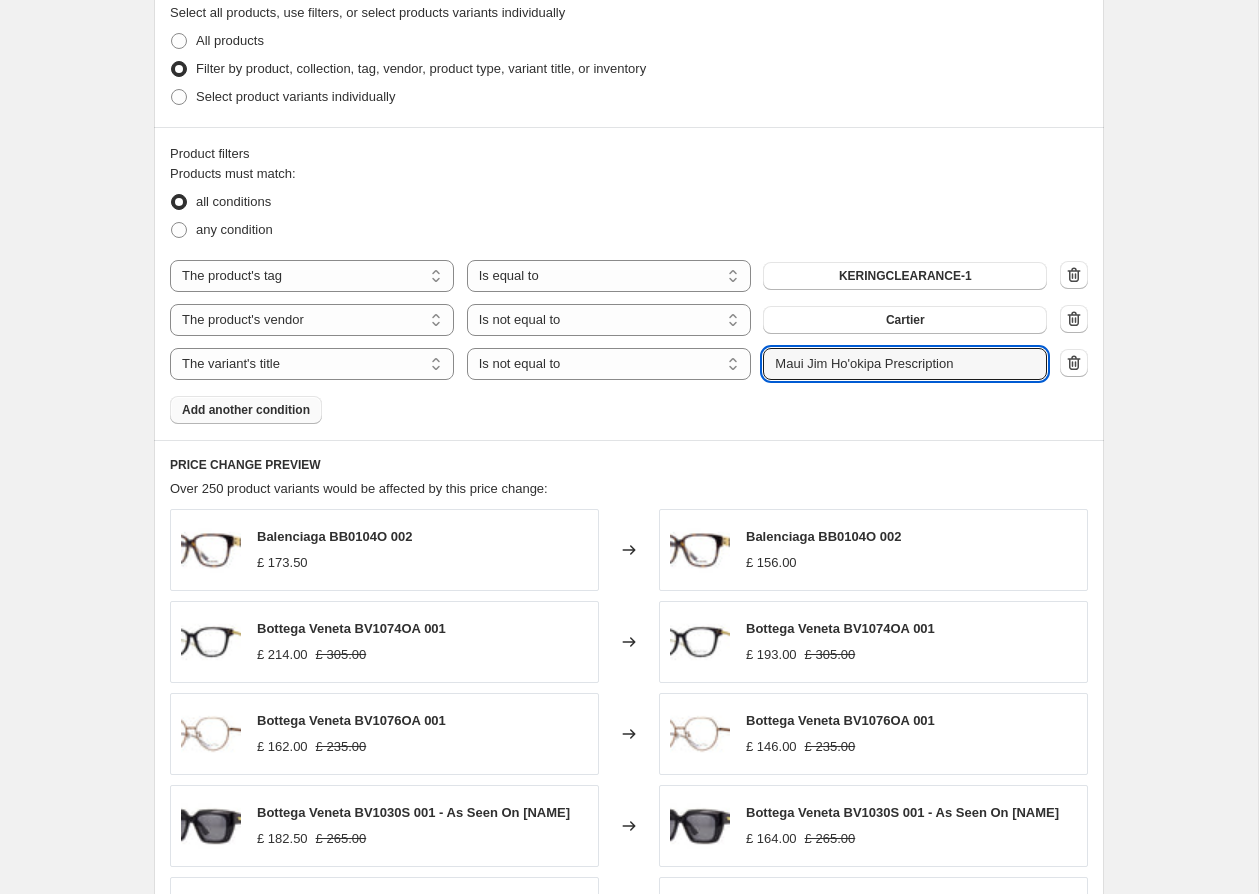 type on "Maui Jim Ho'okipa Prescription" 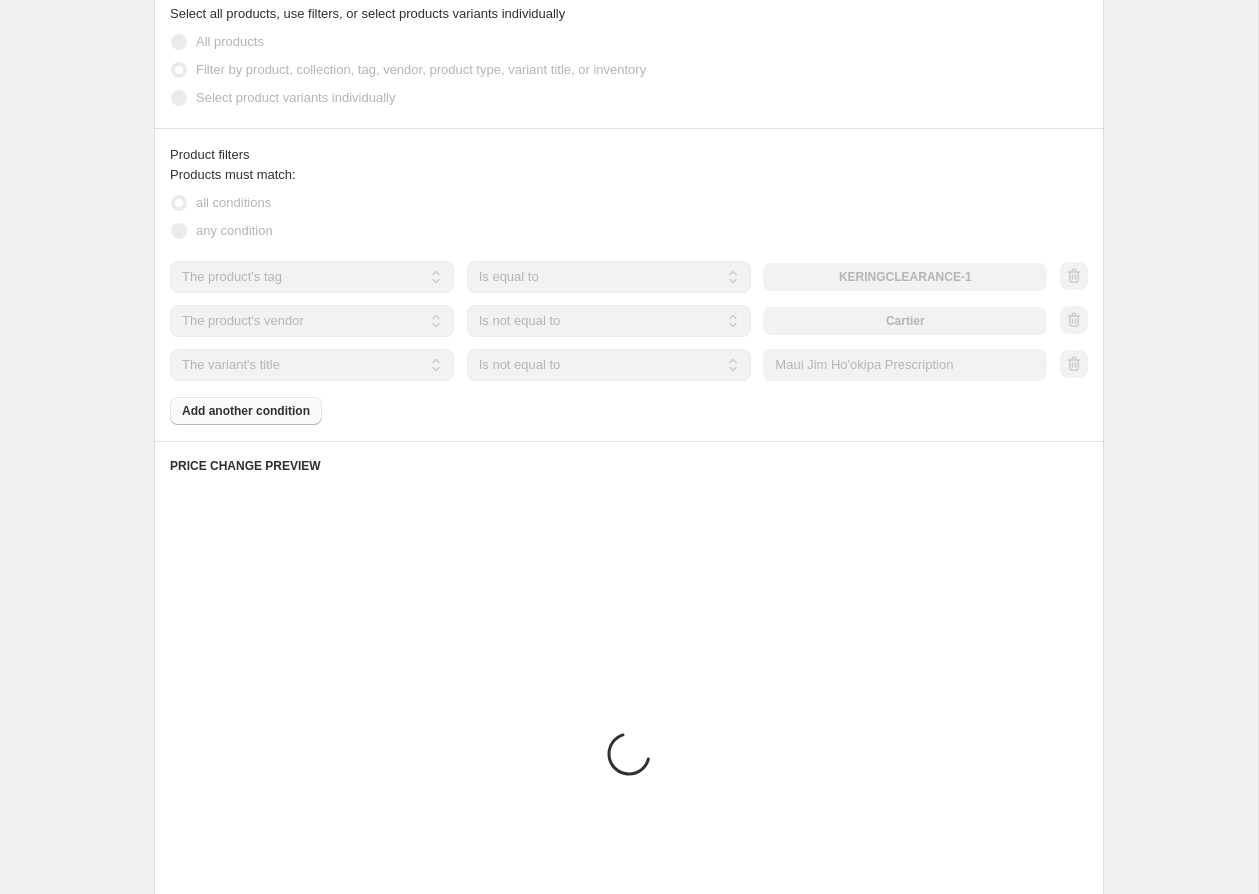 click on "Products must match: all conditions any condition The product The product's collection The product's tag The product's vendor The product's type The product's status The variant's title Inventory quantity The product's tag Is equal to Is not equal to Is equal to KERINGCLEARANCE-1 The product The product's collection The product's tag The product's vendor The product's type The product's status The variant's title Inventory quantity The product's vendor Is equal to Is not equal to Is not equal to Cartier The product The product's collection The product's tag The product's vendor The product's type The product's status The variant's title Inventory quantity The variant's title Is equal to Is not equal to Contains Is not equal to Submit Maui Jim Ho'okipa Prescription Add another condition" at bounding box center (629, 295) 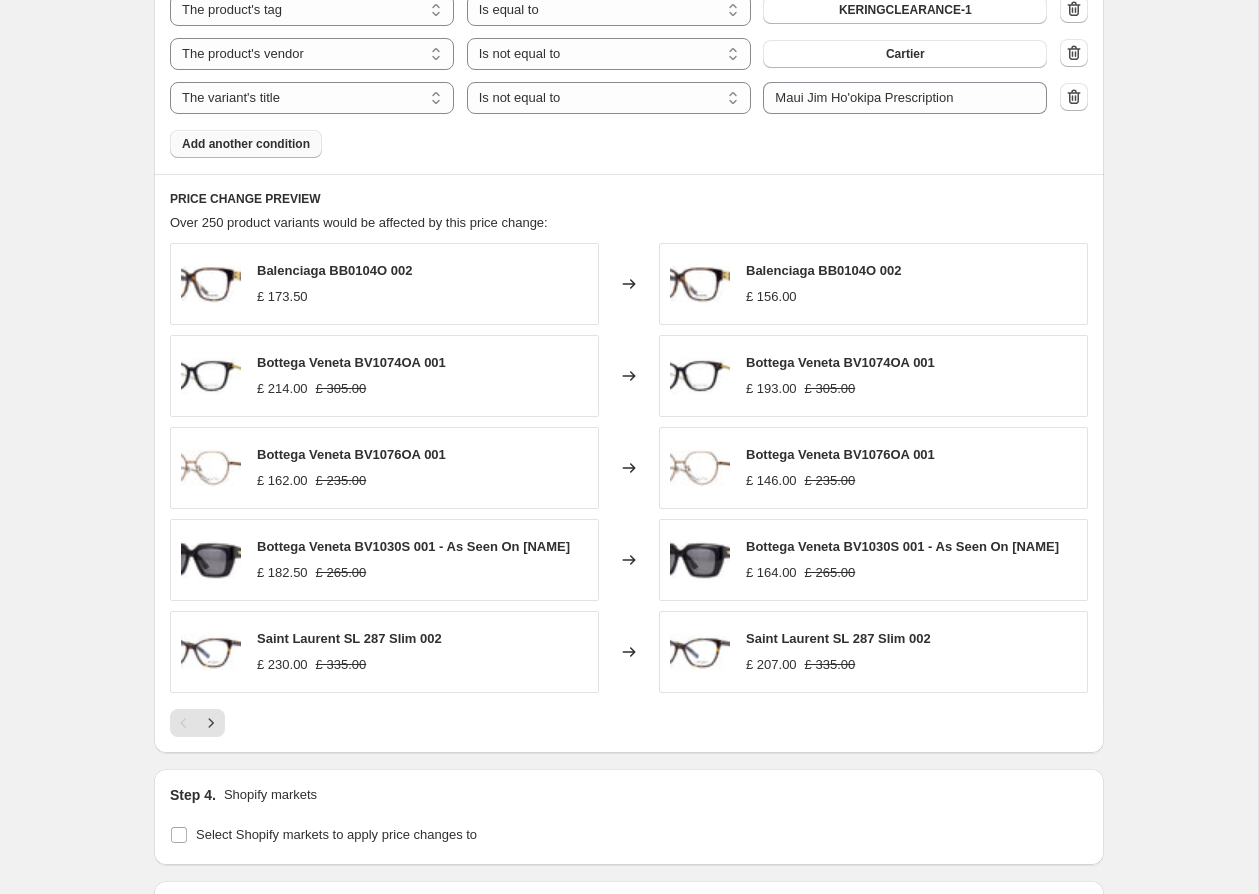 scroll, scrollTop: 1247, scrollLeft: 0, axis: vertical 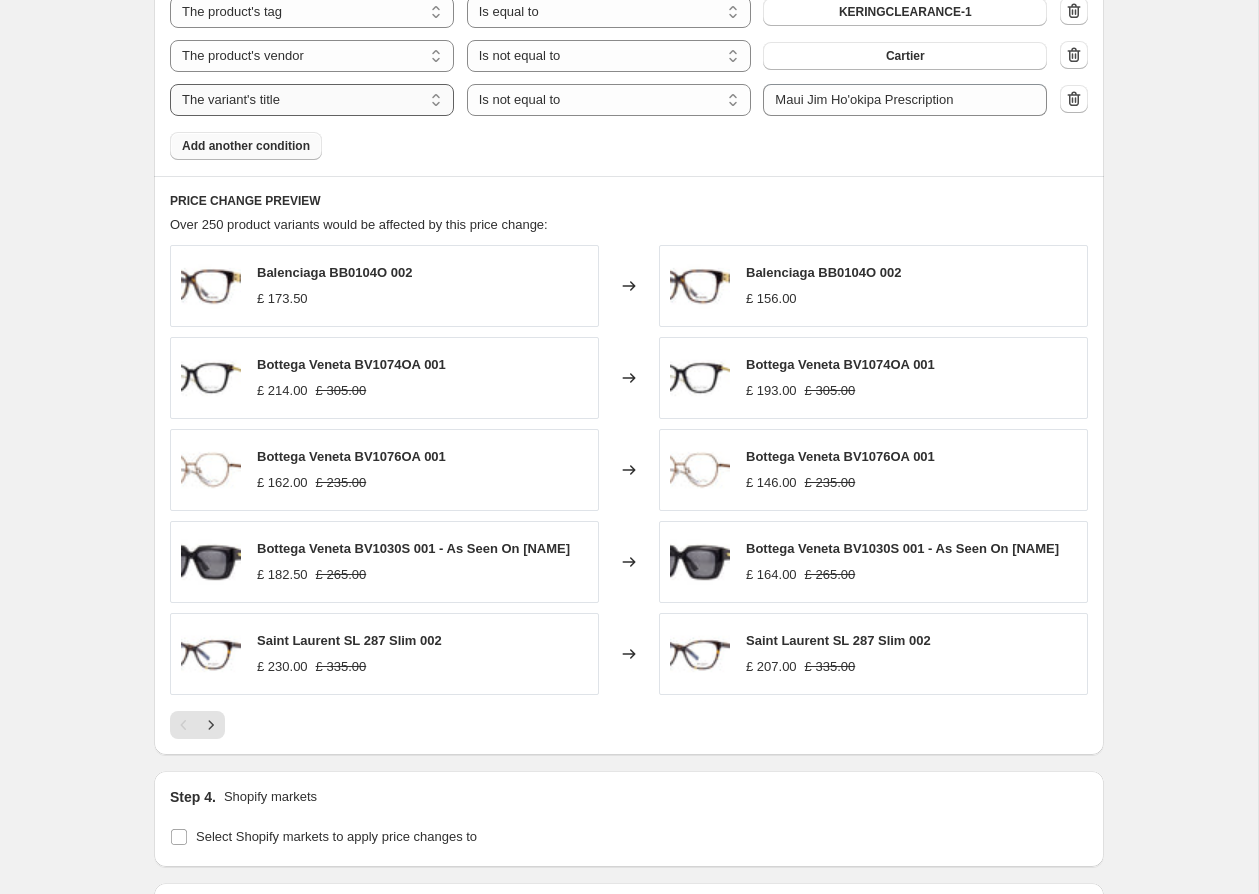 click on "The product The product's collection The product's tag The product's vendor The product's type The product's status The variant's title Inventory quantity" at bounding box center (312, 100) 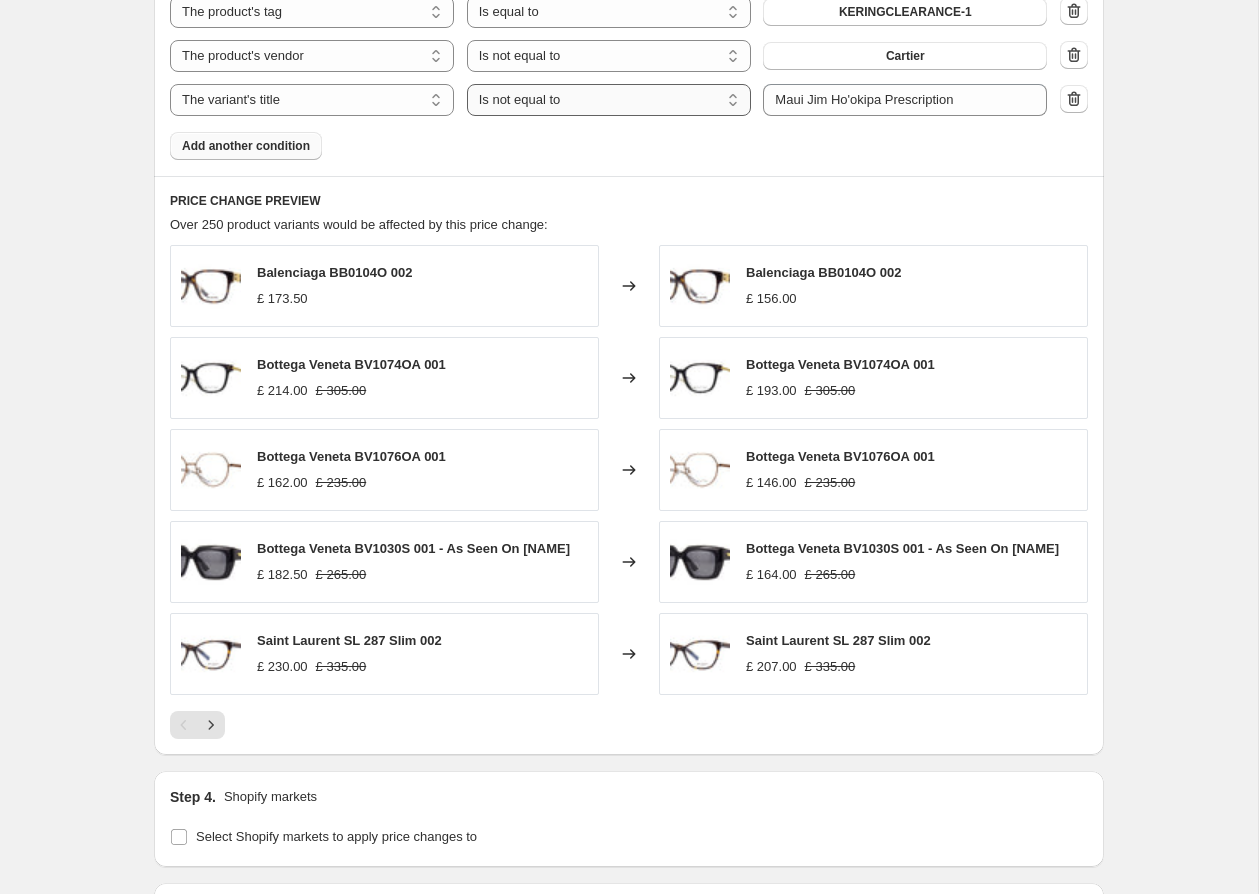 click on "Is equal to Is not equal to Contains" at bounding box center [609, 100] 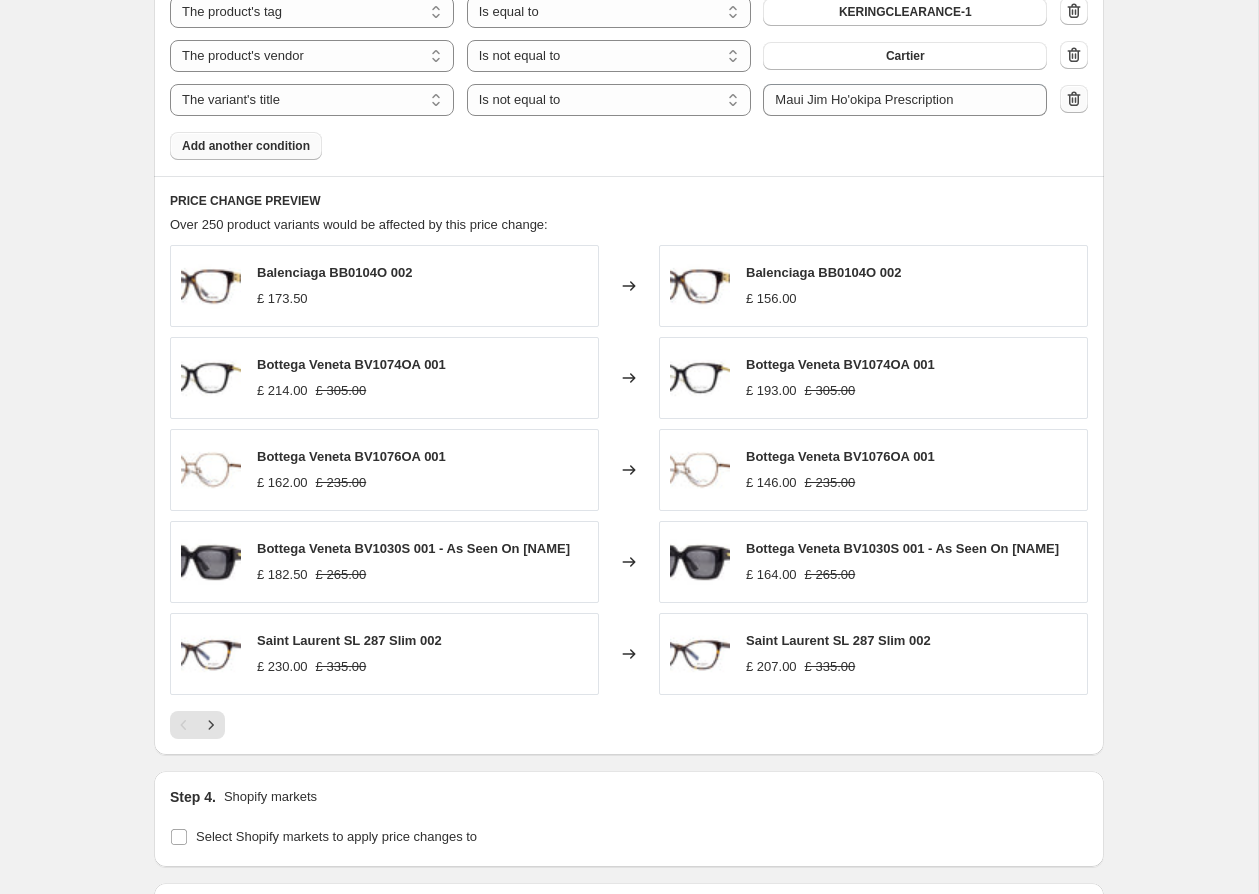 click 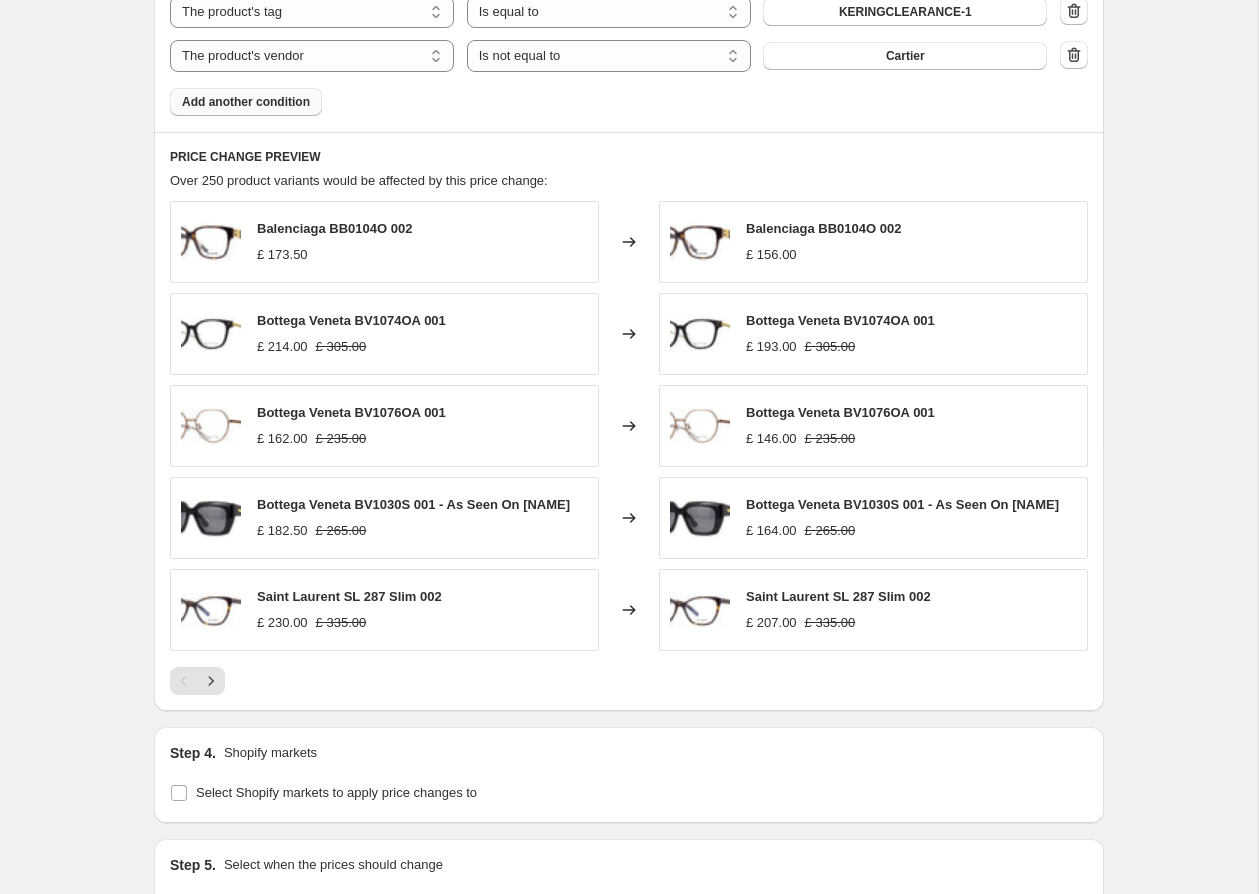 drag, startPoint x: 614, startPoint y: 613, endPoint x: 601, endPoint y: 605, distance: 15.264338 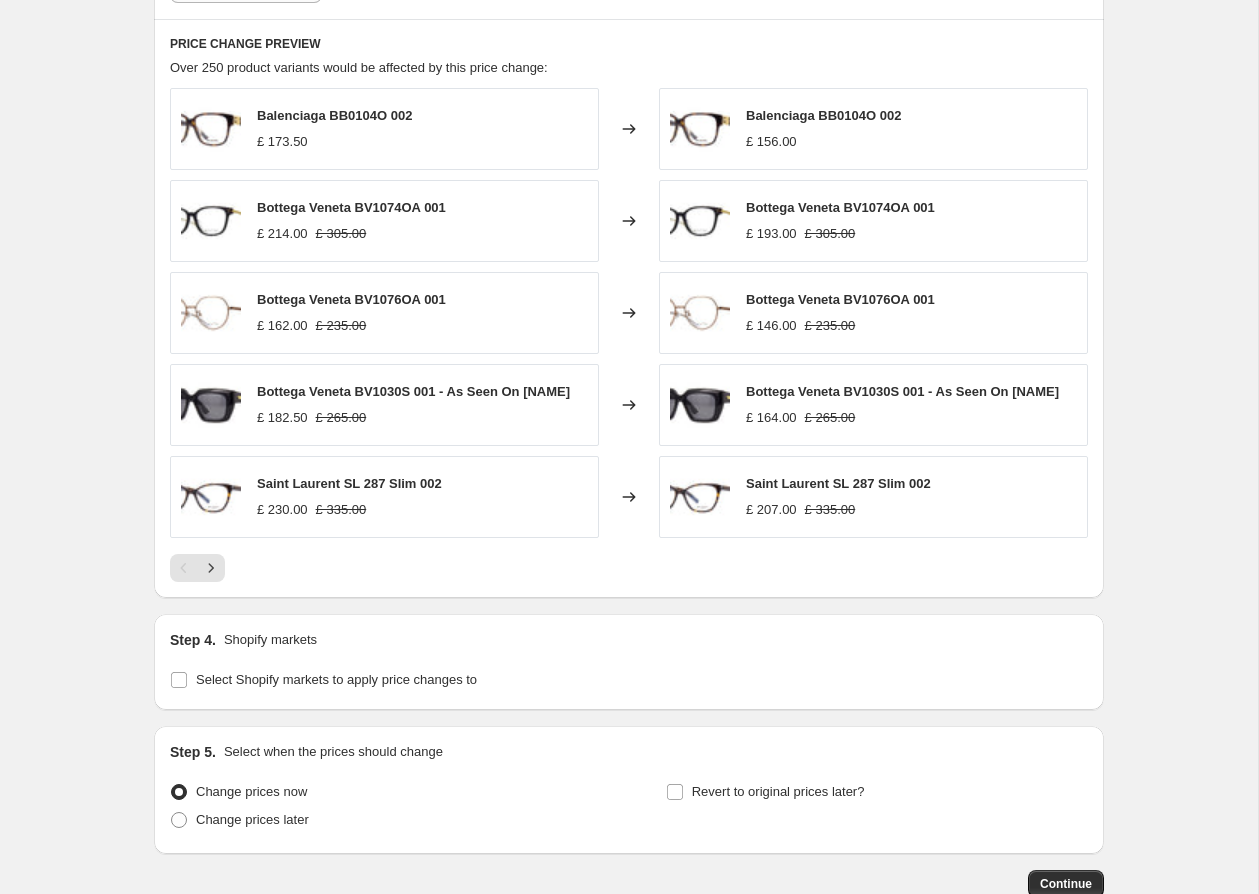 scroll, scrollTop: 1492, scrollLeft: 0, axis: vertical 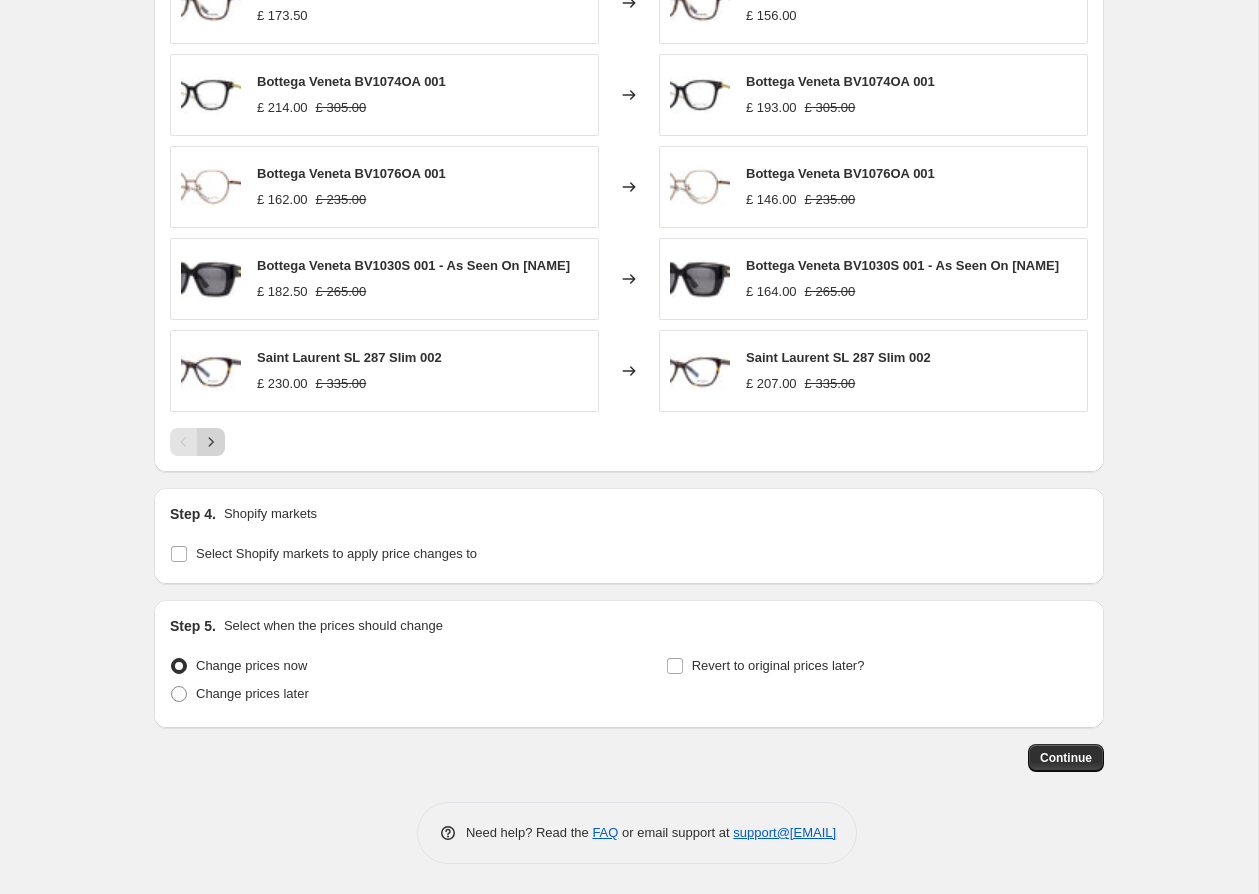 click 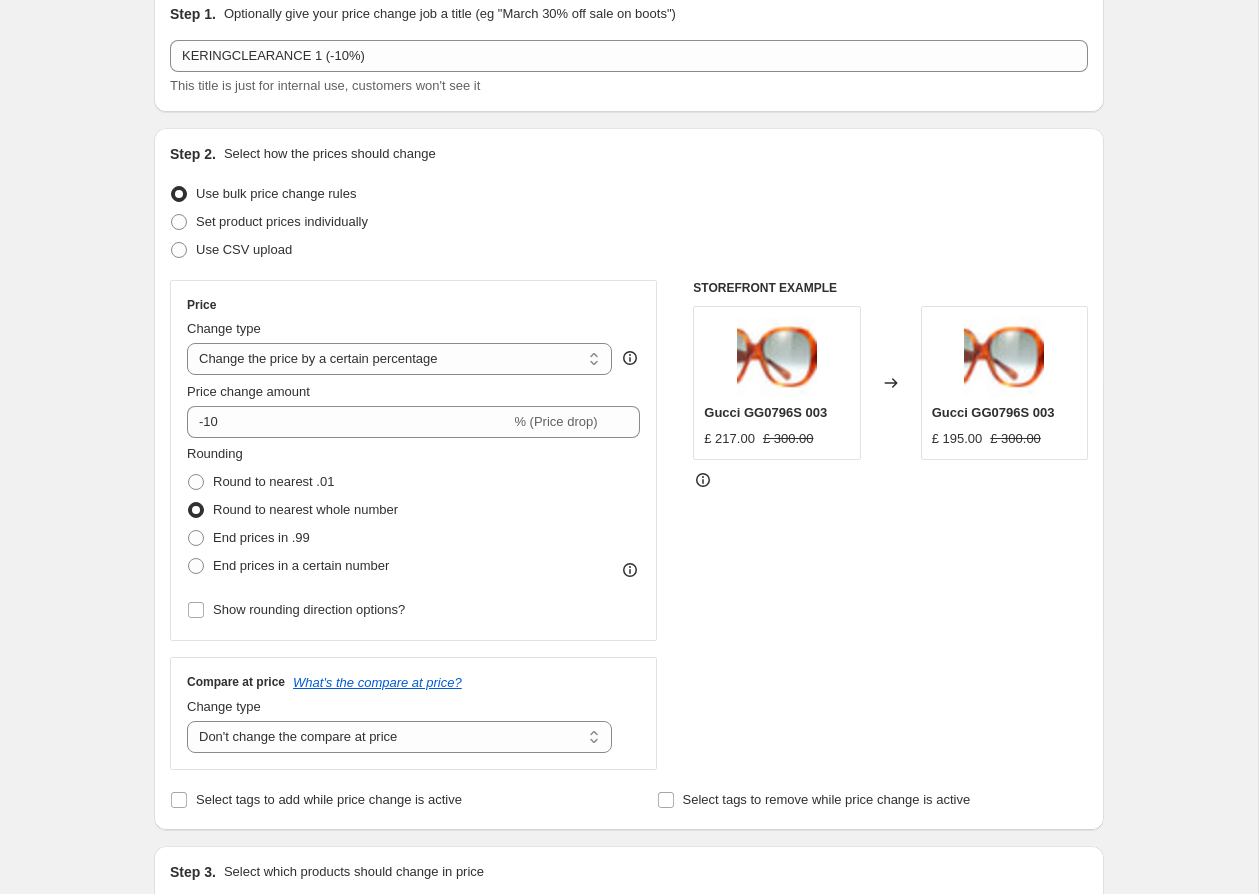 scroll, scrollTop: 0, scrollLeft: 0, axis: both 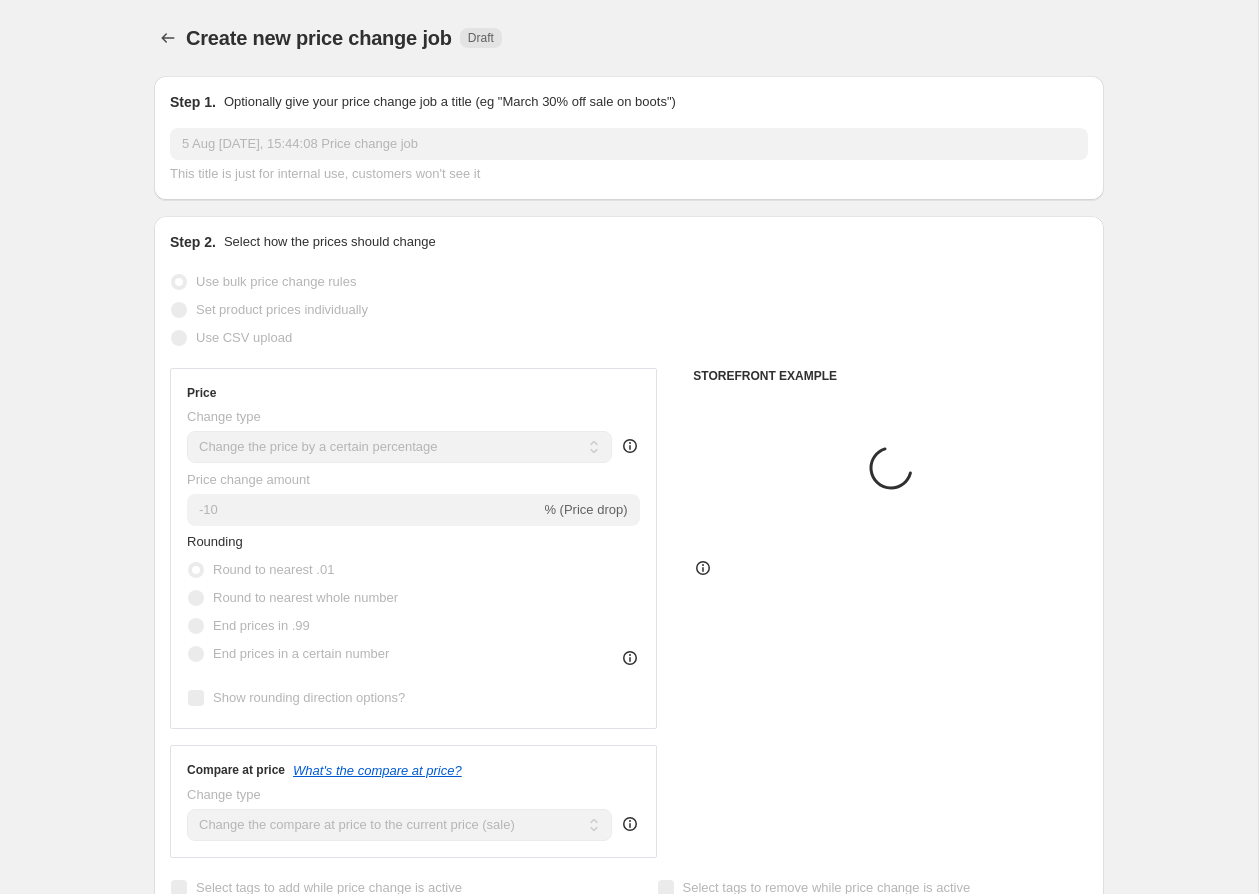 select on "percentage" 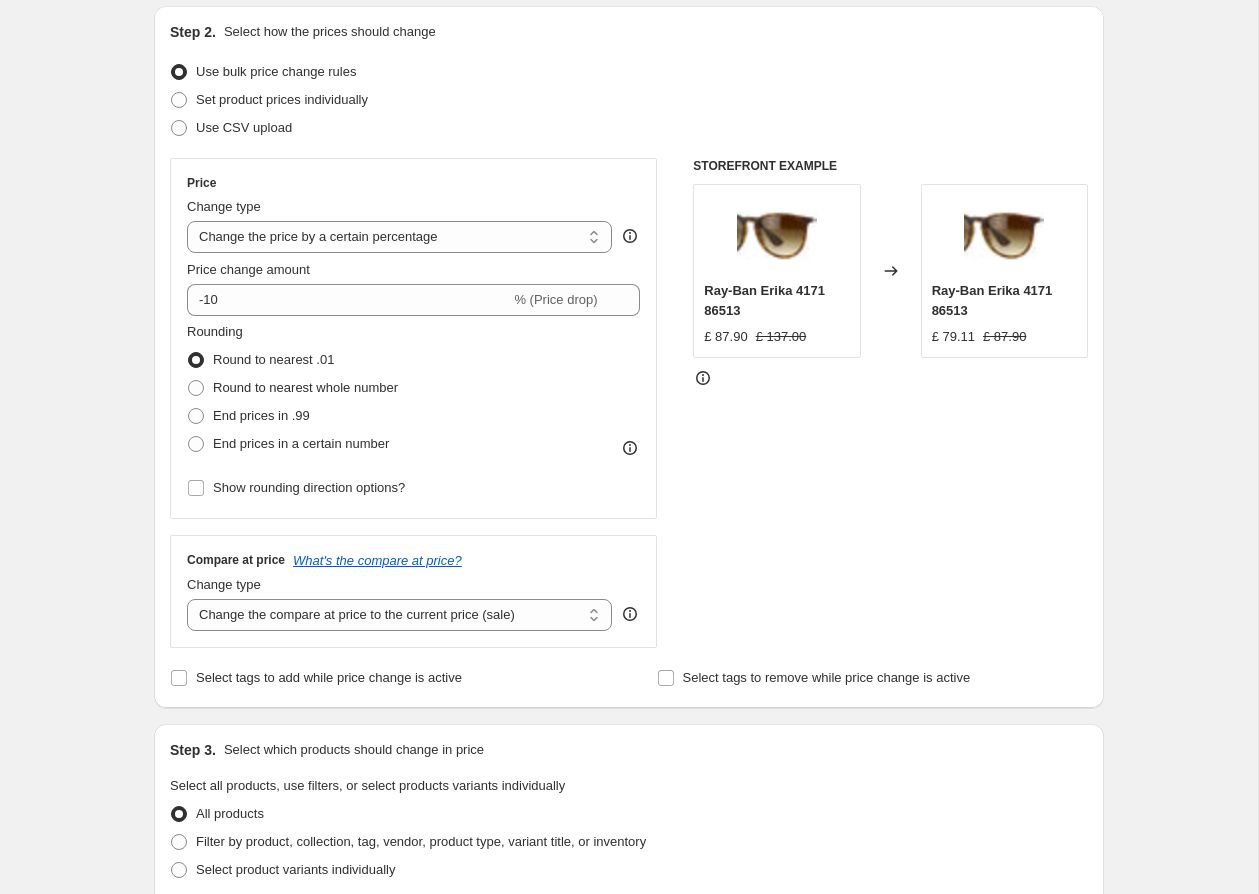 scroll, scrollTop: 261, scrollLeft: 0, axis: vertical 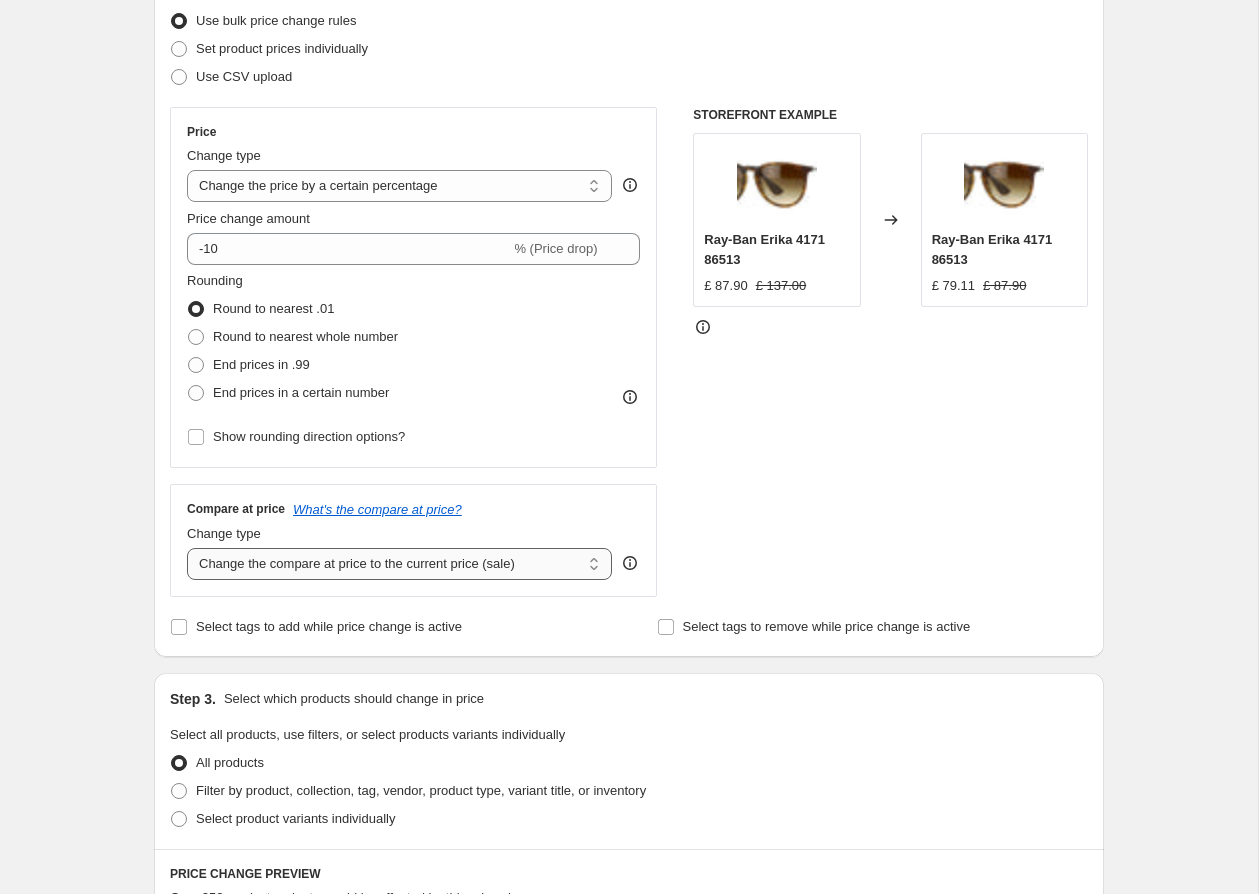 click on "Change the compare at price to the current price (sale) Change the compare at price to a certain amount Change the compare at price by a certain amount Change the compare at price by a certain percentage Change the compare at price by a certain amount relative to the actual price Change the compare at price by a certain percentage relative to the actual price Don't change the compare at price Remove the compare at price" at bounding box center [399, 564] 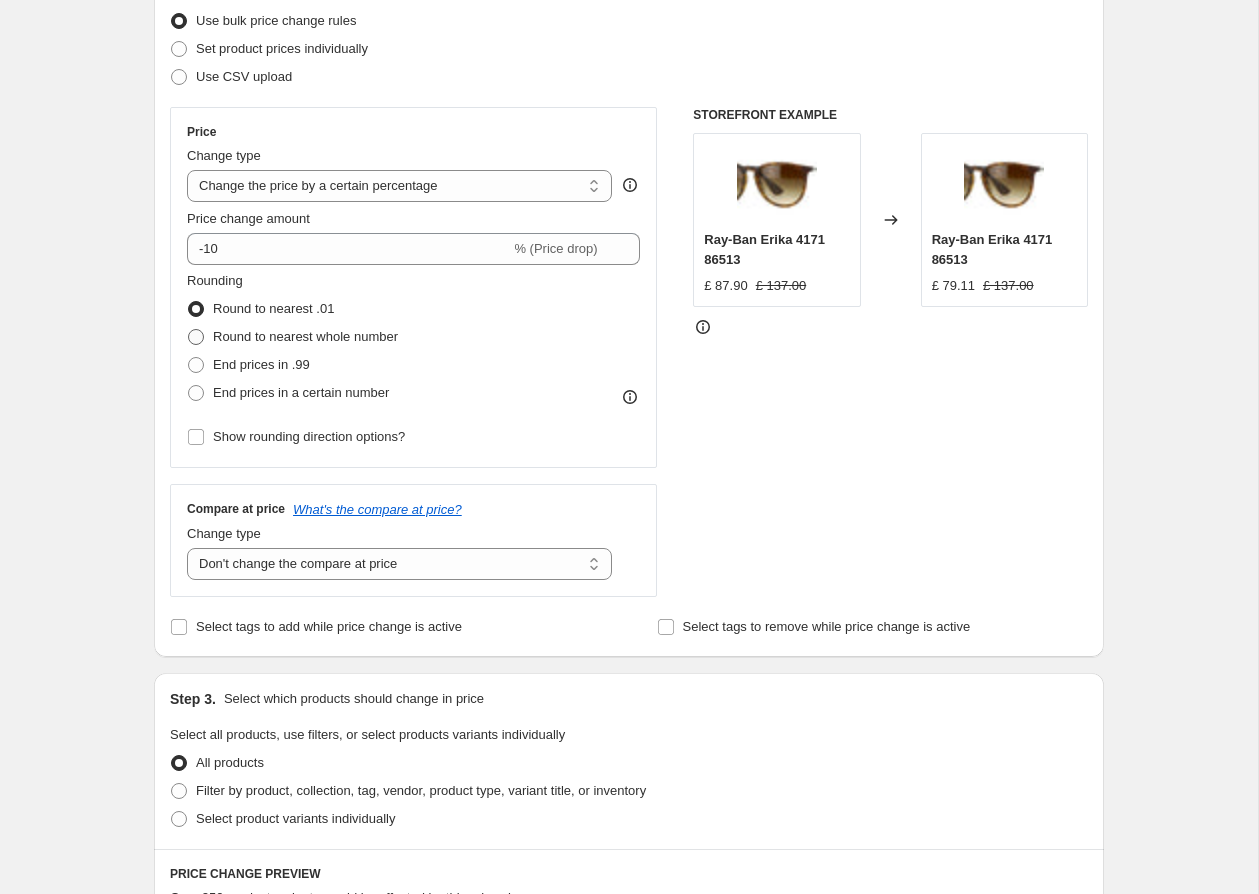 click on "Round to nearest whole number" at bounding box center (305, 336) 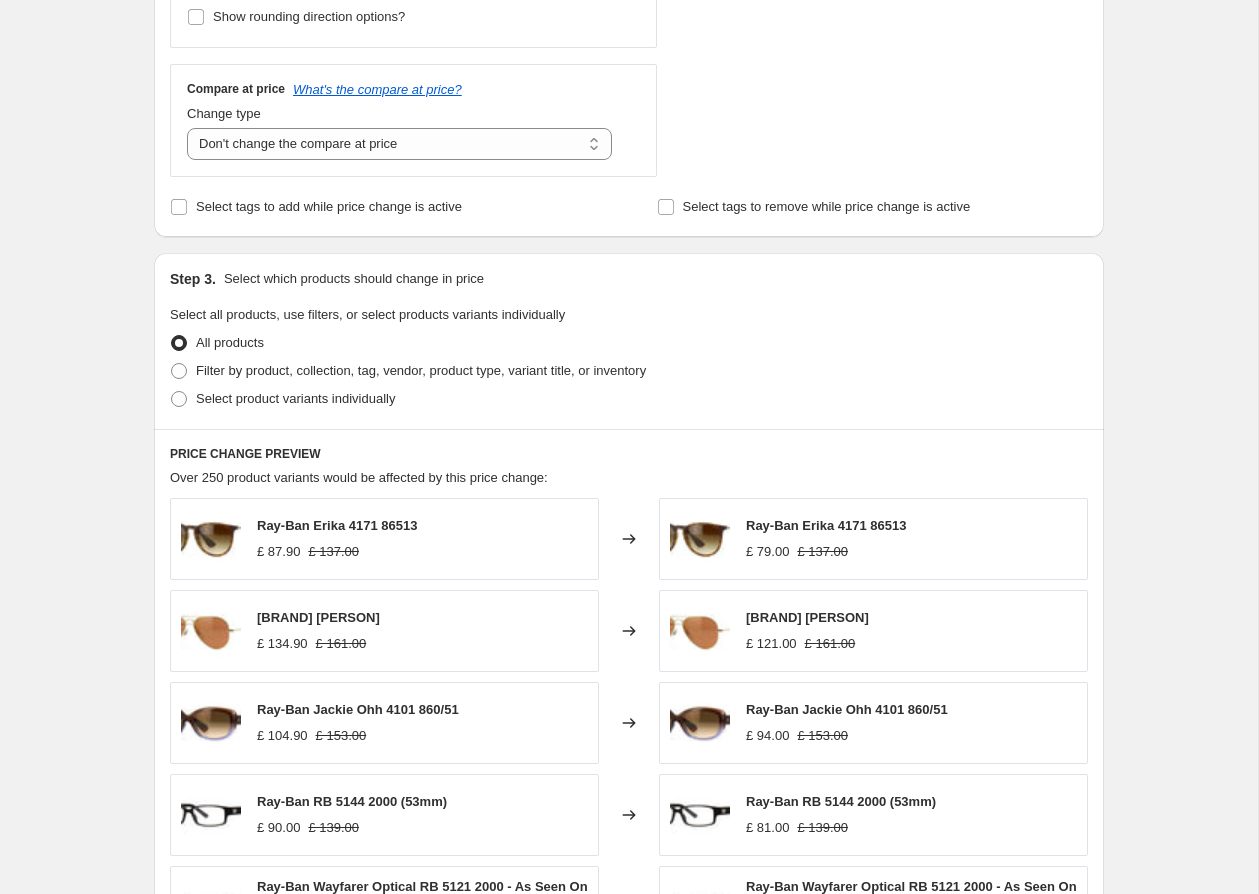 scroll, scrollTop: 802, scrollLeft: 0, axis: vertical 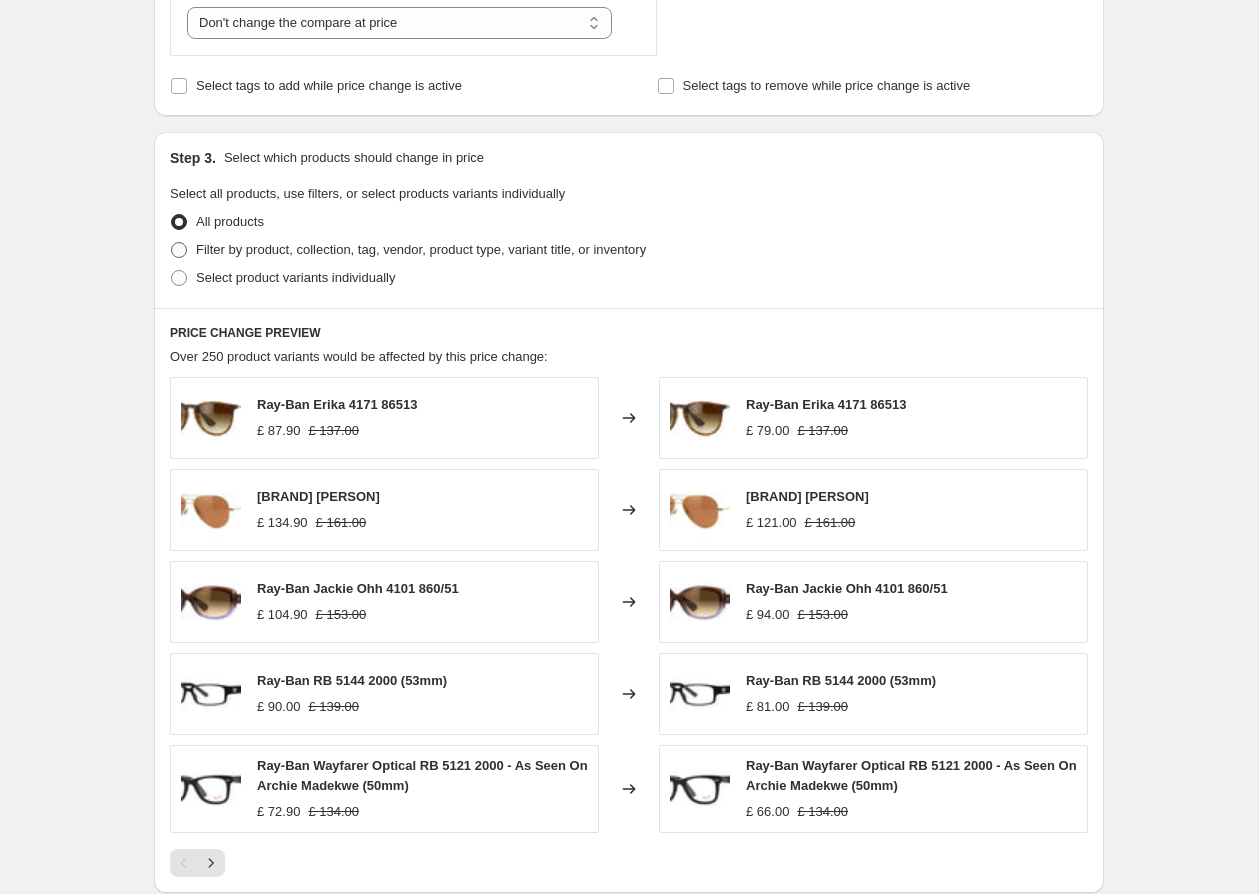 click on "Filter by product, collection, tag, vendor, product type, variant title, or inventory" at bounding box center [421, 249] 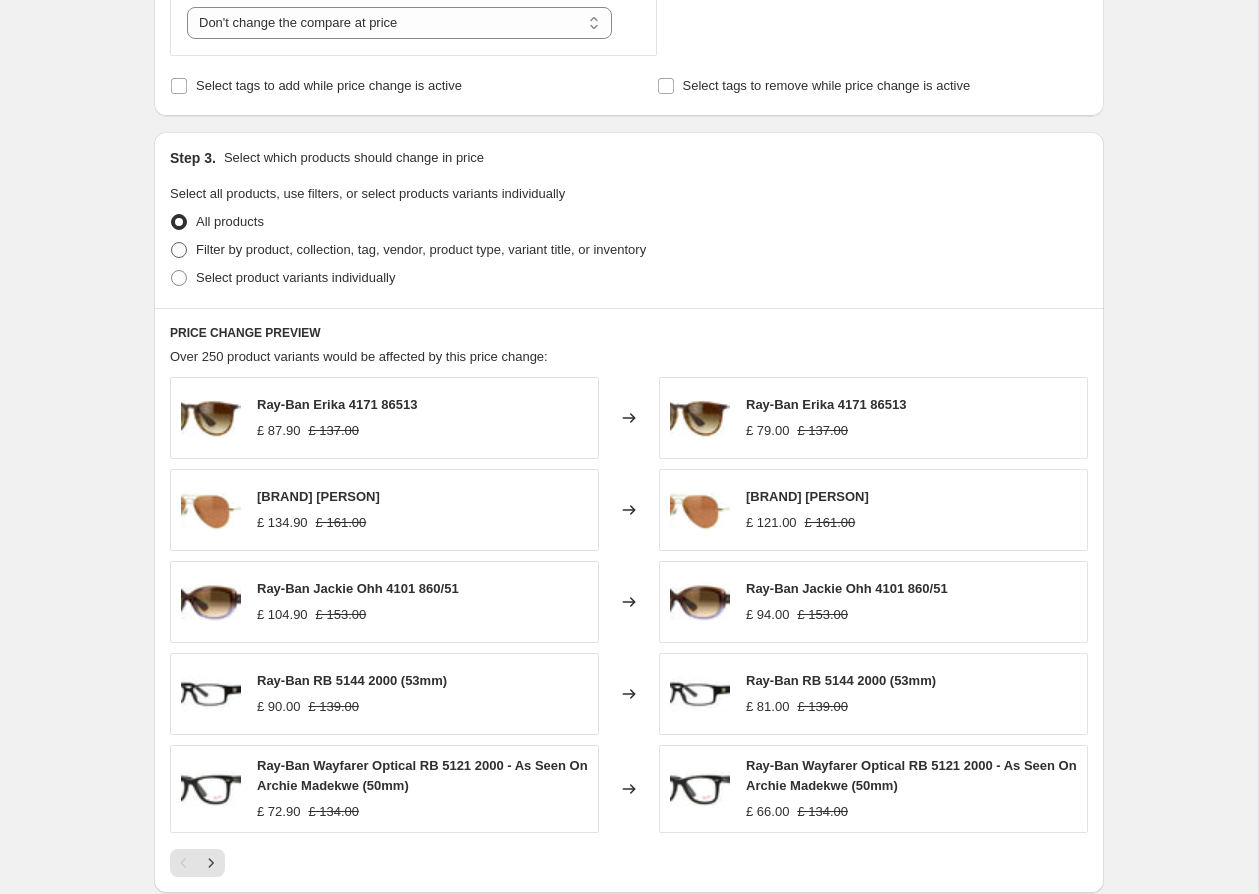 radio on "true" 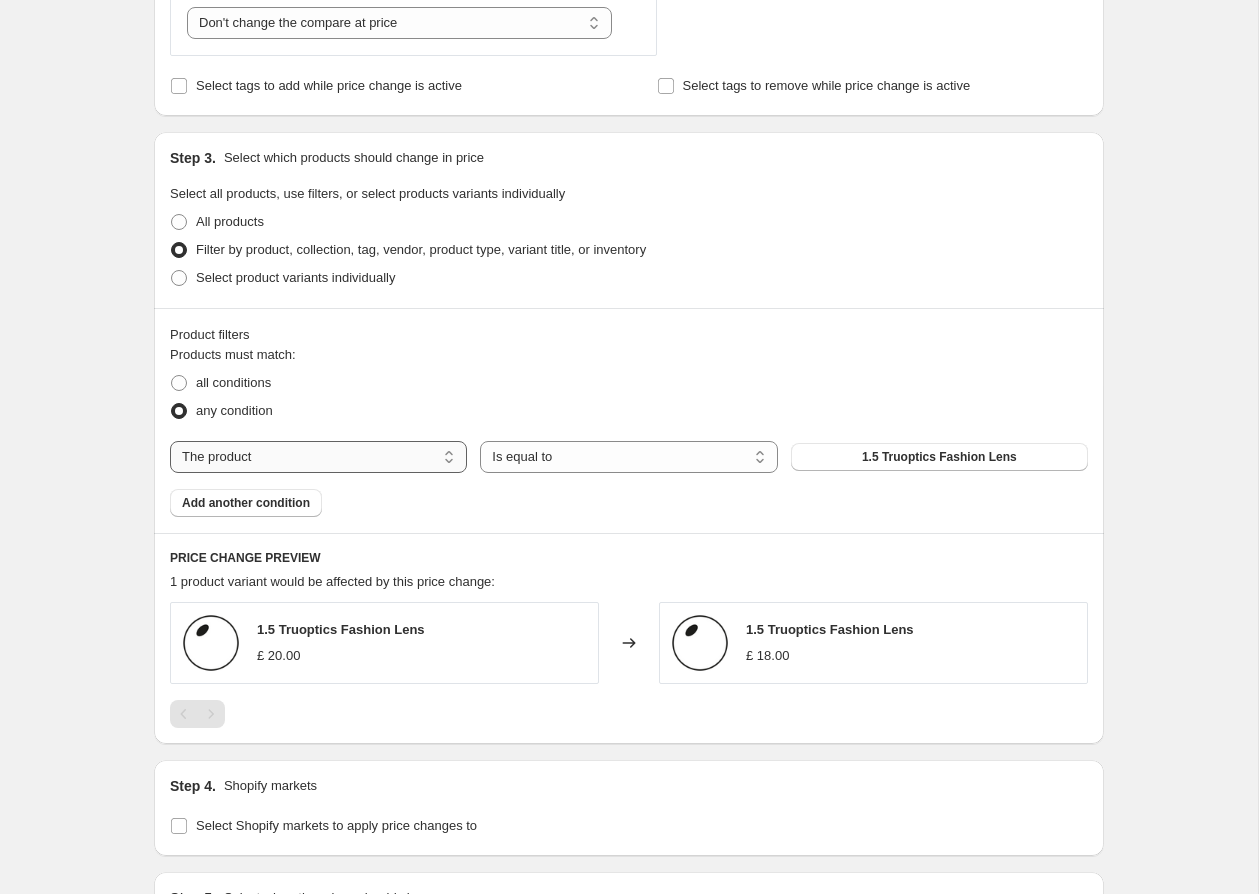 click on "The product The product's collection The product's tag The product's vendor The product's type The product's status The variant's title Inventory quantity" at bounding box center (318, 457) 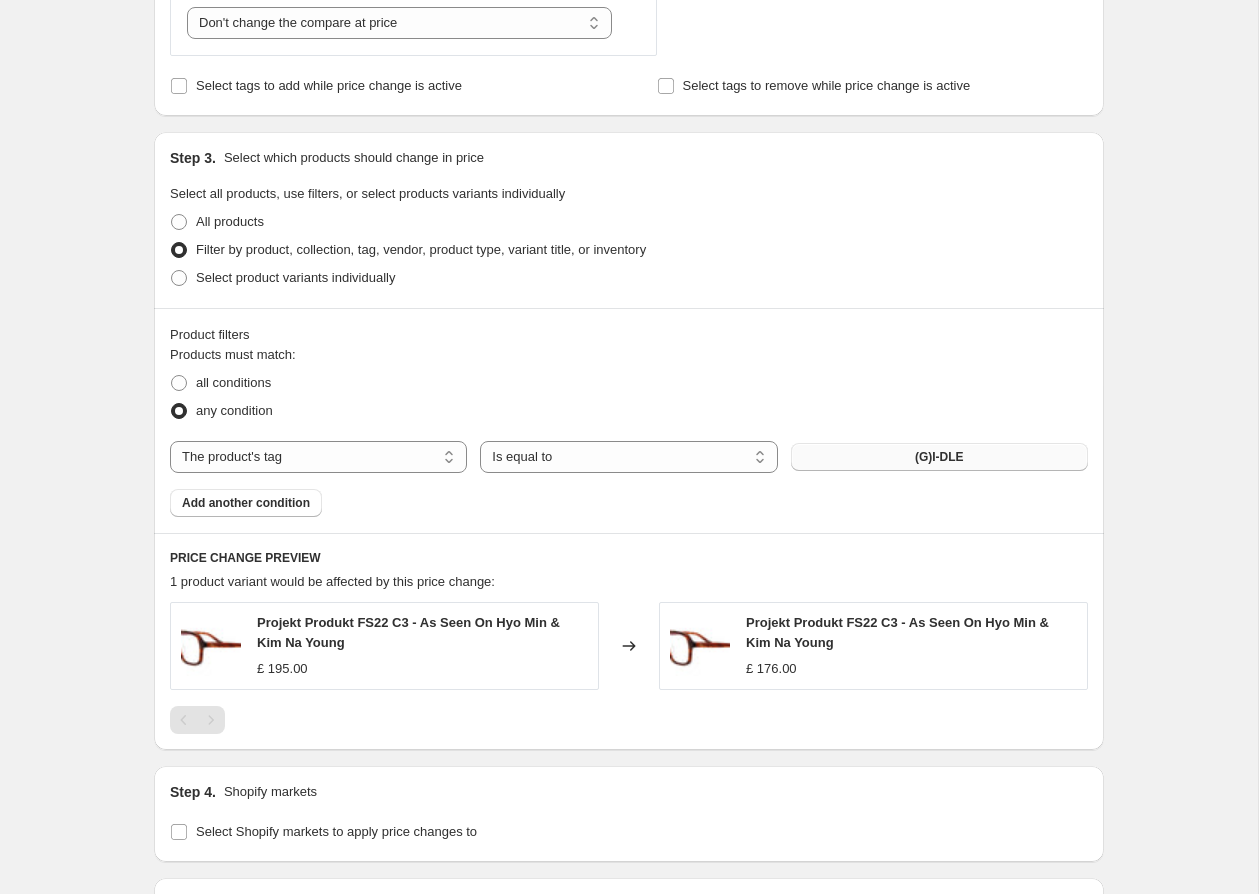 click on "(G)I-DLE" at bounding box center [939, 457] 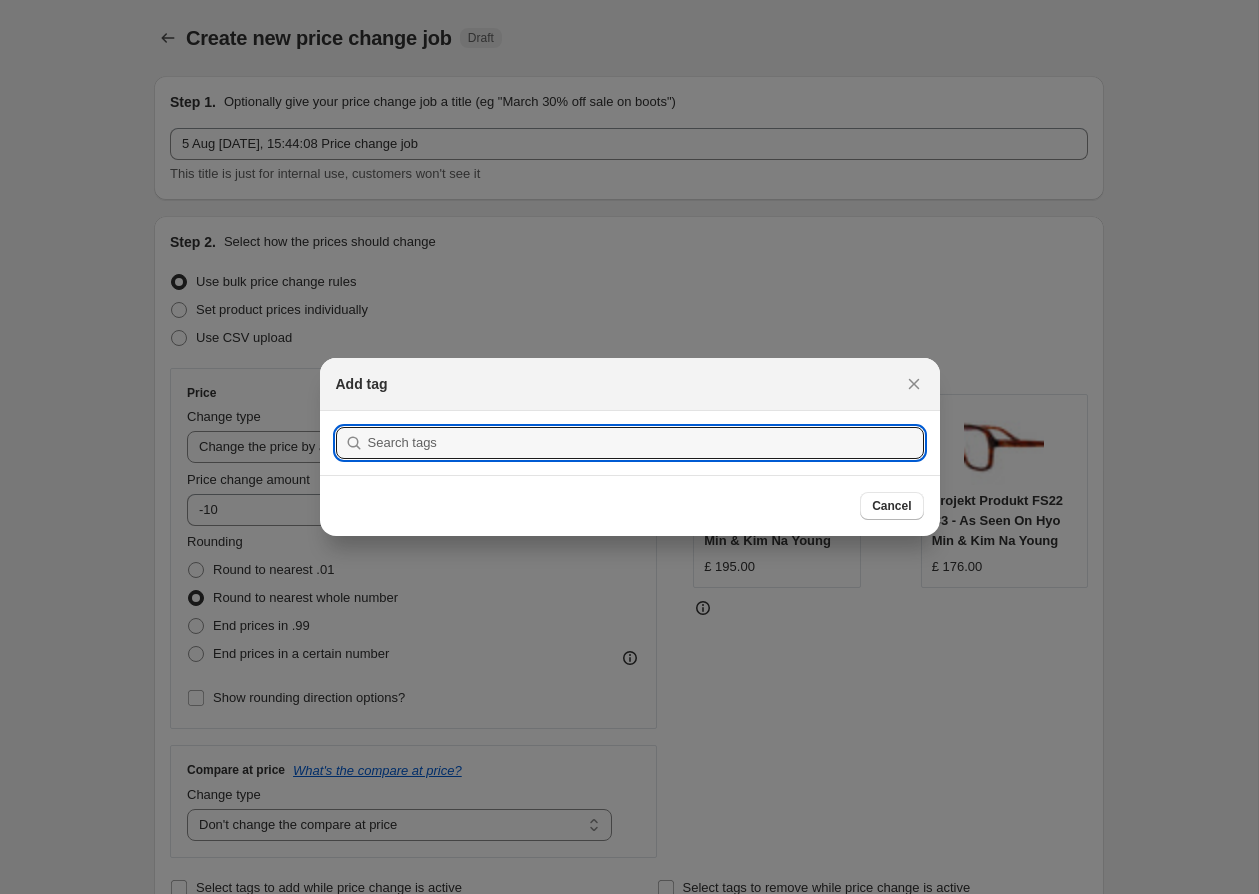 scroll, scrollTop: 0, scrollLeft: 0, axis: both 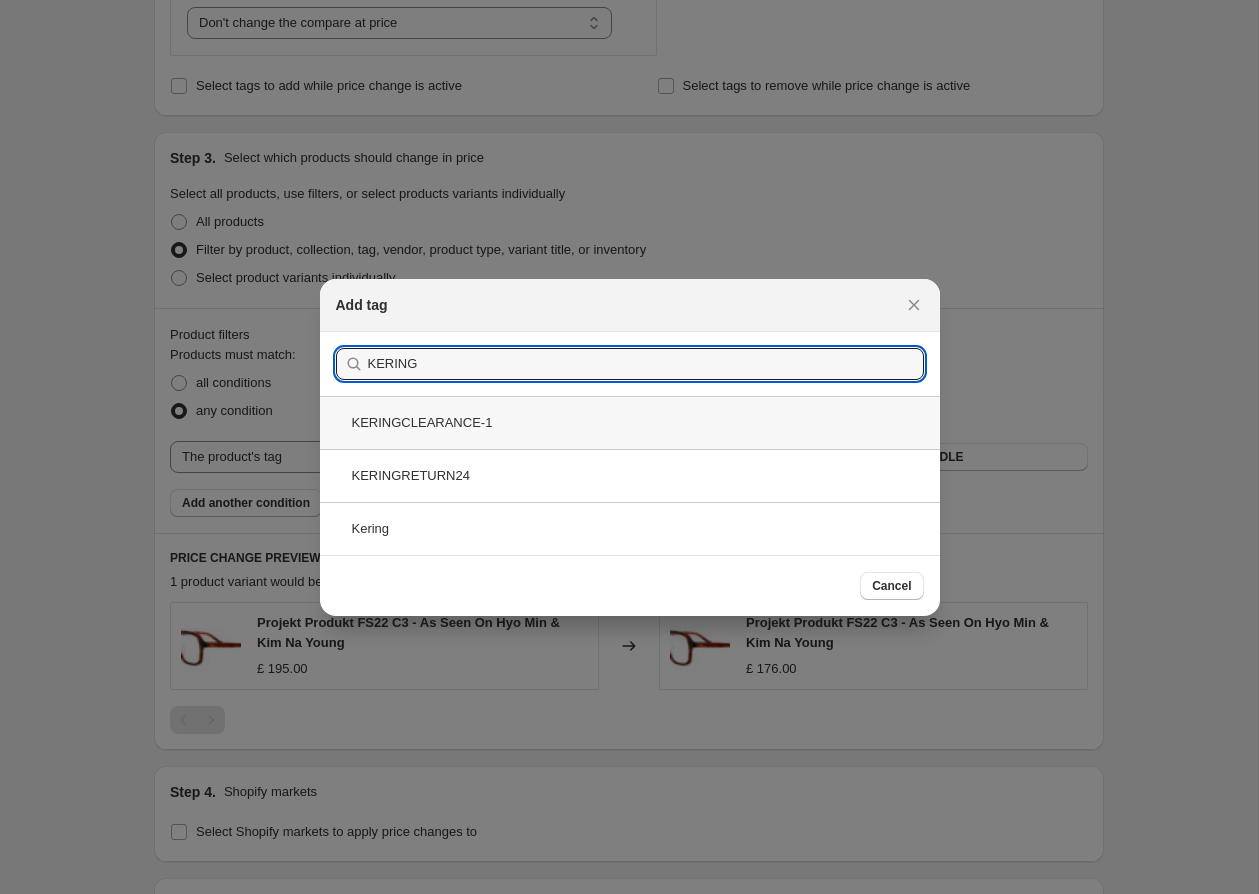 type on "KERING" 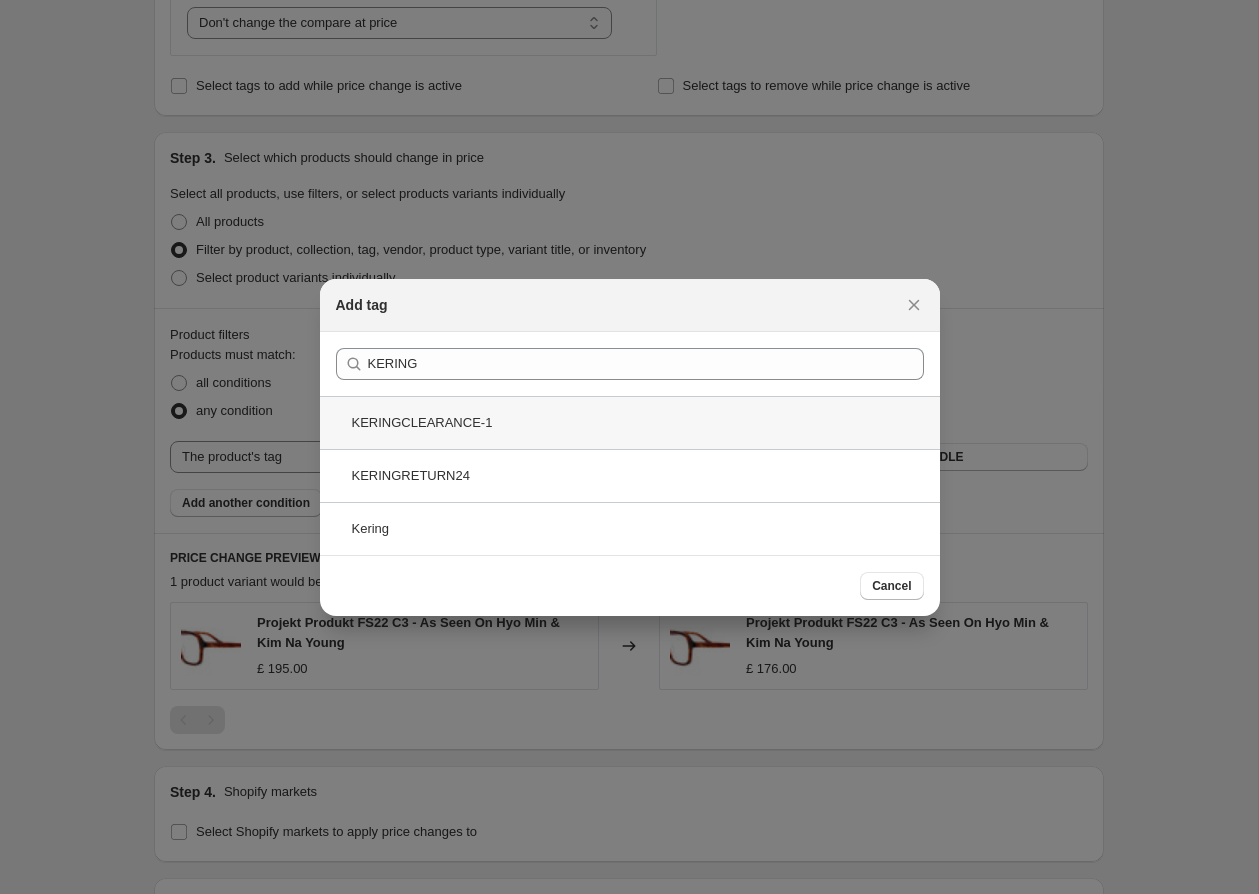 click on "KERINGCLEARANCE-1" at bounding box center [630, 422] 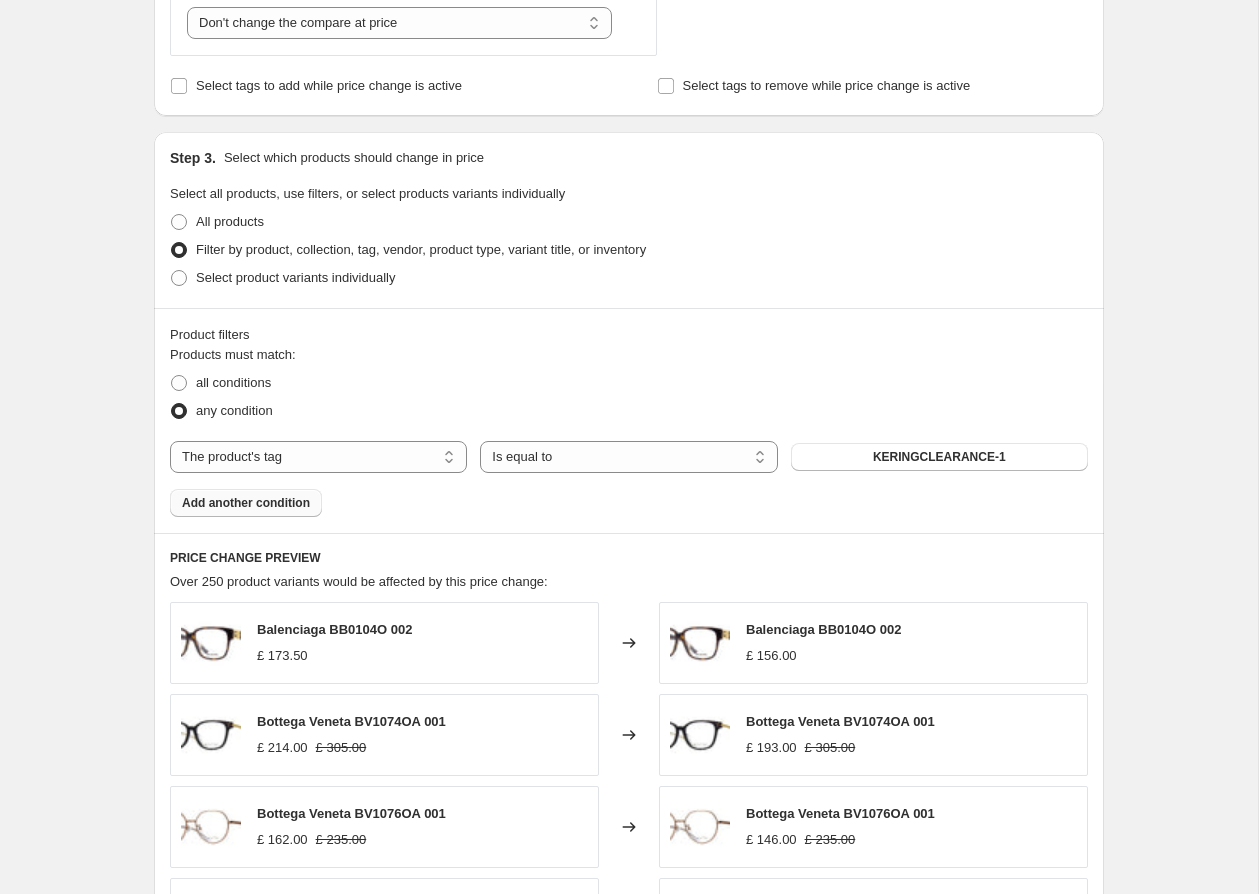click on "Add another condition" at bounding box center [246, 503] 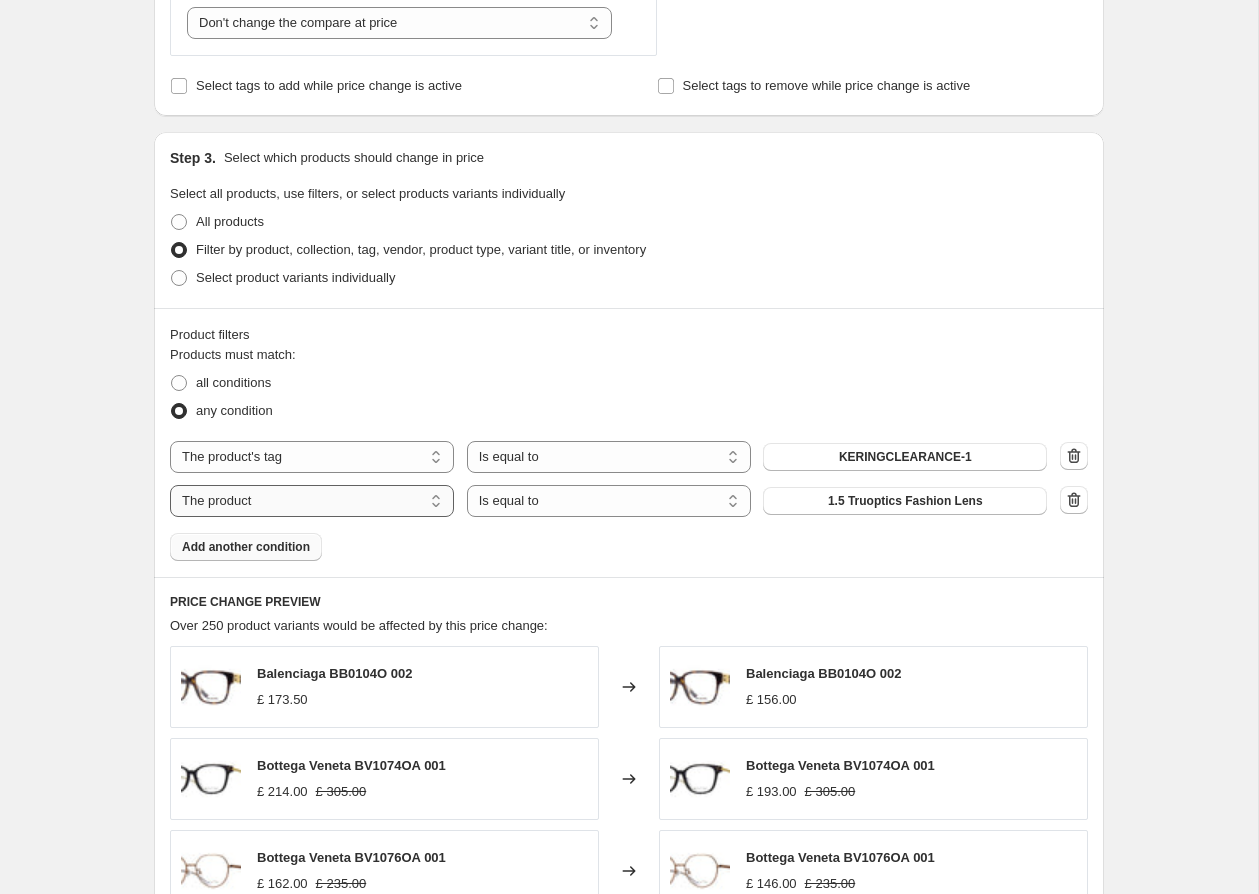 click on "The product The product's collection The product's tag The product's vendor The product's type The product's status The variant's title Inventory quantity" at bounding box center [312, 501] 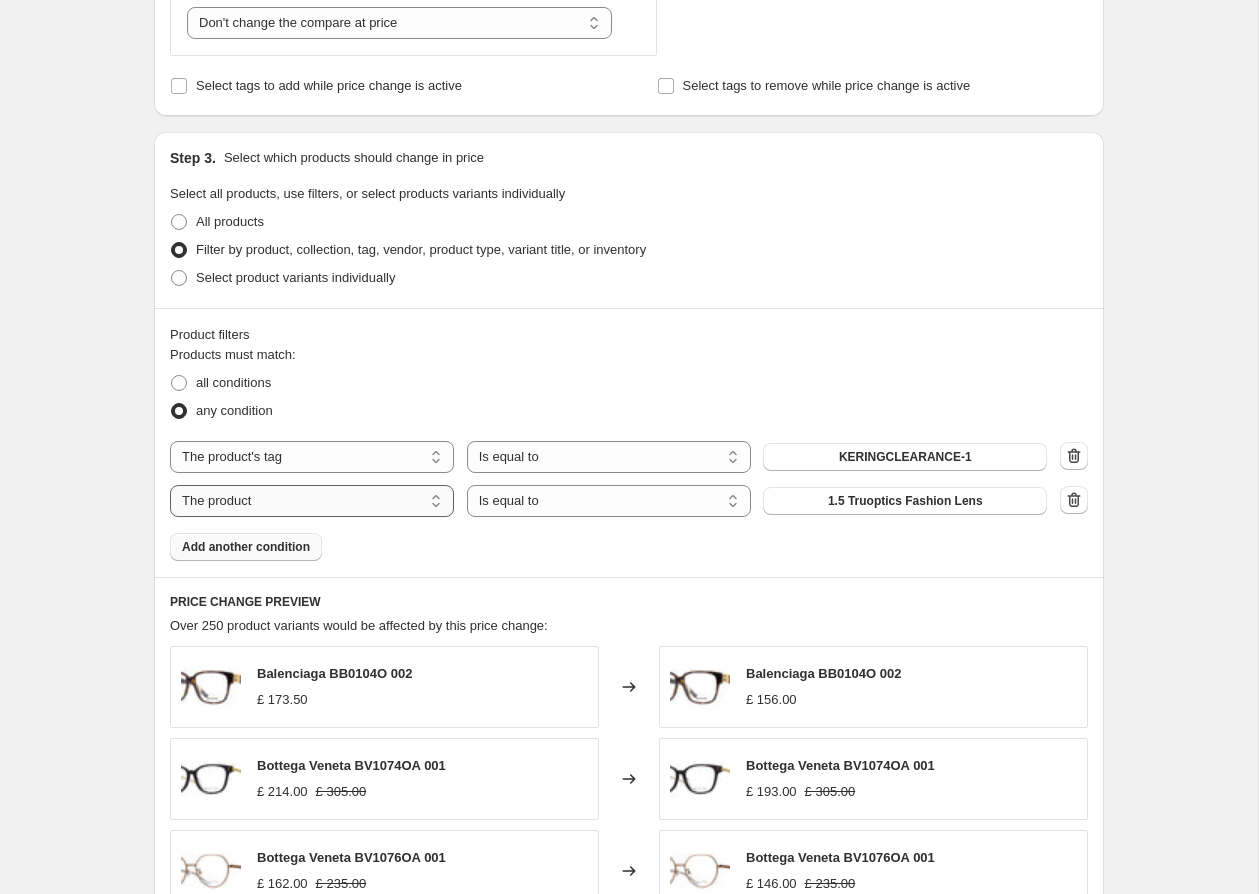 select on "vendor" 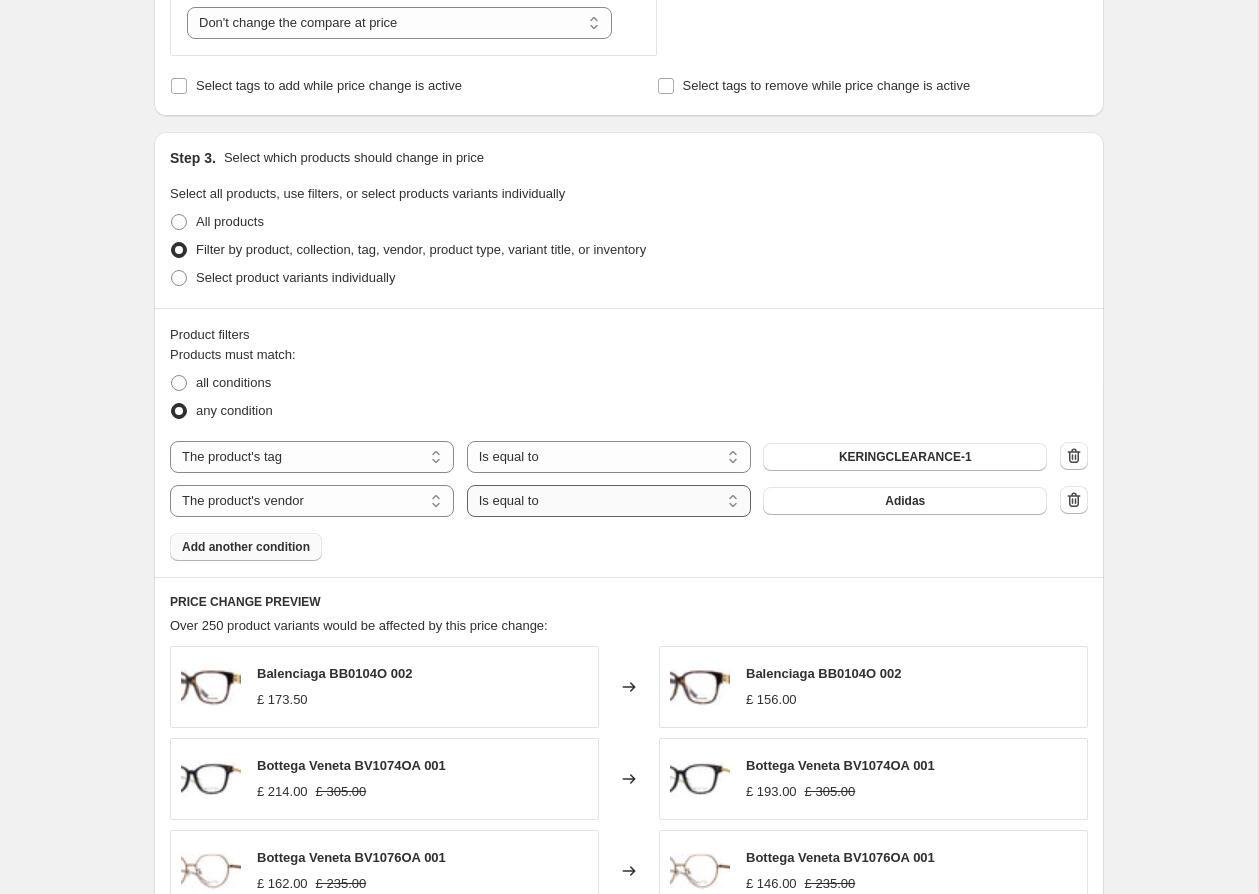 click on "Is equal to Is not equal to" at bounding box center [609, 501] 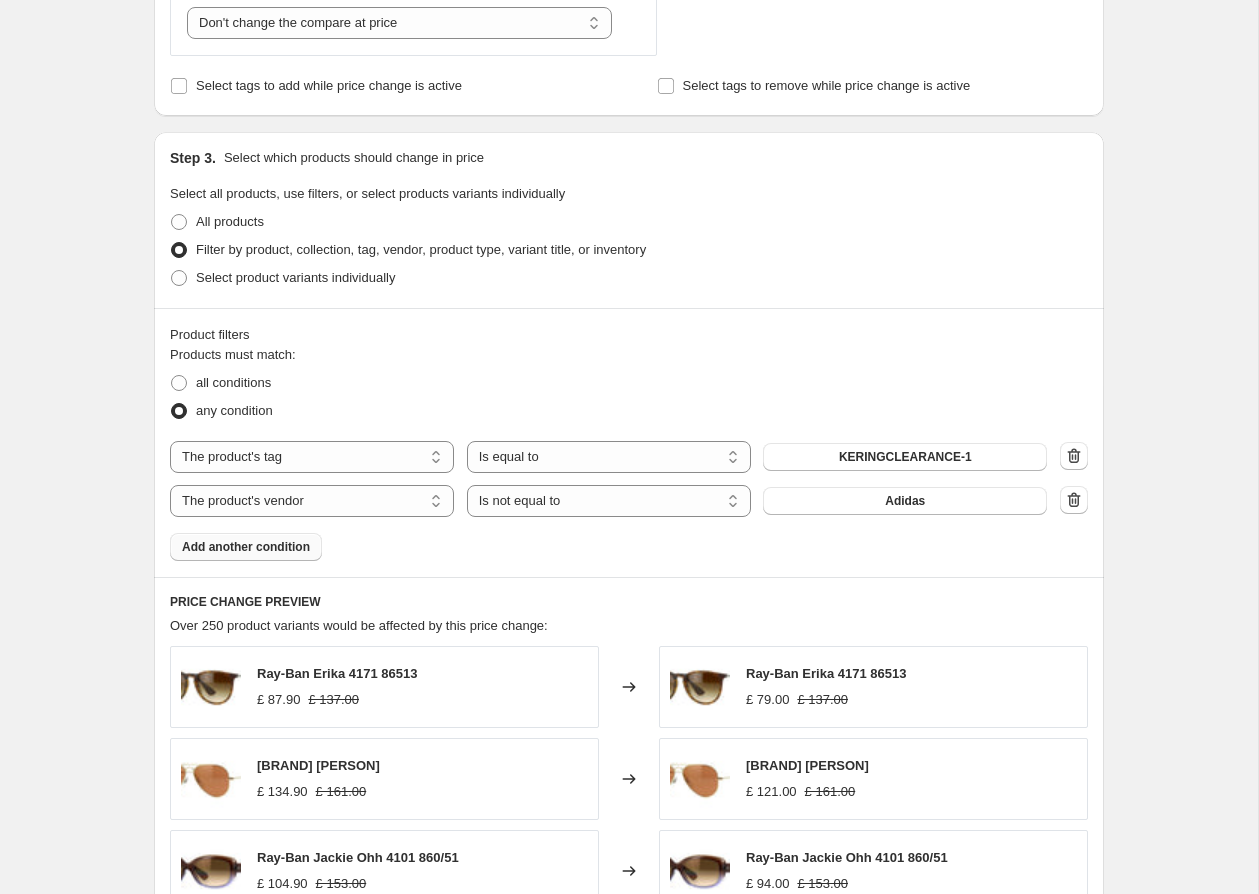 click on "Adidas" at bounding box center [905, 501] 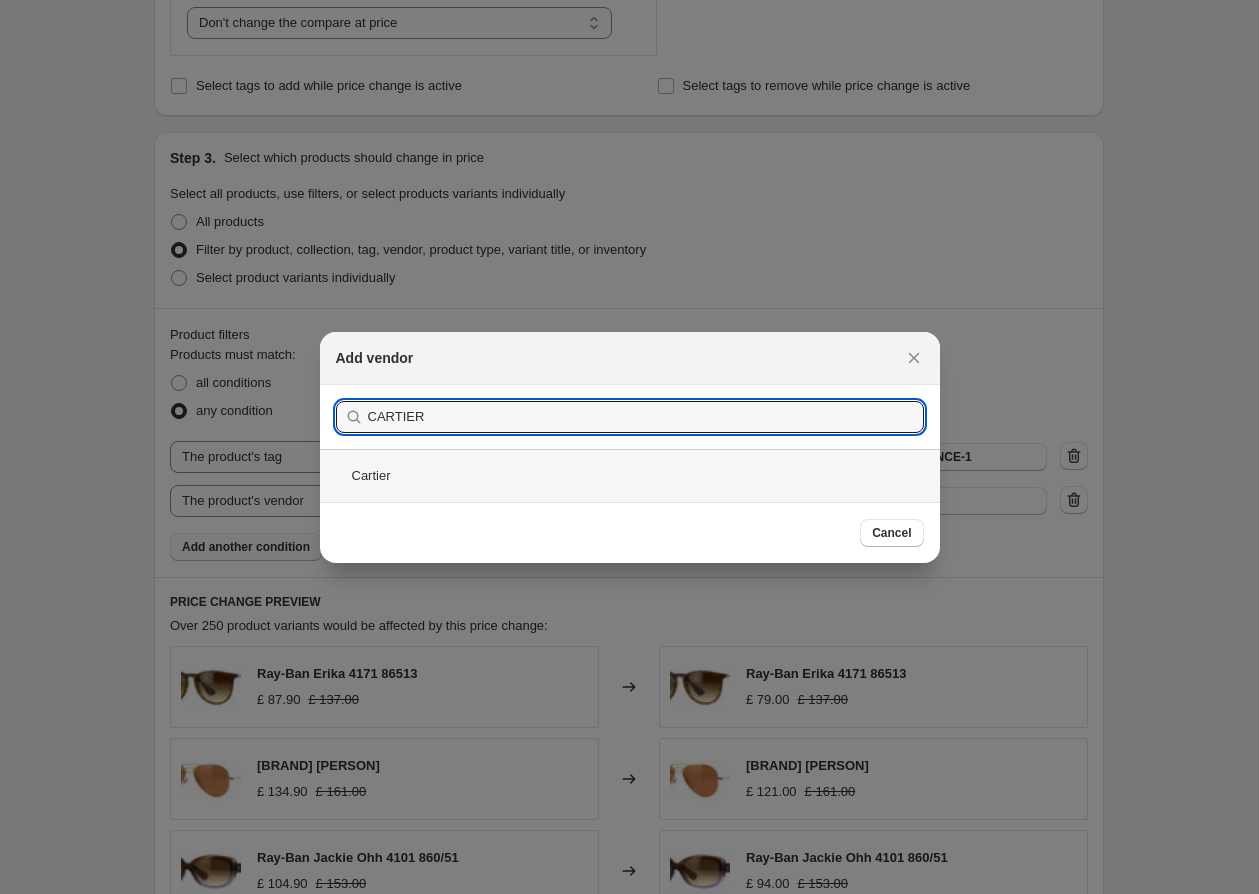 type on "CARTIER" 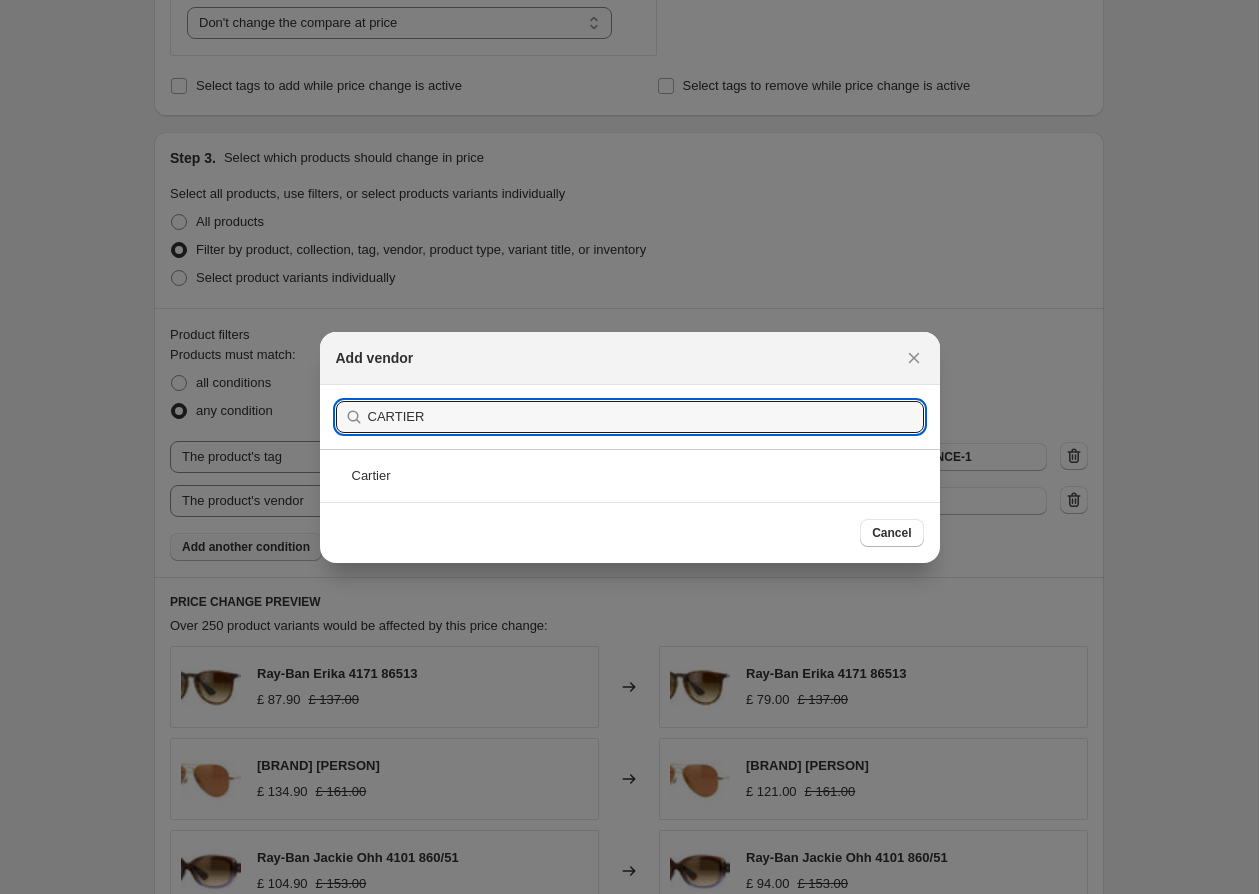 drag, startPoint x: 493, startPoint y: 473, endPoint x: 609, endPoint y: 503, distance: 119.81653 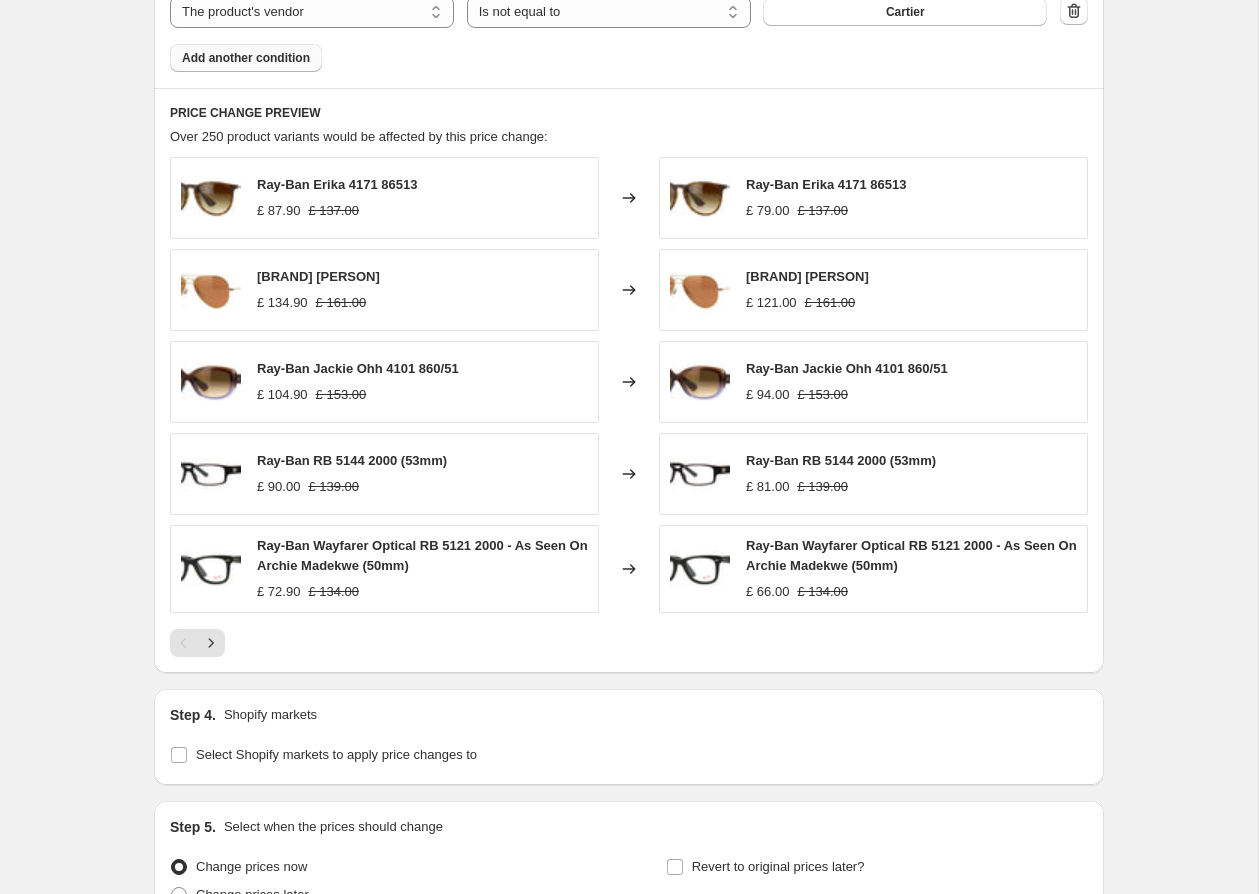 scroll, scrollTop: 1340, scrollLeft: 0, axis: vertical 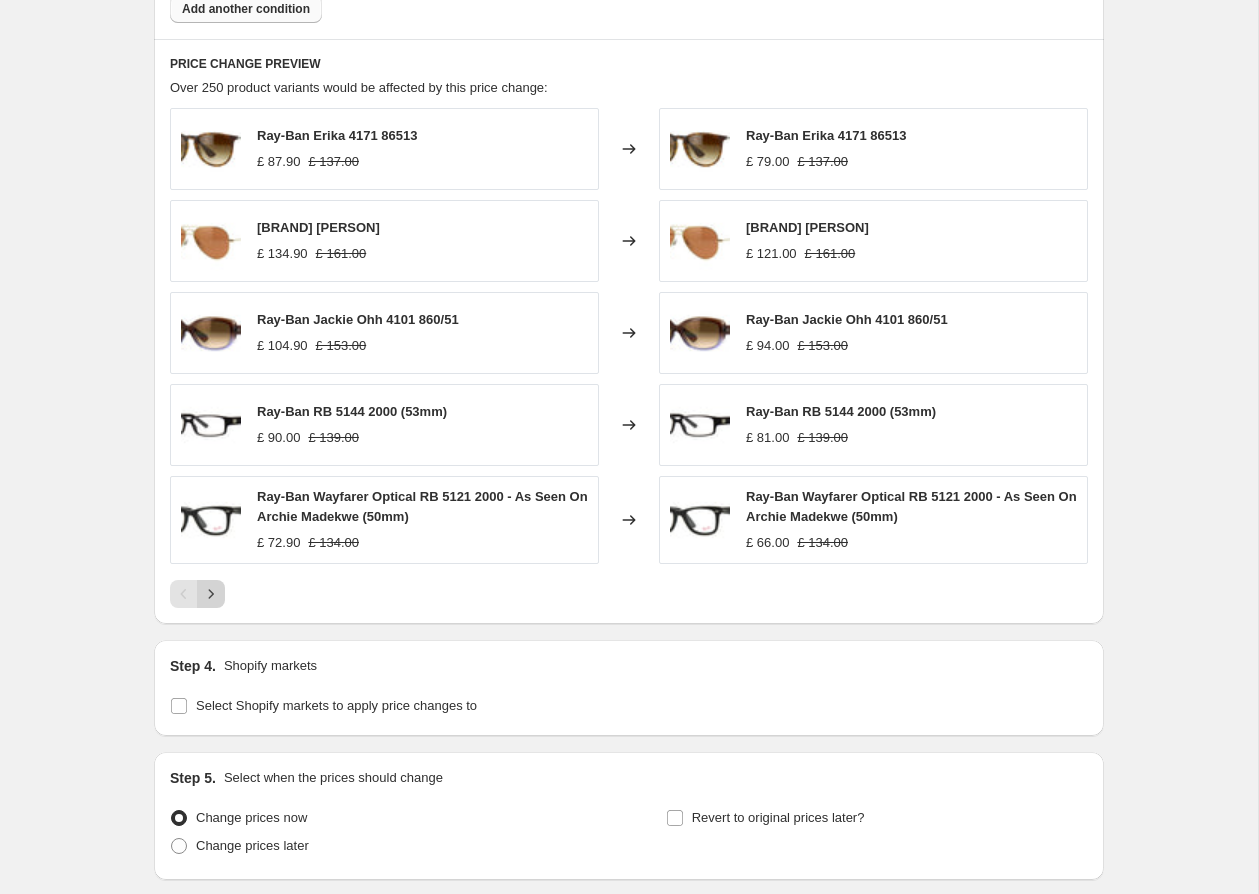 click 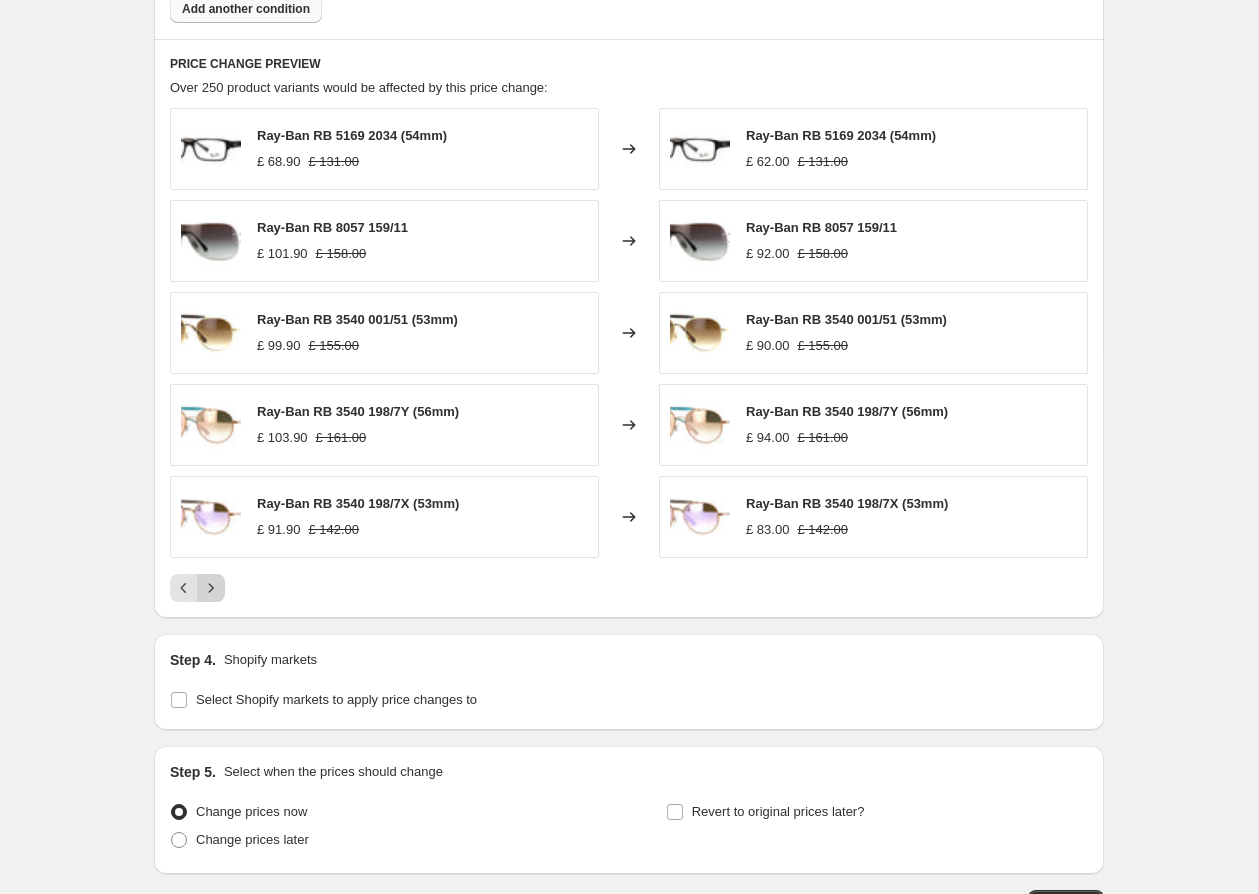 click 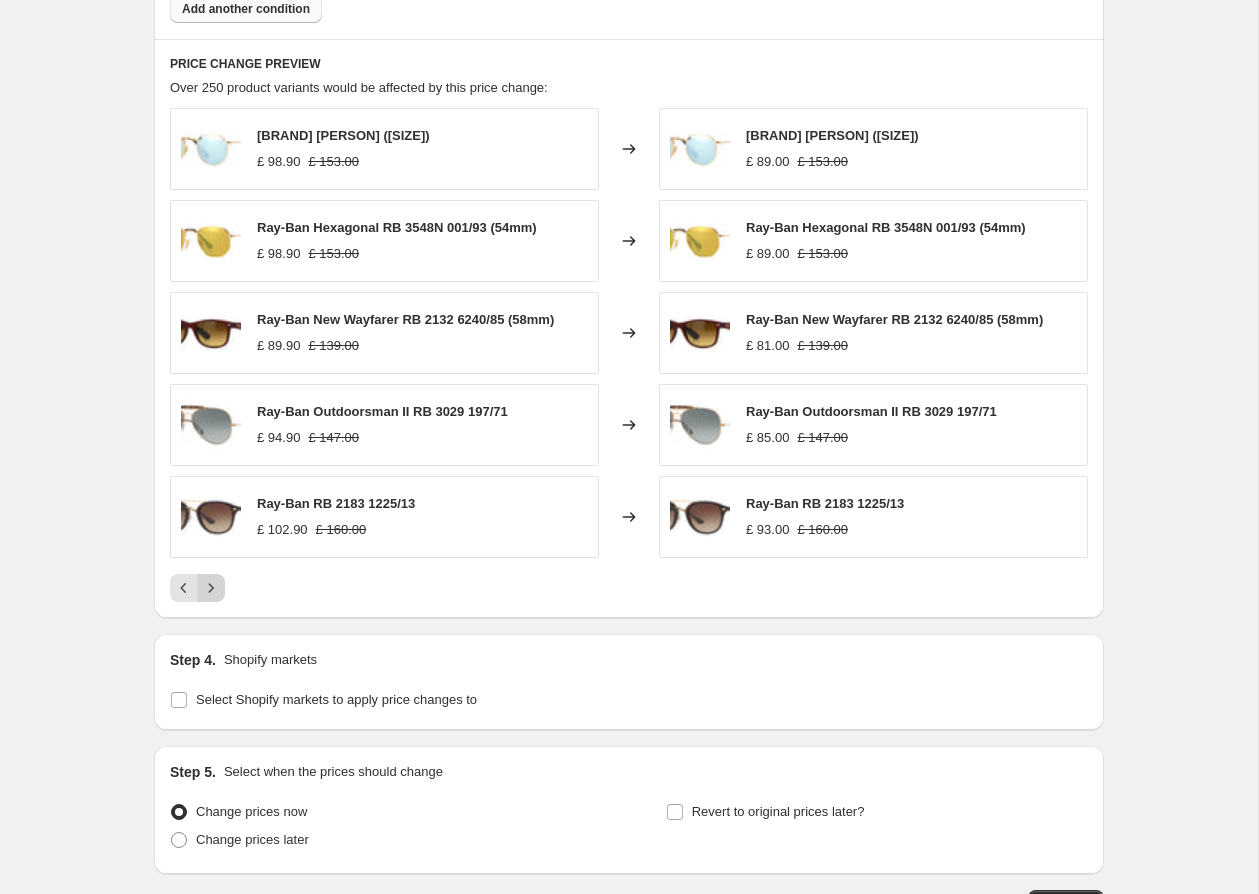 click 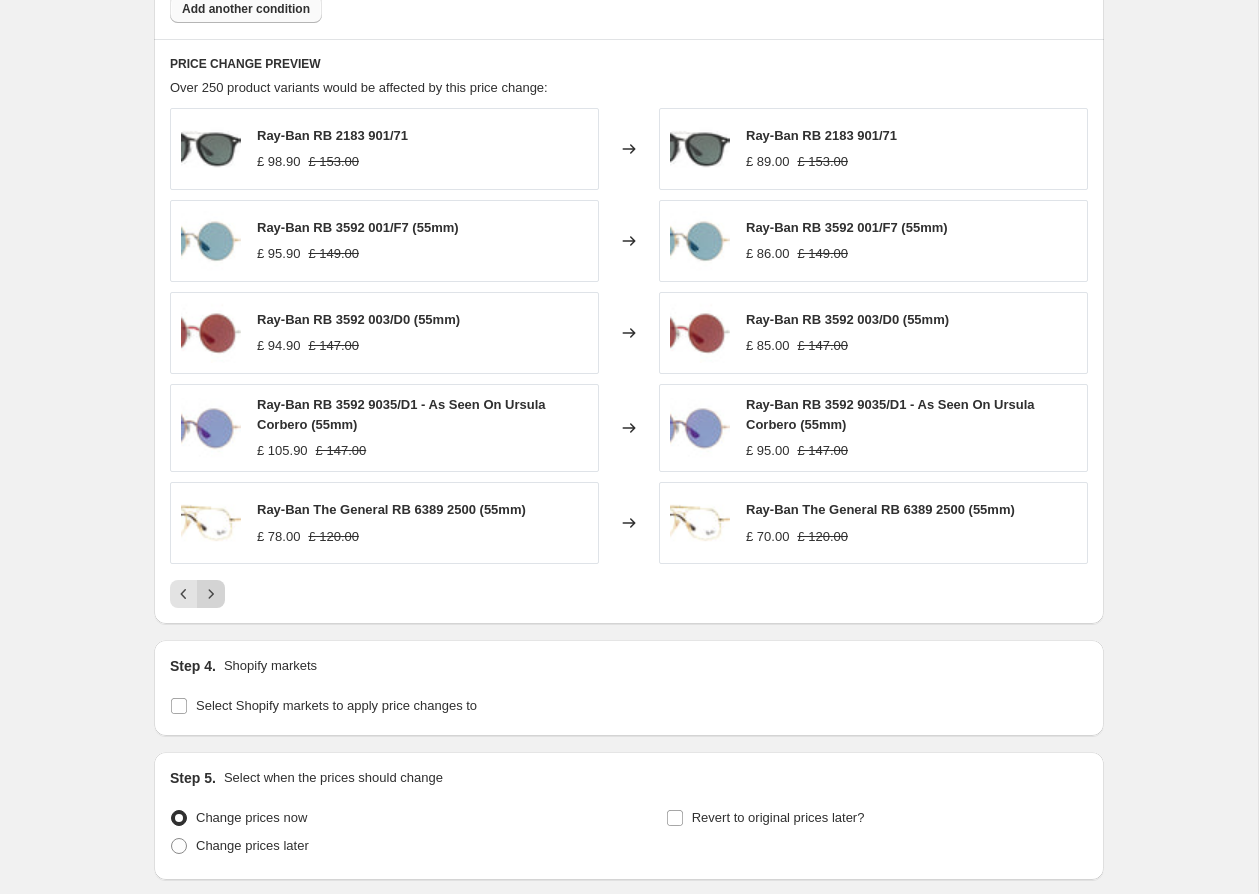 click 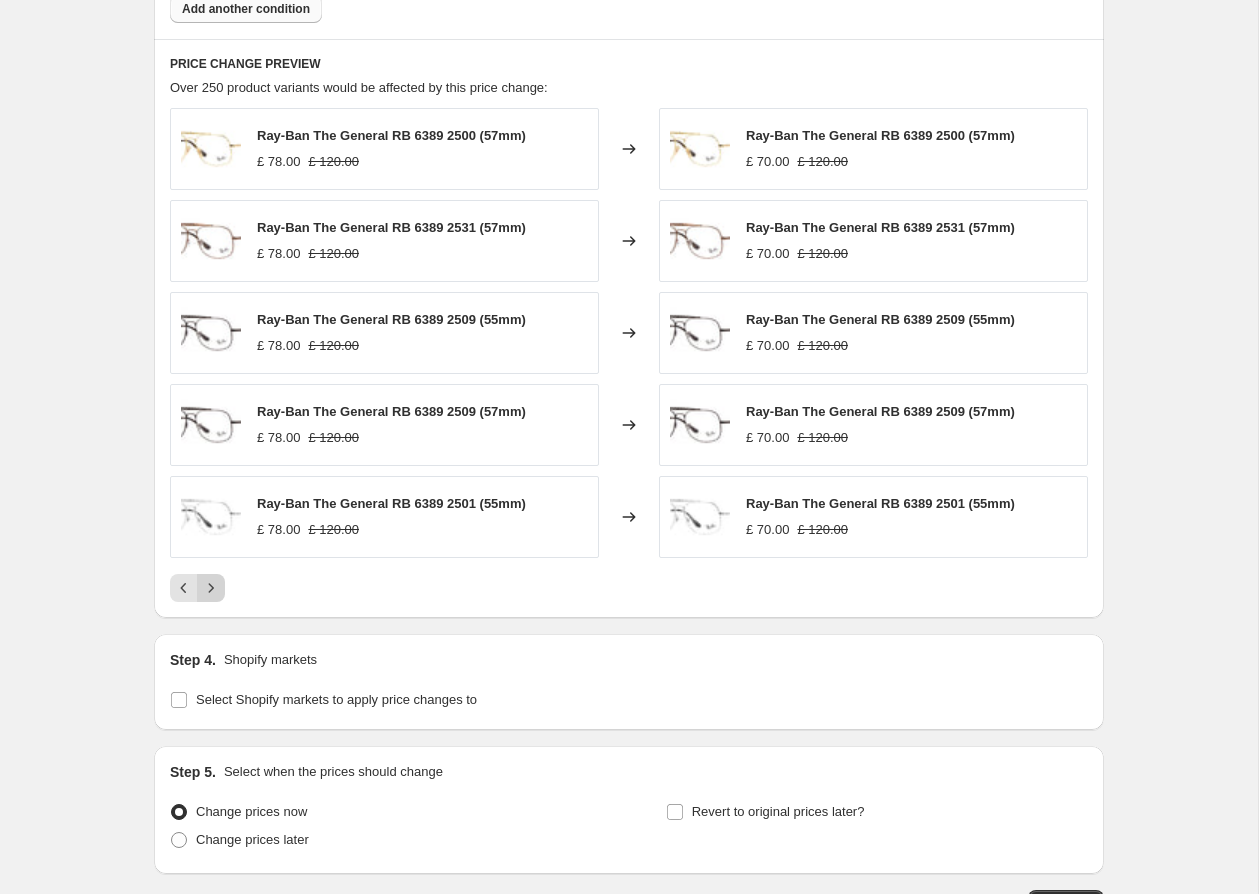 click 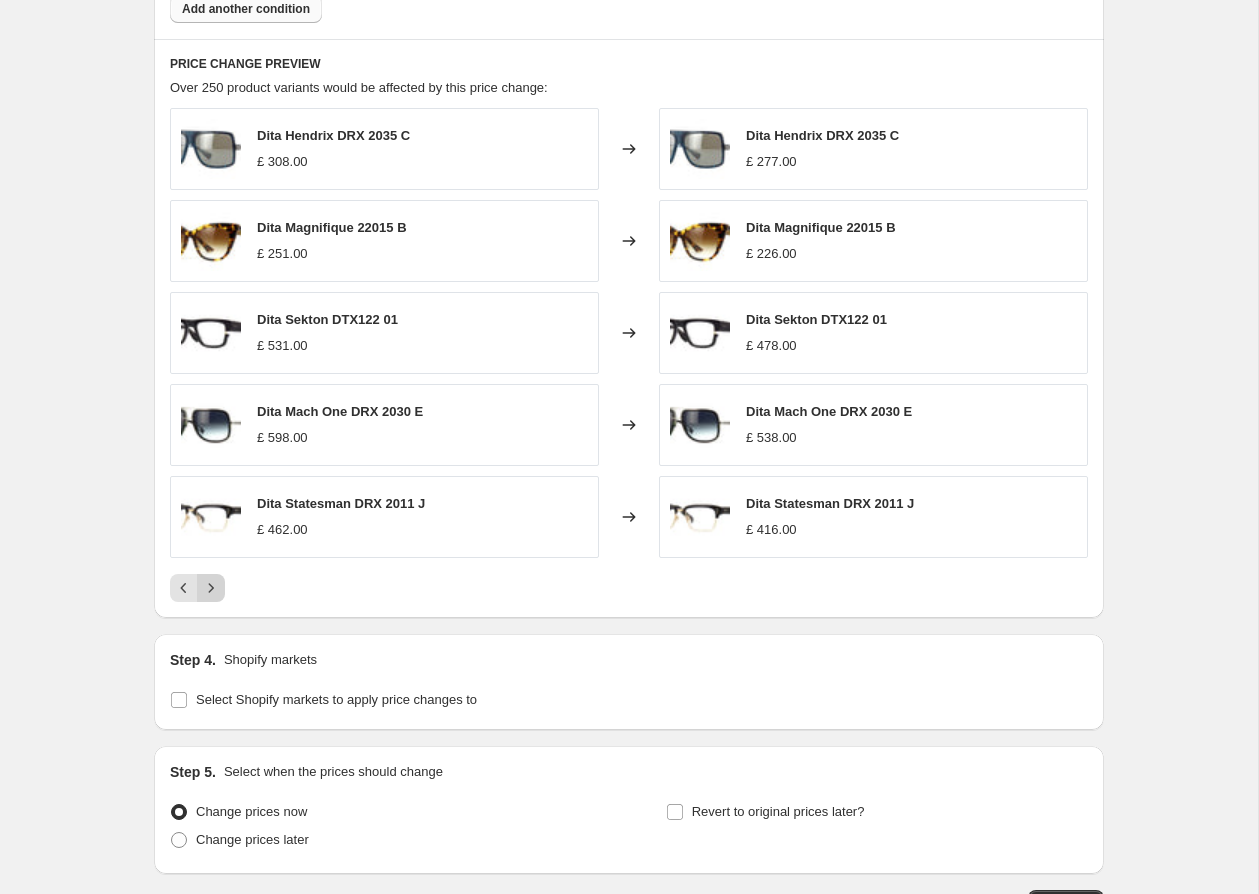 click 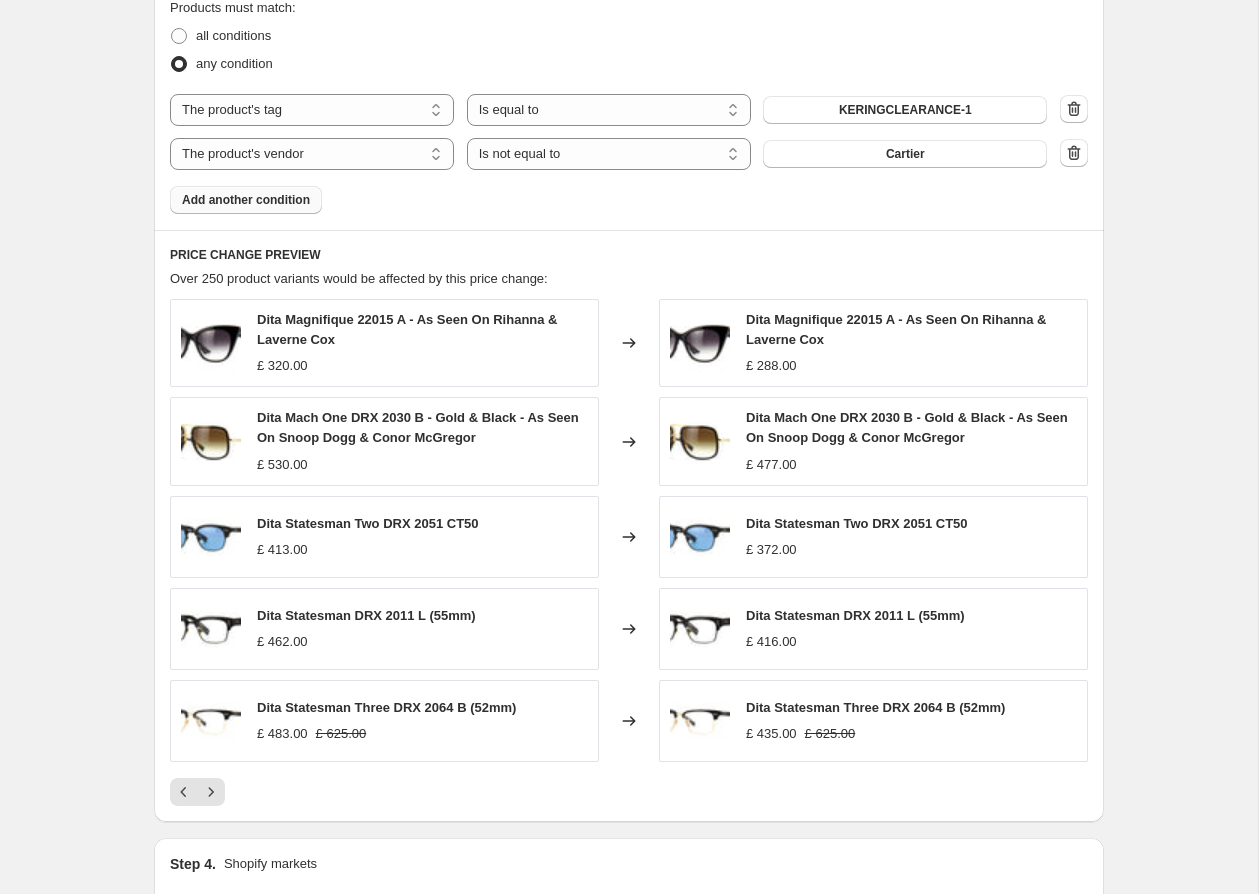 scroll, scrollTop: 1052, scrollLeft: 0, axis: vertical 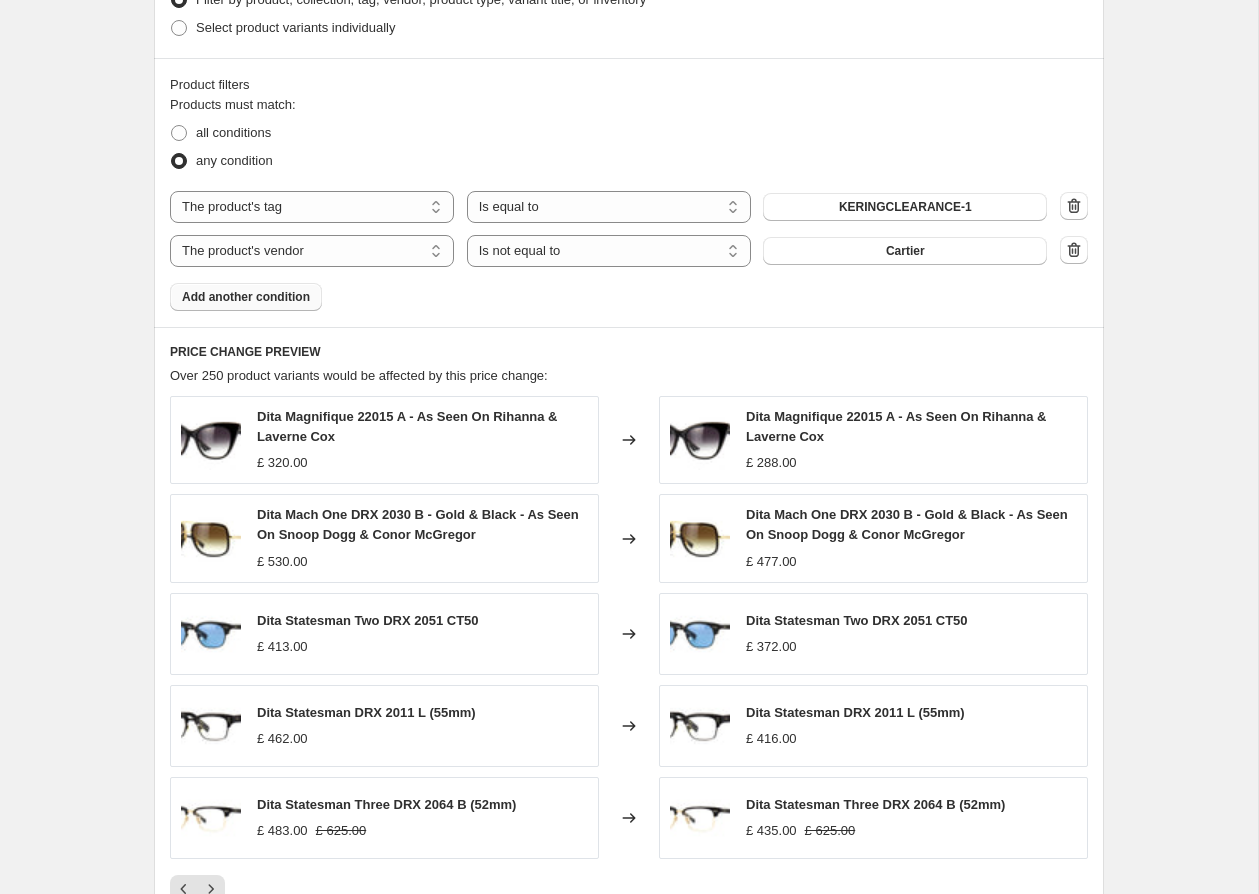 click on "Dita Mach One DRX 2030 B - Gold & Black - As Seen On Snoop Dogg & Conor McGregor £ 530.00  Changed to Dita Mach One DRX 2030 B - Gold & Black - As Seen On Snoop Dogg & Conor McGregor £ 477.00" at bounding box center [629, 538] 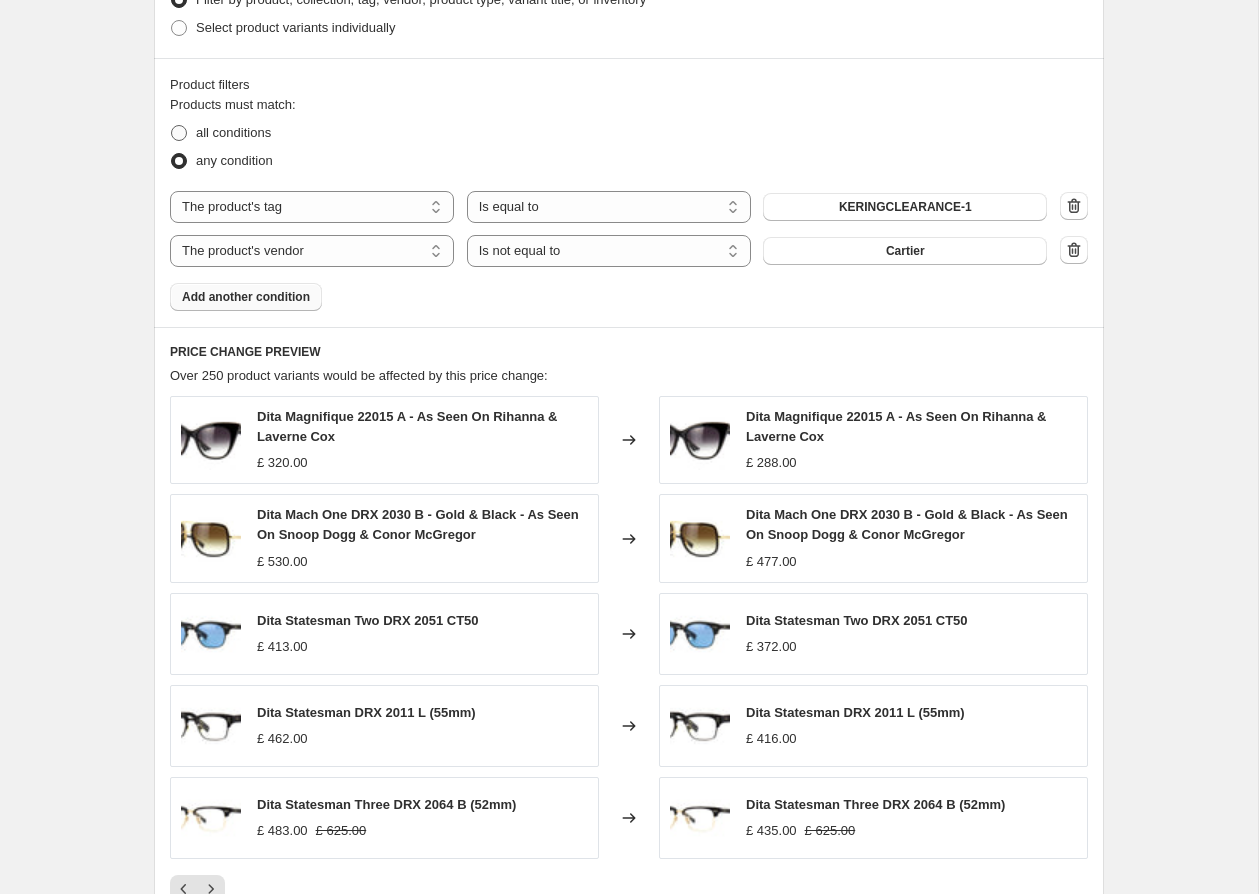 click on "all conditions" at bounding box center [220, 133] 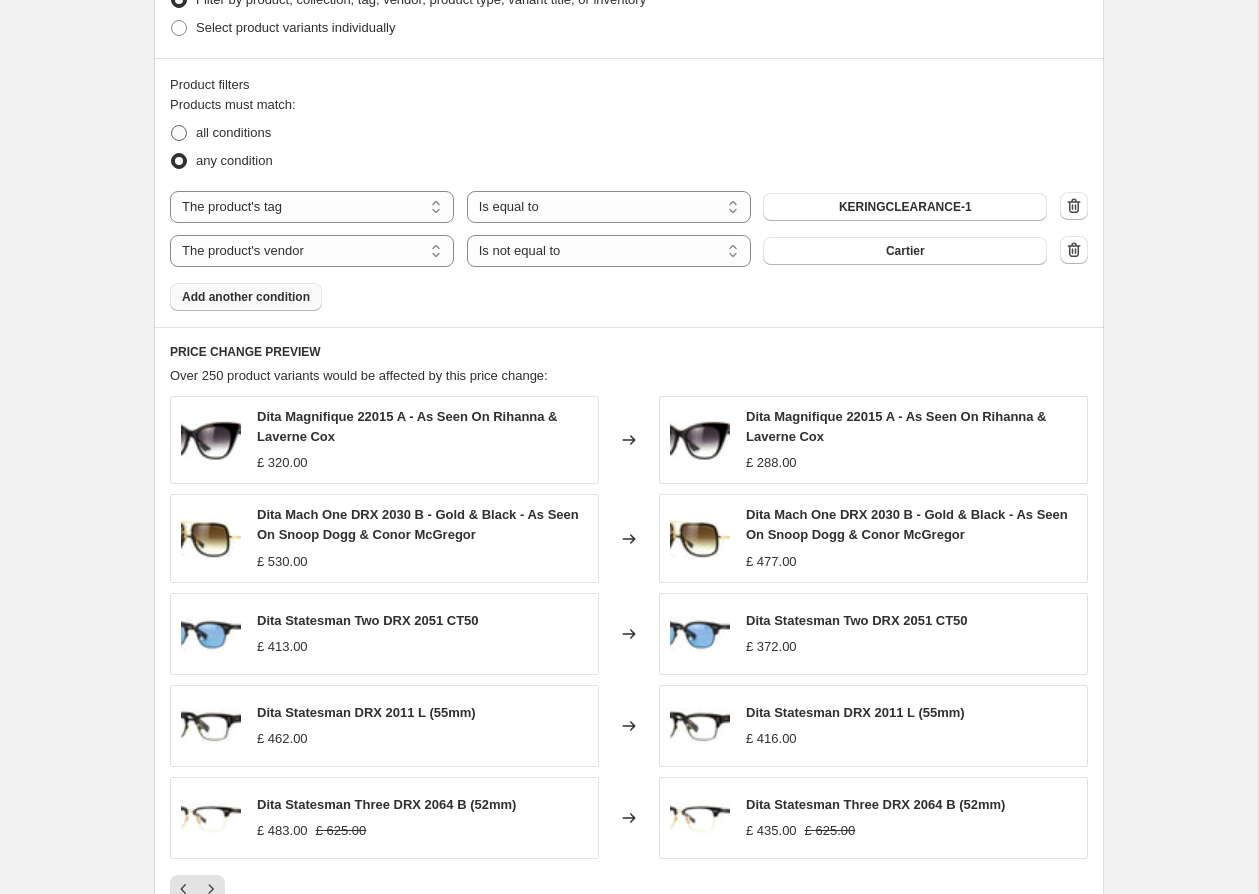 radio on "true" 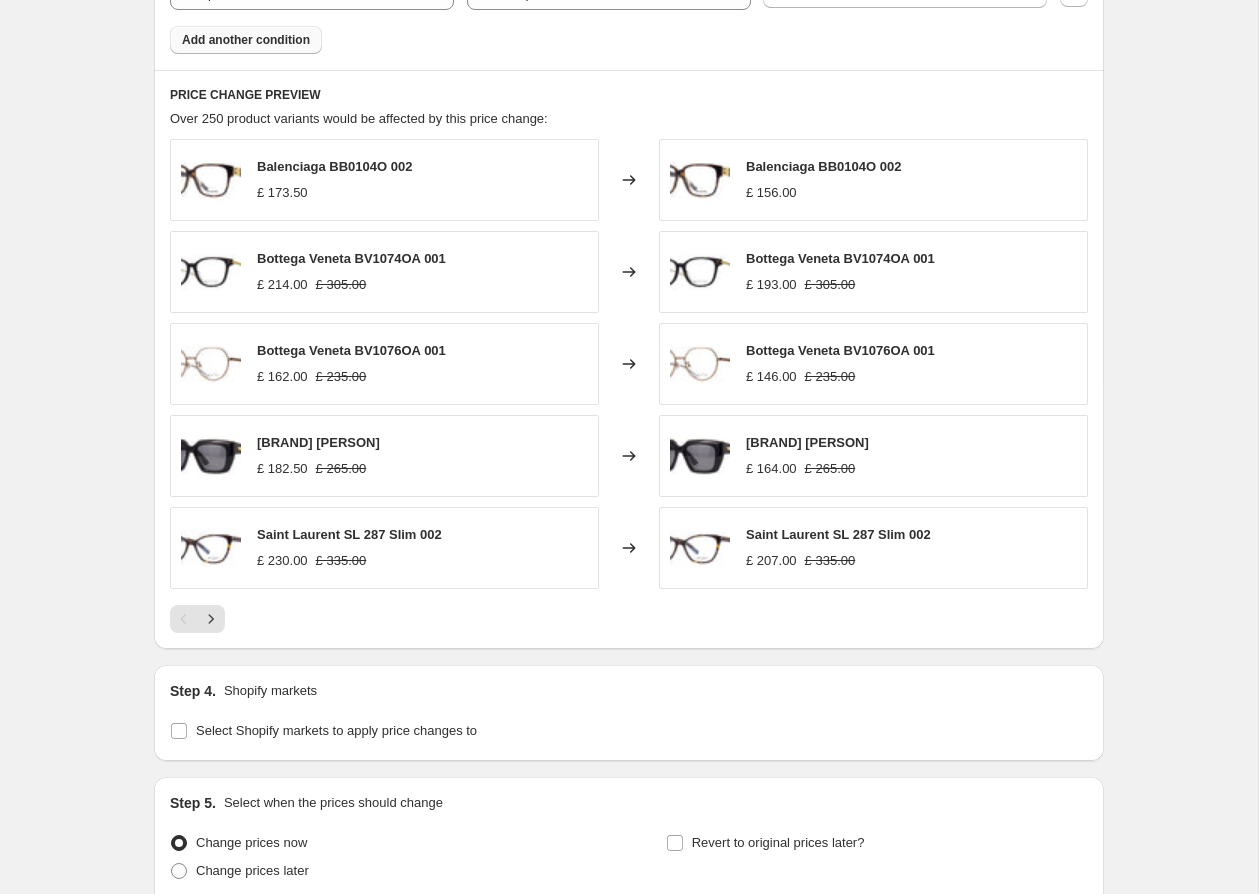 scroll, scrollTop: 1334, scrollLeft: 0, axis: vertical 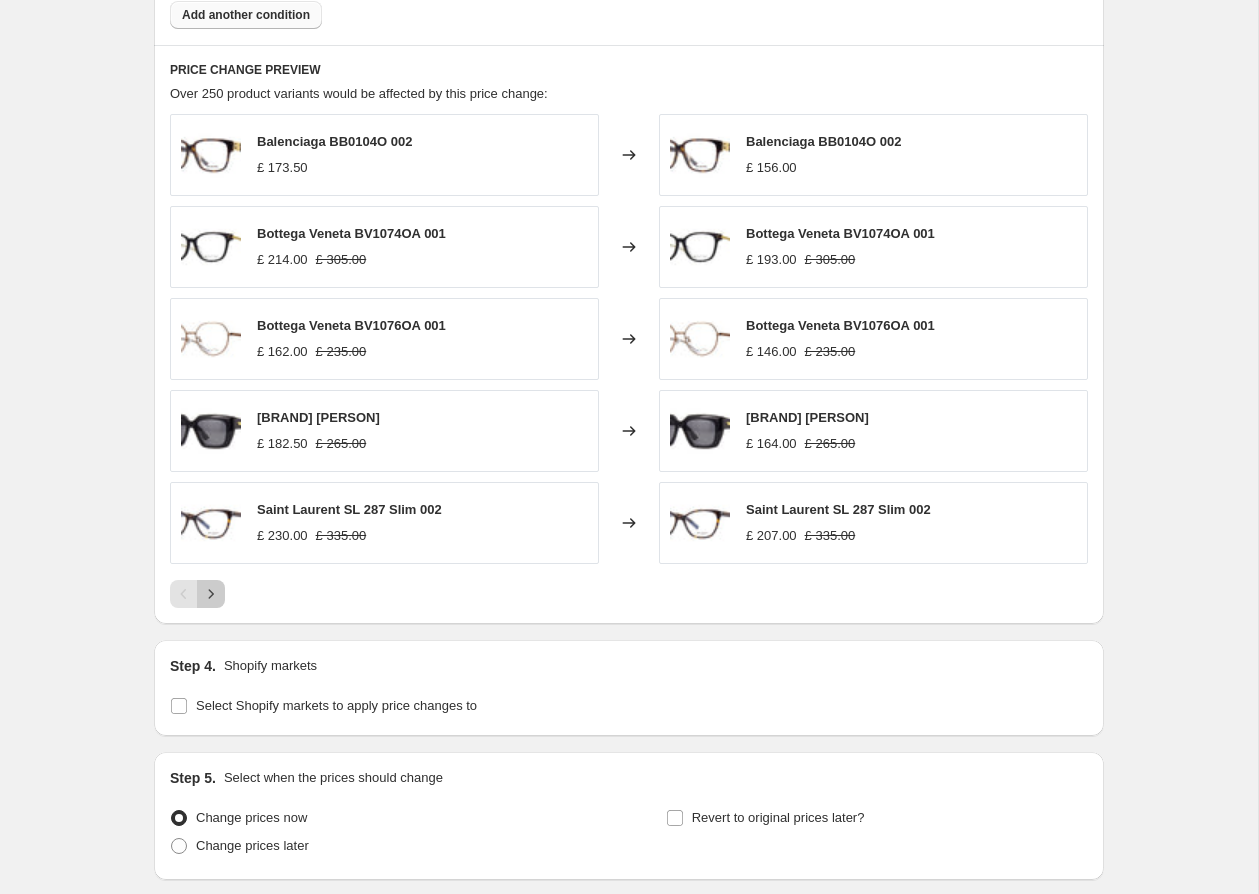 drag, startPoint x: 219, startPoint y: 600, endPoint x: 220, endPoint y: 590, distance: 10.049875 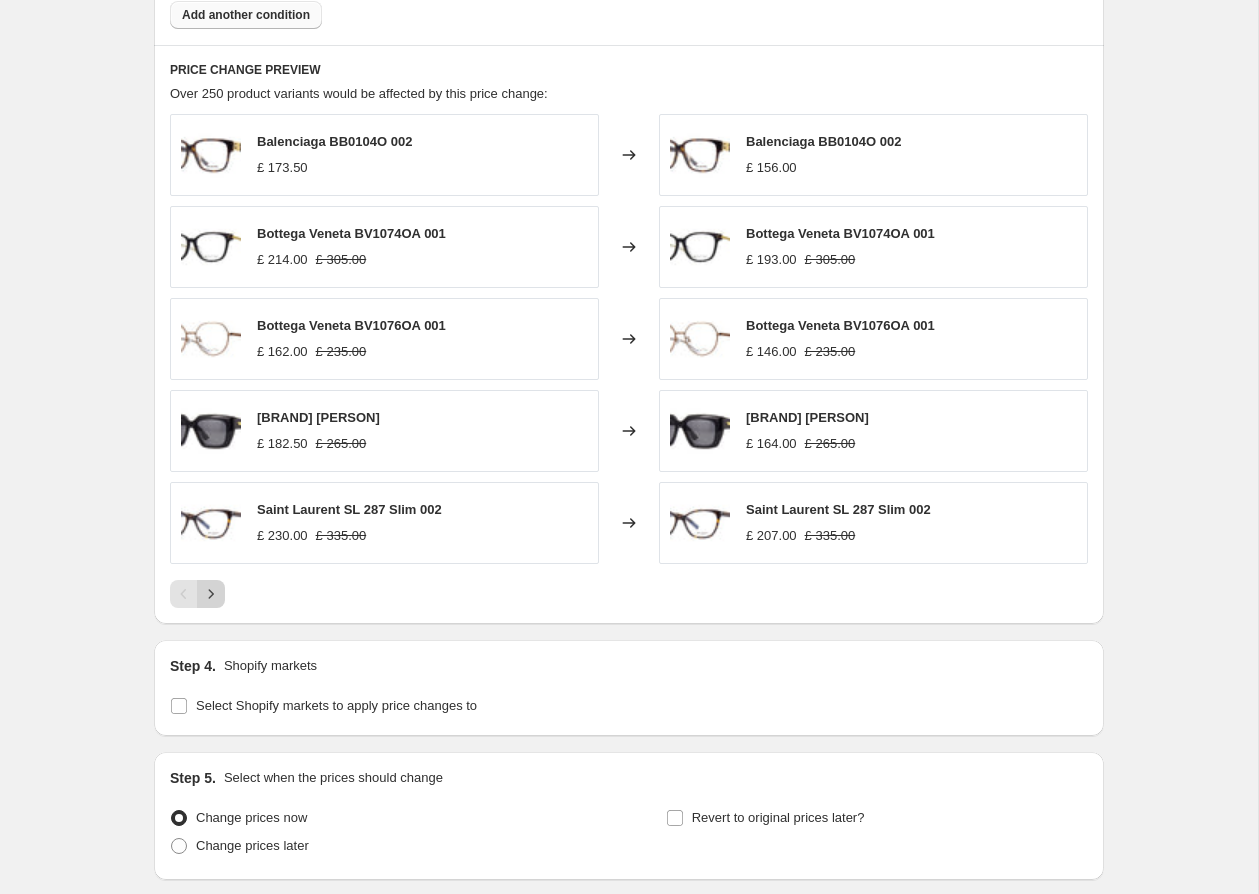 click 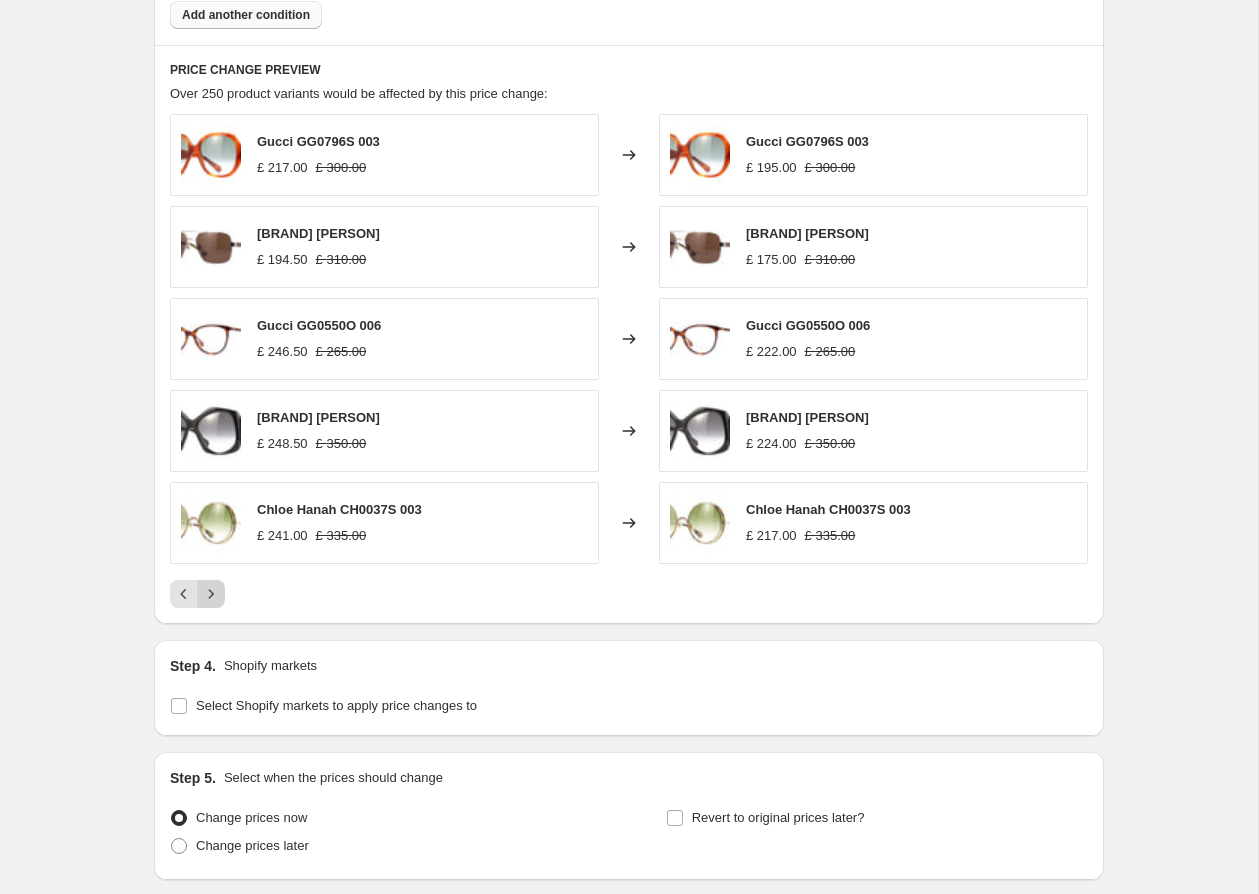 click 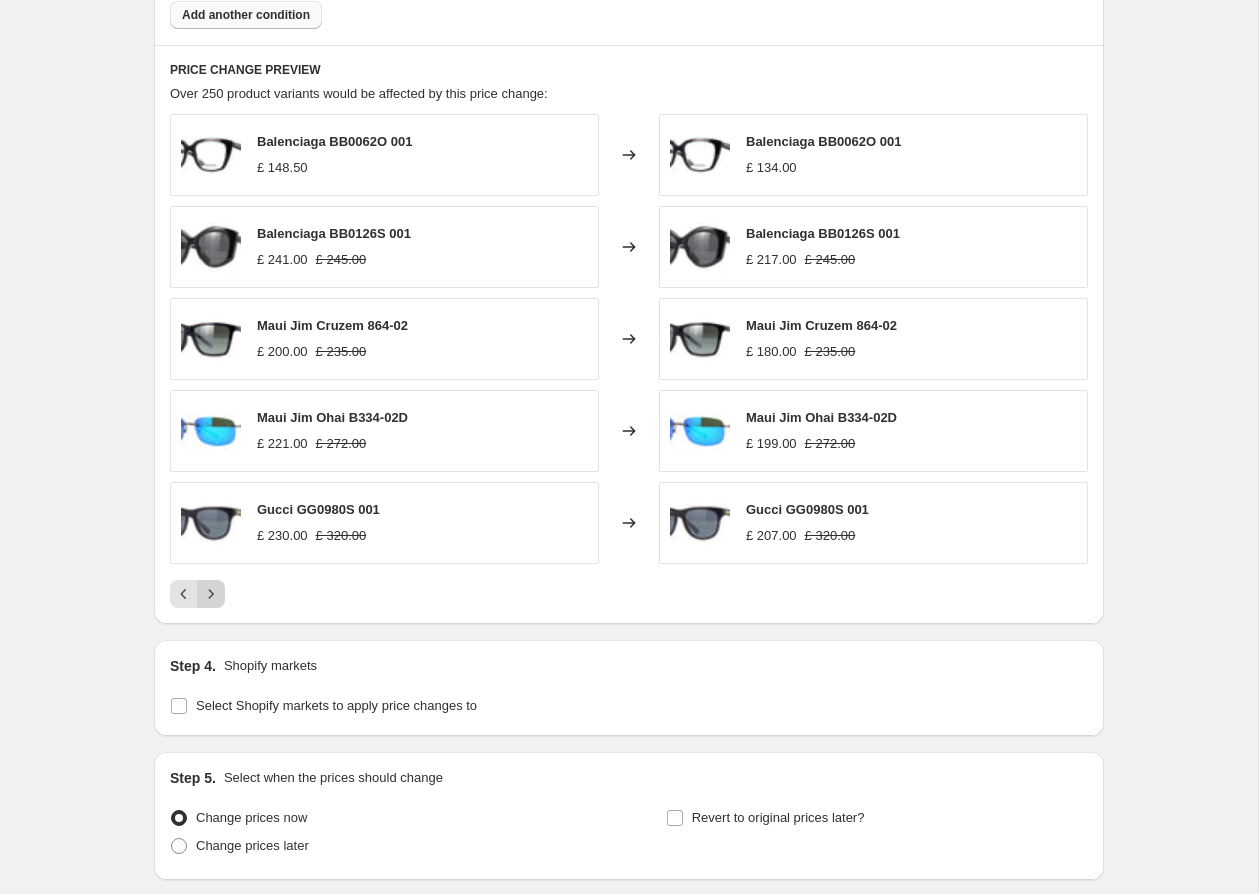 click 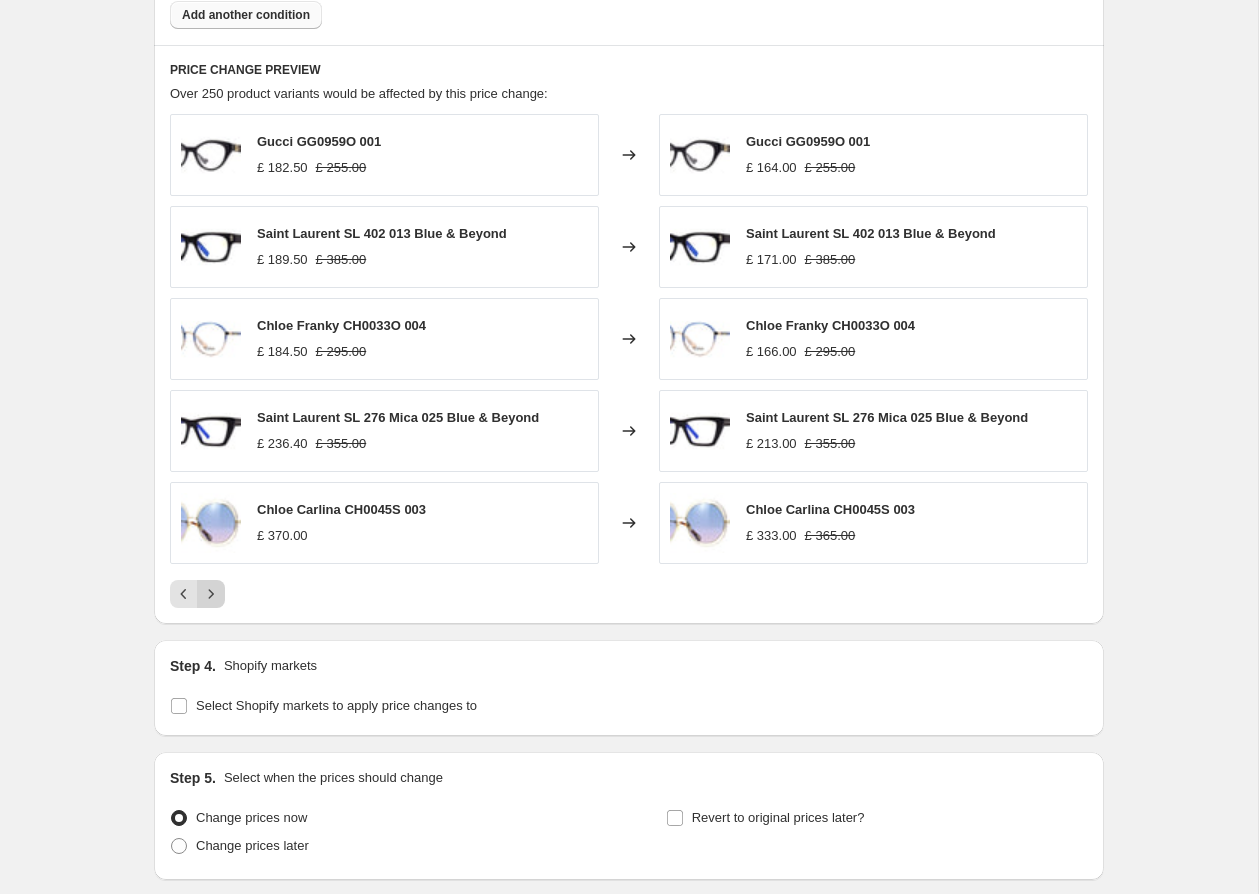 click 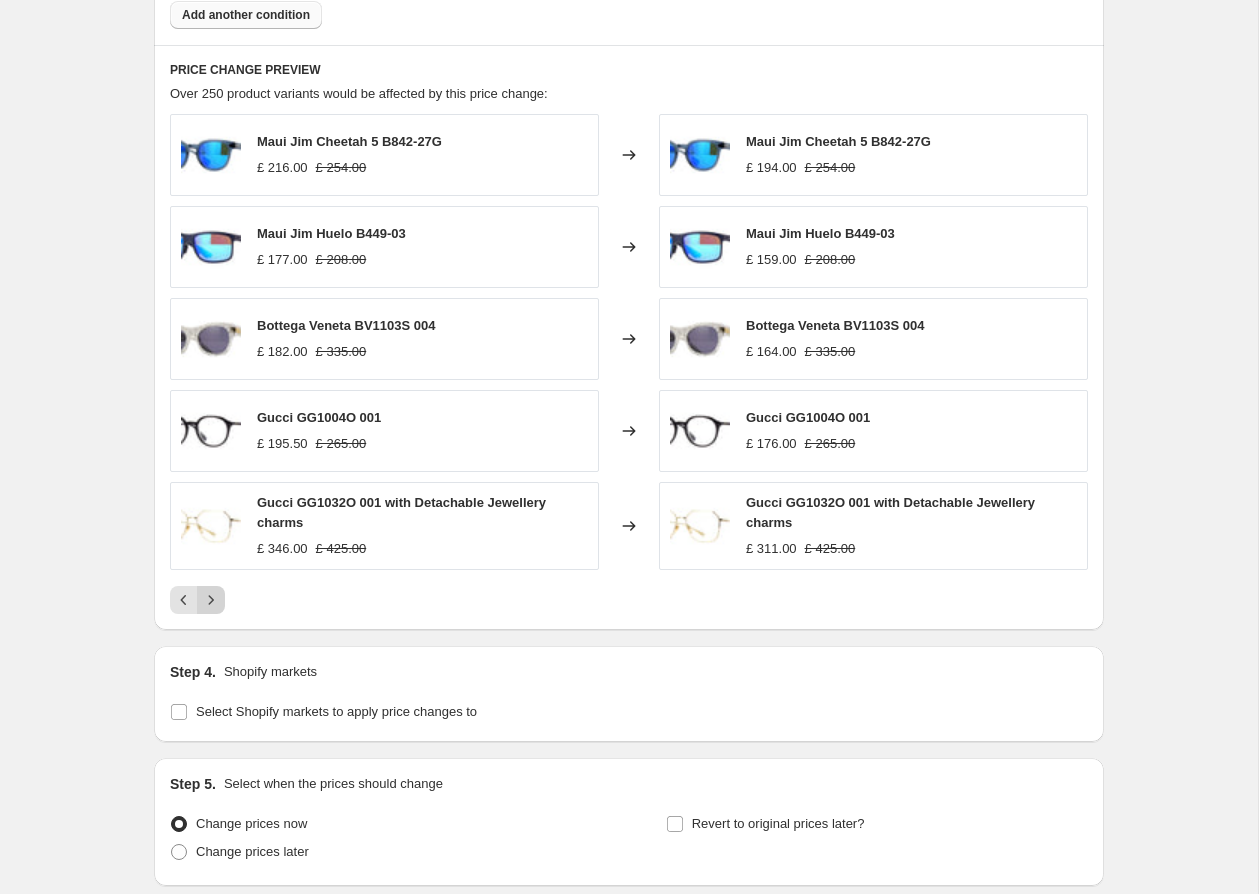 click at bounding box center (211, 600) 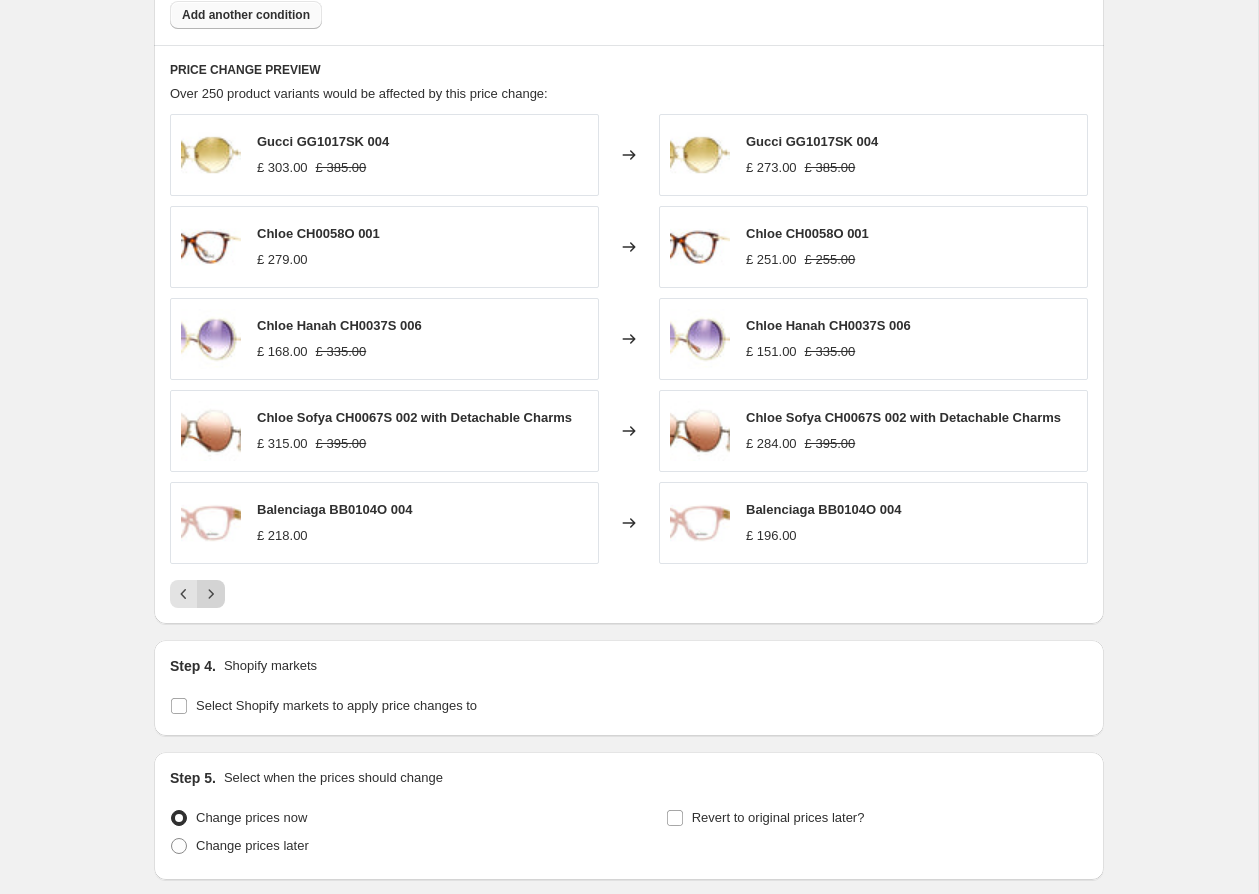 click 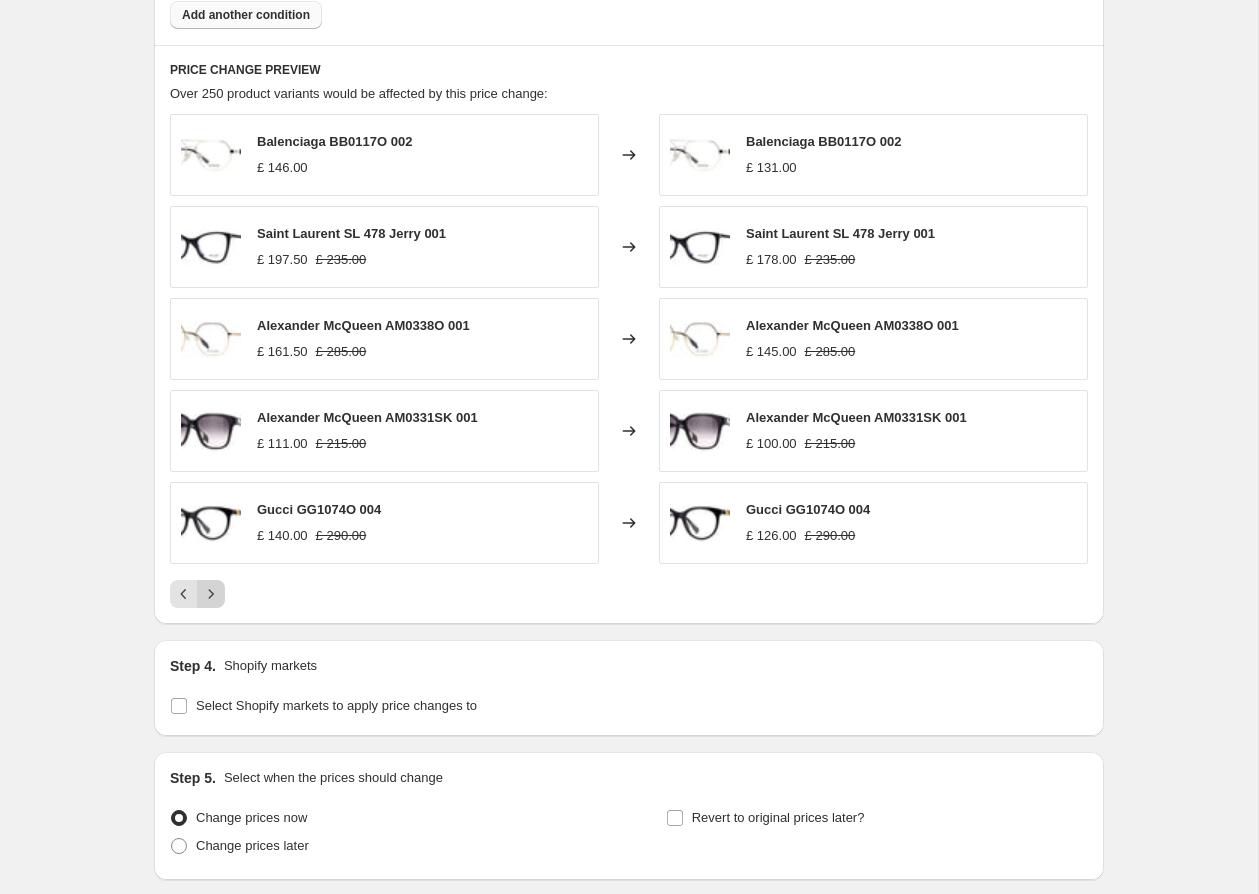 click 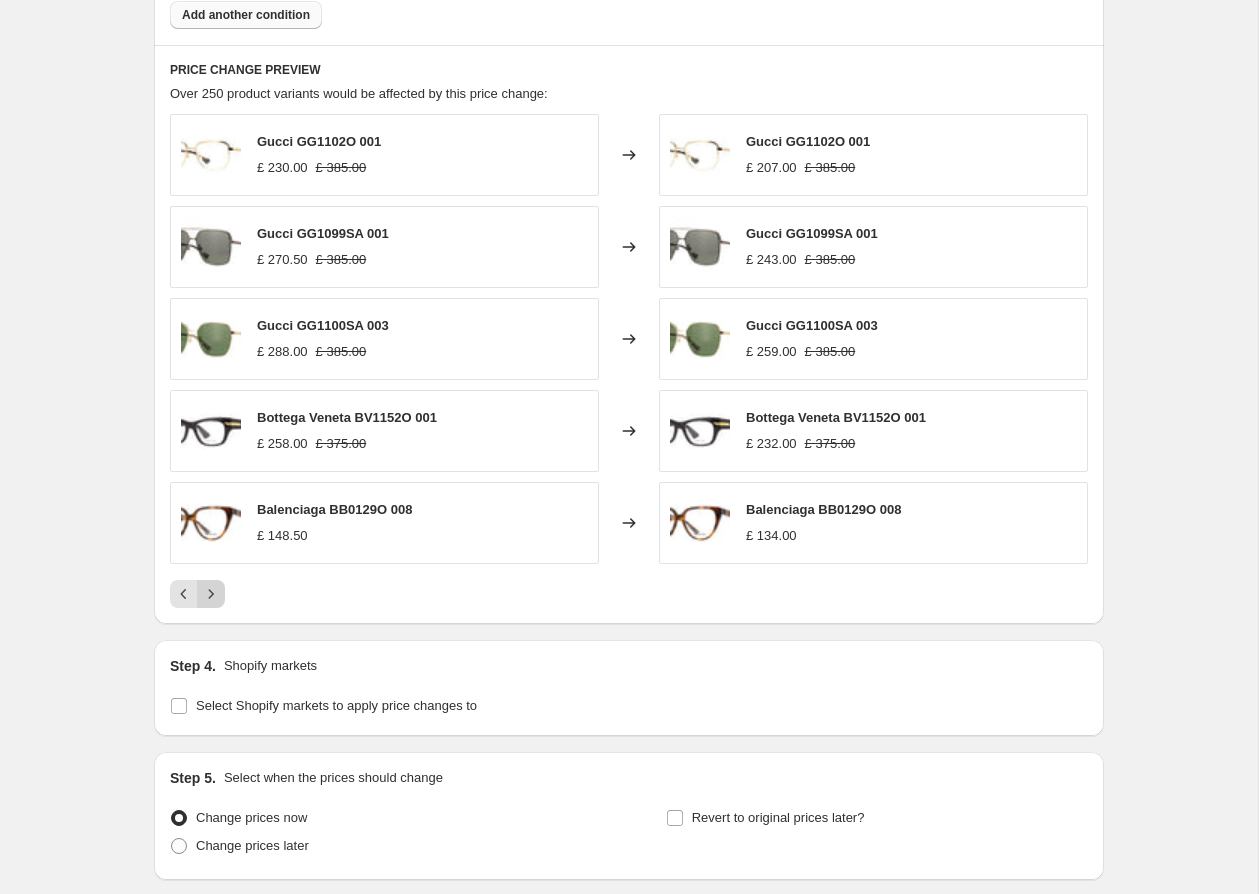 click 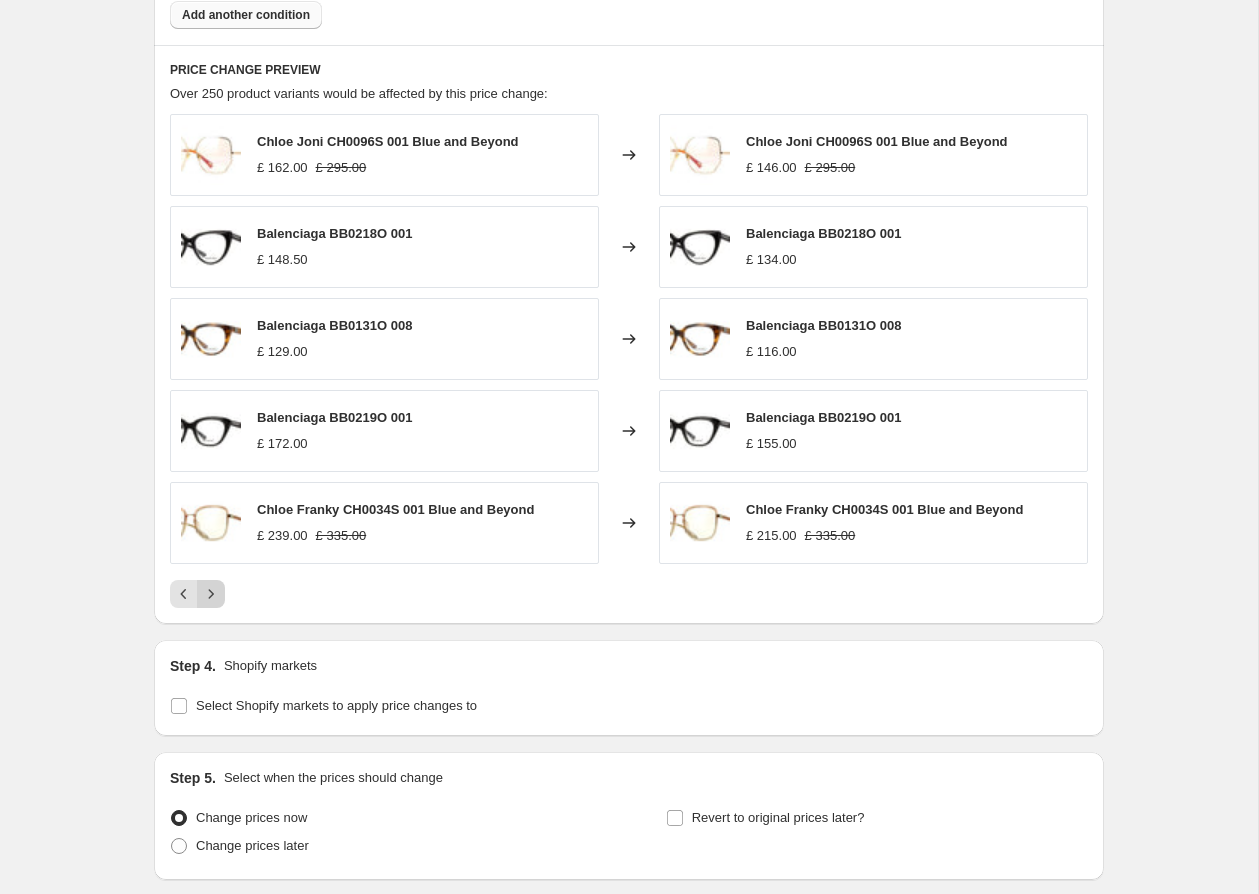 click 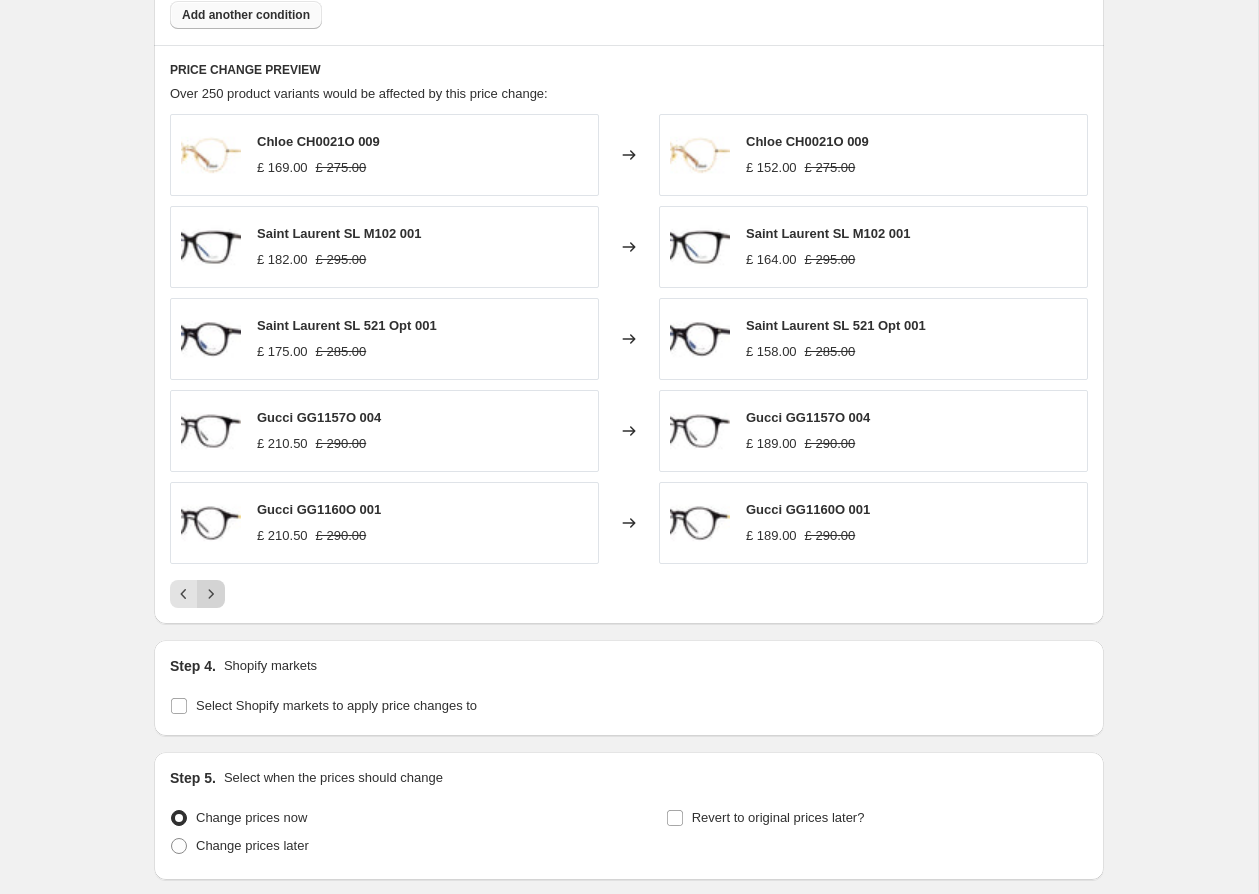 click 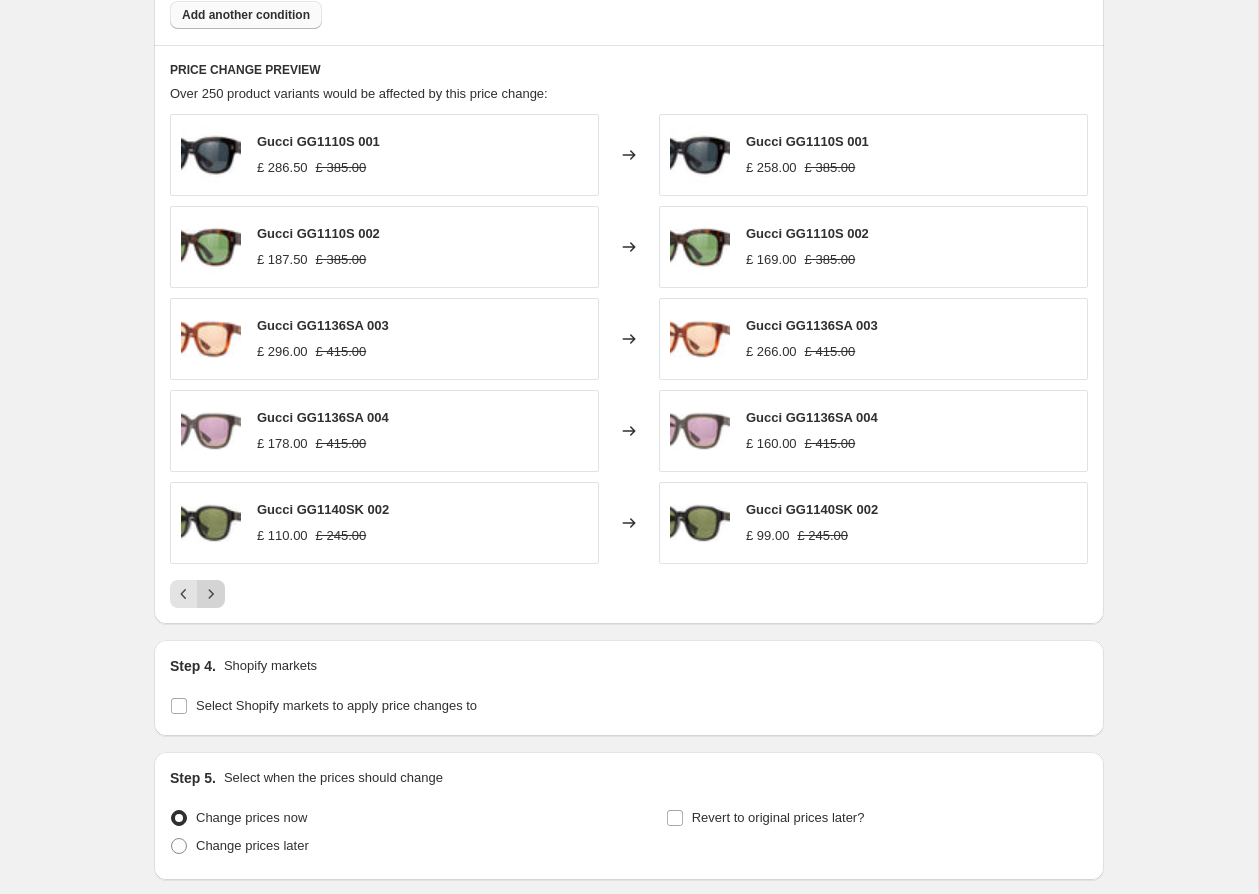 click 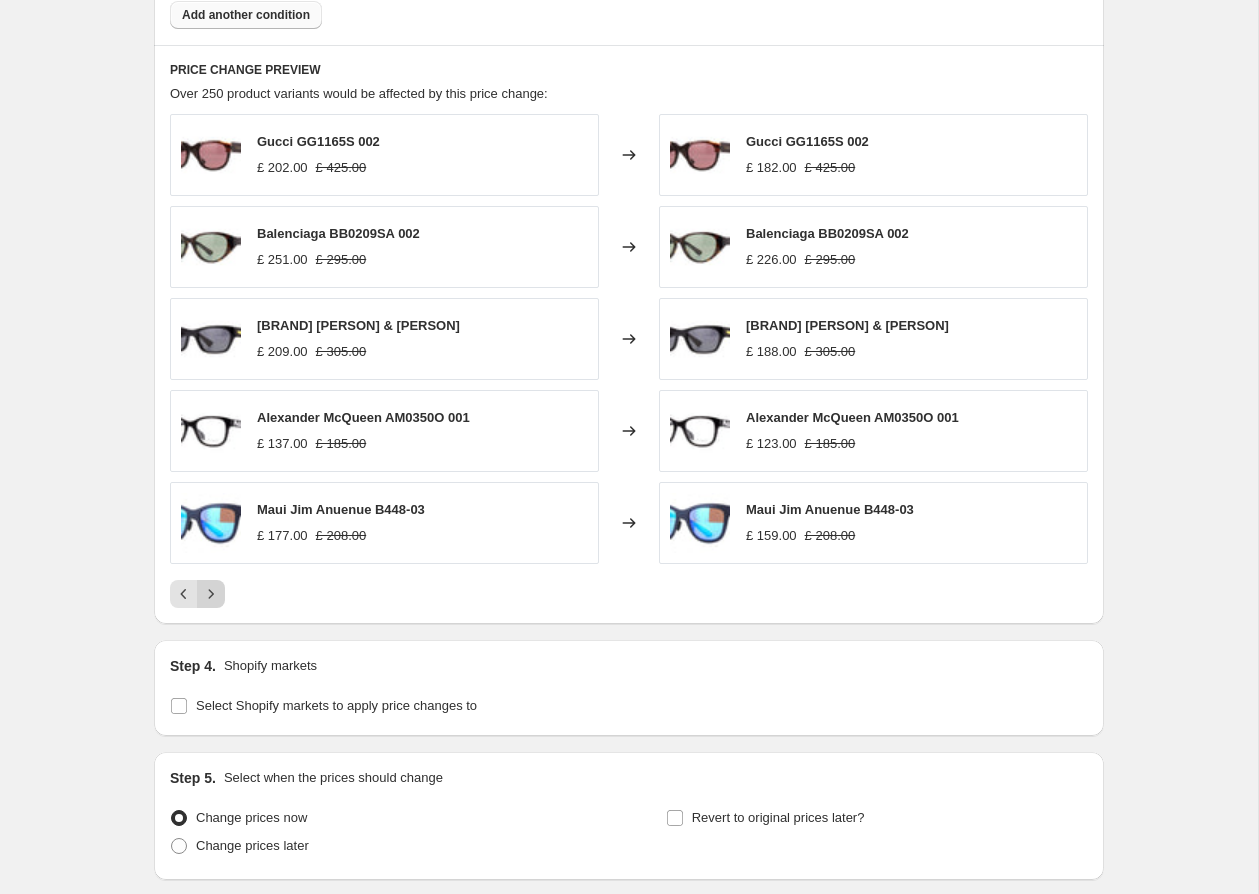 click at bounding box center [211, 594] 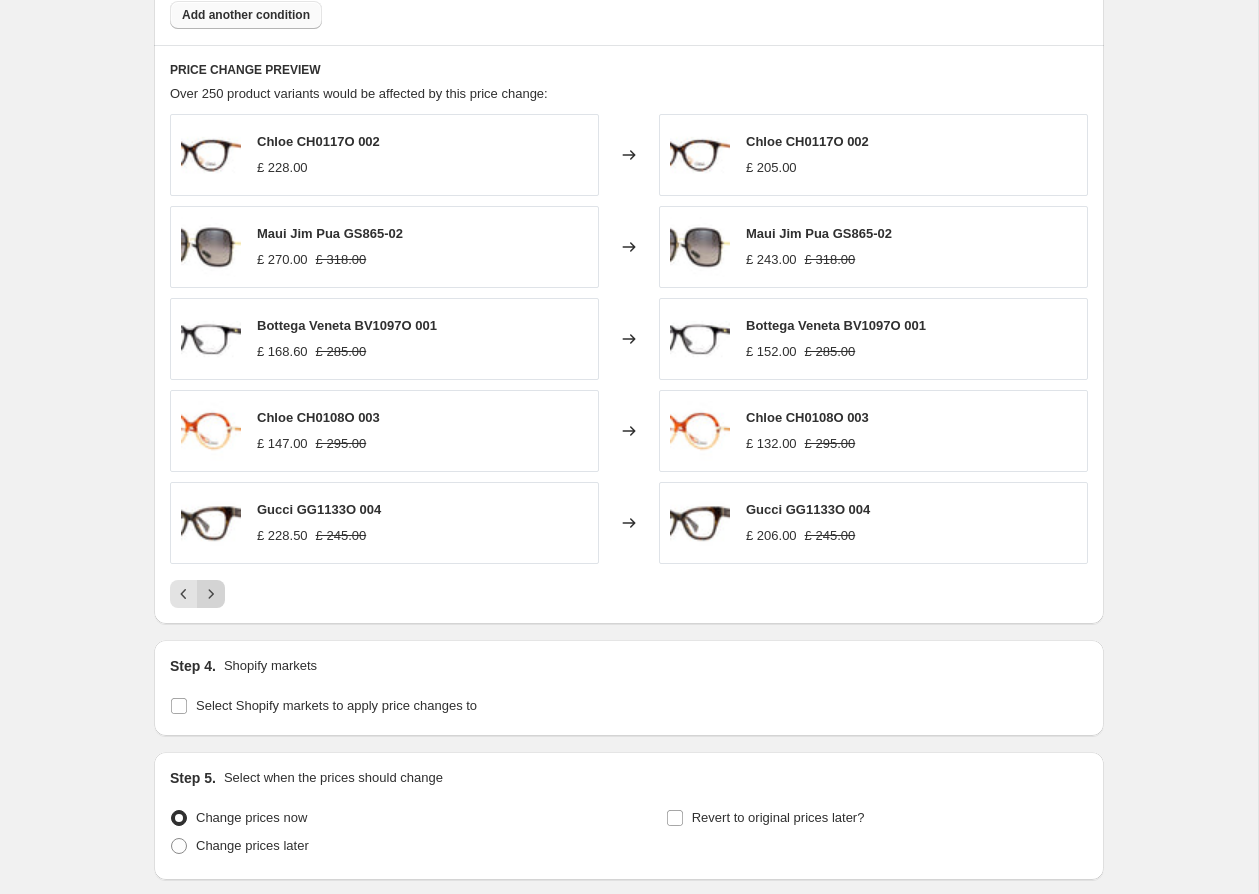click 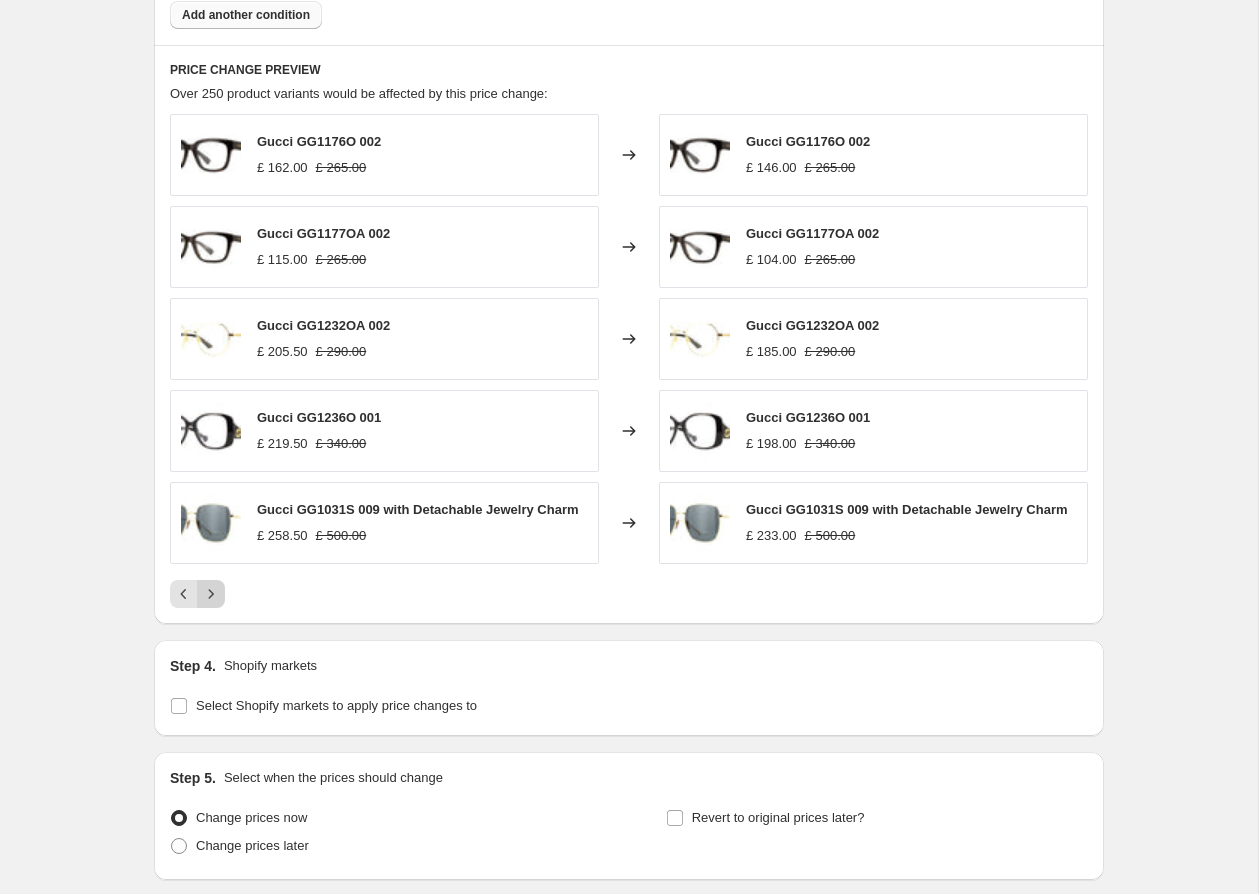click at bounding box center [211, 594] 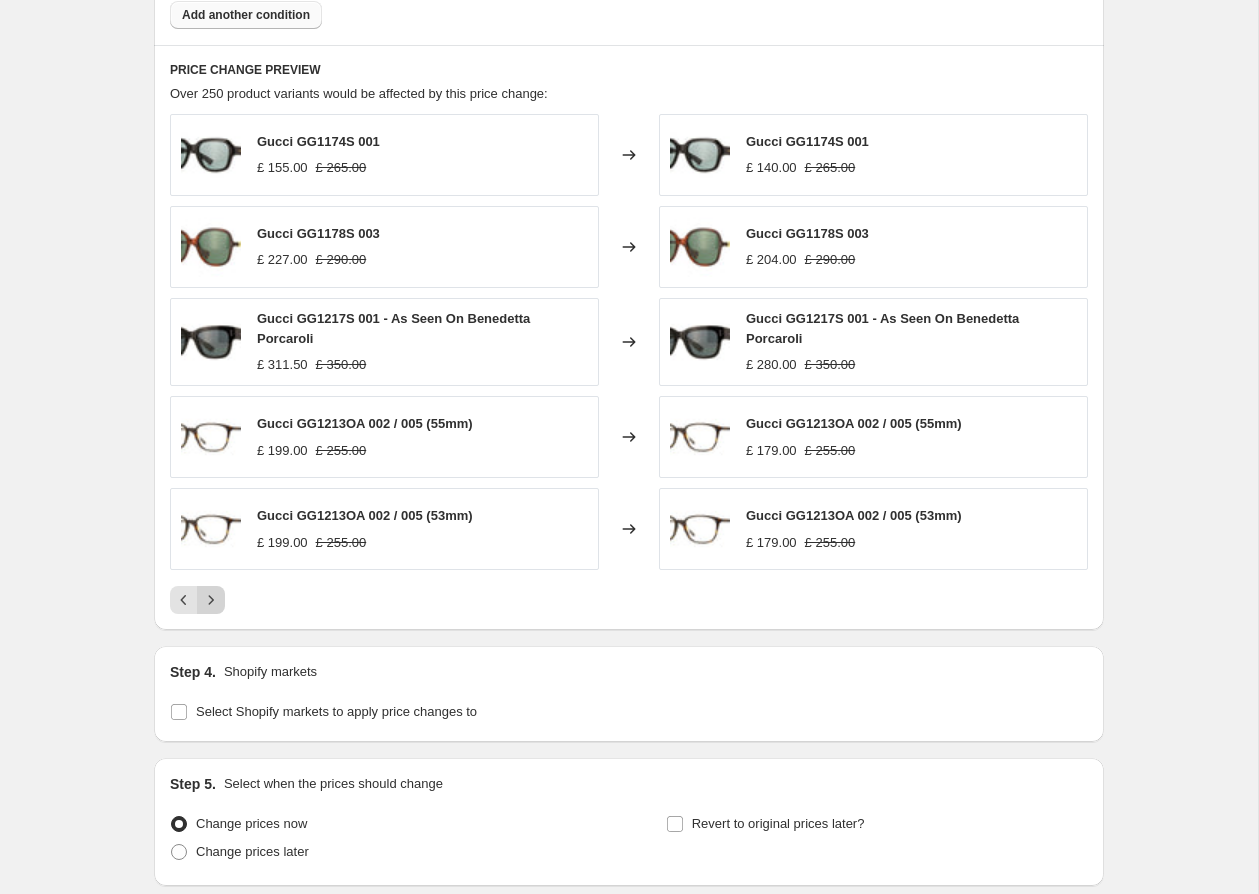 click at bounding box center (211, 600) 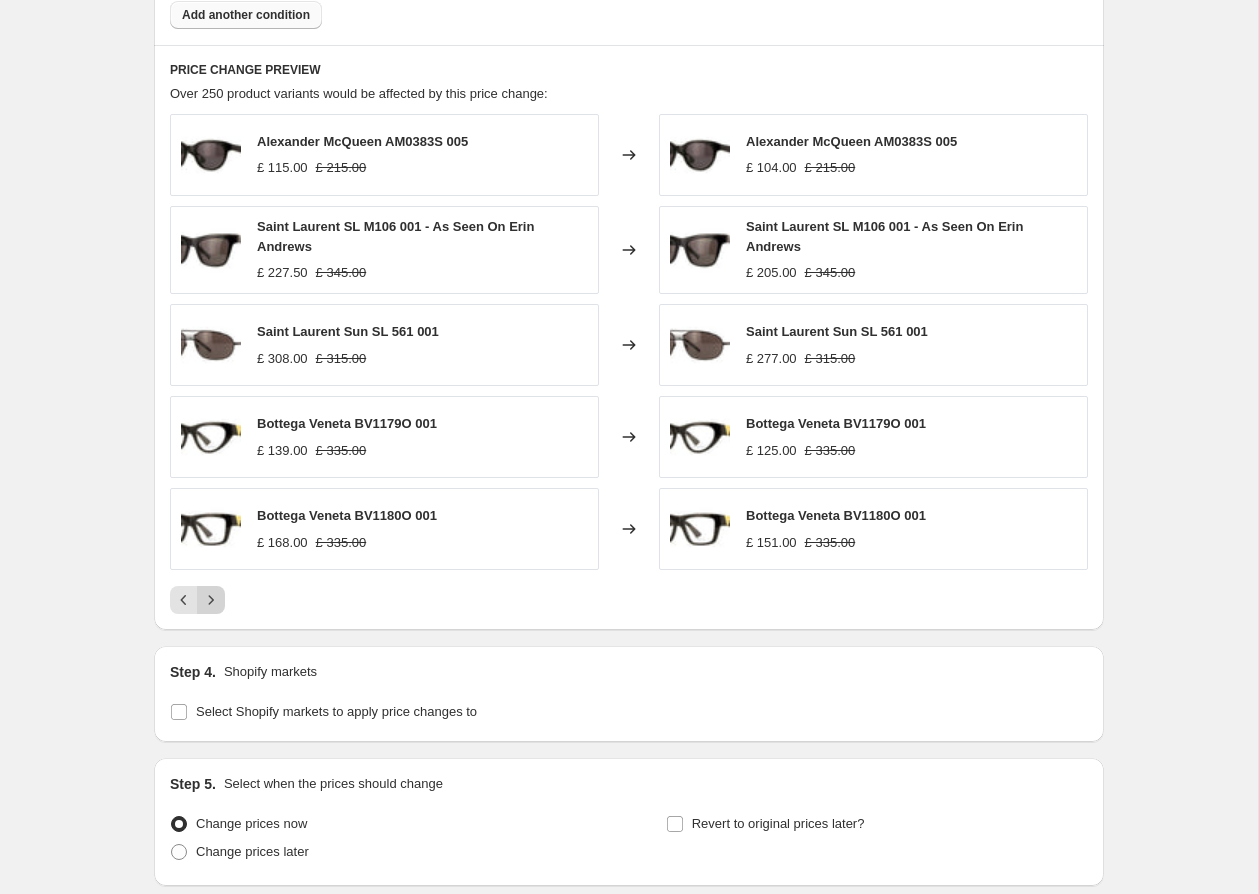 click at bounding box center (211, 600) 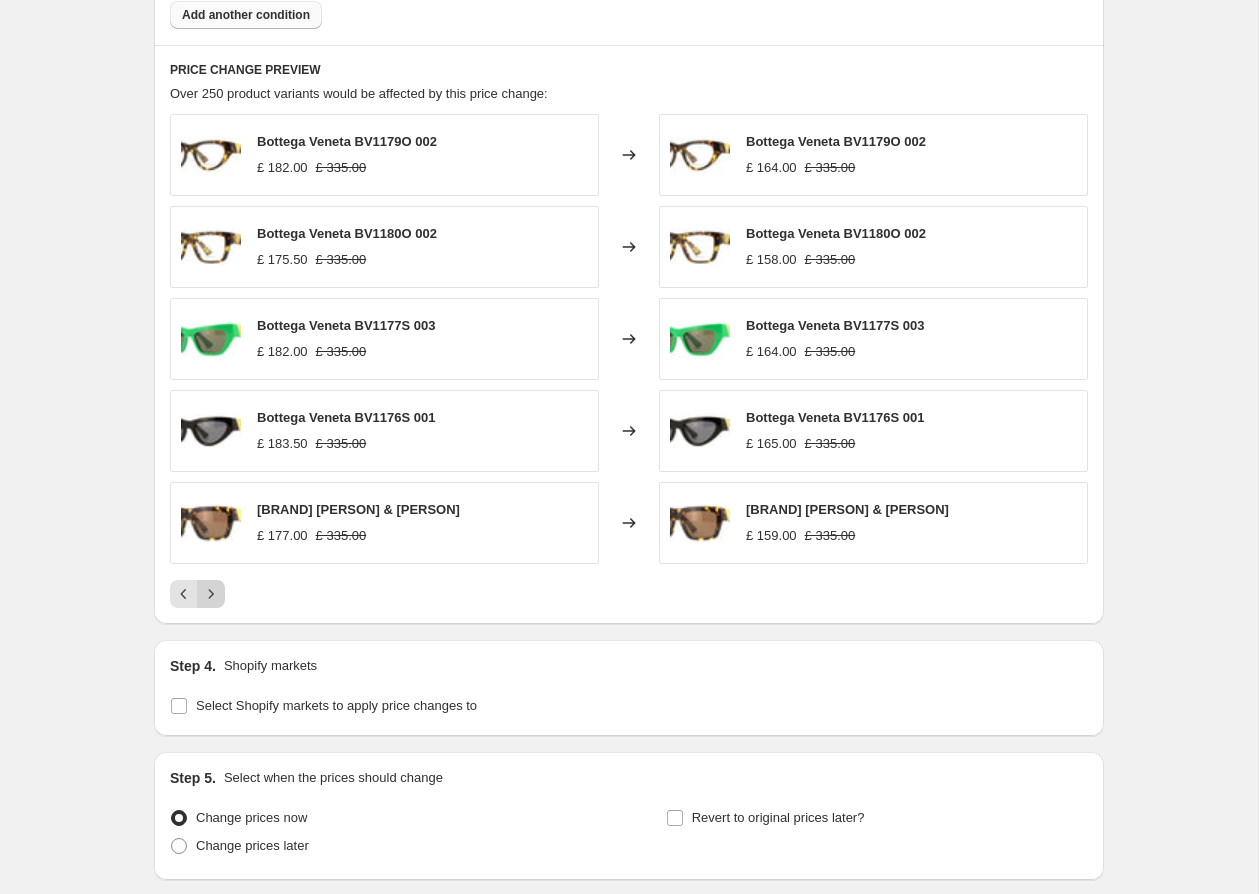 click at bounding box center (211, 594) 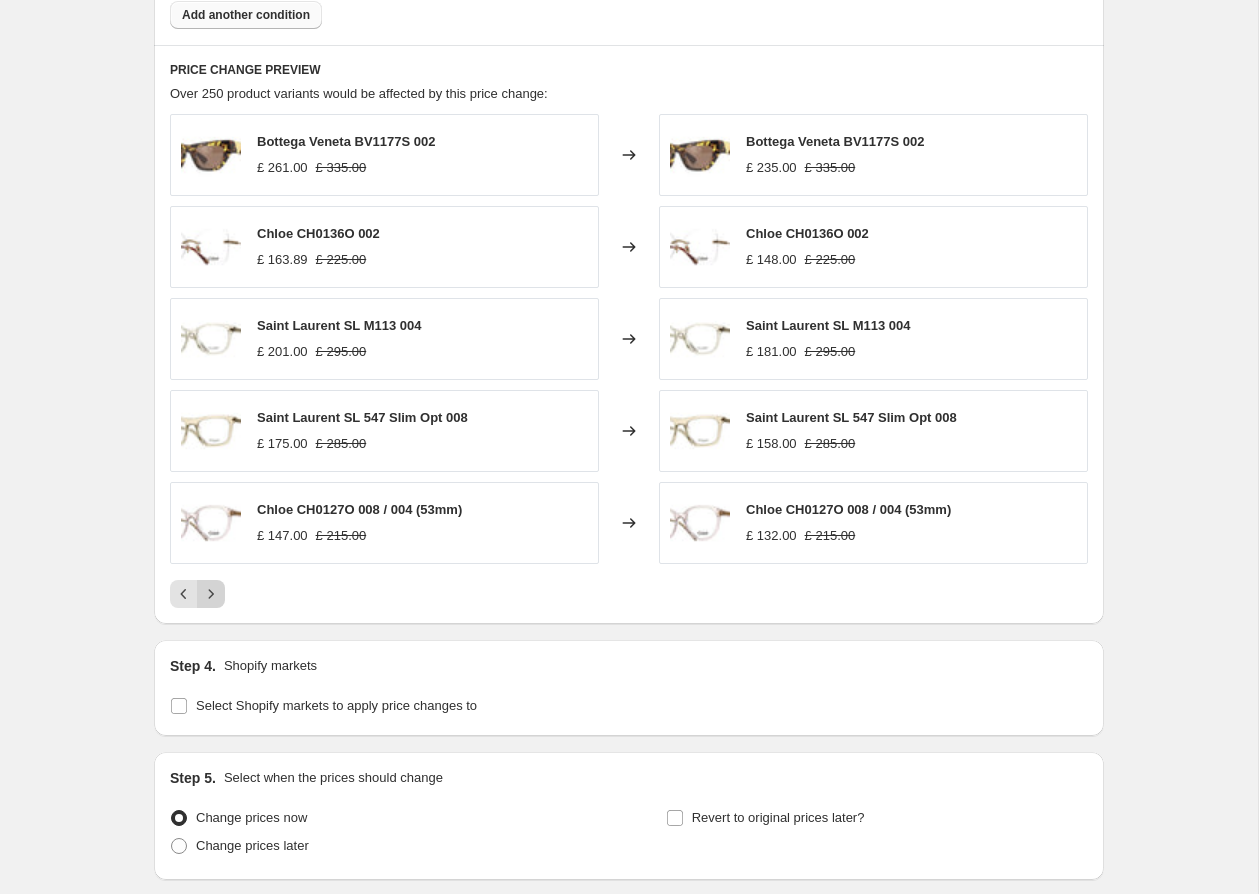 click 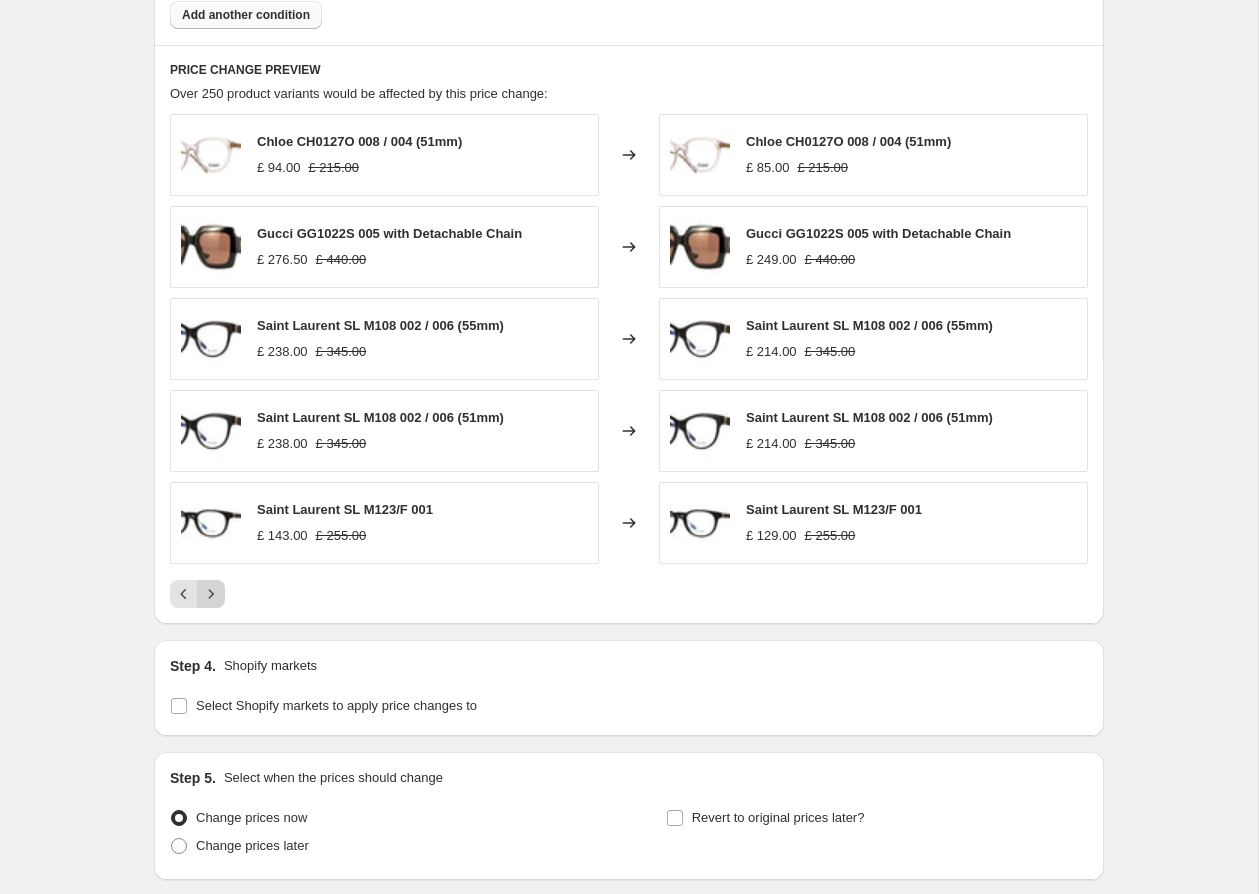 click 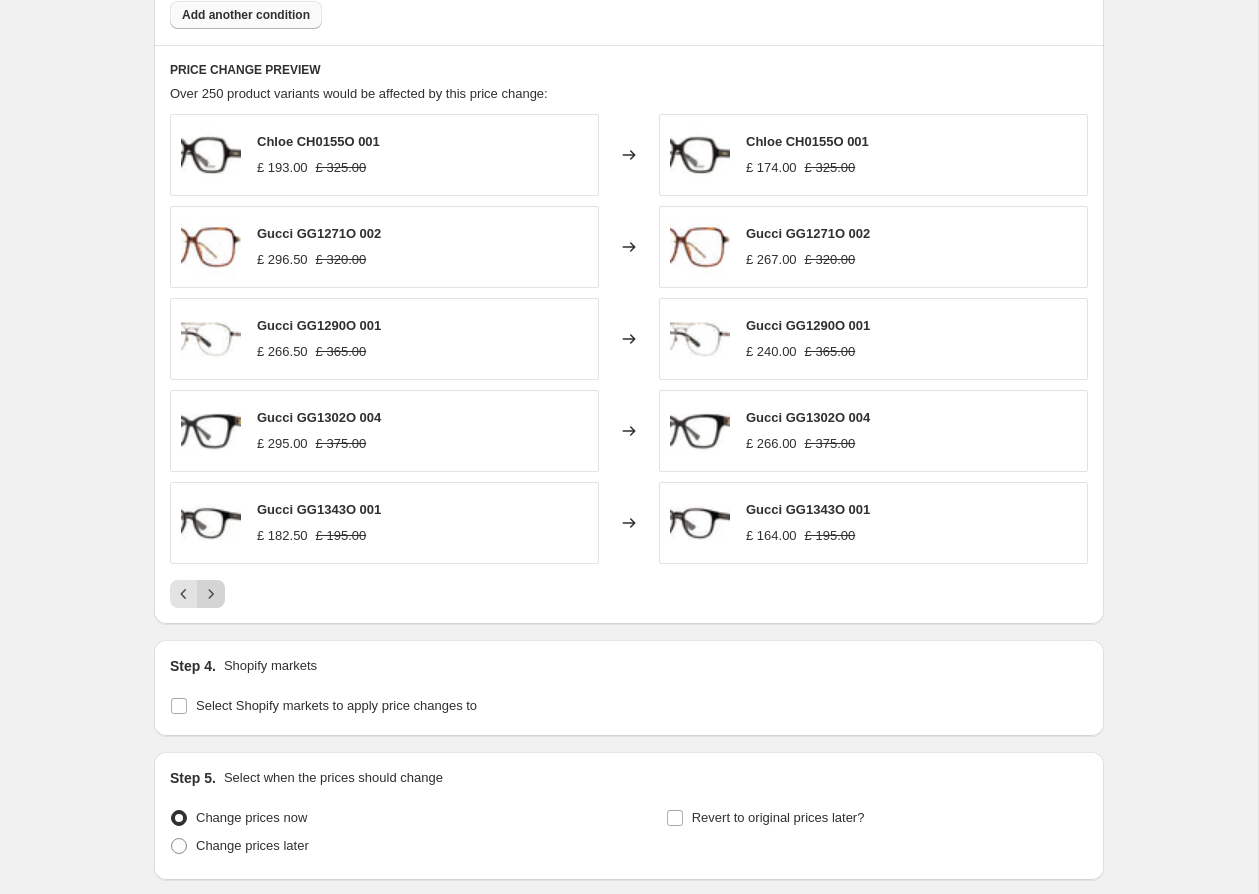 click 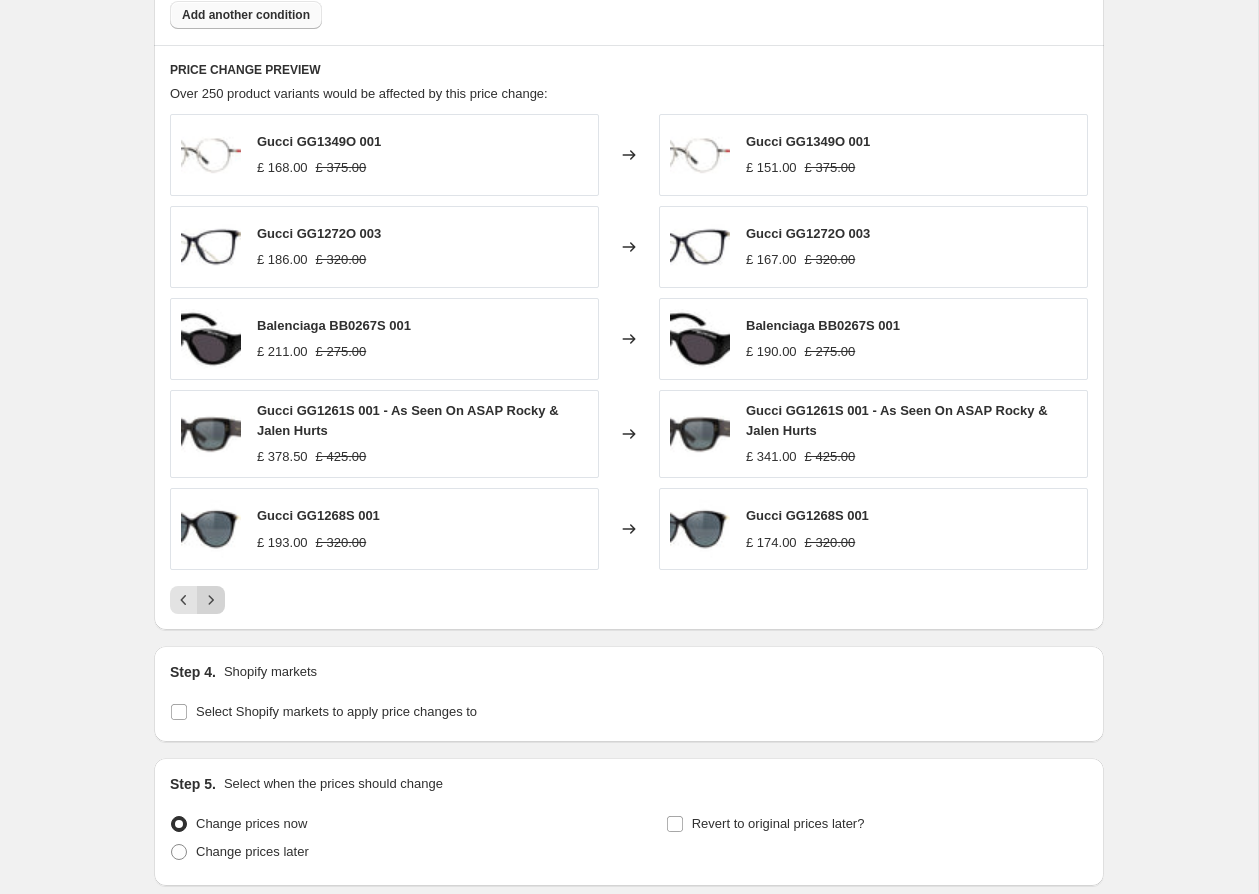 click at bounding box center (211, 600) 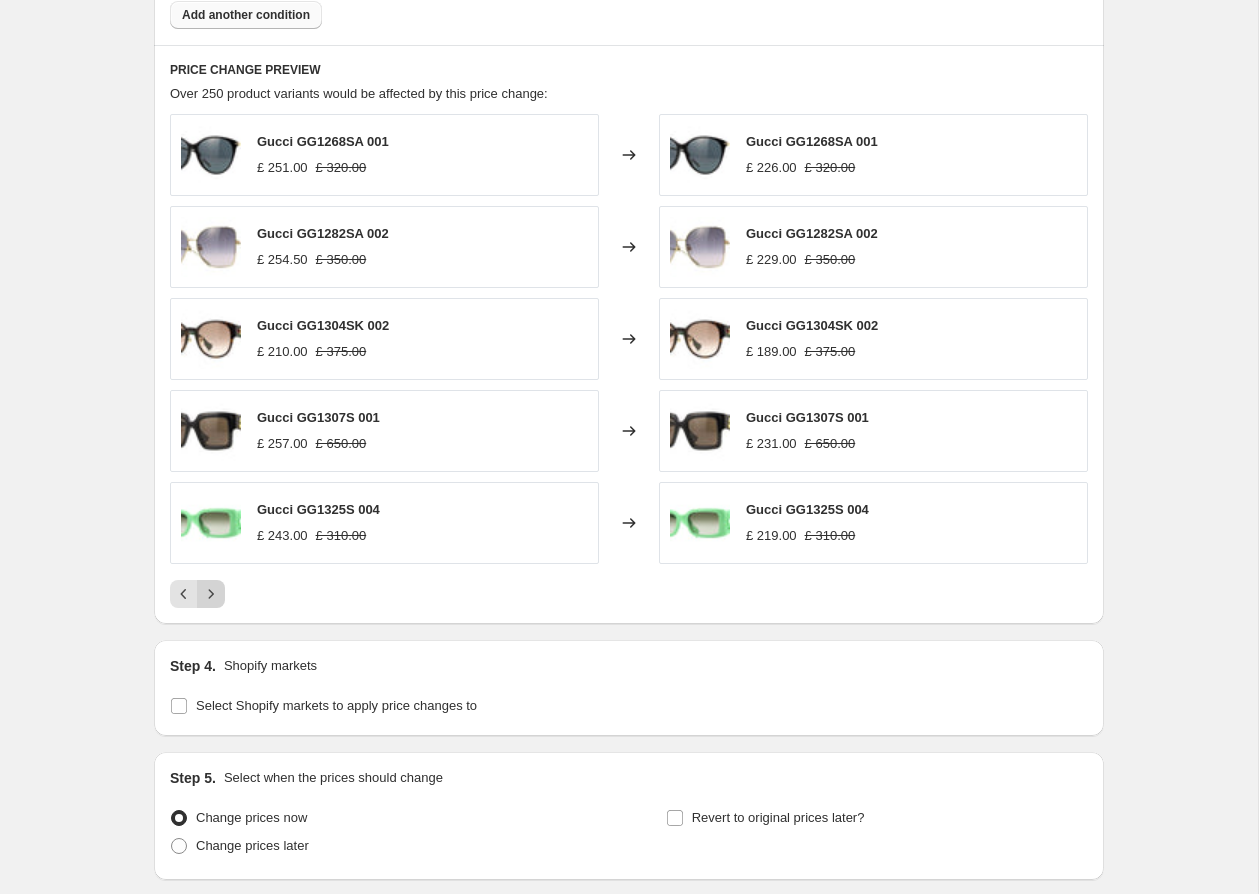 click 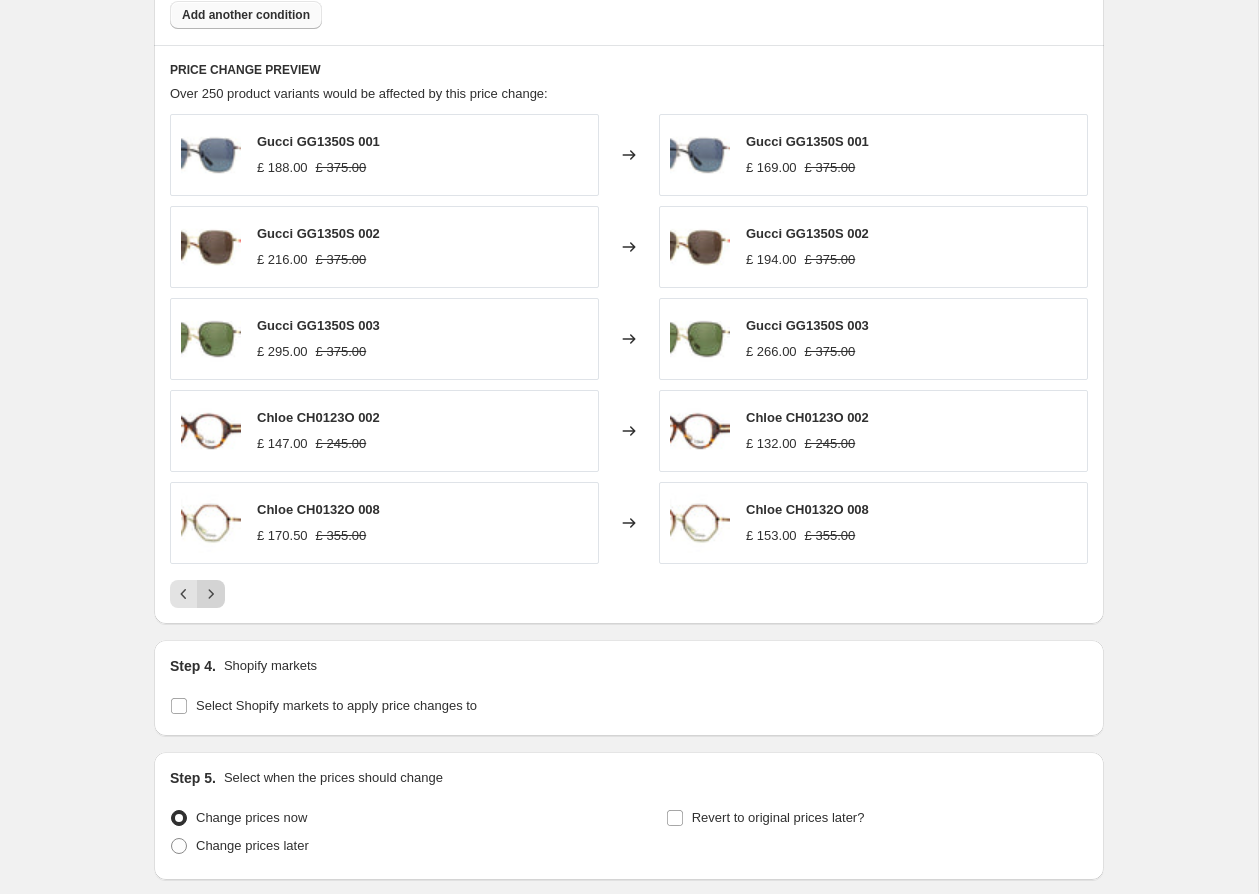 click 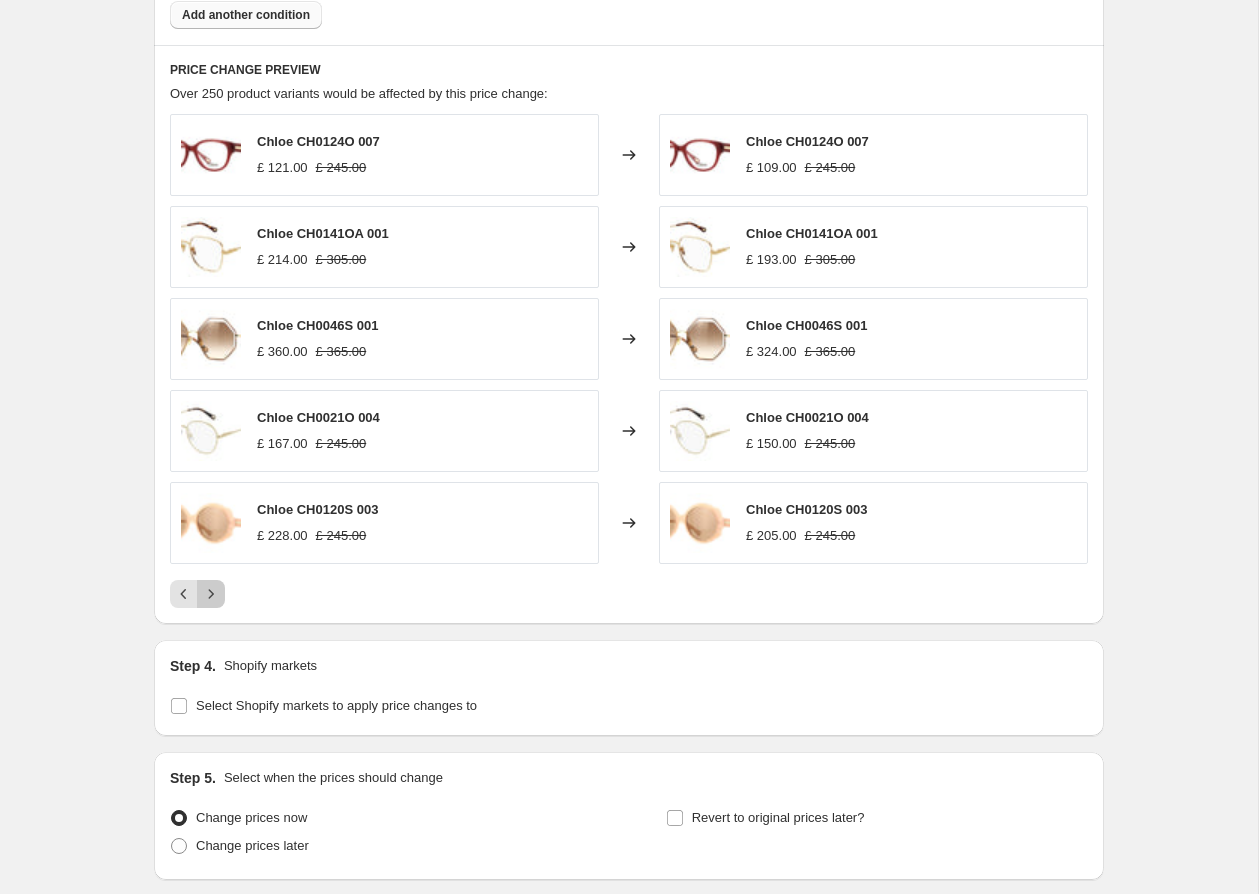 click at bounding box center (211, 594) 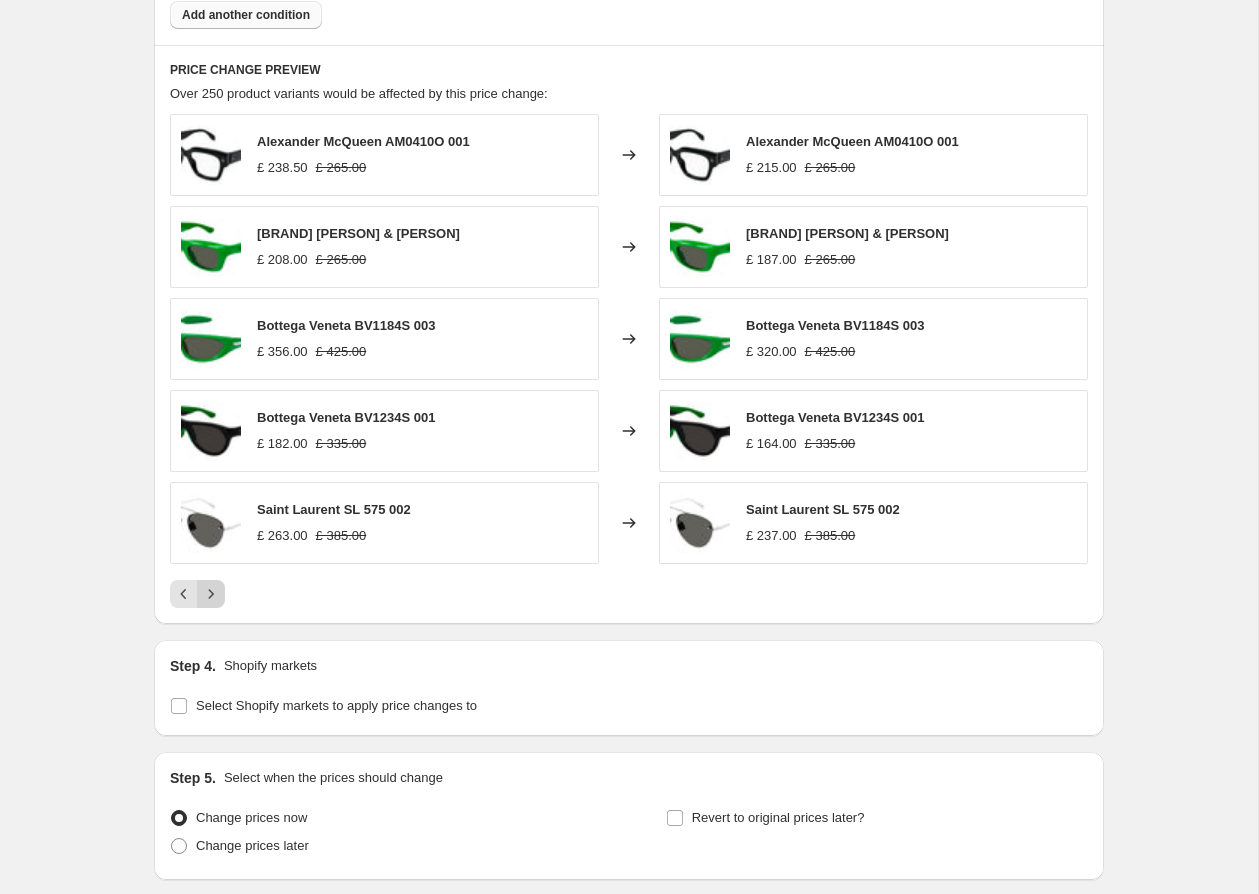 click 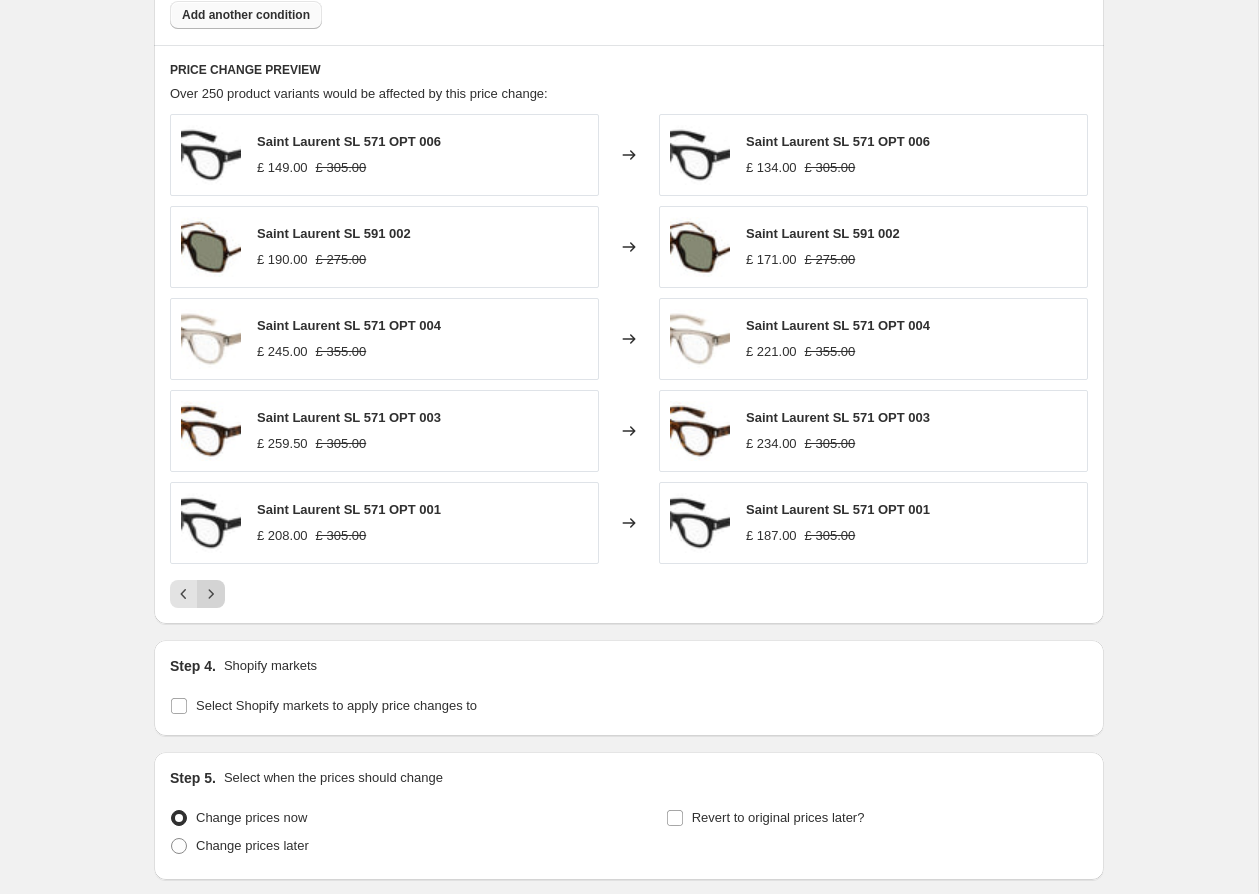 click 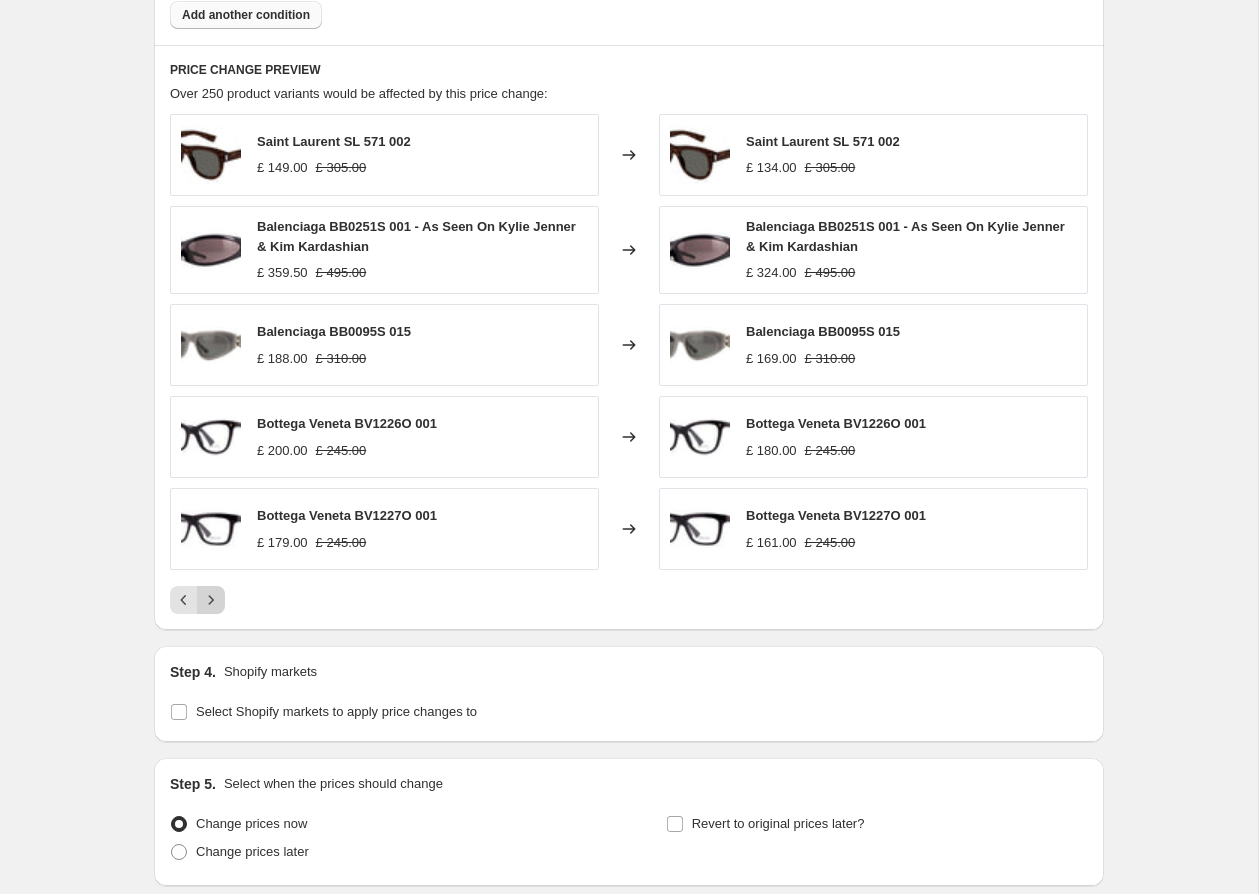 click 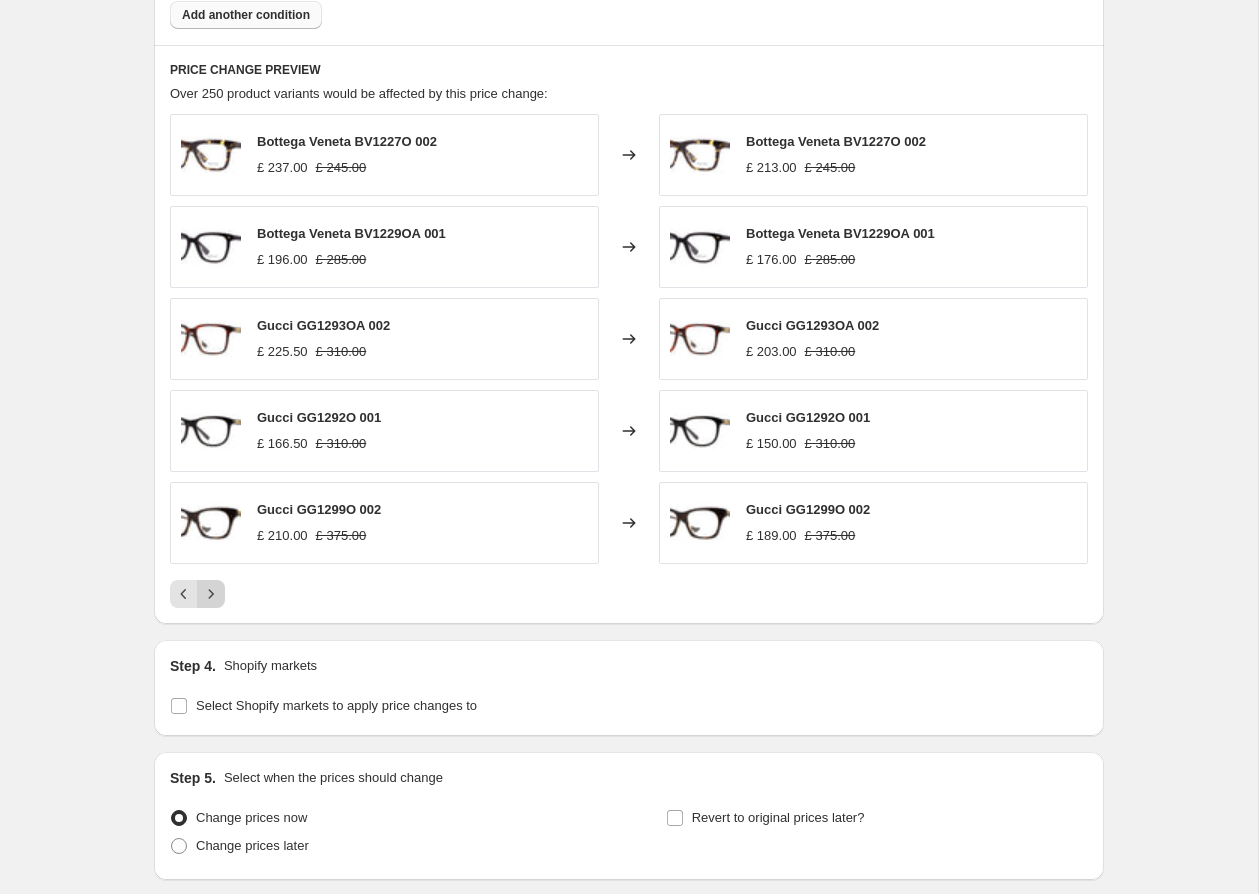 click 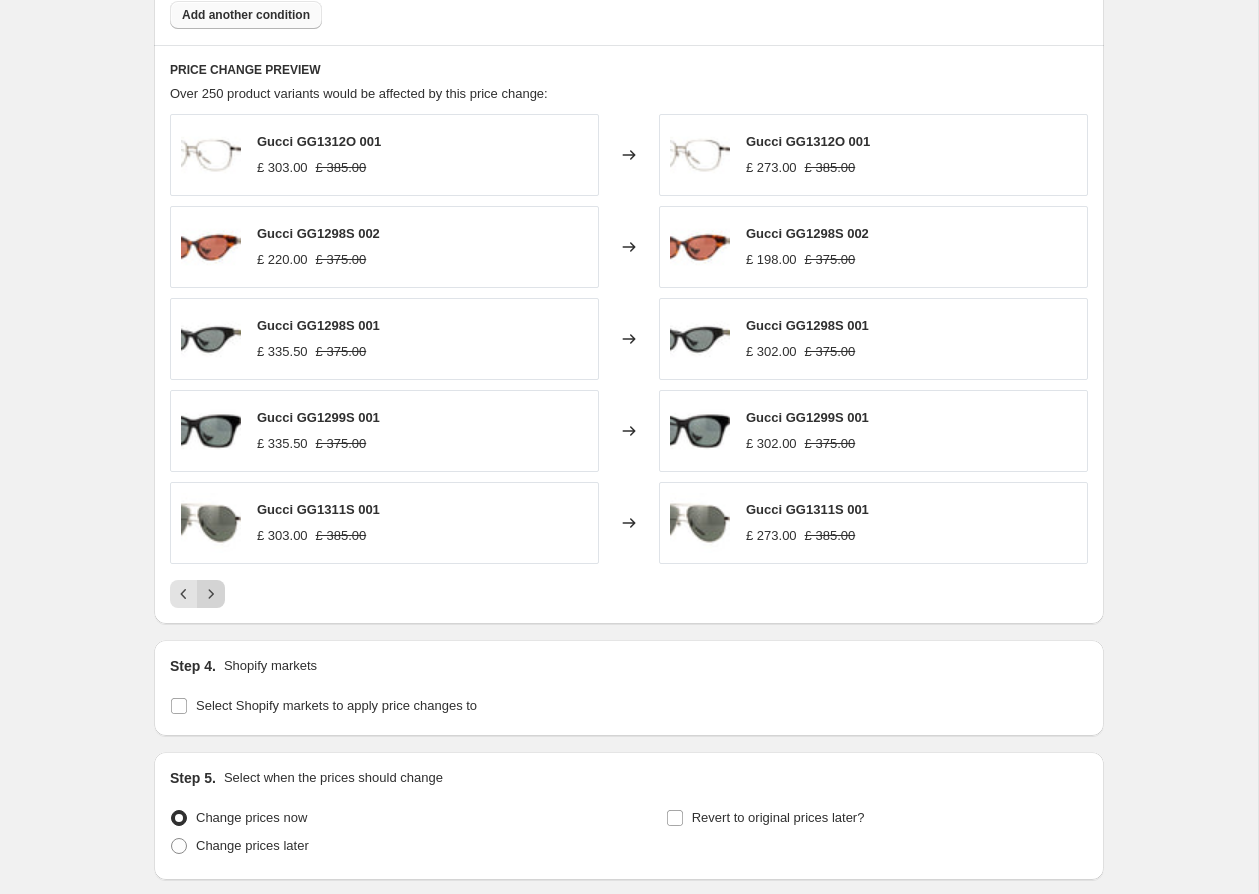 click 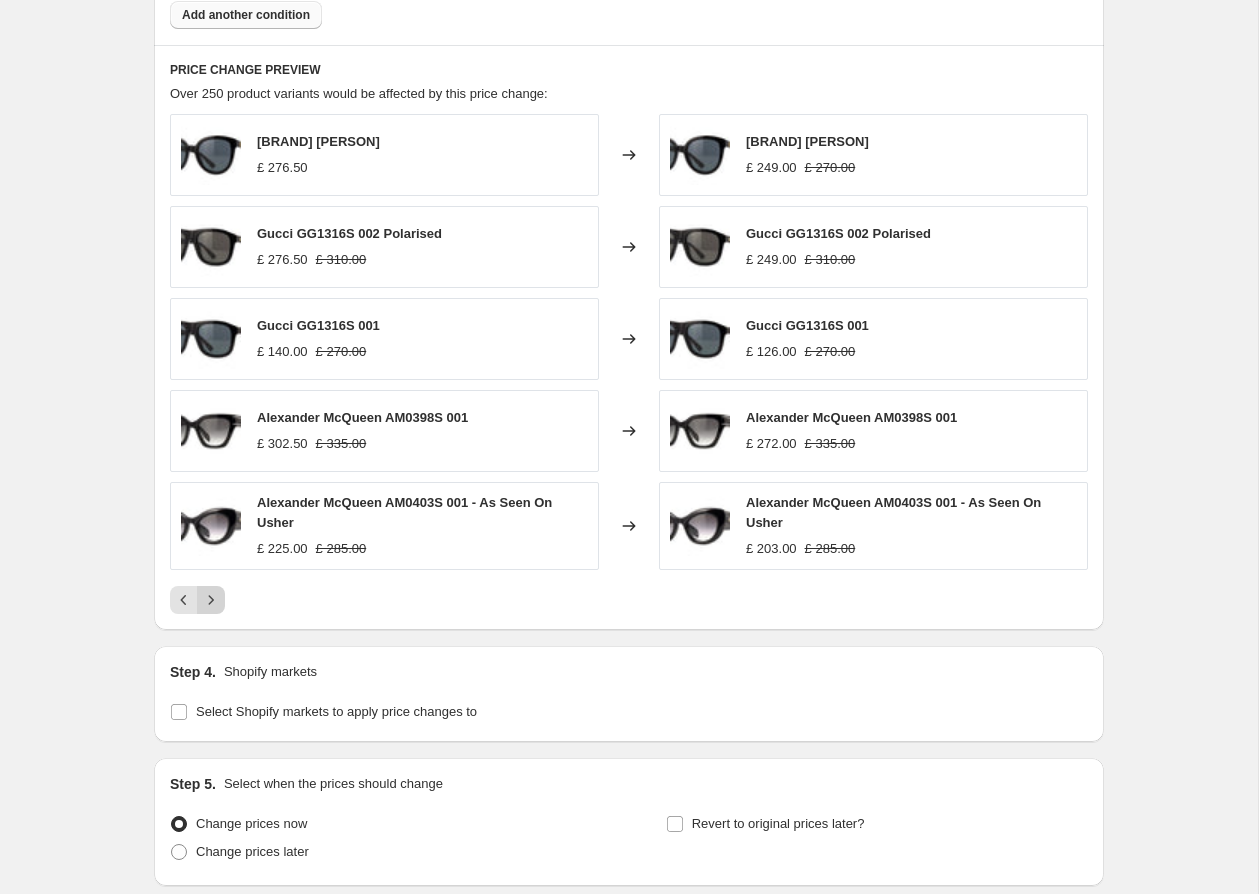 click 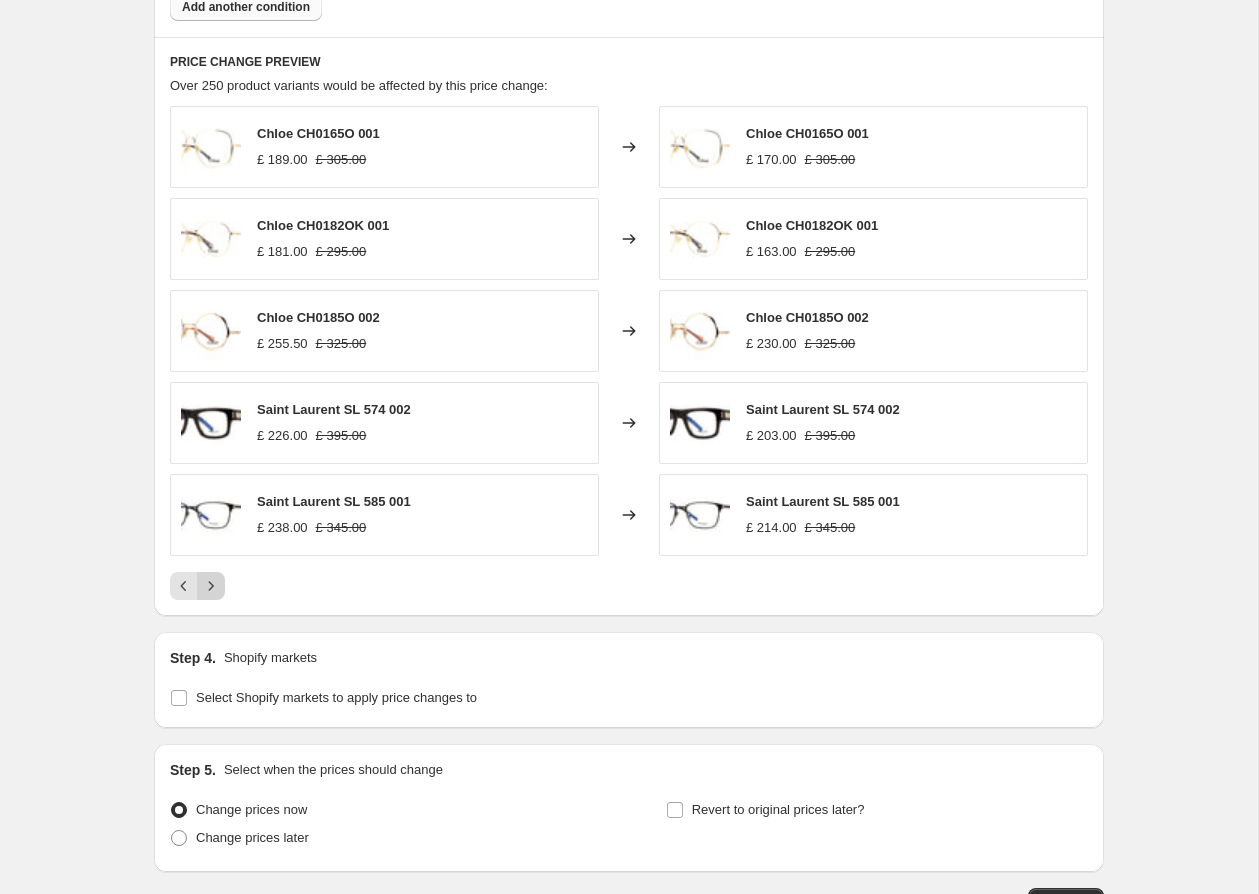 click 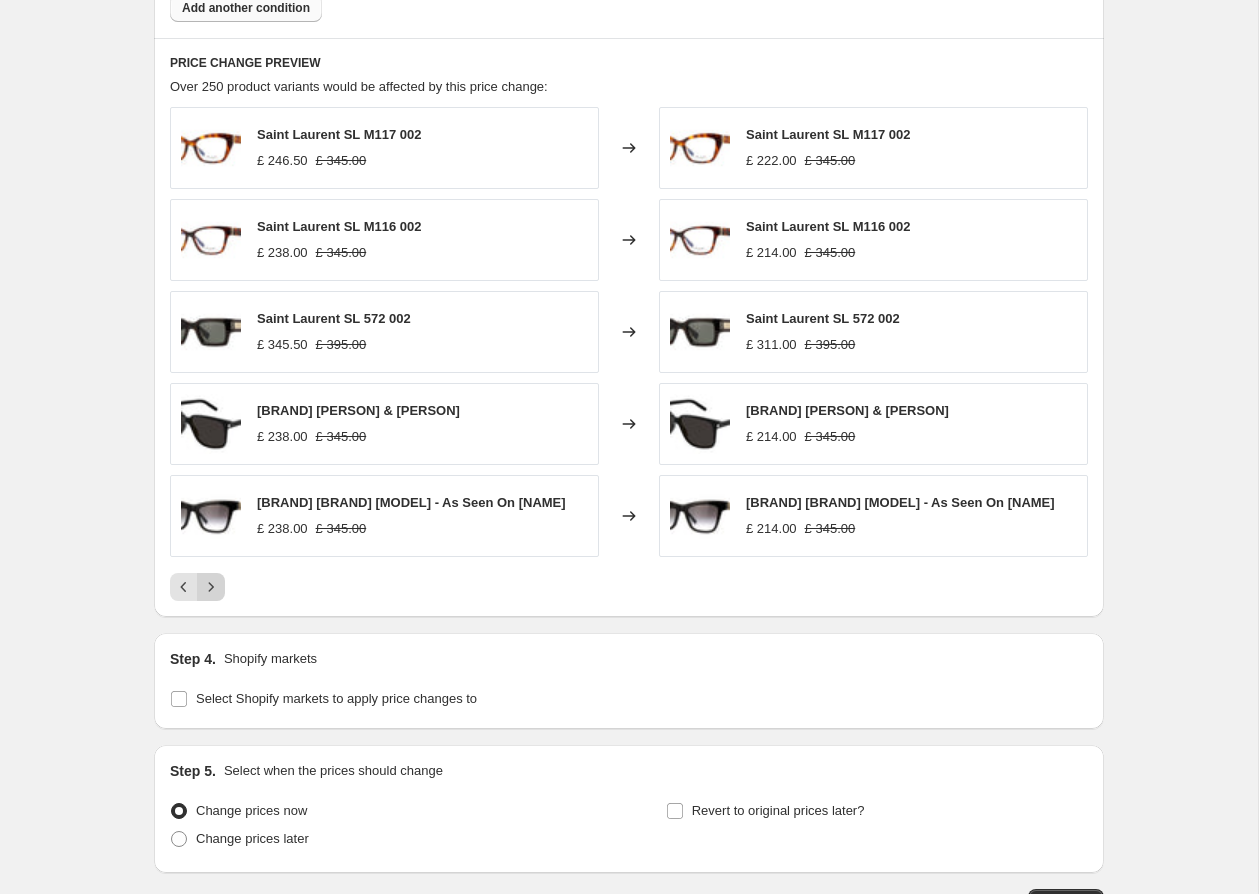 scroll, scrollTop: 1339, scrollLeft: 0, axis: vertical 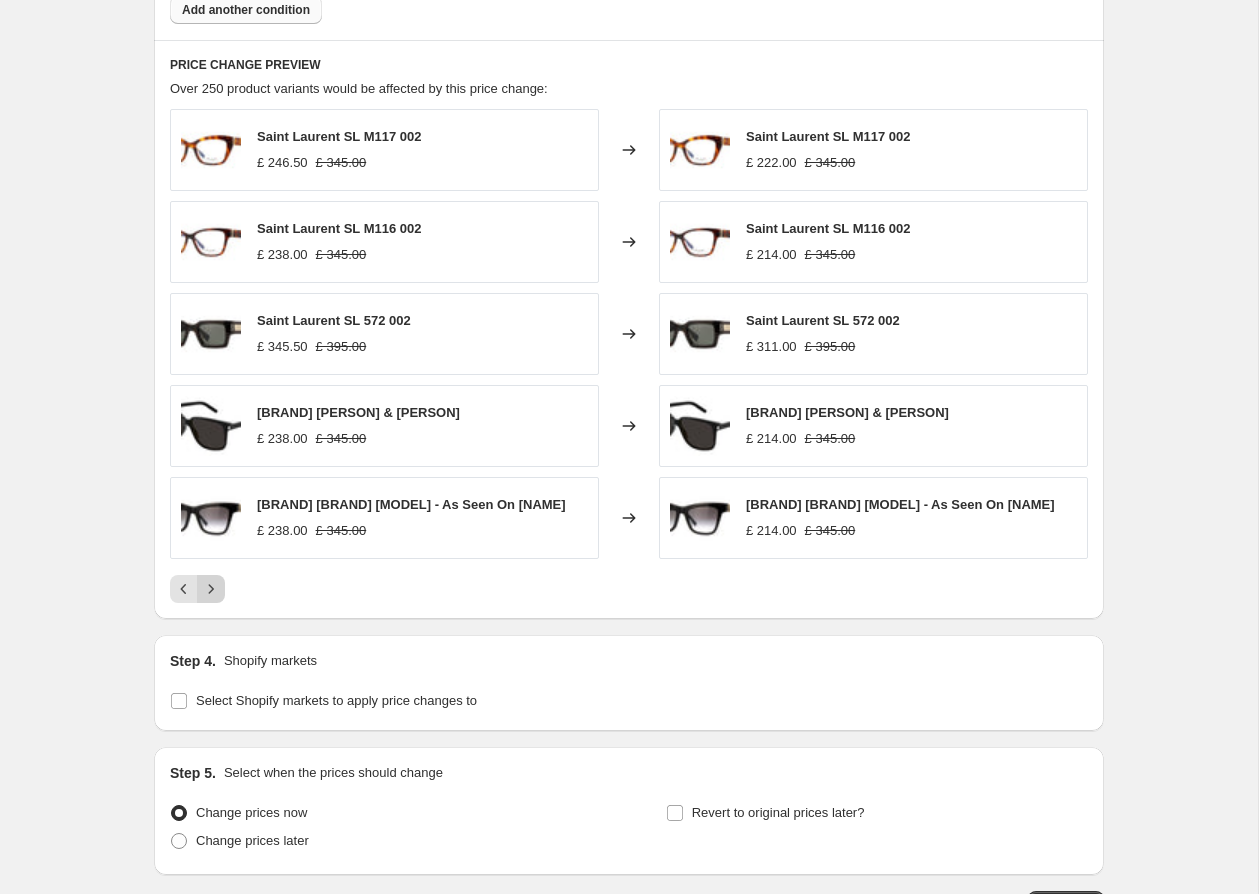 click at bounding box center [211, 589] 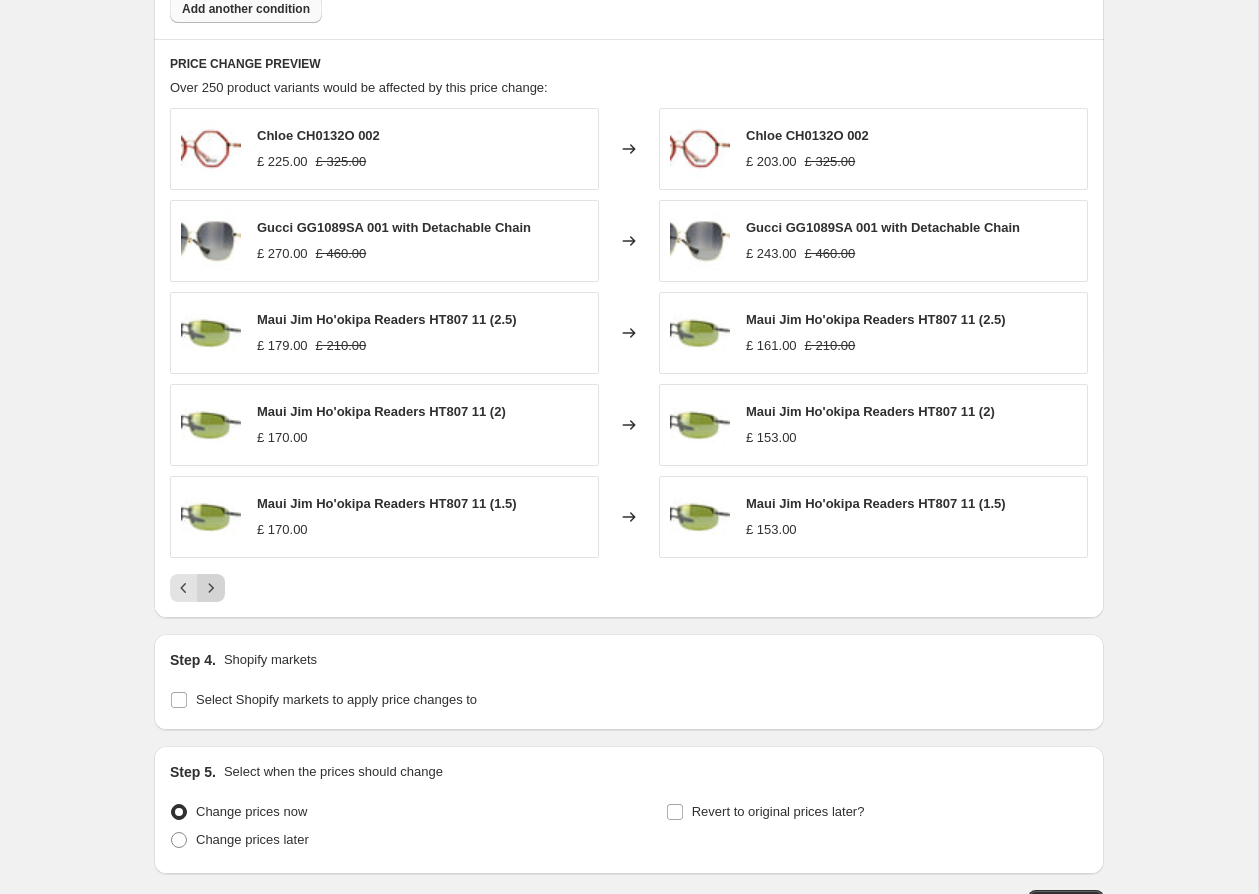 scroll, scrollTop: 1342, scrollLeft: 0, axis: vertical 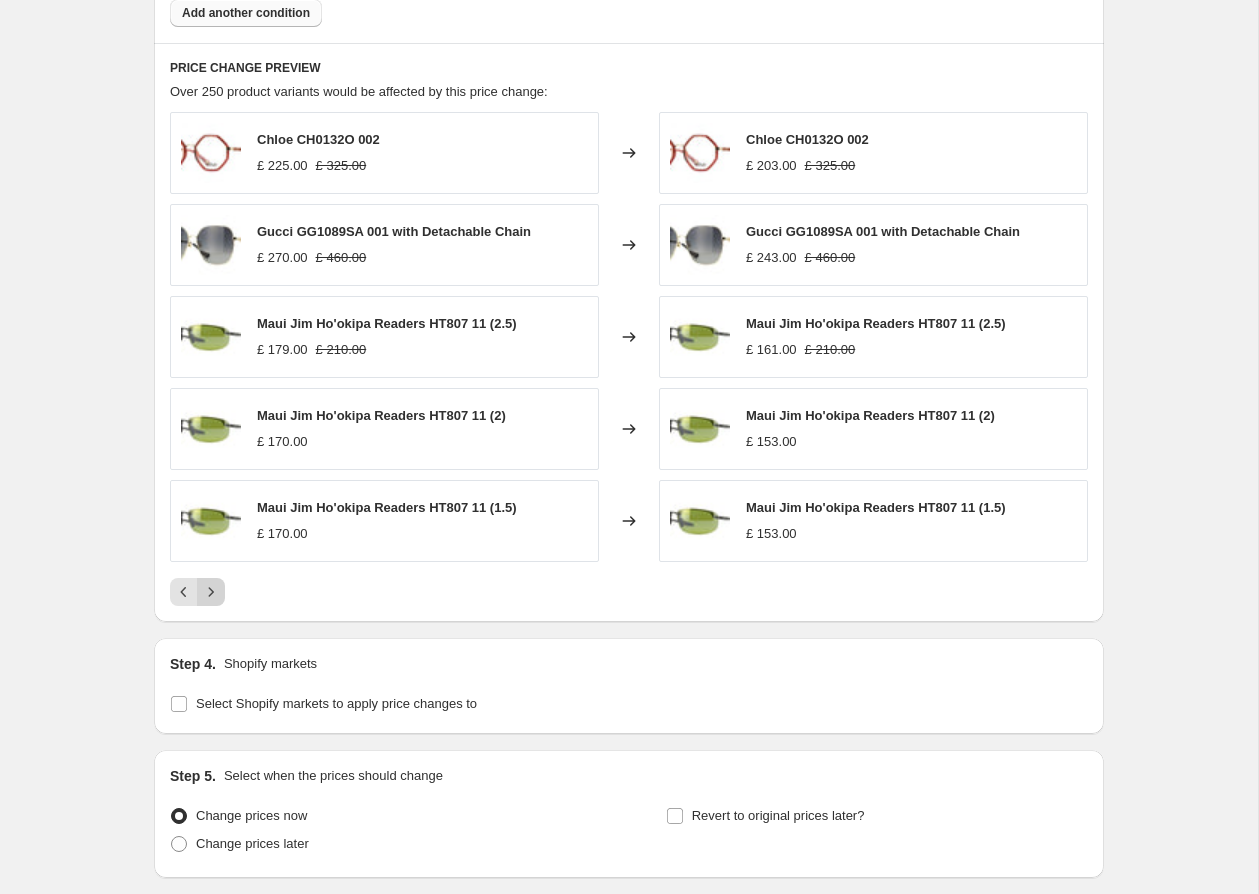 click 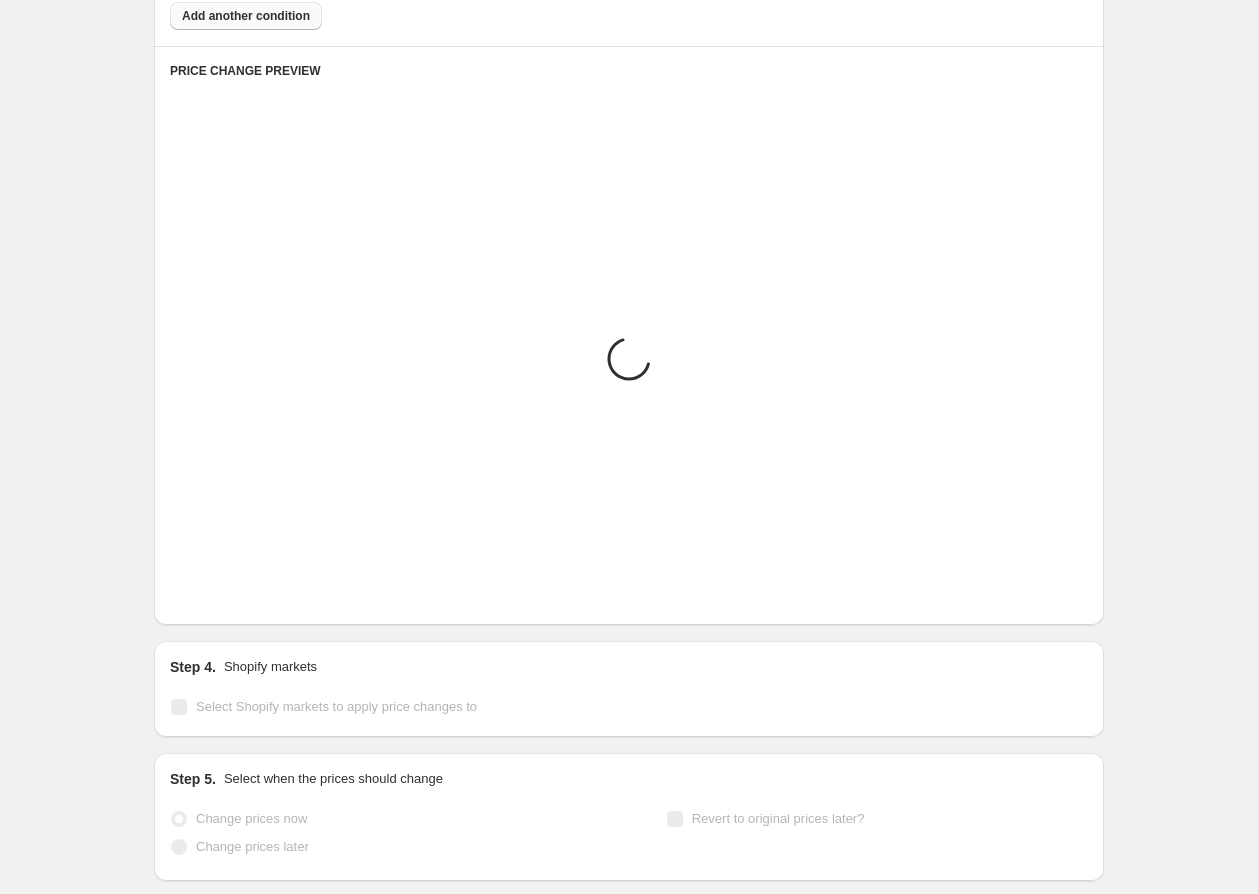 scroll, scrollTop: 1336, scrollLeft: 0, axis: vertical 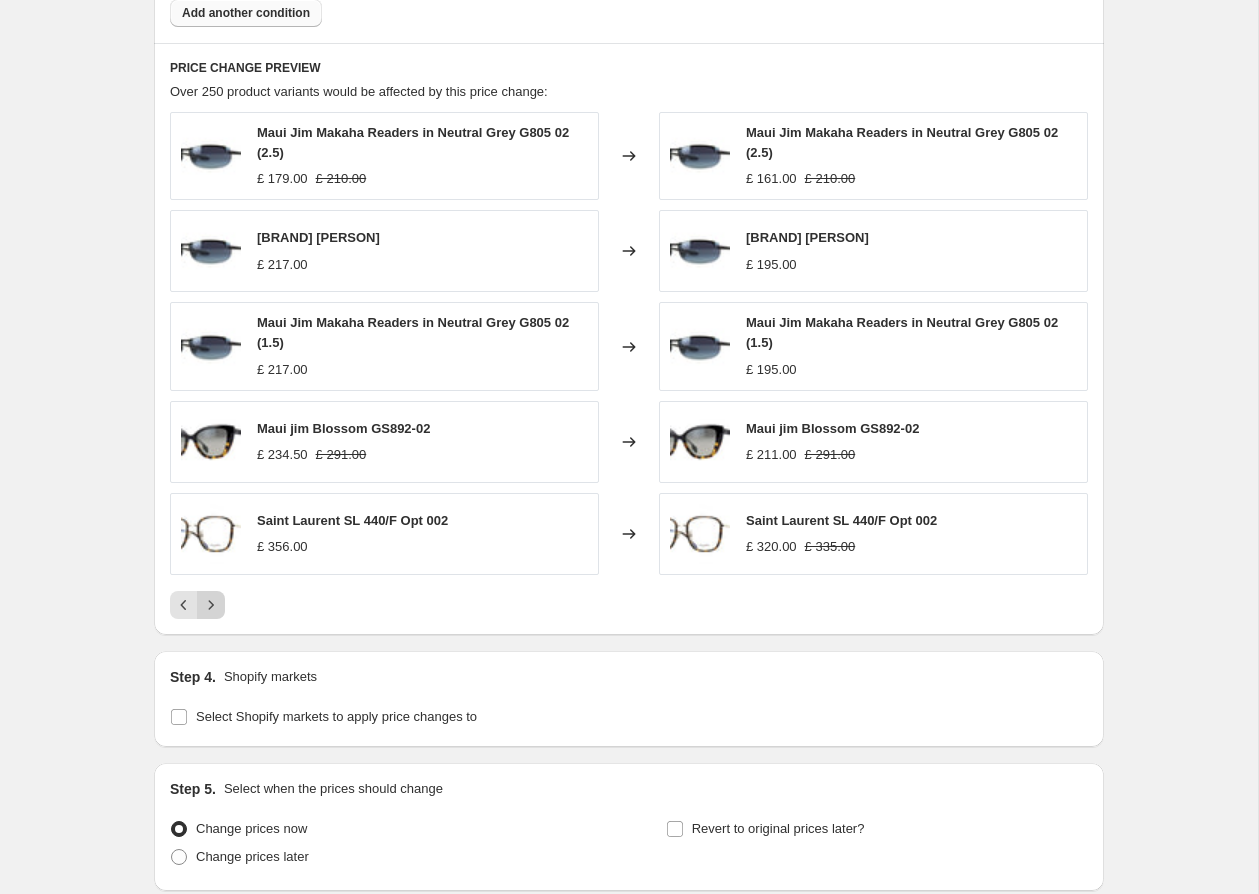 click on "Maui Jim Makaha Readers in Neutral Grey G805 02 (2.5) £ 179.00  £ 210.00  Changed to Maui Jim Makaha Readers in Neutral Grey G805 02 (2.5) £ 161.00  £ 210.00  Maui Jim Makaha Readers in Neutral Grey G805 02 (2) £ 217.00  Changed to Maui Jim Makaha Readers in Neutral Grey G805 02 (2) £ 195.00  Maui Jim Makaha Readers in Neutral Grey G805 02 (1.5) £ 217.00  Changed to Maui Jim Makaha Readers in Neutral Grey G805 02 (1.5) £ 195.00  Maui jim Blossom GS892-02 £ 234.50  £ 291.00  Changed to Maui jim Blossom GS892-02 £ 211.00  £ 291.00  Saint Laurent SL 440/F Opt 002 £ 356.00  Changed to Saint Laurent SL 440/F Opt 002 £ 320.00  £ 335.00" at bounding box center (629, 365) 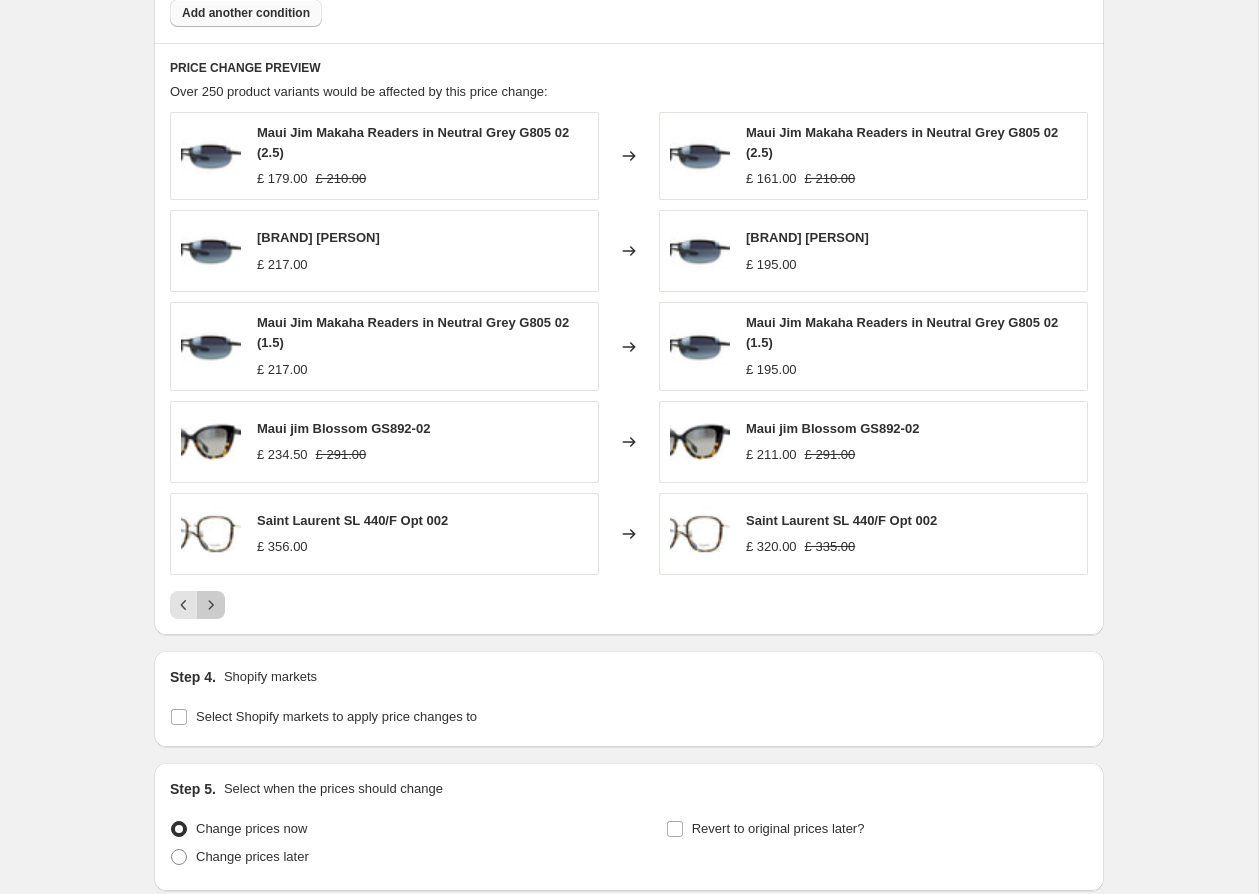 click 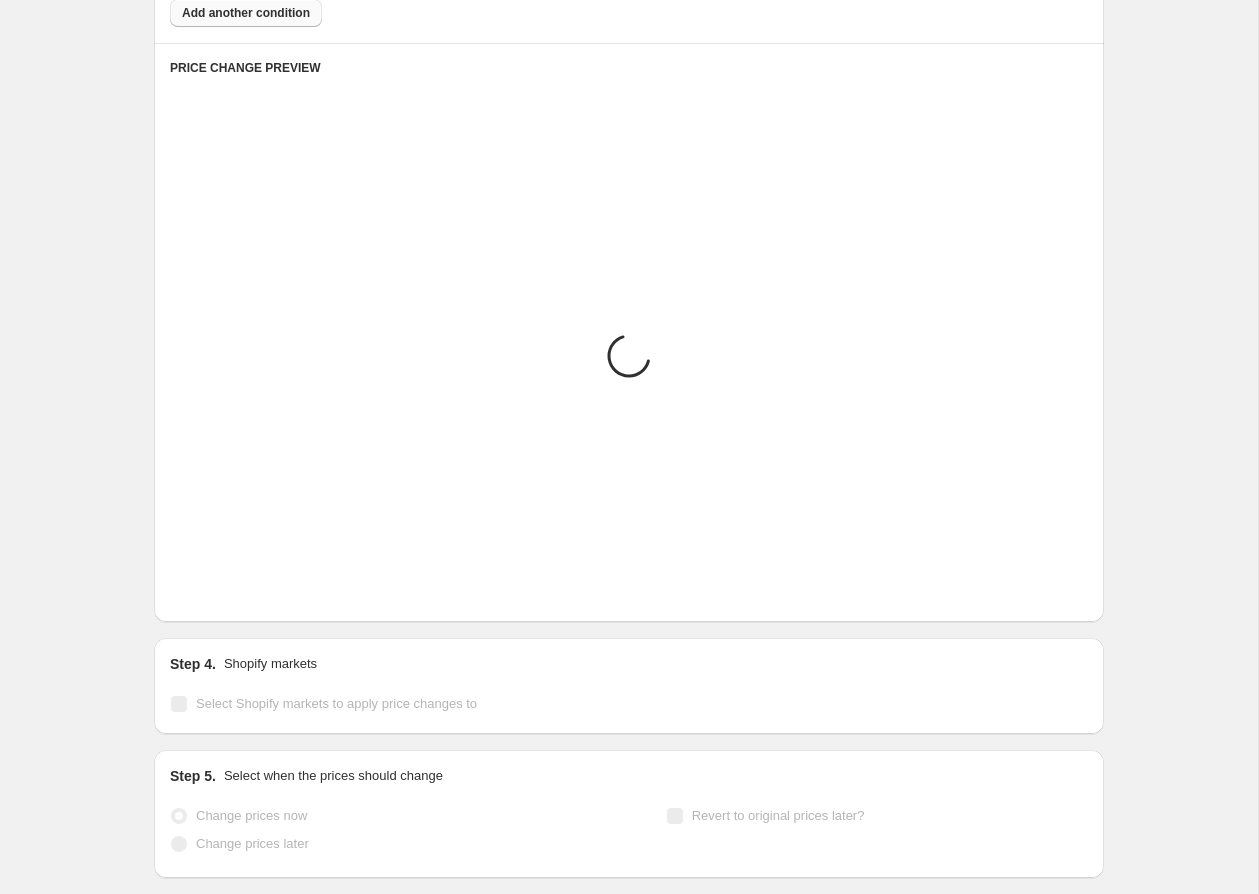 scroll, scrollTop: 1337, scrollLeft: 0, axis: vertical 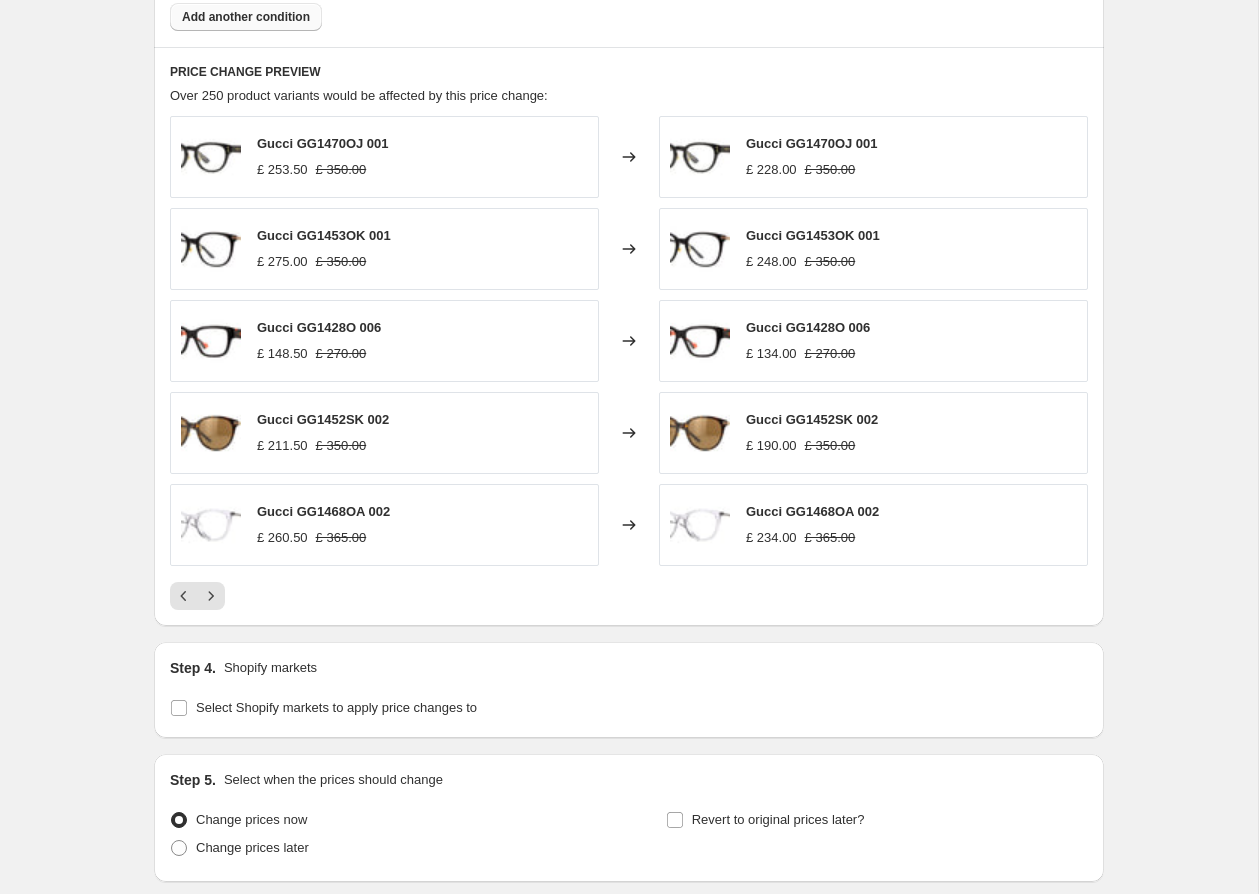 click on "PRICE CHANGE PREVIEW Over 250 product variants would be affected by this price change: Gucci GG1470OJ 001 £ 253.50  £ 350.00  Changed to Gucci GG1470OJ 001 £ 228.00  £ 350.00  Gucci GG1453OK 001 £ 275.00  £ 350.00  Changed to Gucci GG1453OK 001 £ 248.00  £ 350.00  Gucci GG1428O 006 £ 148.50  £ 270.00  Changed to Gucci GG1428O 006 £ 134.00  £ 270.00  Gucci GG1452SK 002 £ 211.50  £ 350.00  Changed to Gucci GG1452SK 002 £ 190.00  £ 350.00  Gucci GG1468OA 002 £ 260.50  £ 365.00  Changed to Gucci GG1468OA 002 £ 234.00  £ 365.00" at bounding box center [629, 336] 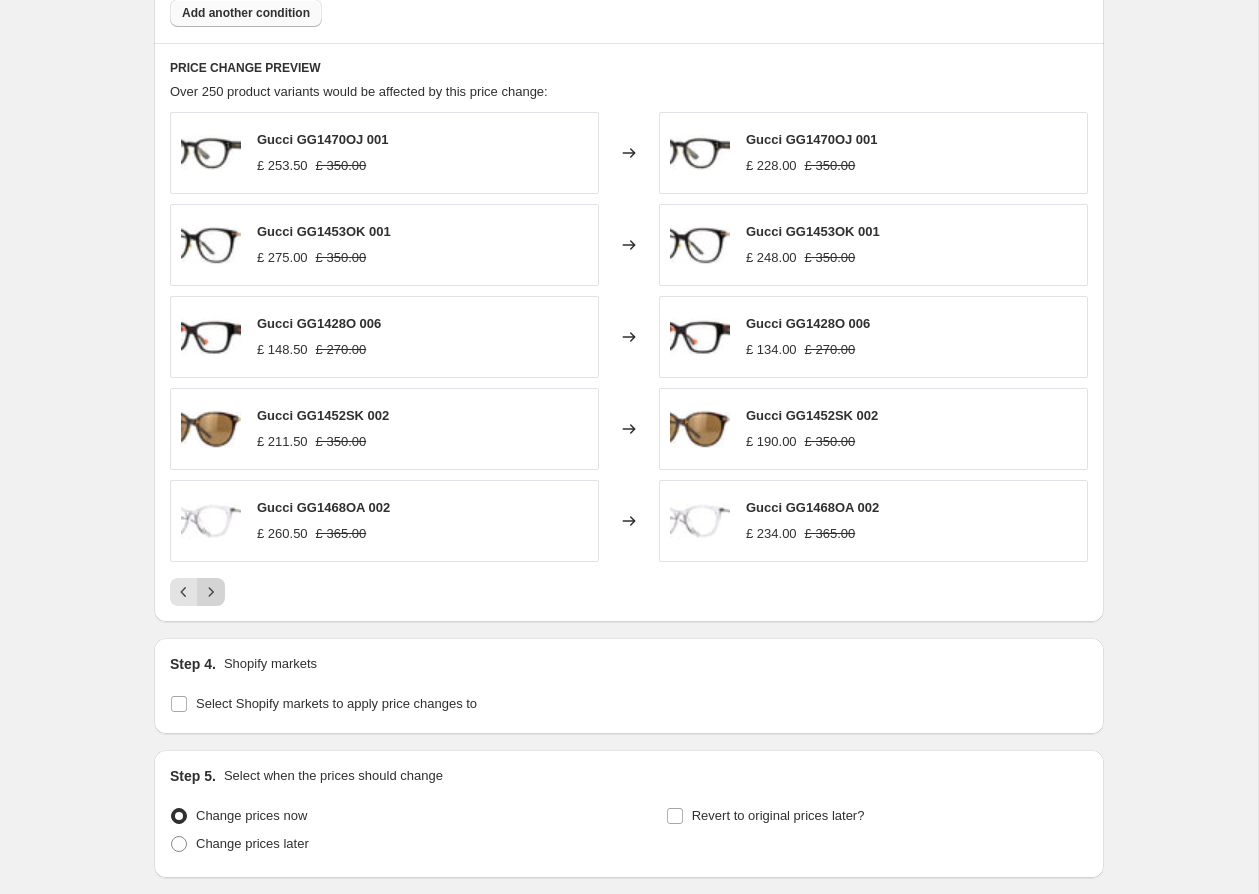 click 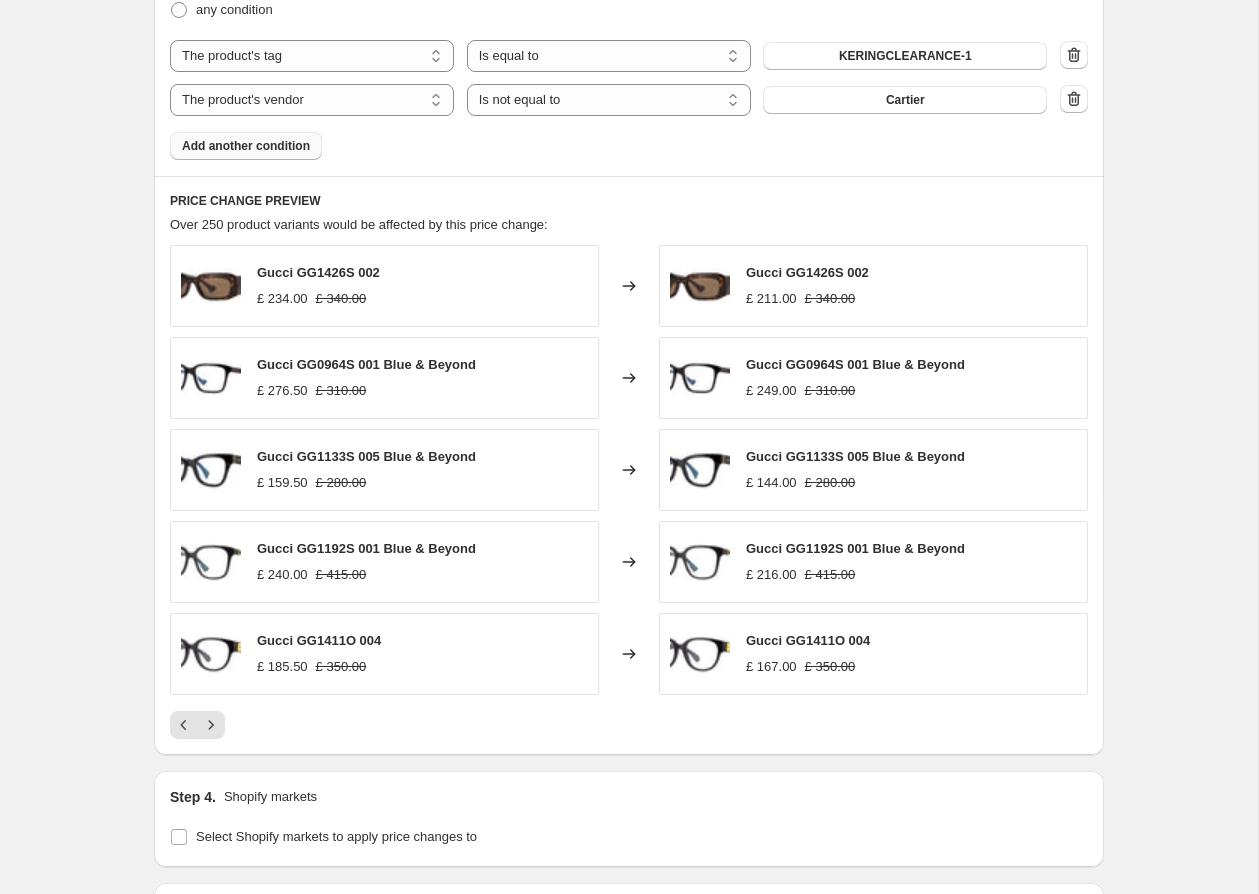 scroll, scrollTop: 1486, scrollLeft: 0, axis: vertical 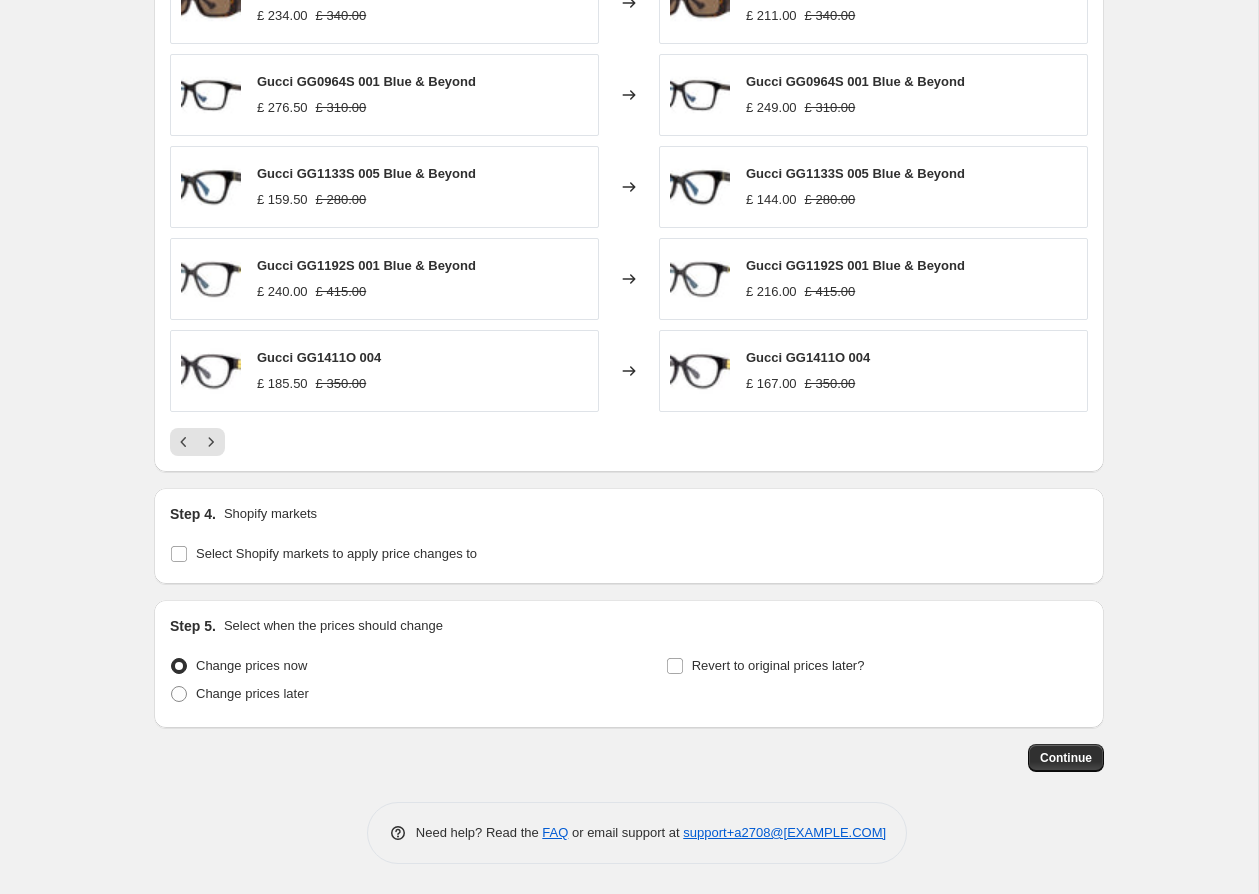 click on "Step 1. Optionally give your price change job a title (eg "March 30% off sale on boots") 5 Aug 2025, 15:44:08 Price change job This title is just for internal use, customers won't see it Step 2. Select how the prices should change Use bulk price change rules Set product prices individually Use CSV upload Price Change type Change the price to a certain amount Change the price by a certain amount Change the price by a certain percentage Change the price to the current compare at price (price before sale) Change the price by a certain amount relative to the compare at price Change the price by a certain percentage relative to the compare at price Don't change the price Change the price by a certain percentage relative to the cost per item Change price to certain cost margin Change the price by a certain percentage Price change amount -10 % (Price drop) Rounding Round to nearest .01 Round to nearest whole number End prices in .99 End prices in a certain number Show rounding direction options? Compare at price" at bounding box center (629, -281) 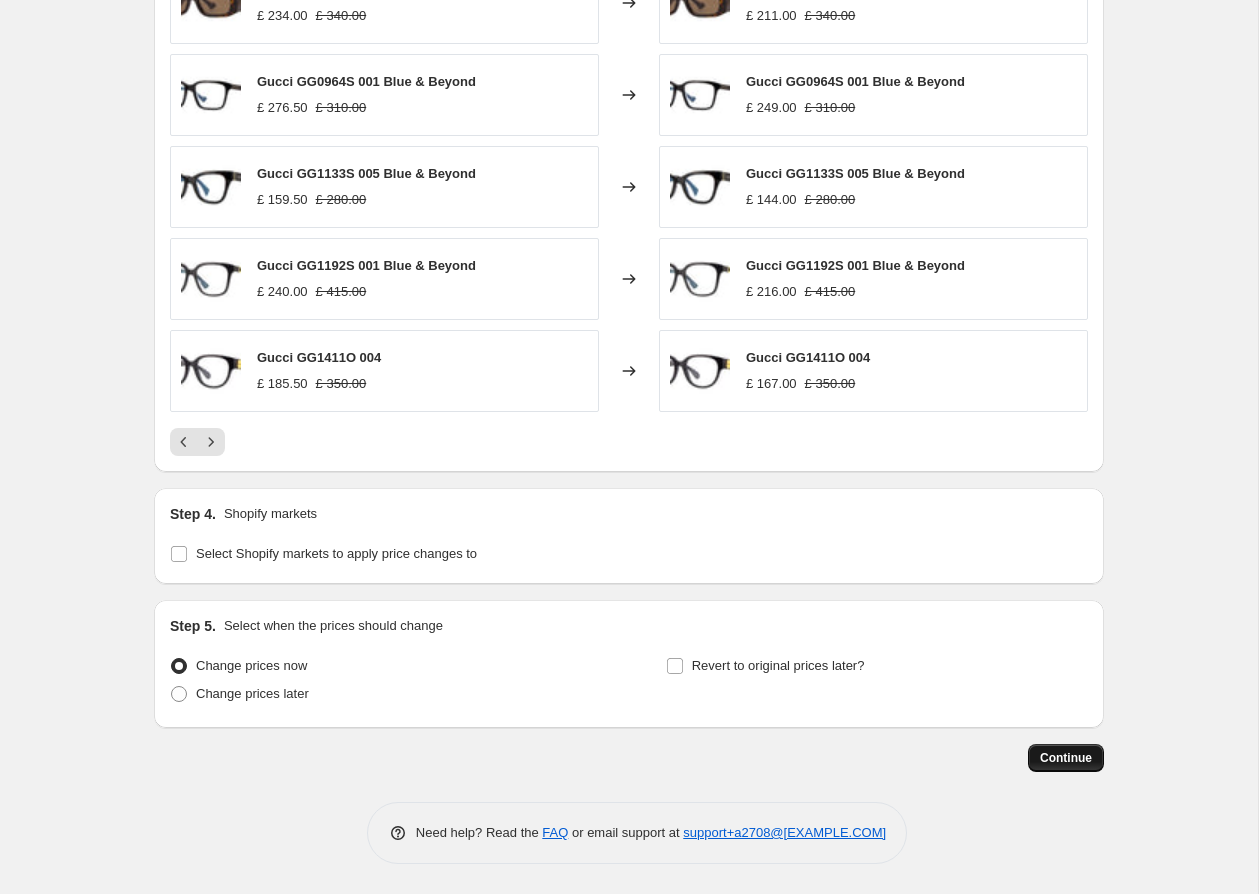 click on "Continue" at bounding box center [1066, 758] 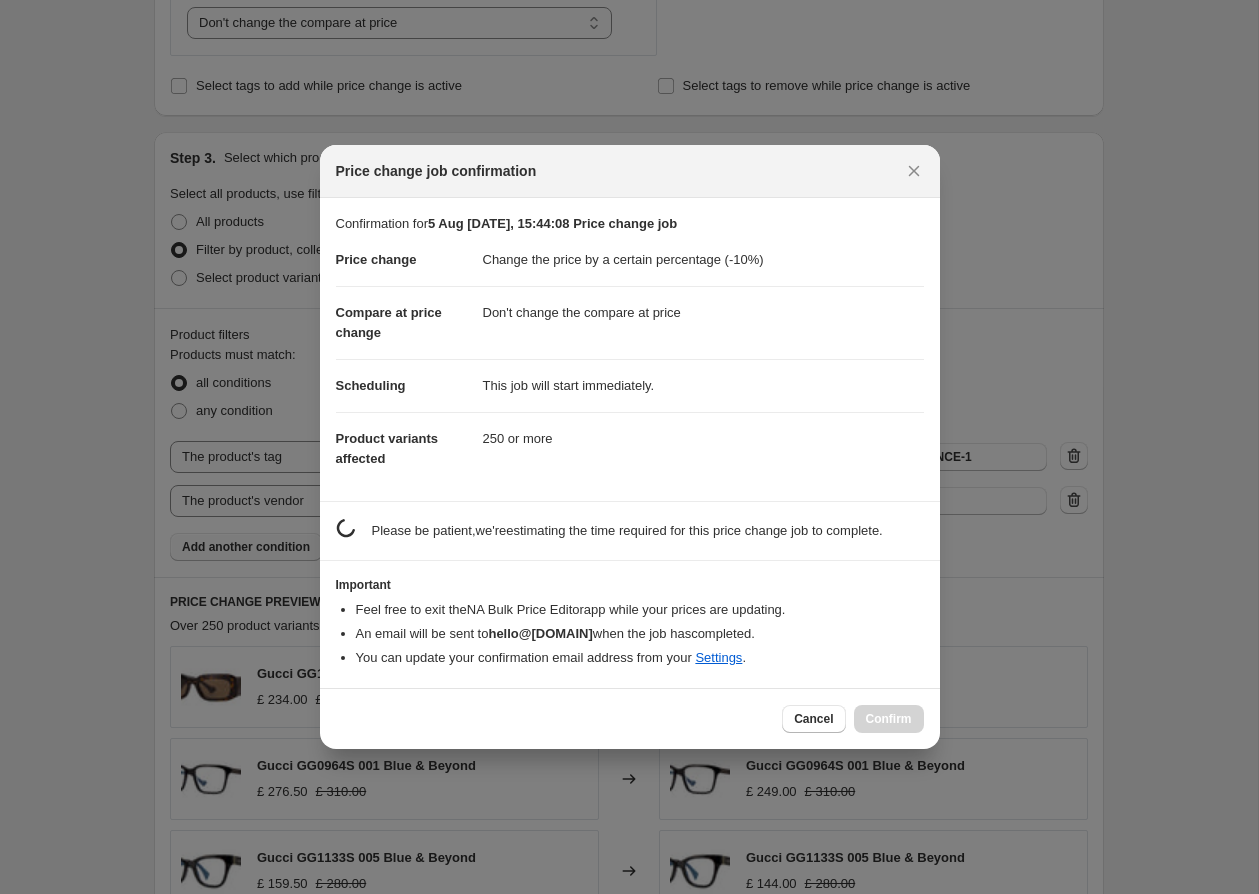 scroll, scrollTop: 1486, scrollLeft: 0, axis: vertical 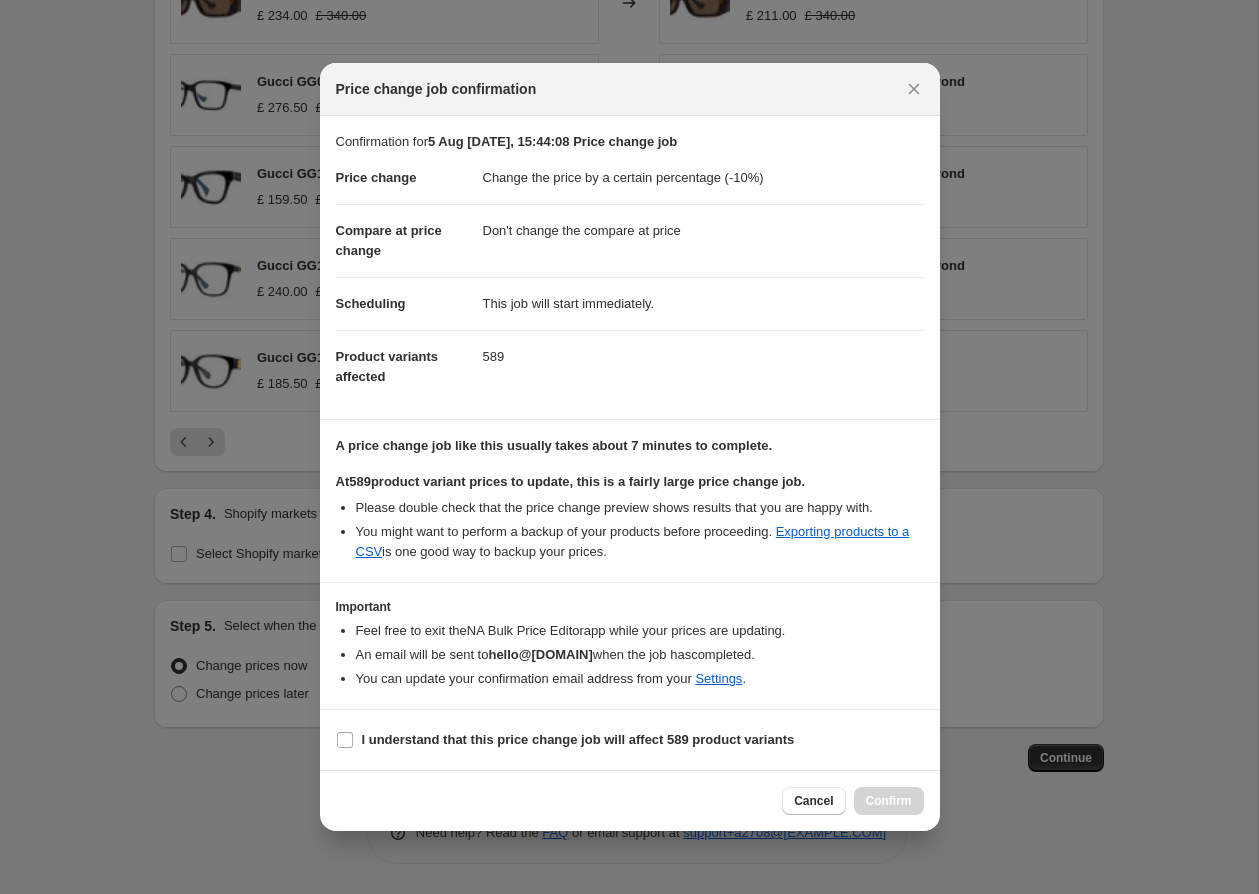 drag, startPoint x: 585, startPoint y: 735, endPoint x: 692, endPoint y: 764, distance: 110.860275 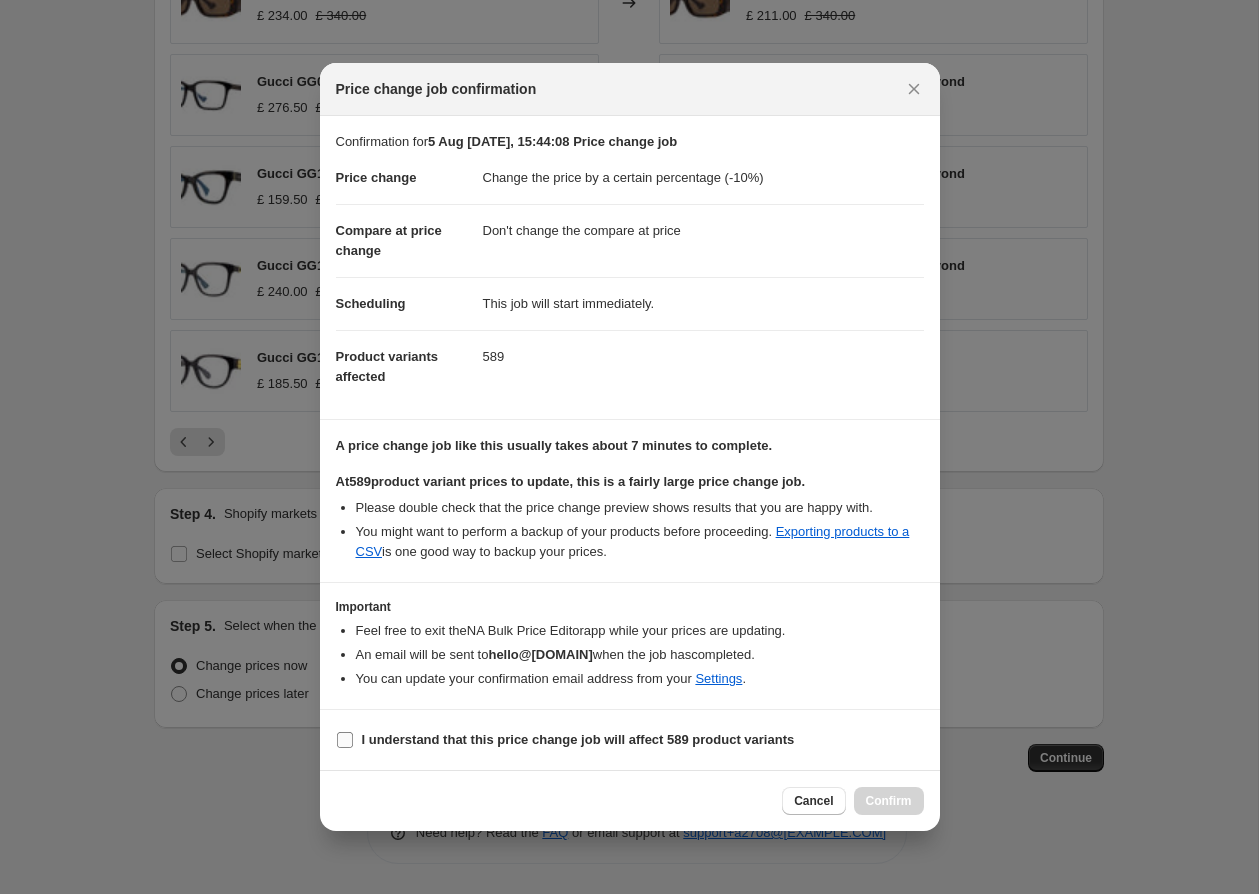 click on "I understand that this price change job will affect 589 product variants" at bounding box center (578, 739) 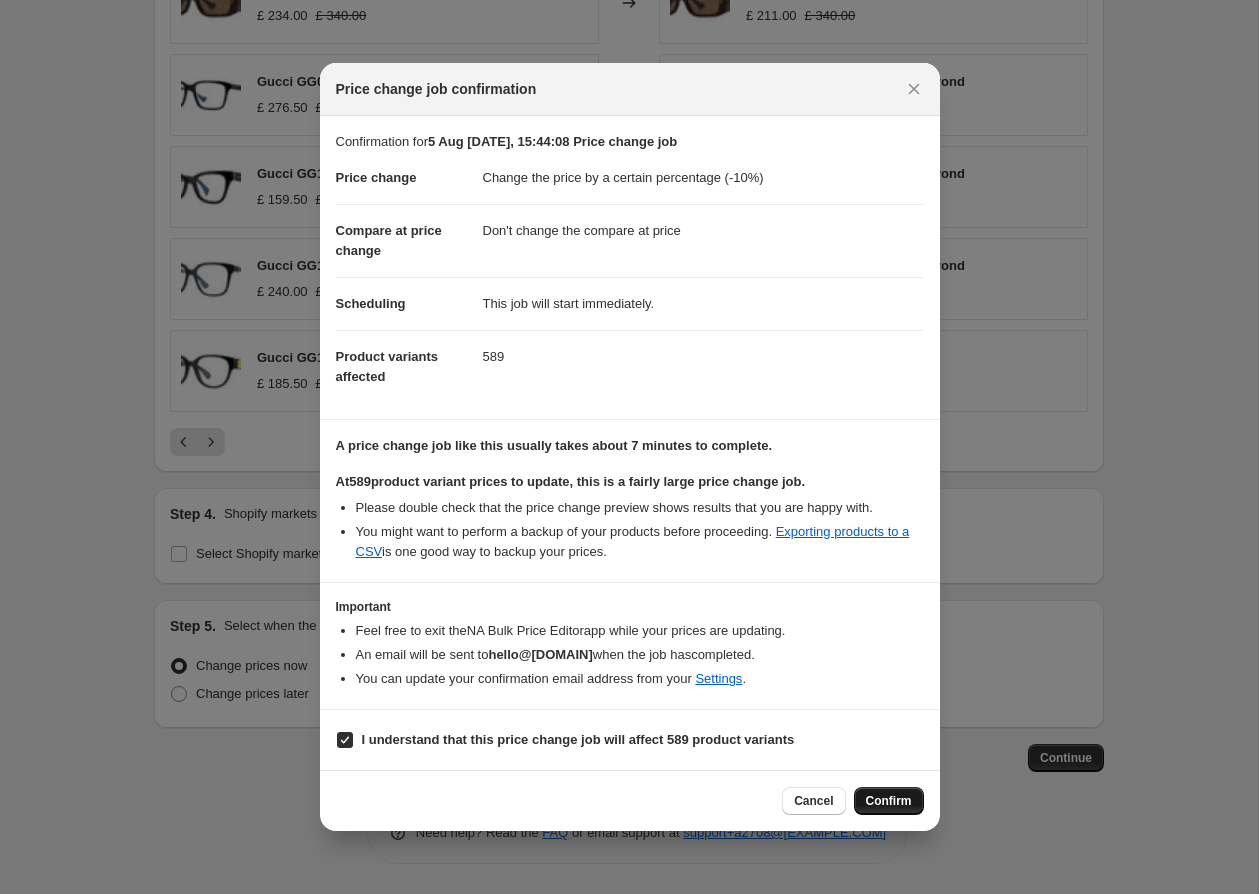 click on "Confirm" at bounding box center (889, 801) 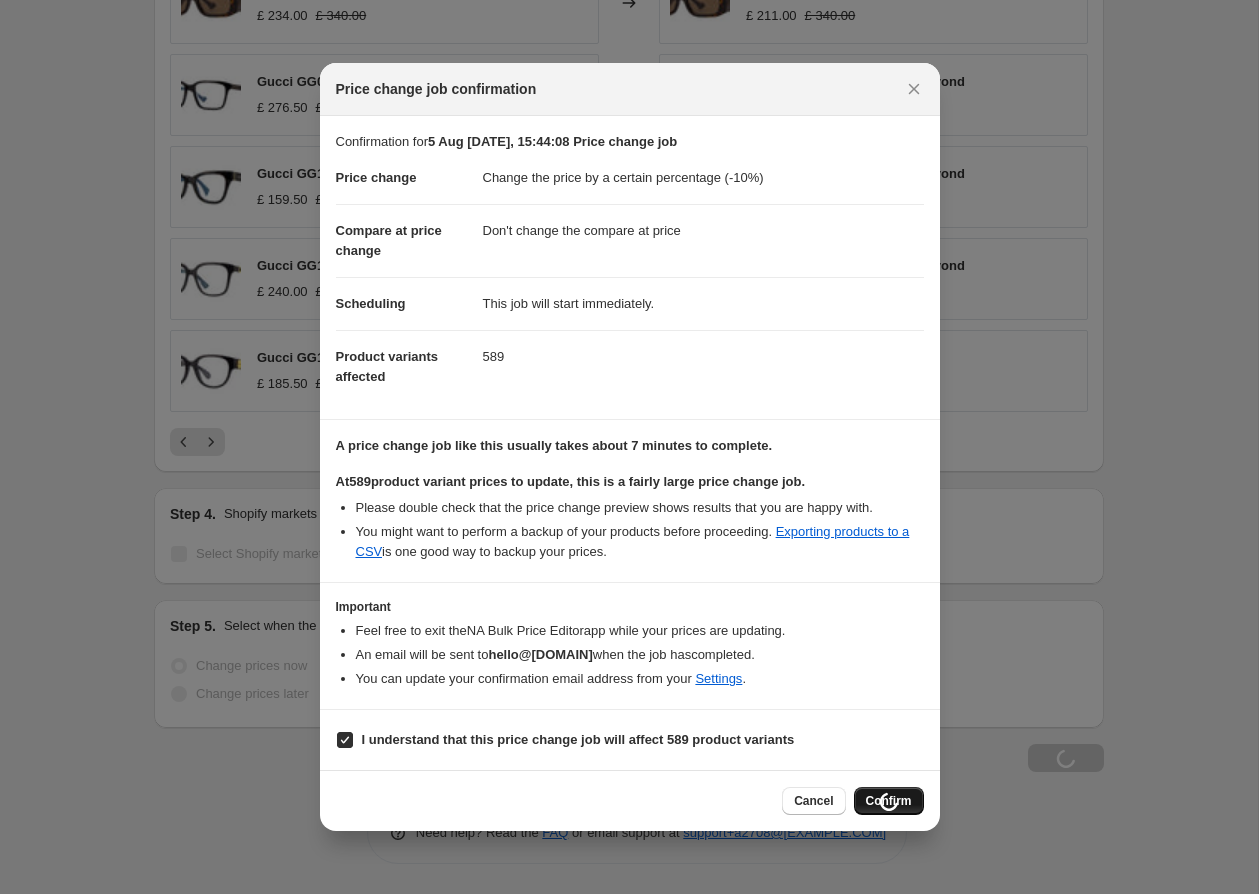 scroll, scrollTop: 1554, scrollLeft: 0, axis: vertical 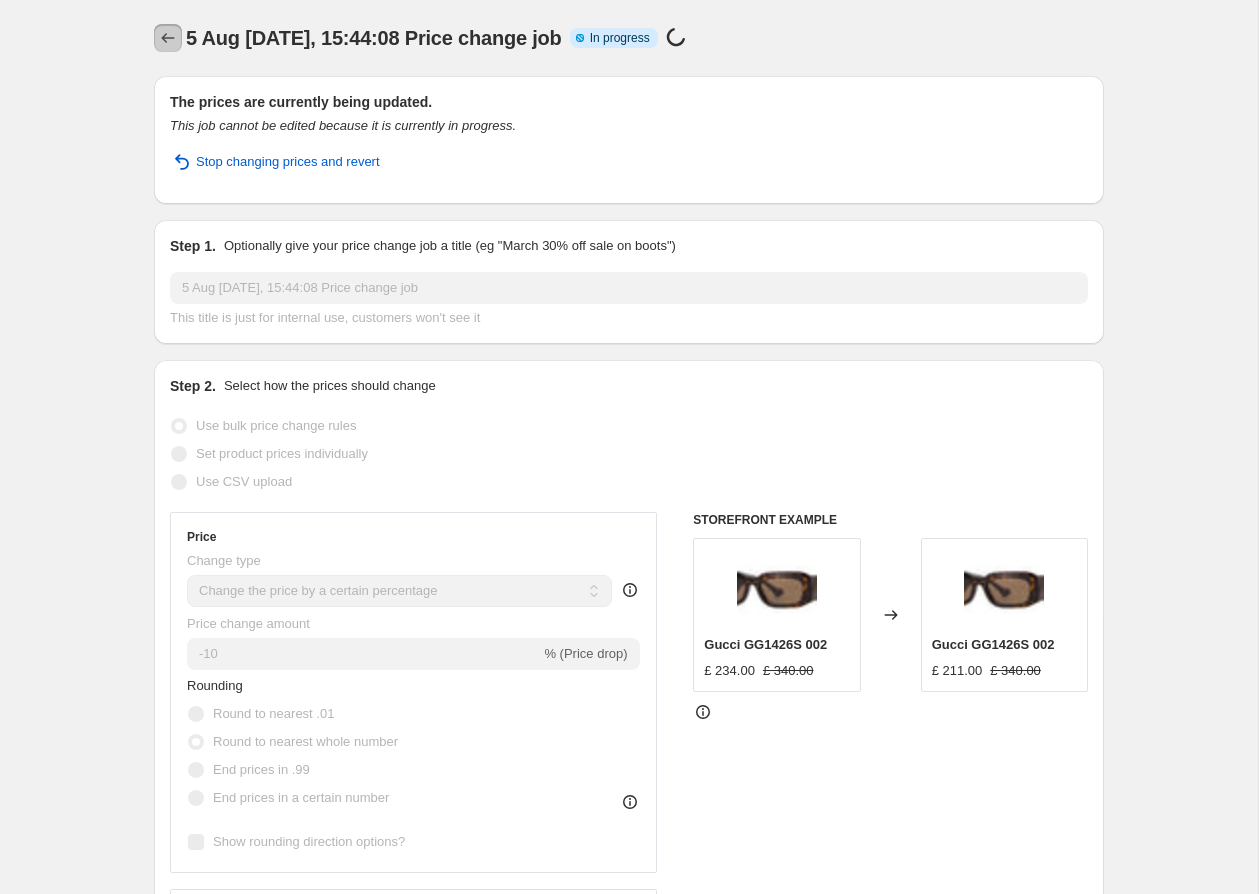 click at bounding box center [168, 38] 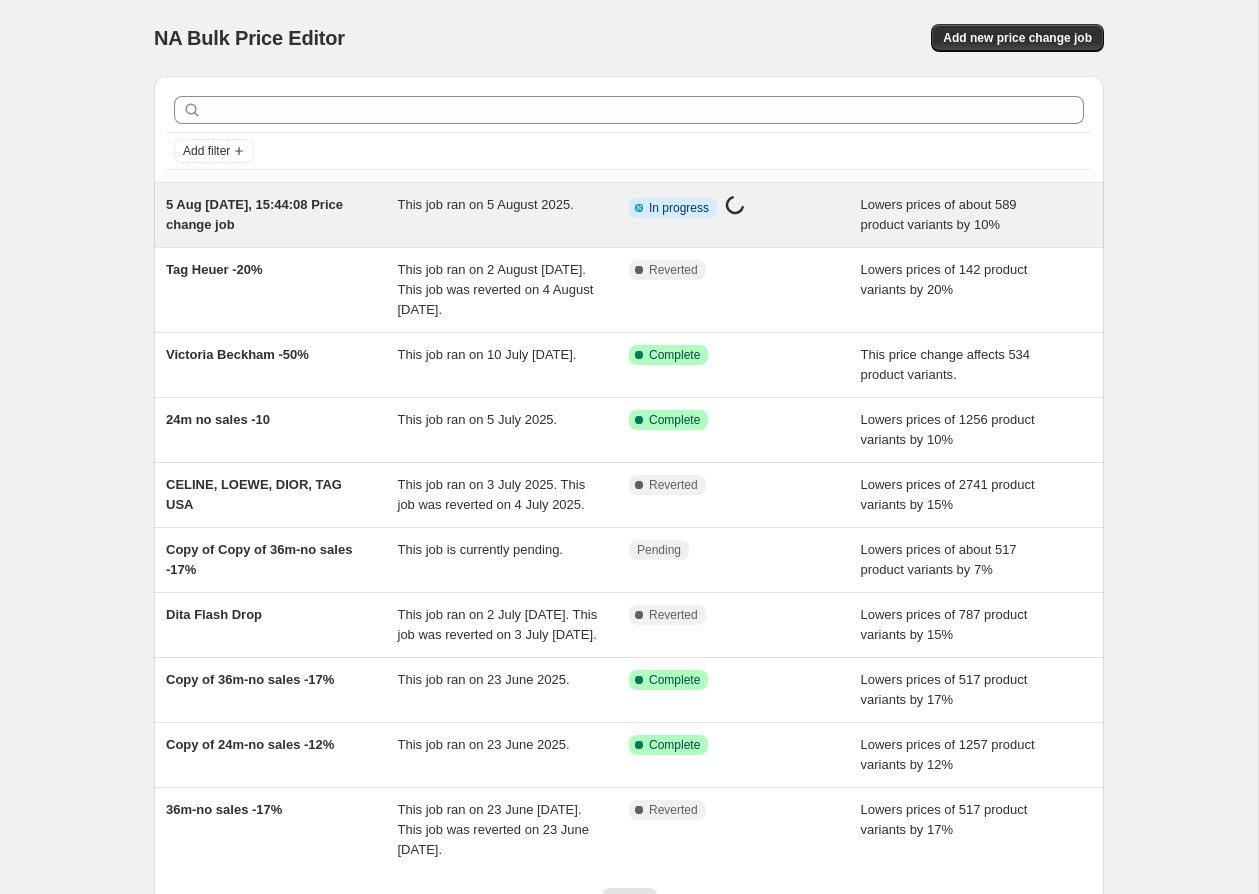 click on "This job ran on 5 August 2025." at bounding box center [514, 215] 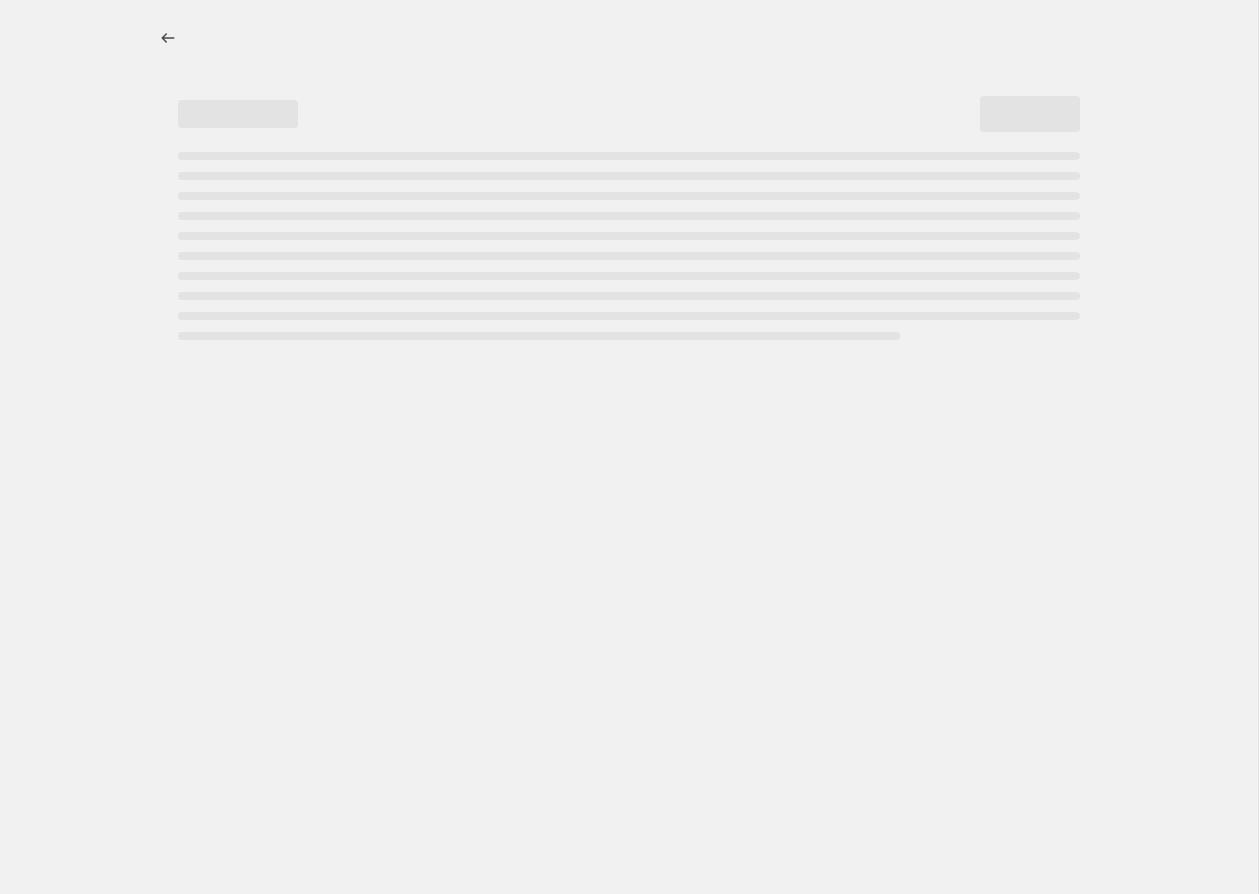 select on "percentage" 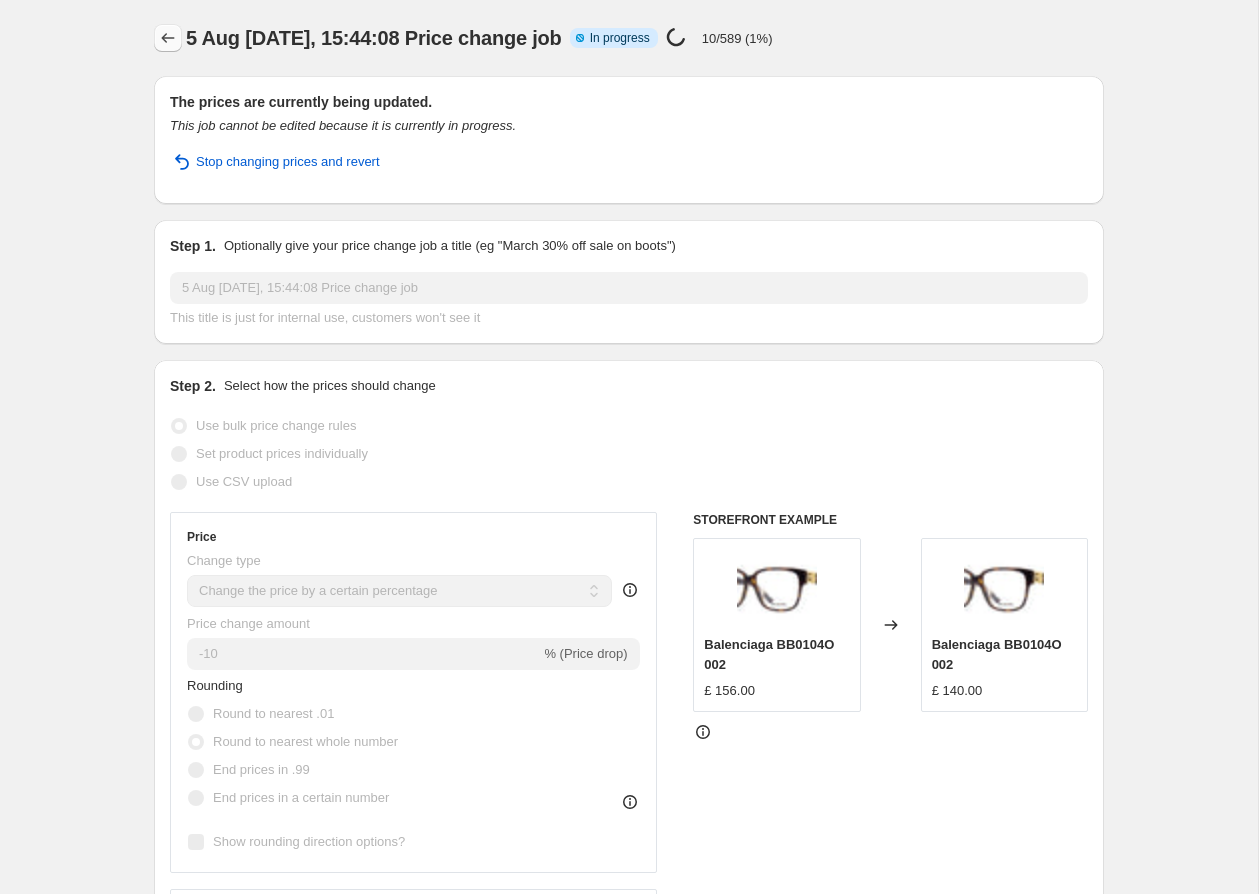 click 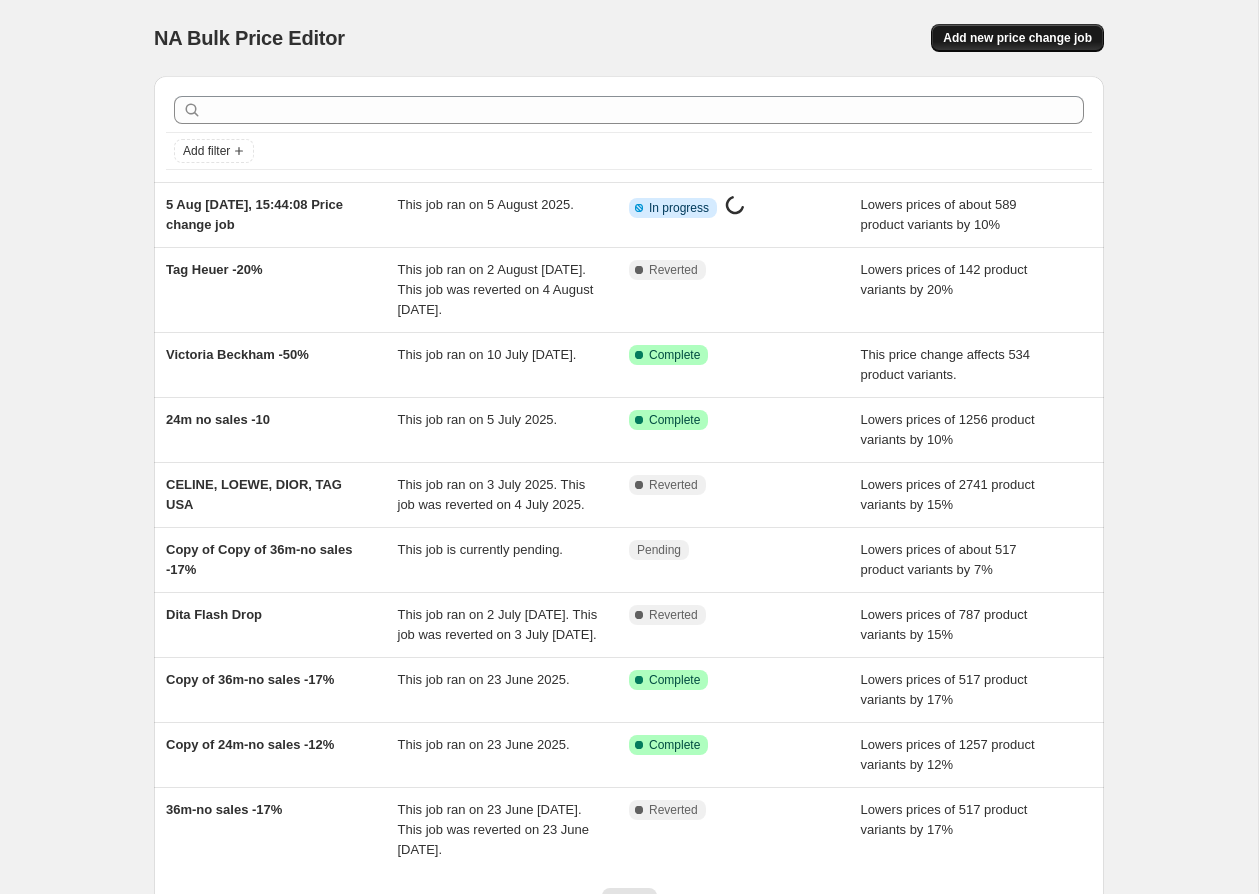 click on "Add new price change job" at bounding box center [1017, 38] 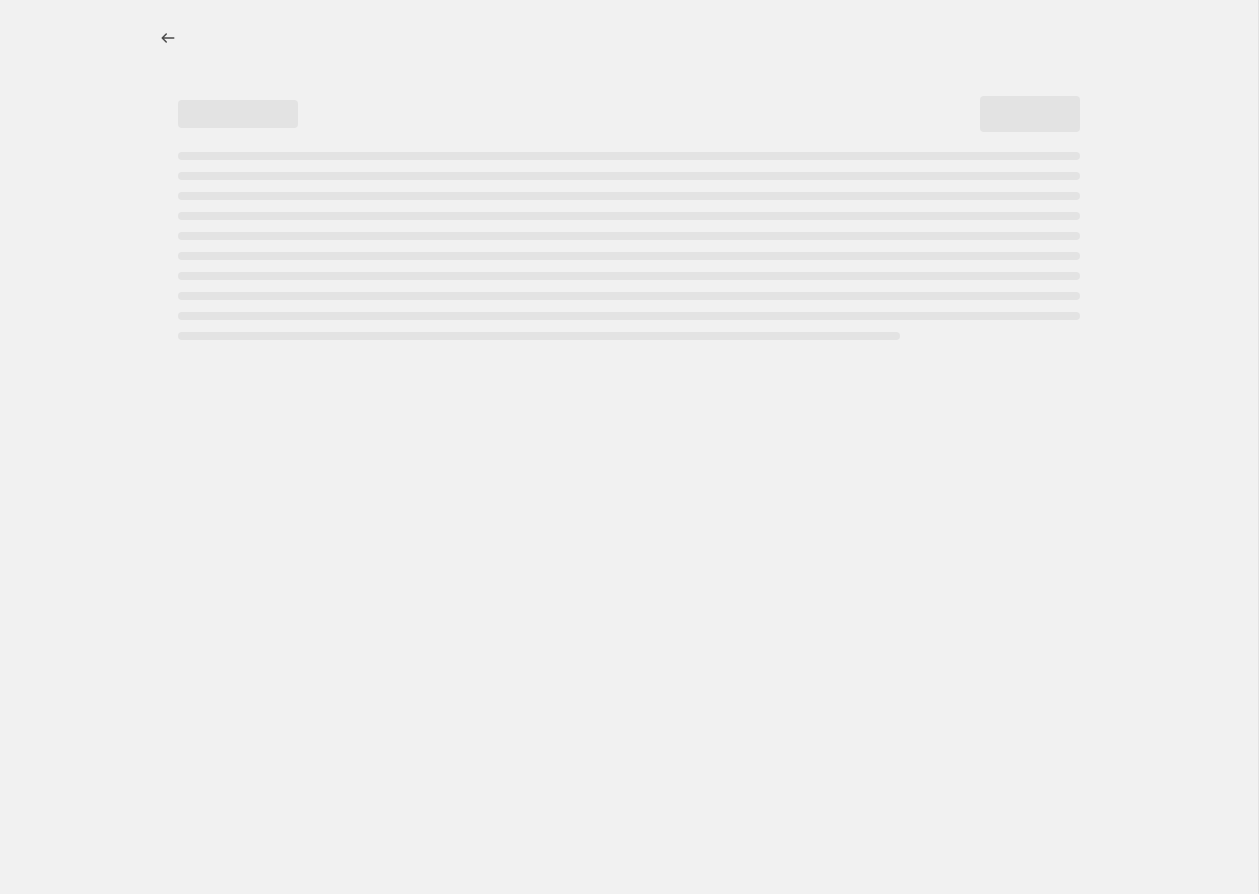 select on "percentage" 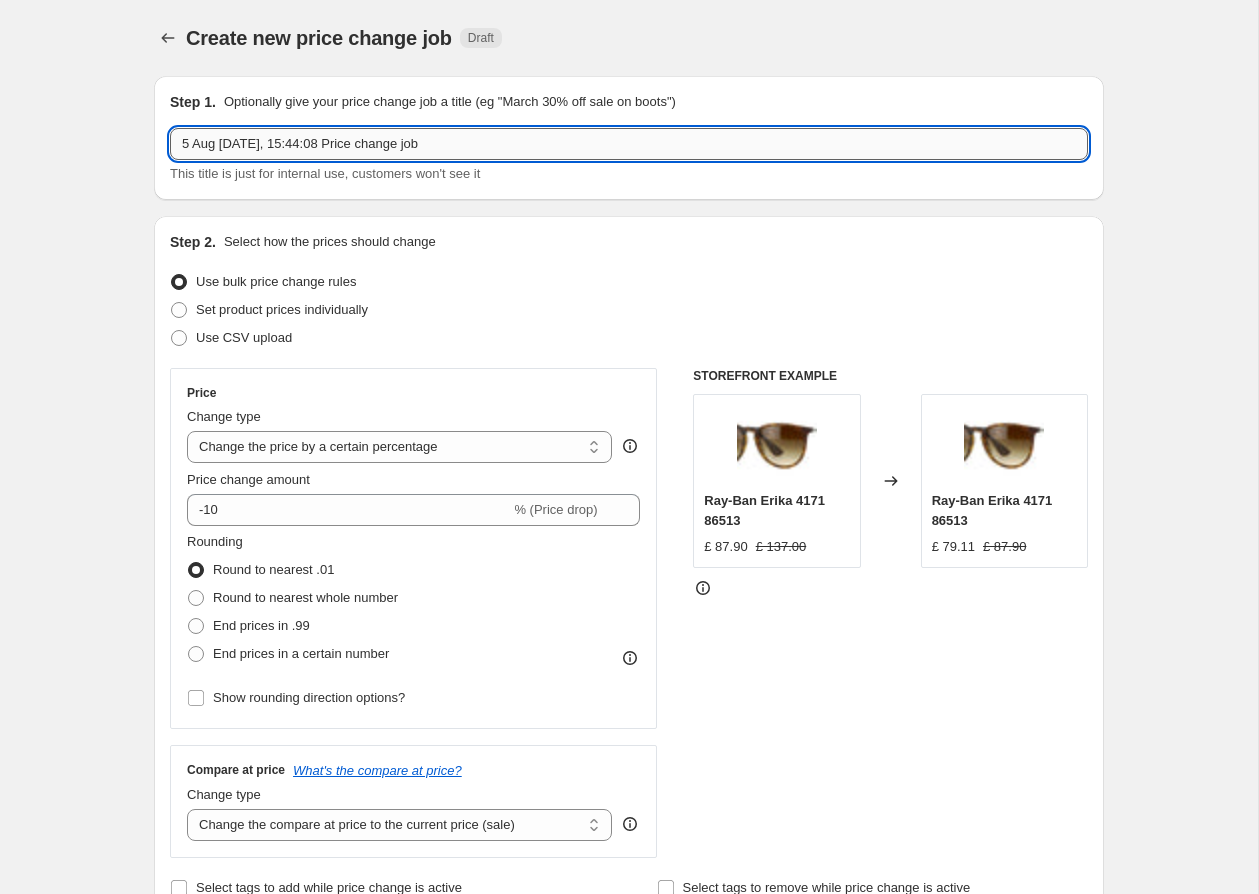 click on "5 Aug 2025, 15:44:08 Price change job" at bounding box center [629, 144] 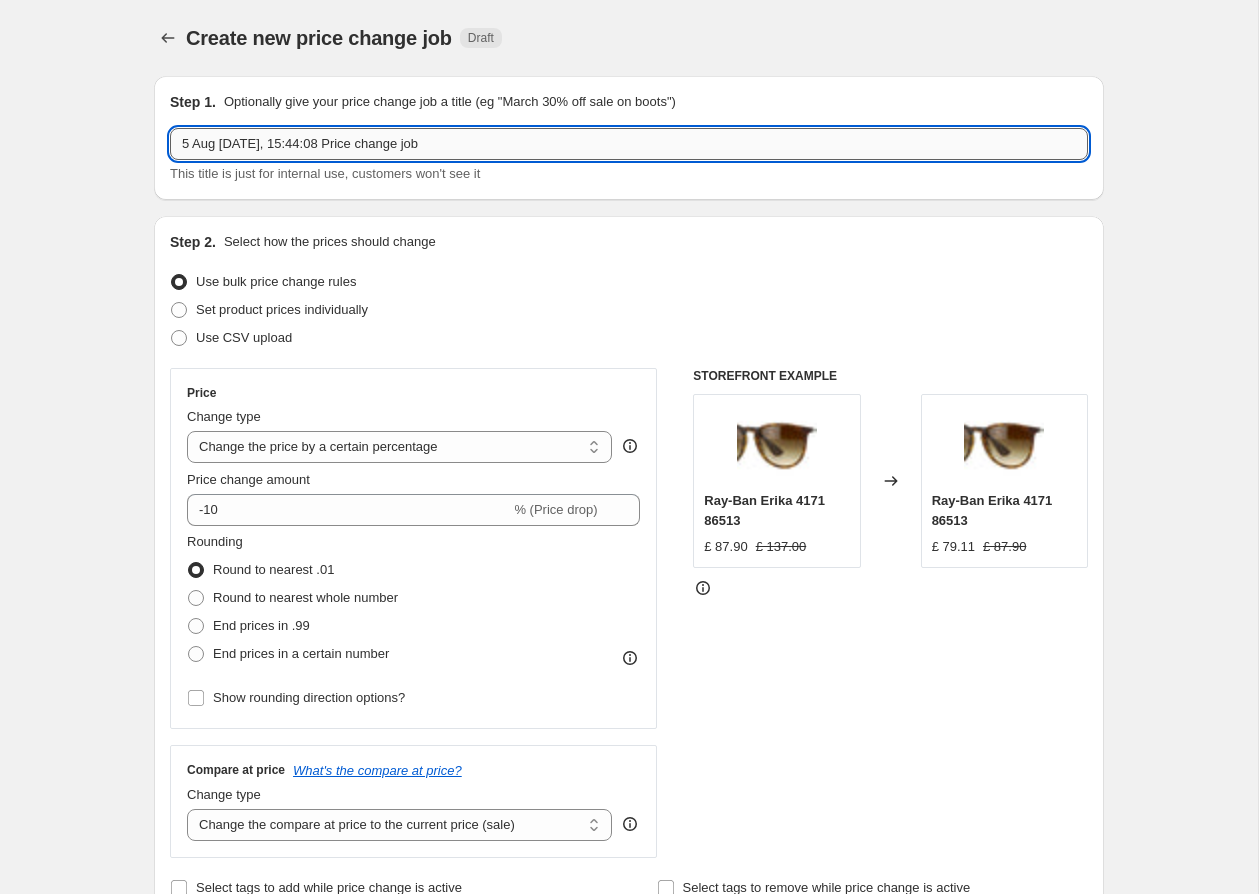 click on "5 Aug 2025, 15:44:08 Price change job" at bounding box center [629, 144] 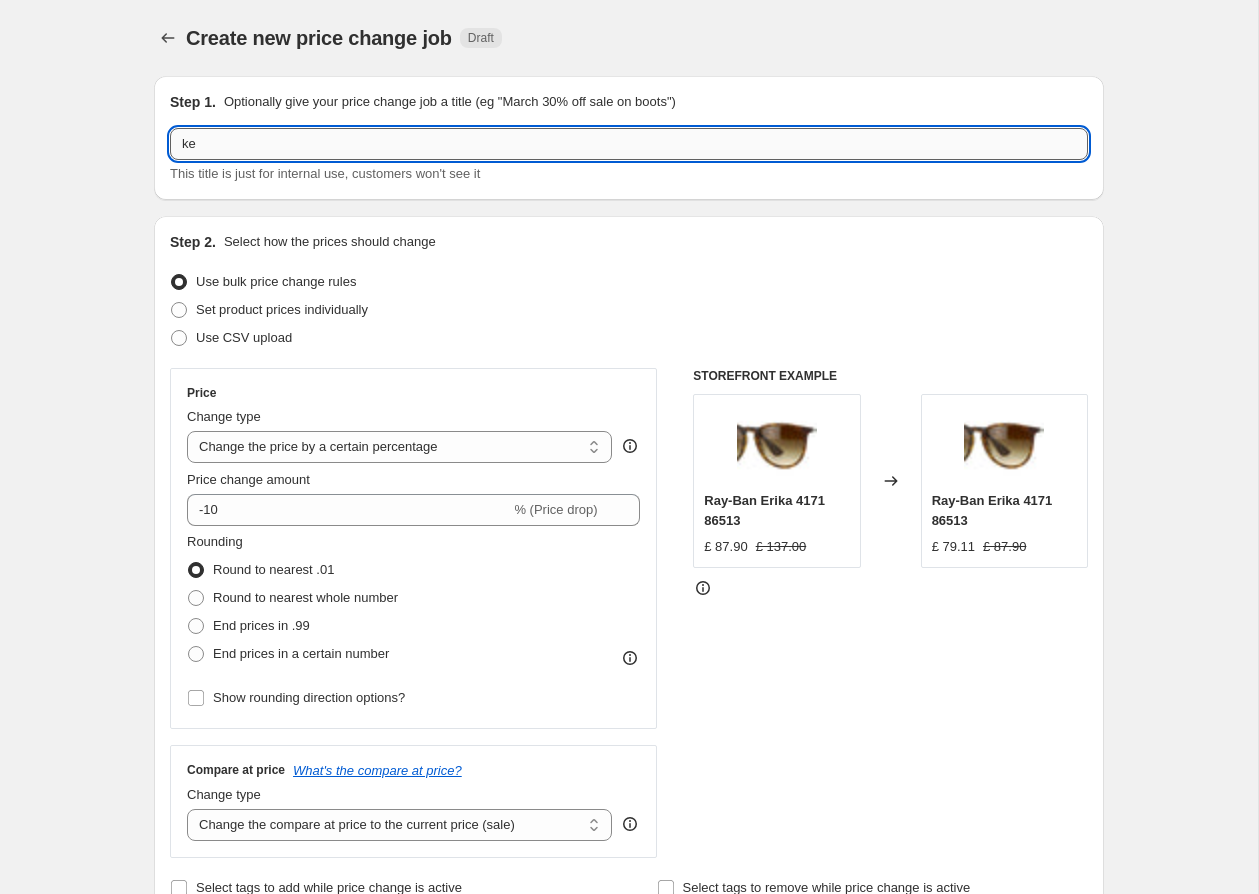 type on "k" 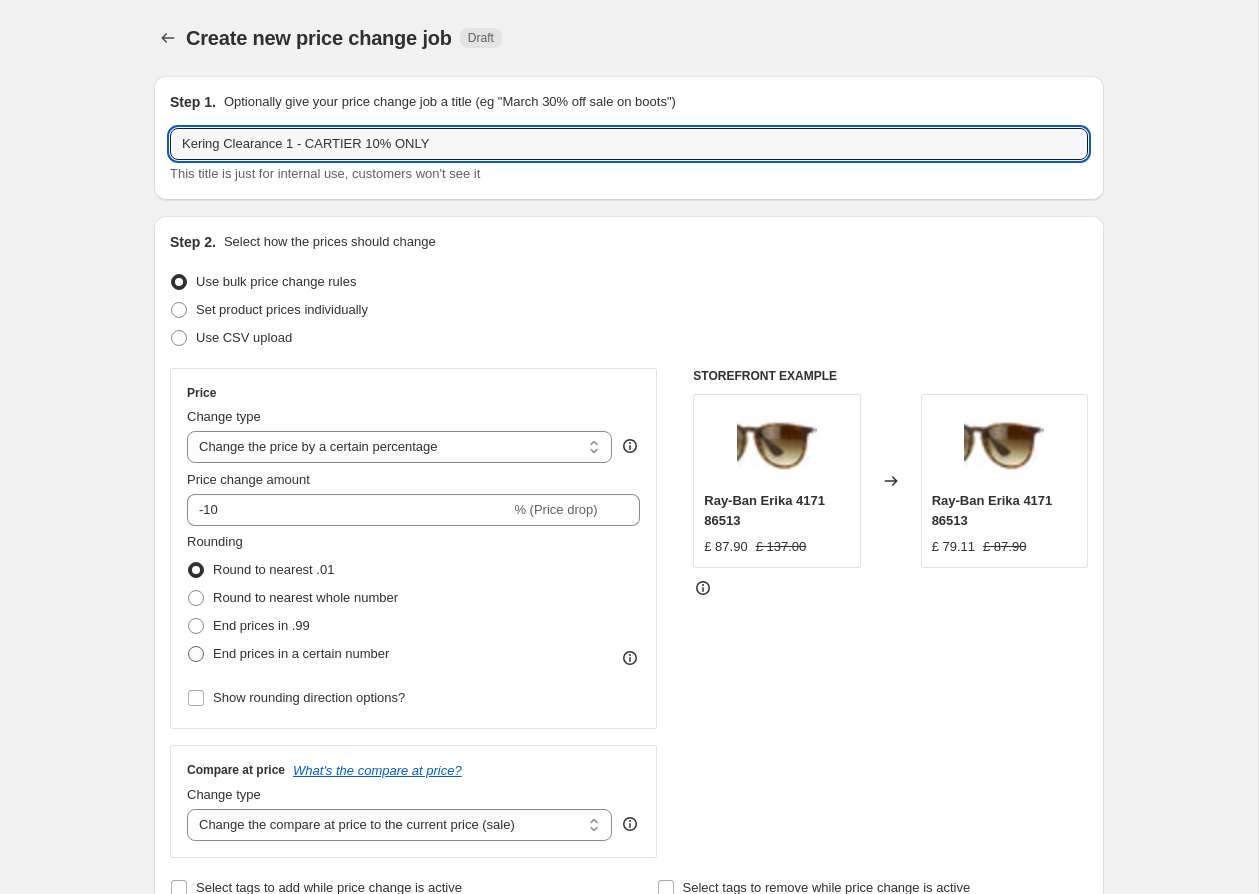 type on "Kering Clearance 1 - CARTIER 10% ONLY" 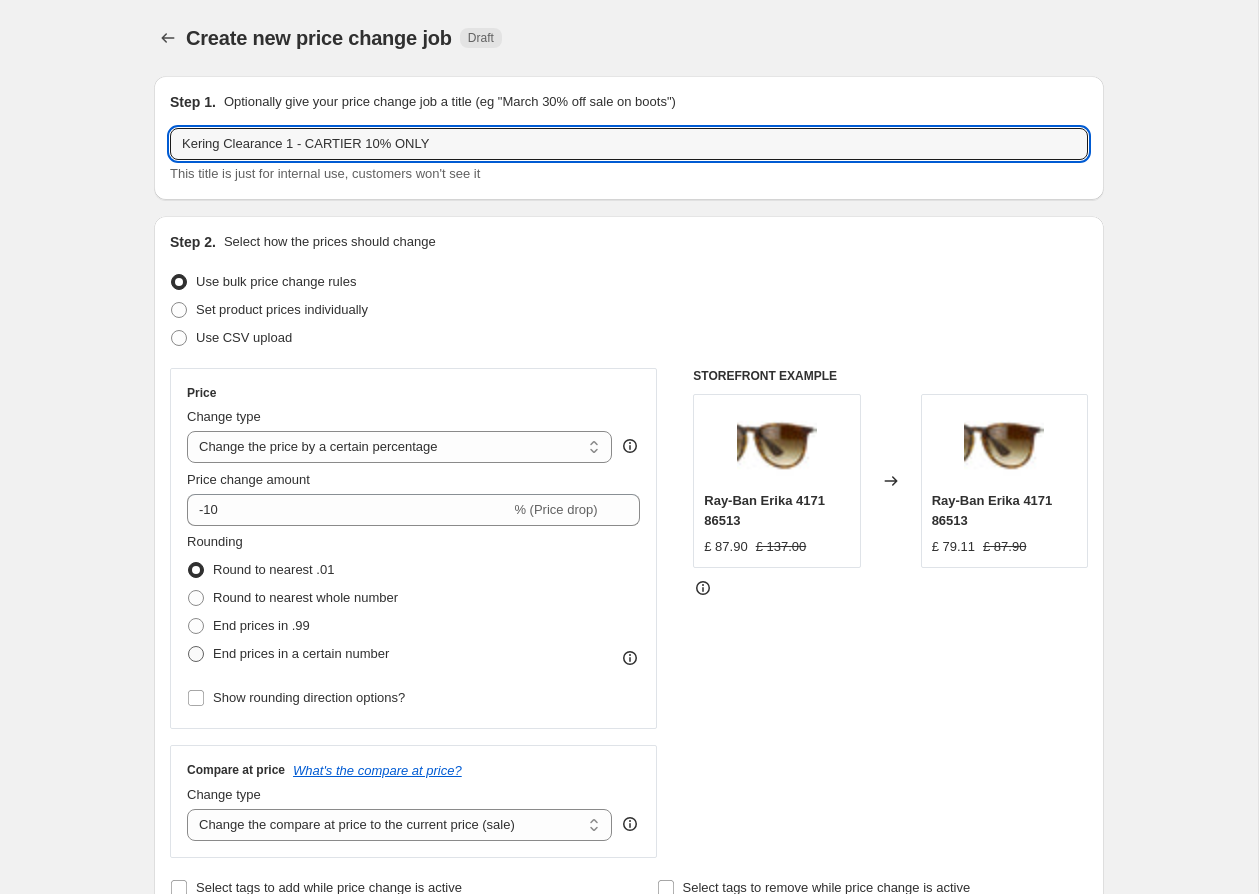 radio on "true" 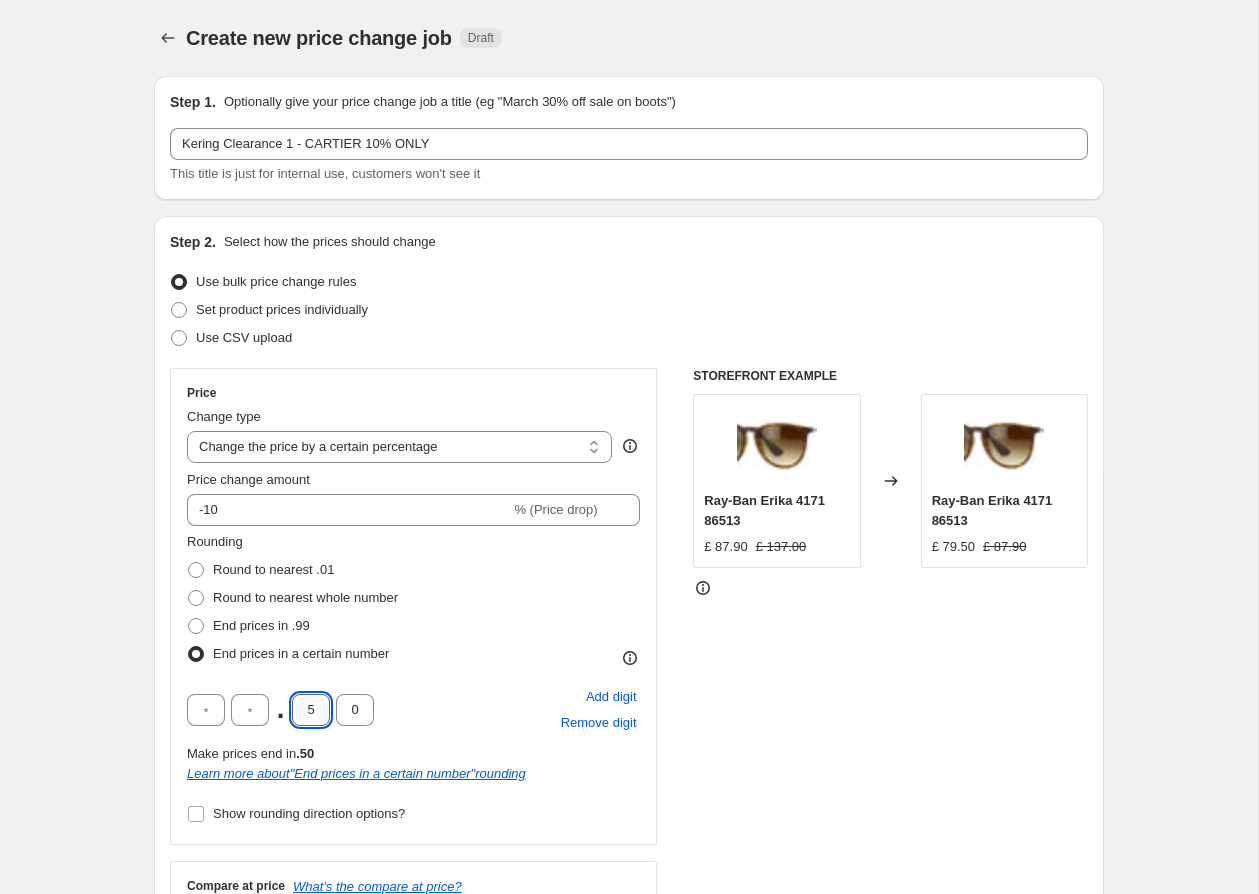 click on "5" at bounding box center [311, 710] 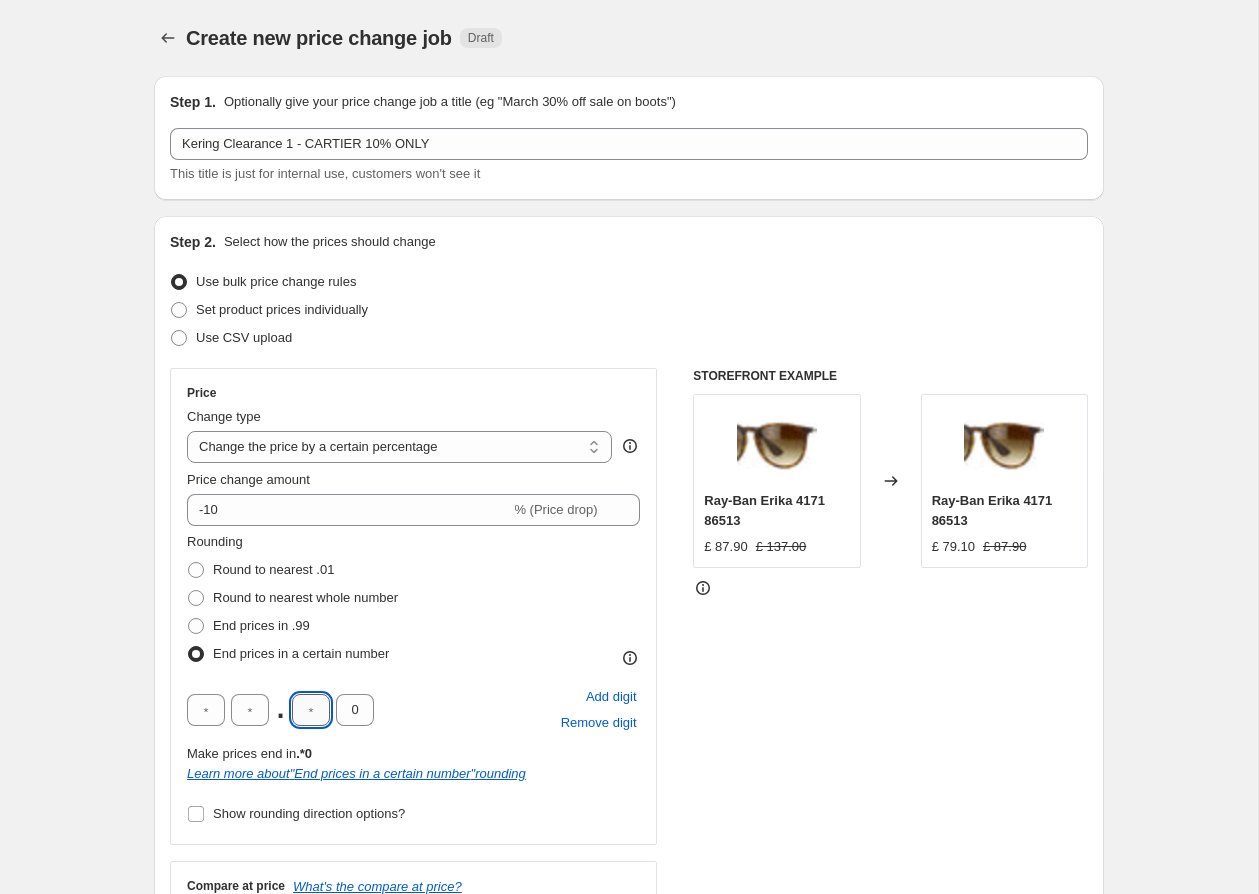 type on "0" 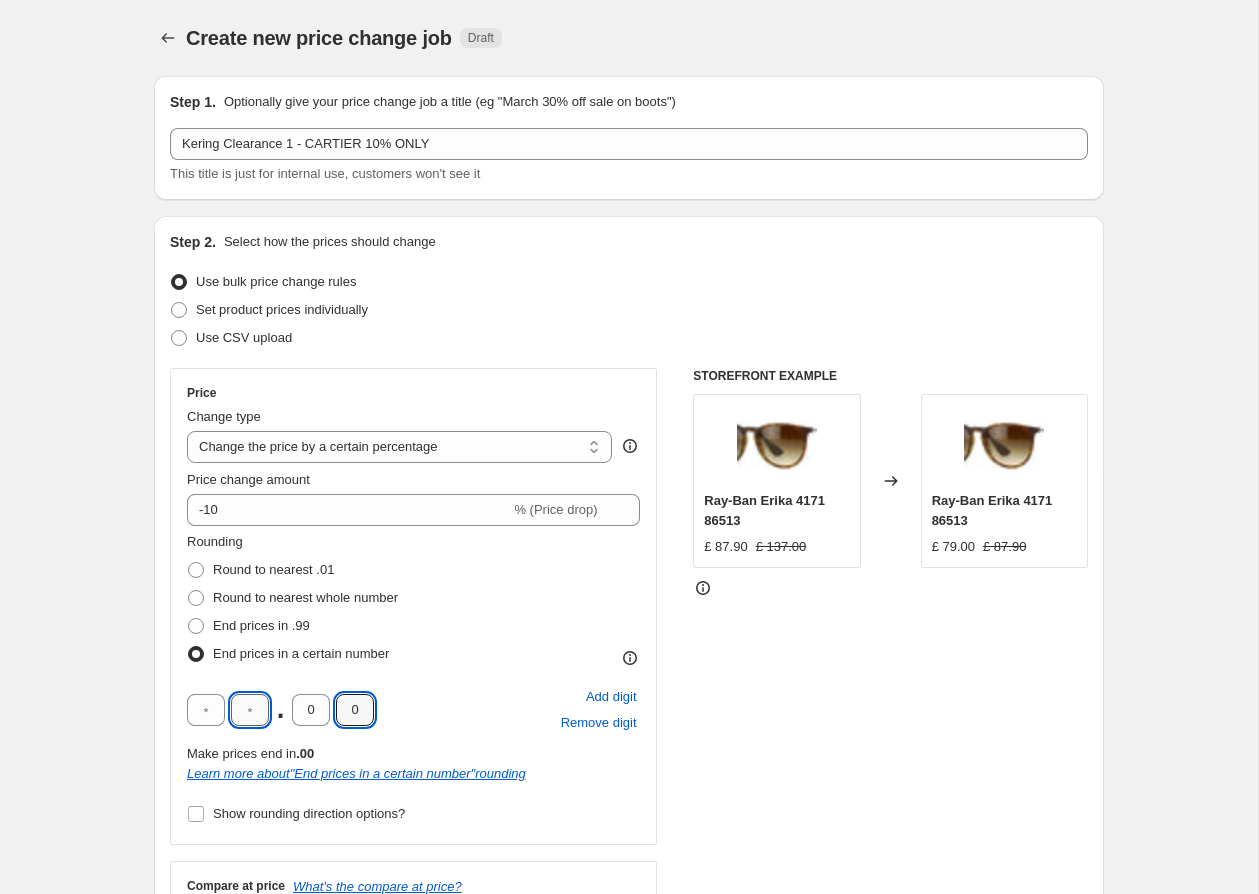 click at bounding box center (250, 710) 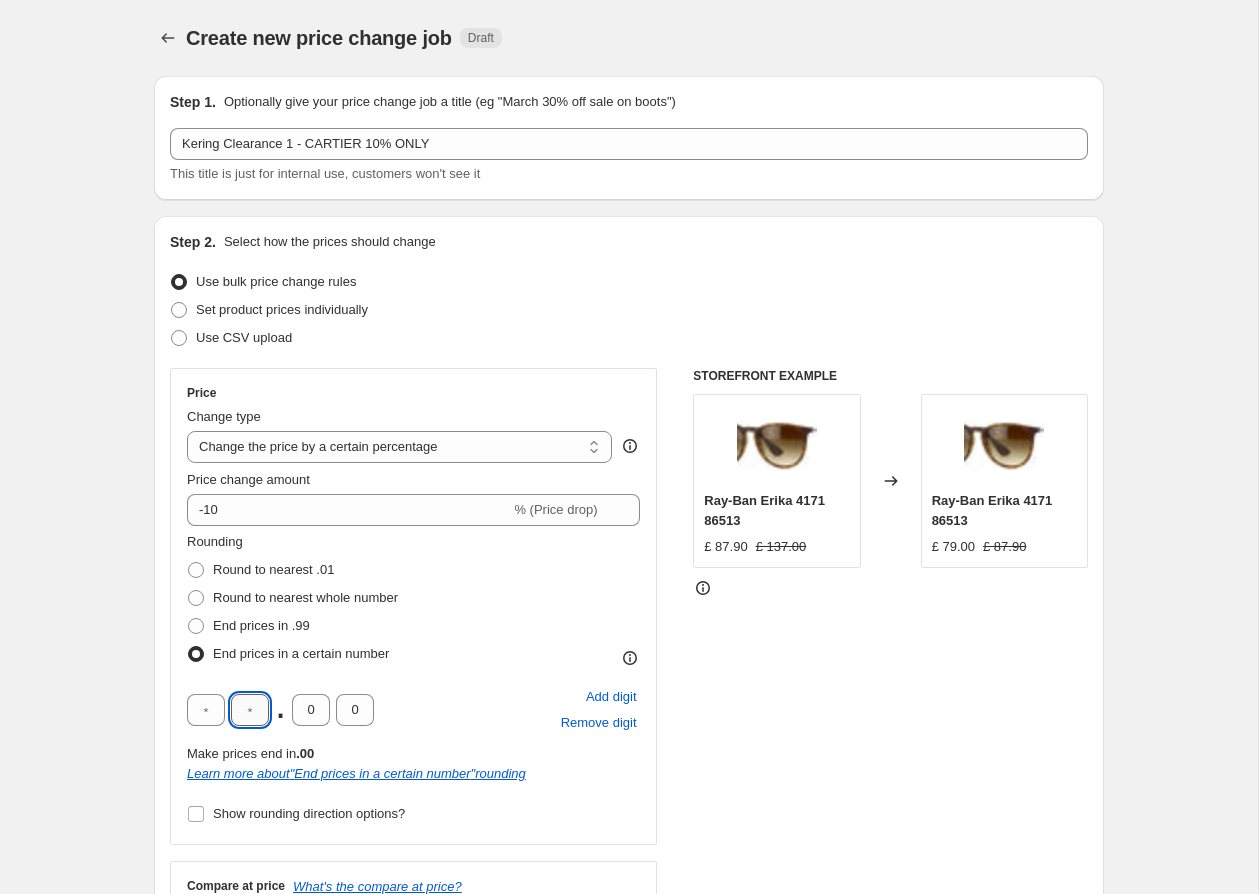type on "0" 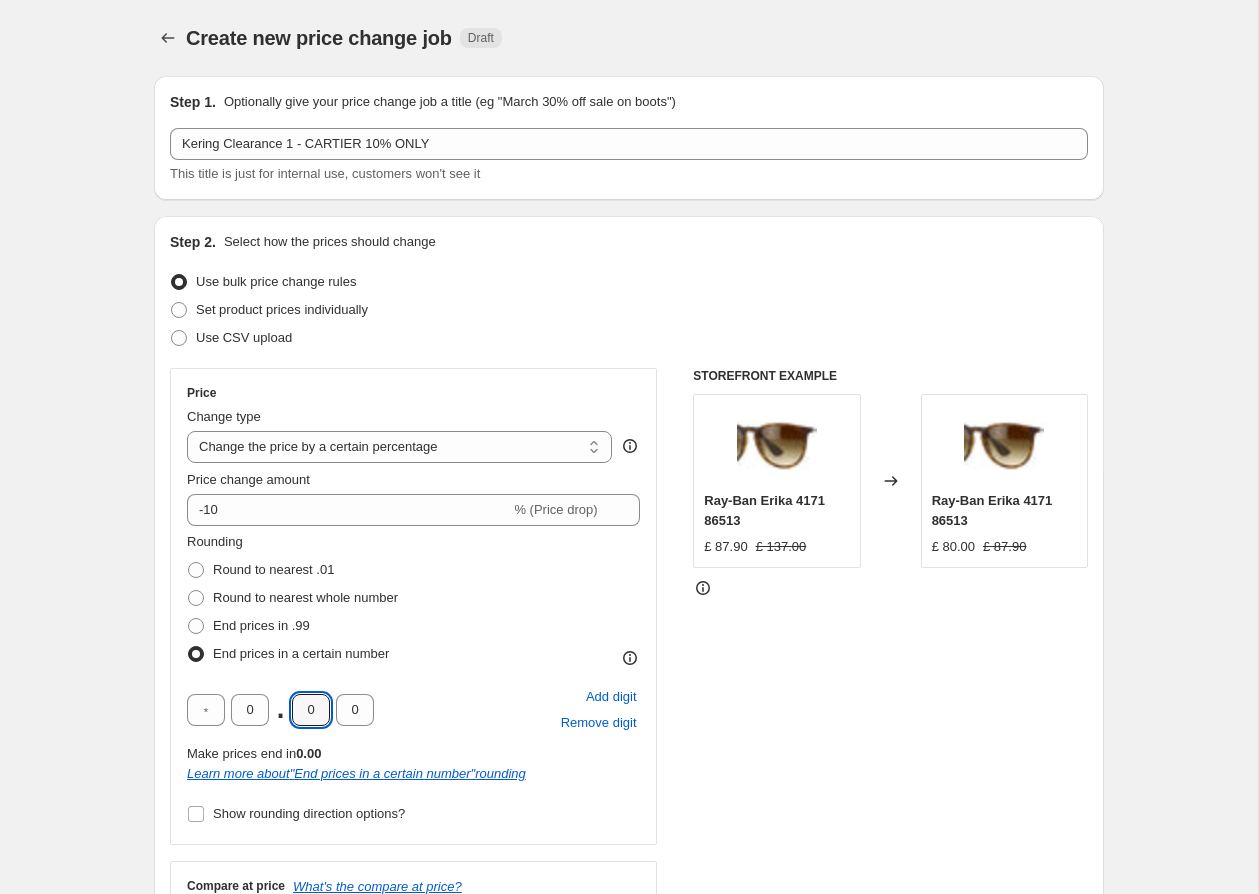 drag, startPoint x: 331, startPoint y: 673, endPoint x: 377, endPoint y: 674, distance: 46.010868 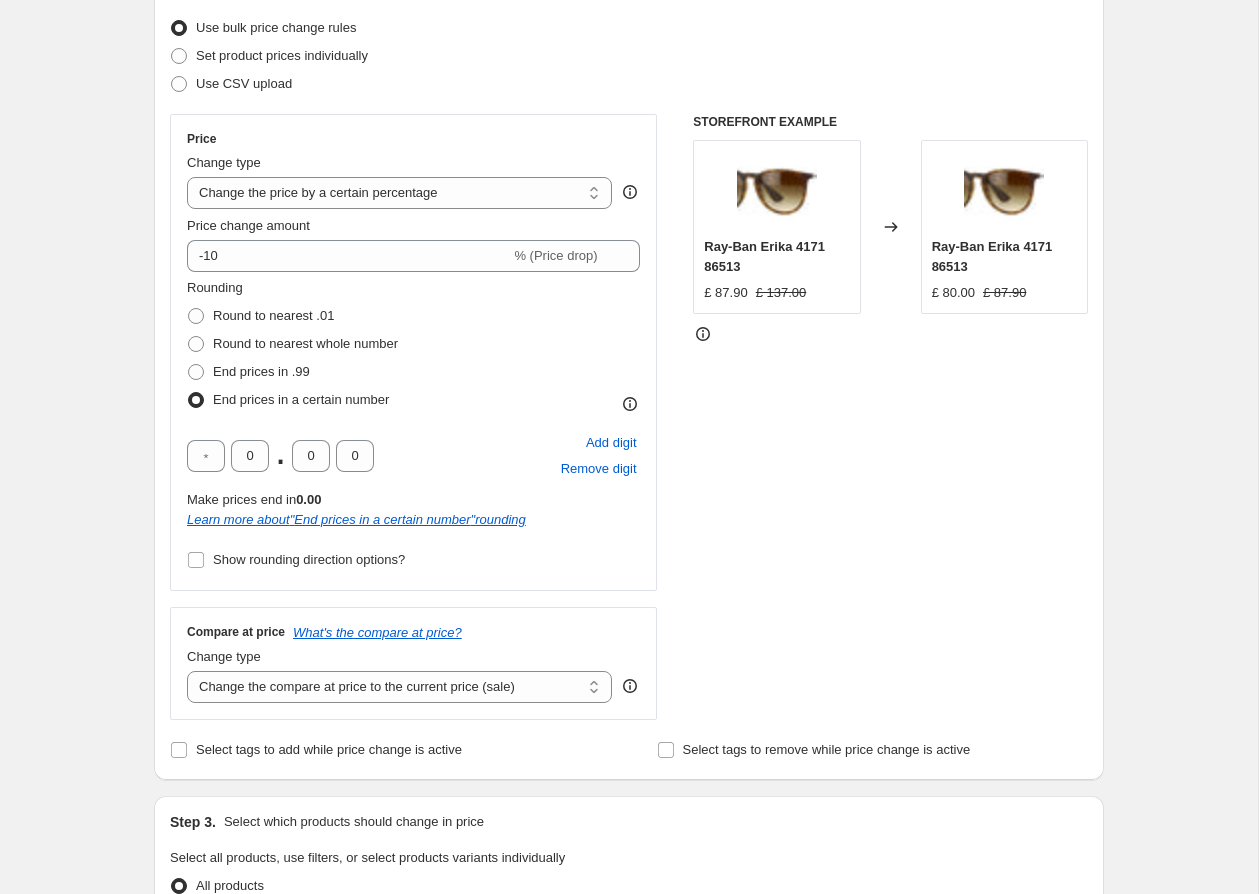 scroll, scrollTop: 280, scrollLeft: 0, axis: vertical 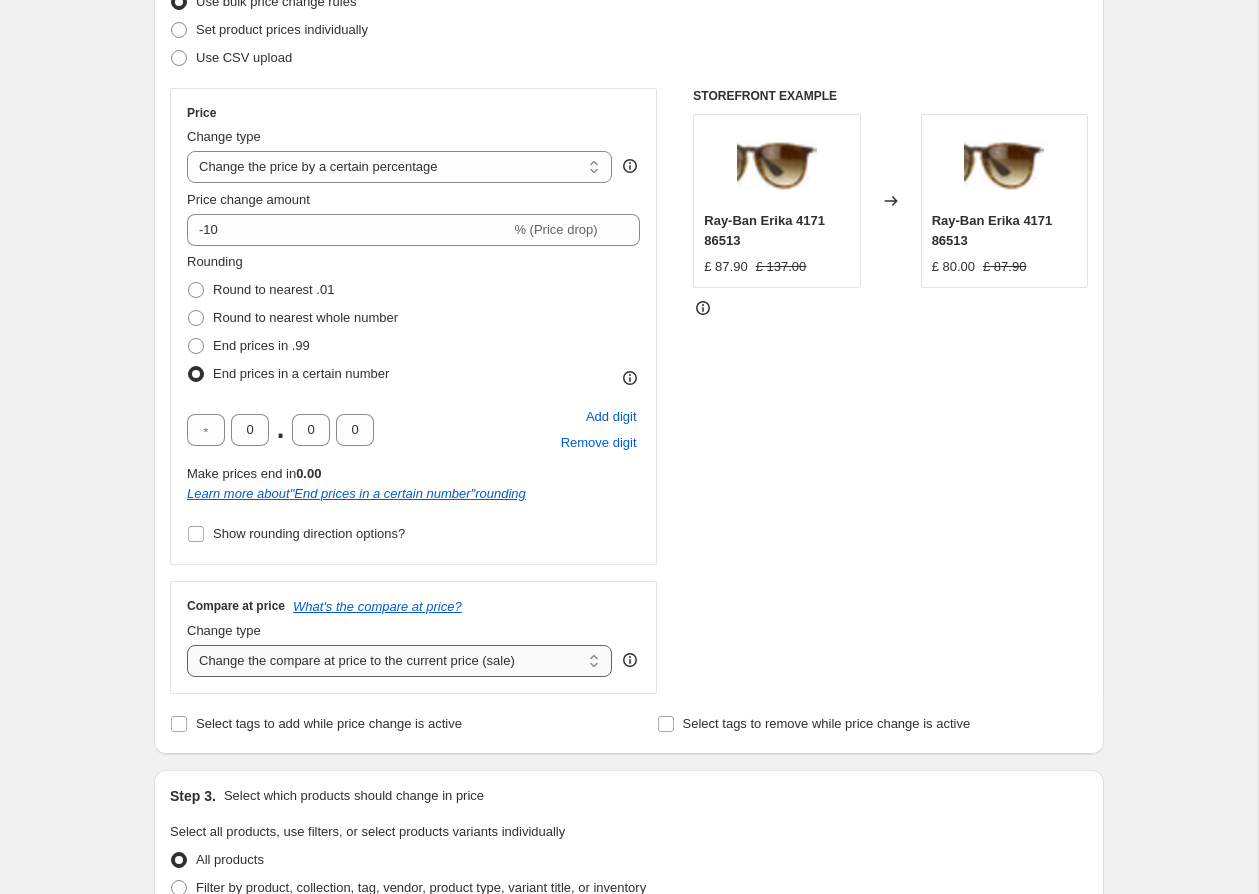 click on "Change the compare at price to the current price (sale) Change the compare at price to a certain amount Change the compare at price by a certain amount Change the compare at price by a certain percentage Change the compare at price by a certain amount relative to the actual price Change the compare at price by a certain percentage relative to the actual price Don't change the compare at price Remove the compare at price" at bounding box center [399, 661] 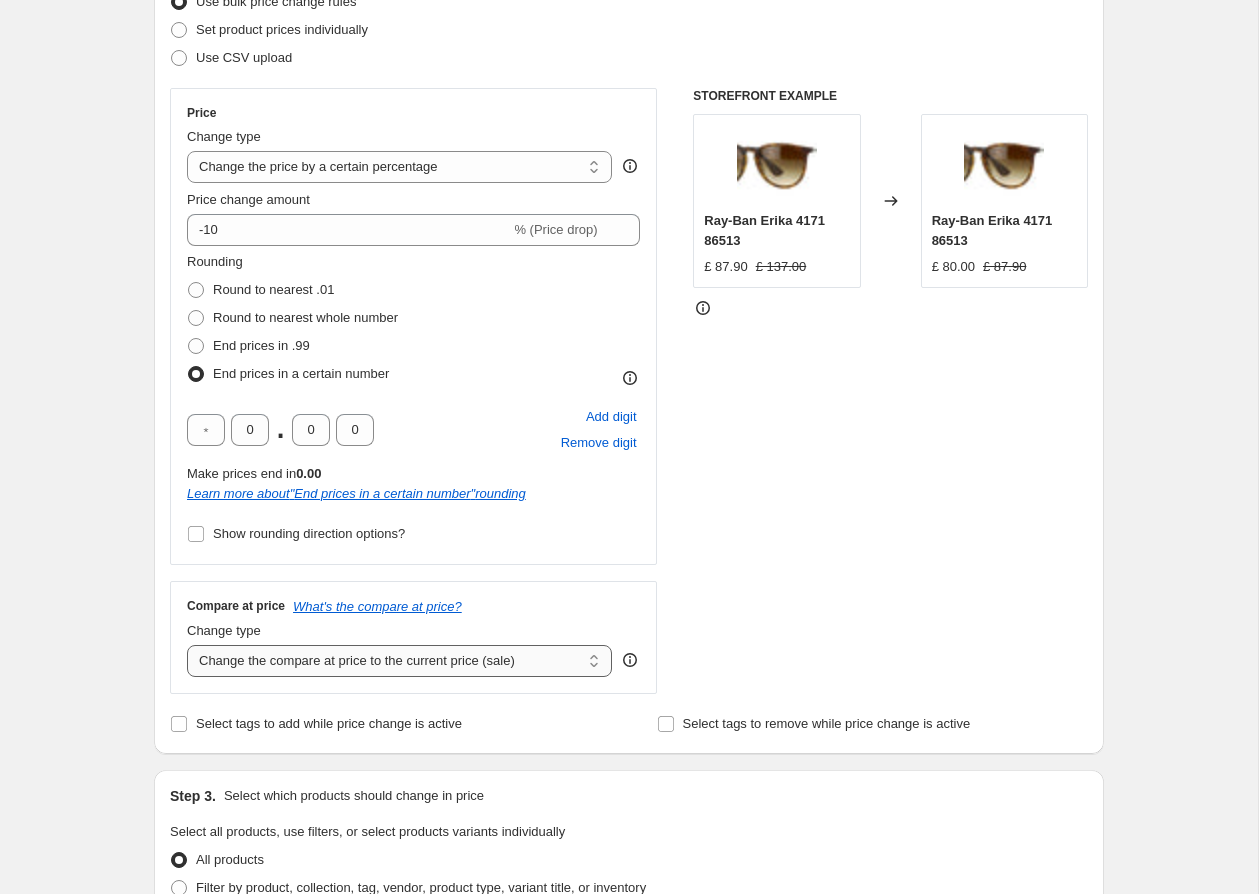 select on "no_change" 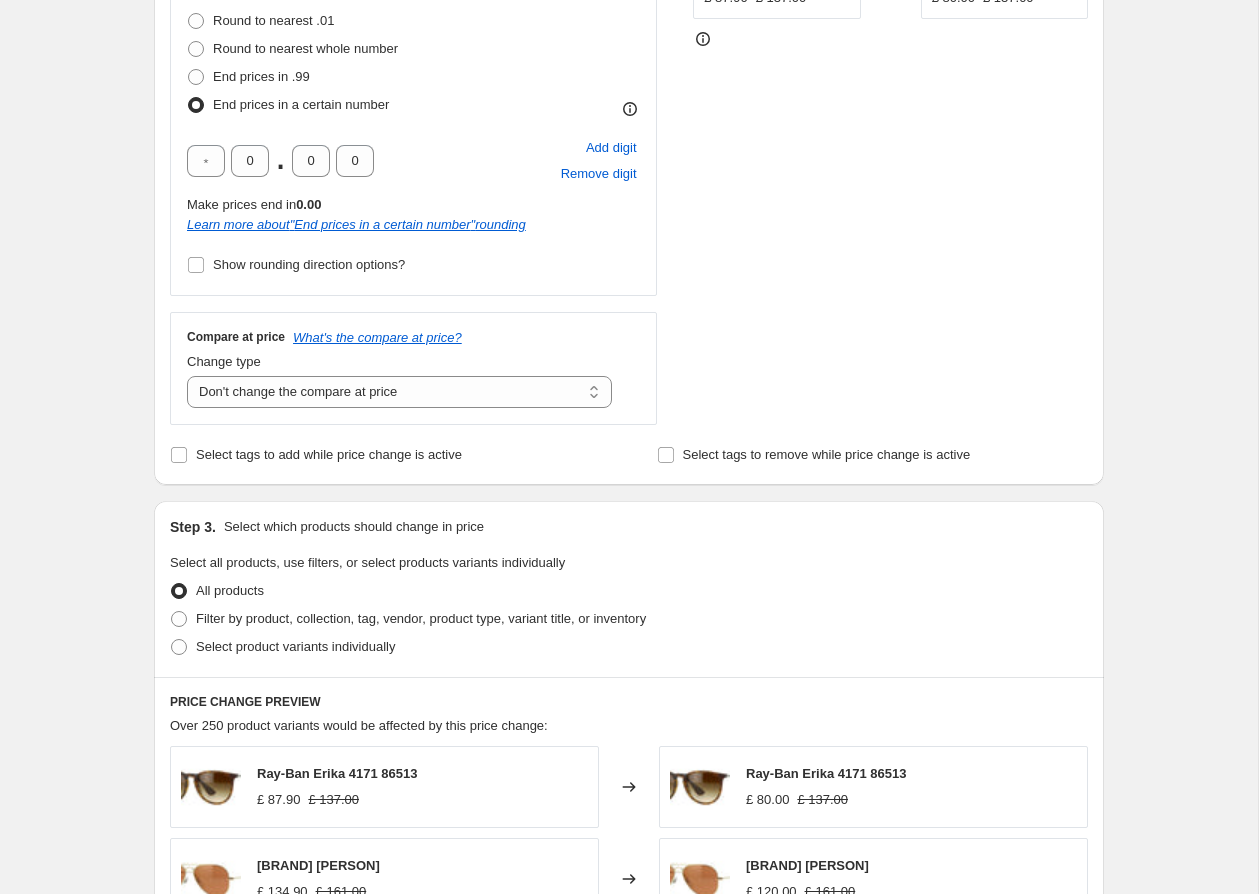 scroll, scrollTop: 550, scrollLeft: 0, axis: vertical 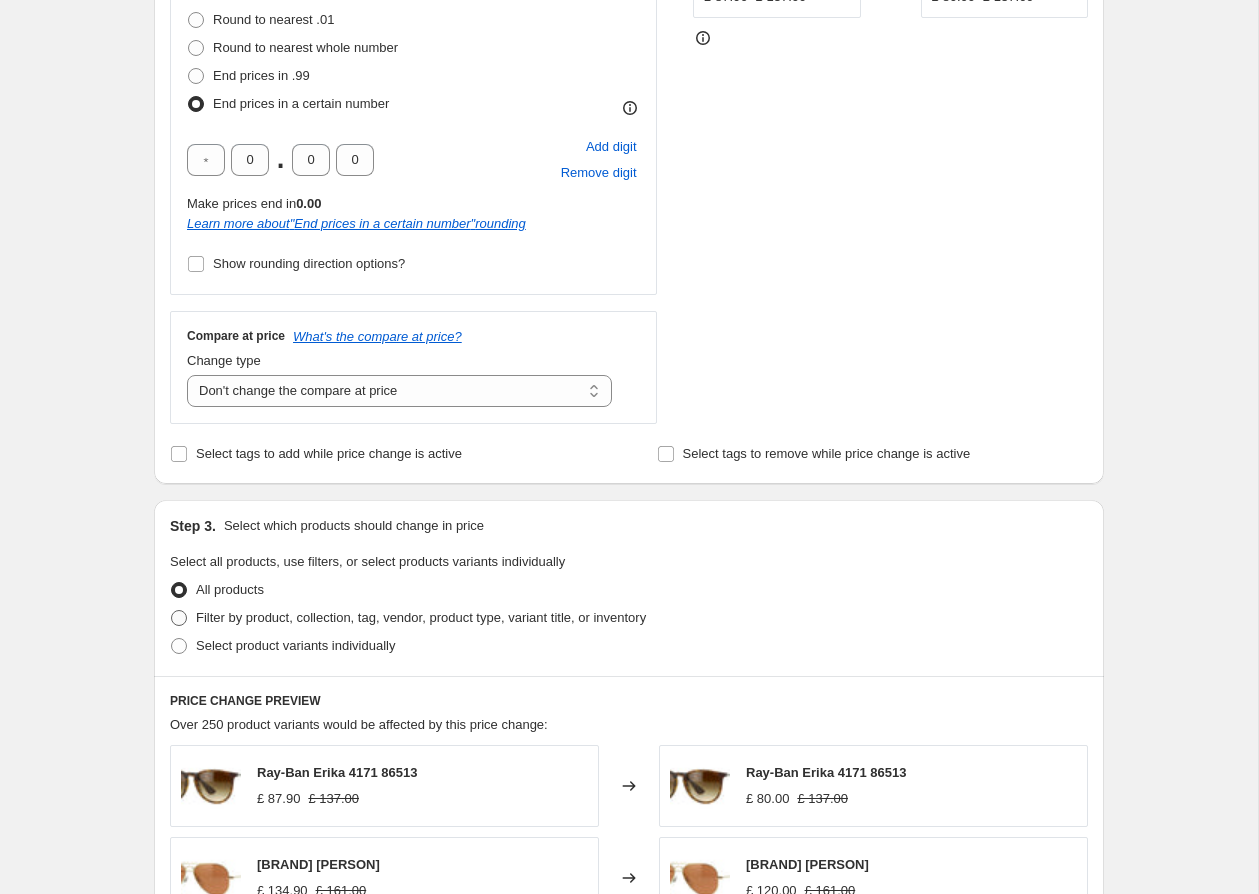 click on "Filter by product, collection, tag, vendor, product type, variant title, or inventory" at bounding box center [421, 617] 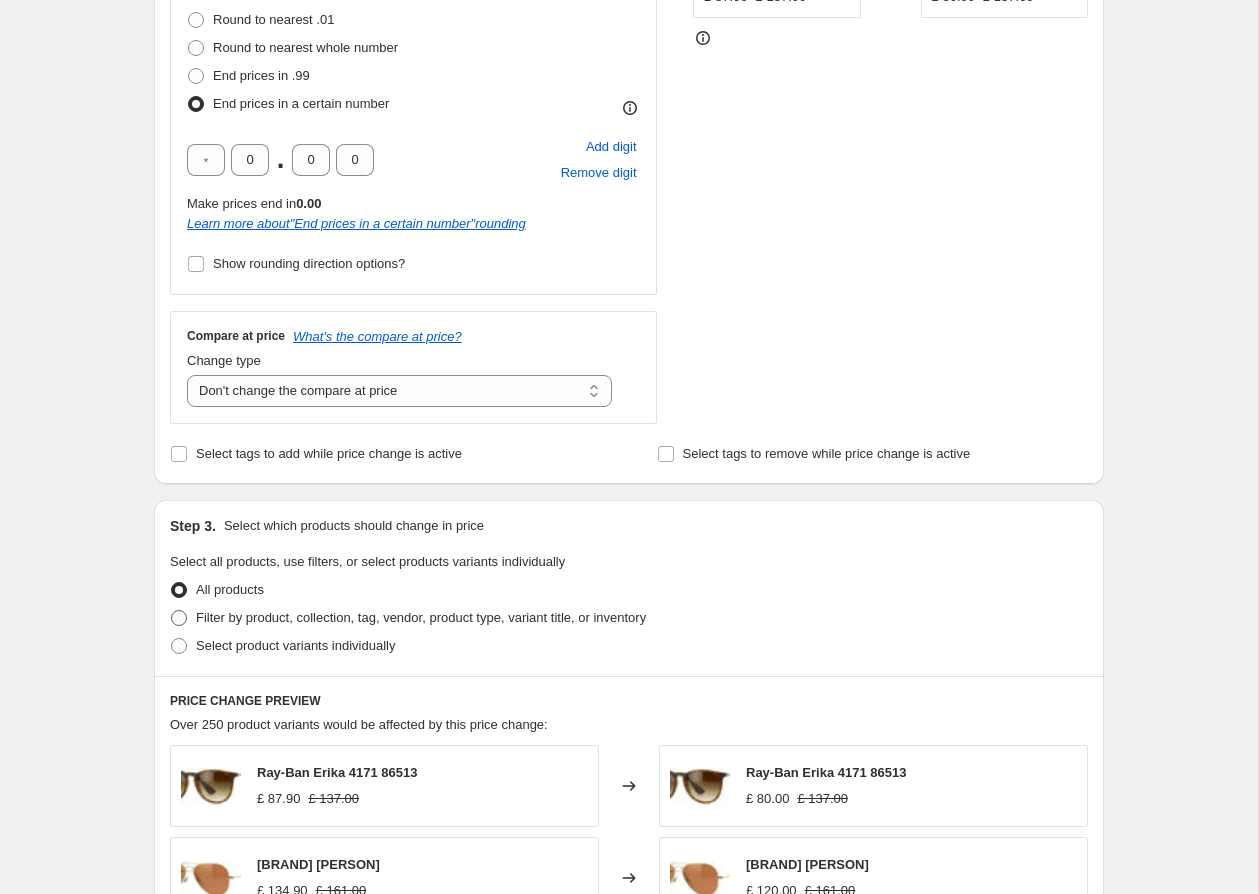 radio on "true" 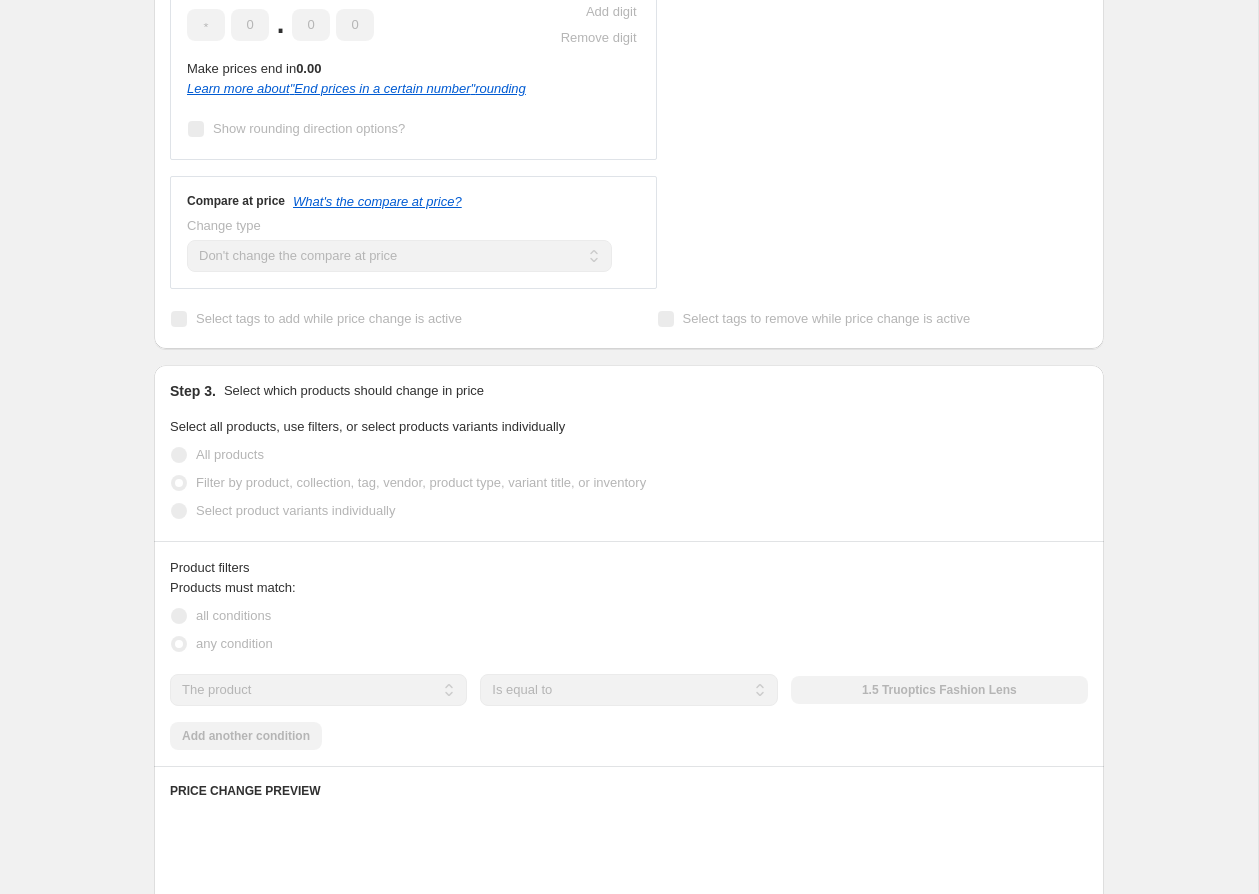 scroll, scrollTop: 708, scrollLeft: 0, axis: vertical 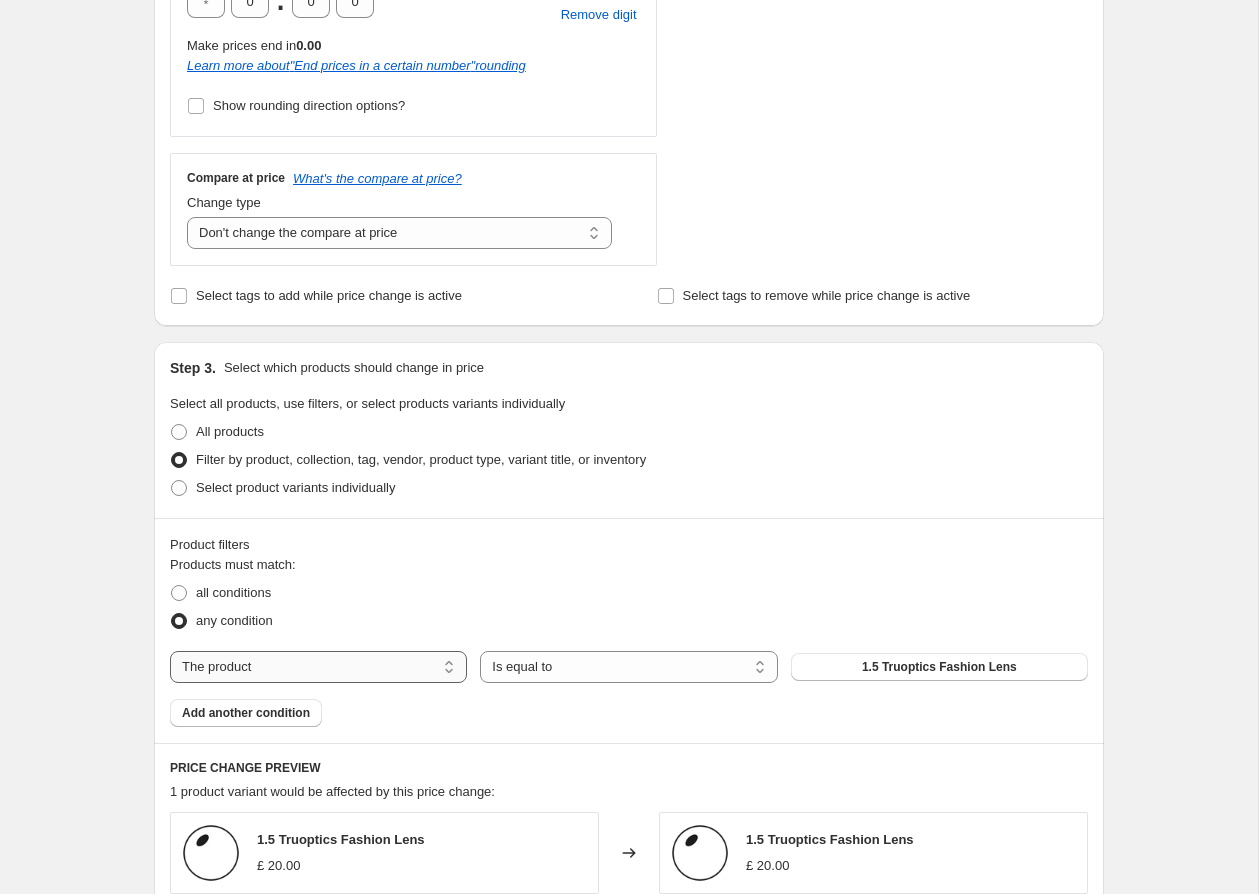 click on "The product The product's collection The product's tag The product's vendor The product's type The product's status The variant's title Inventory quantity" at bounding box center [318, 667] 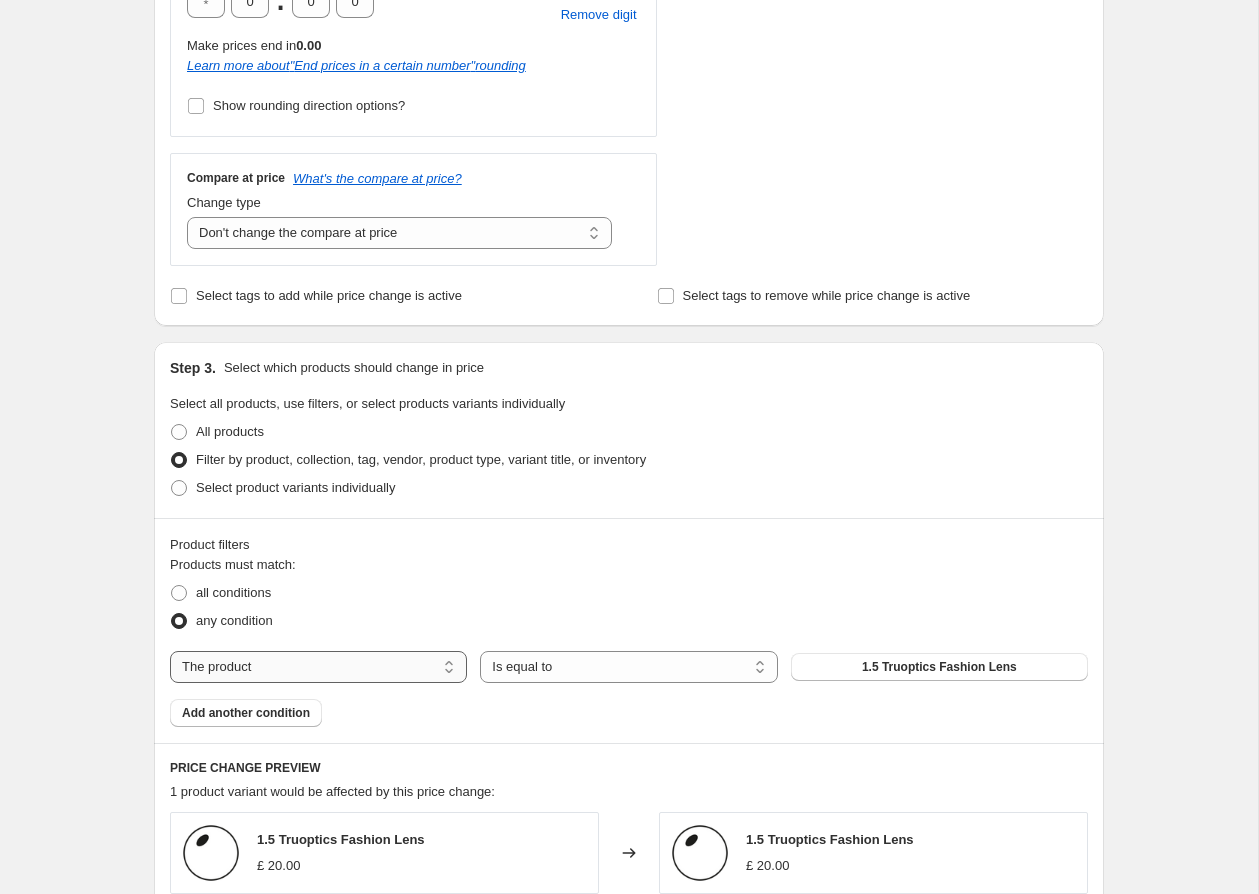 select on "tag" 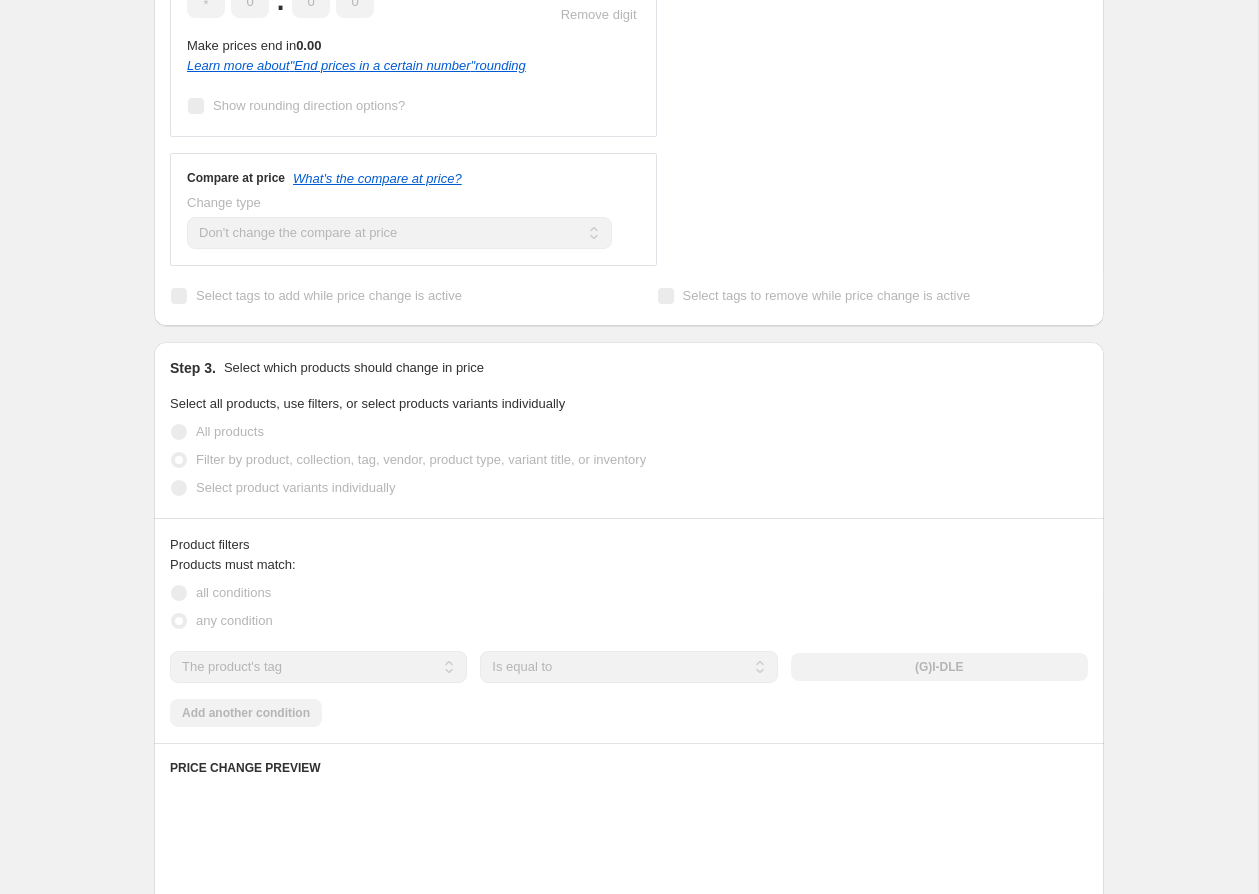 click on "(G)I-DLE" at bounding box center [939, 667] 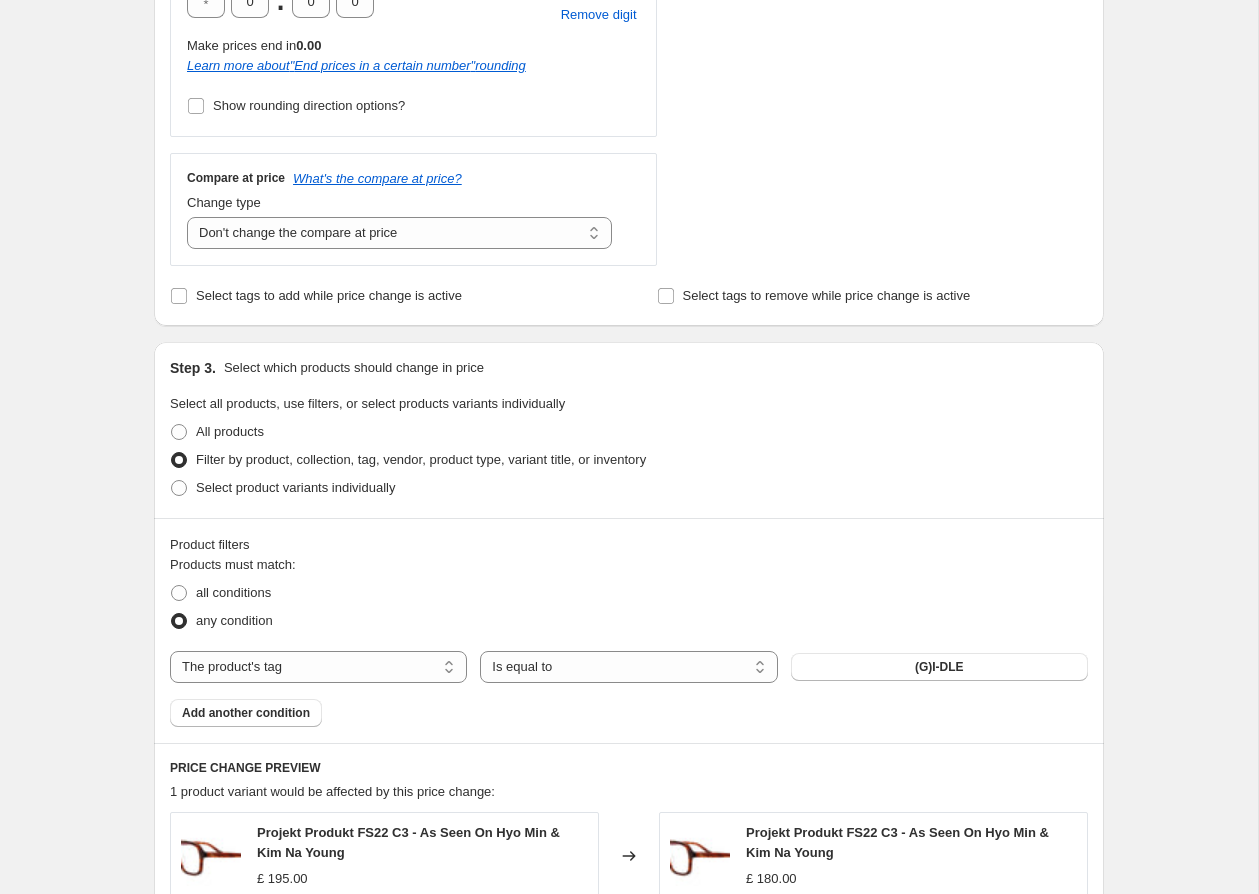 click on "(G)I-DLE" at bounding box center [939, 667] 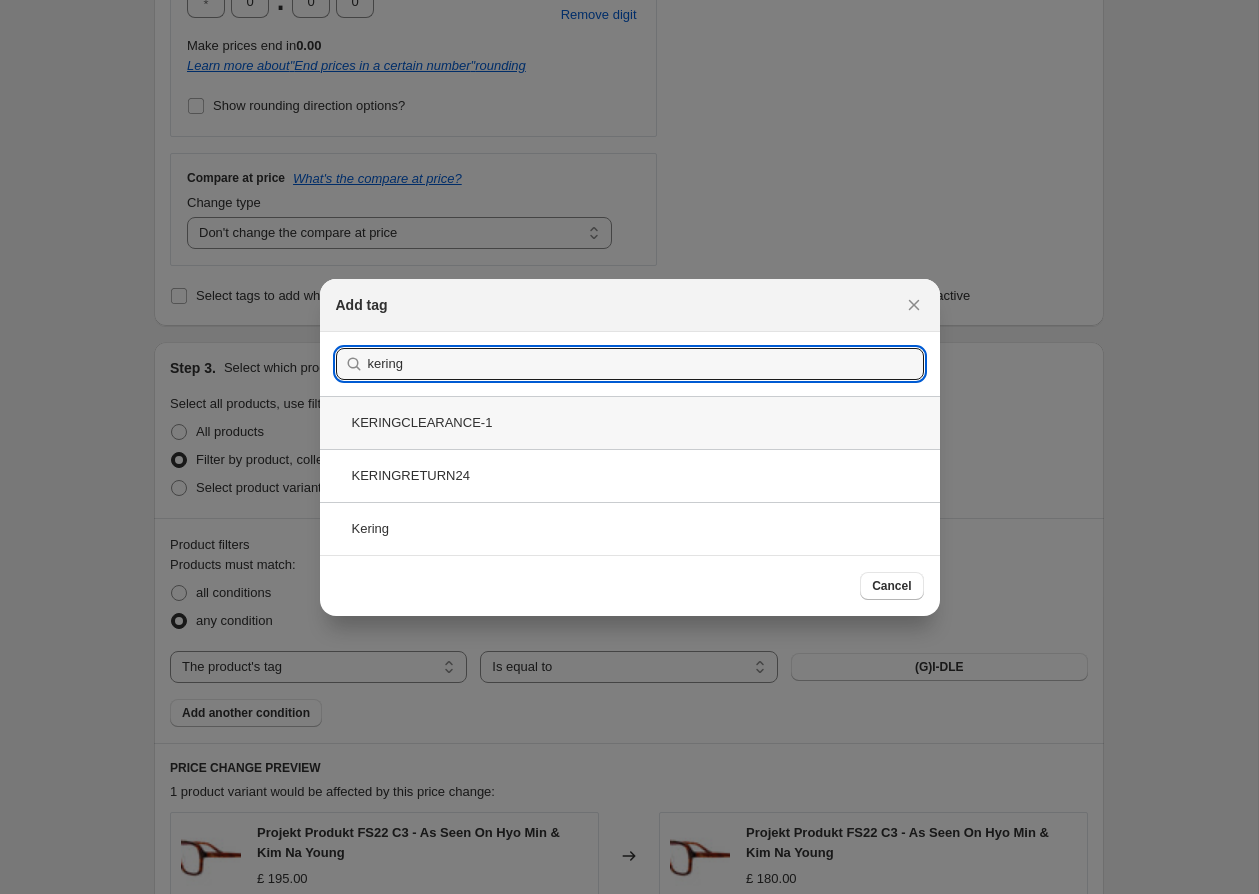 type on "kering" 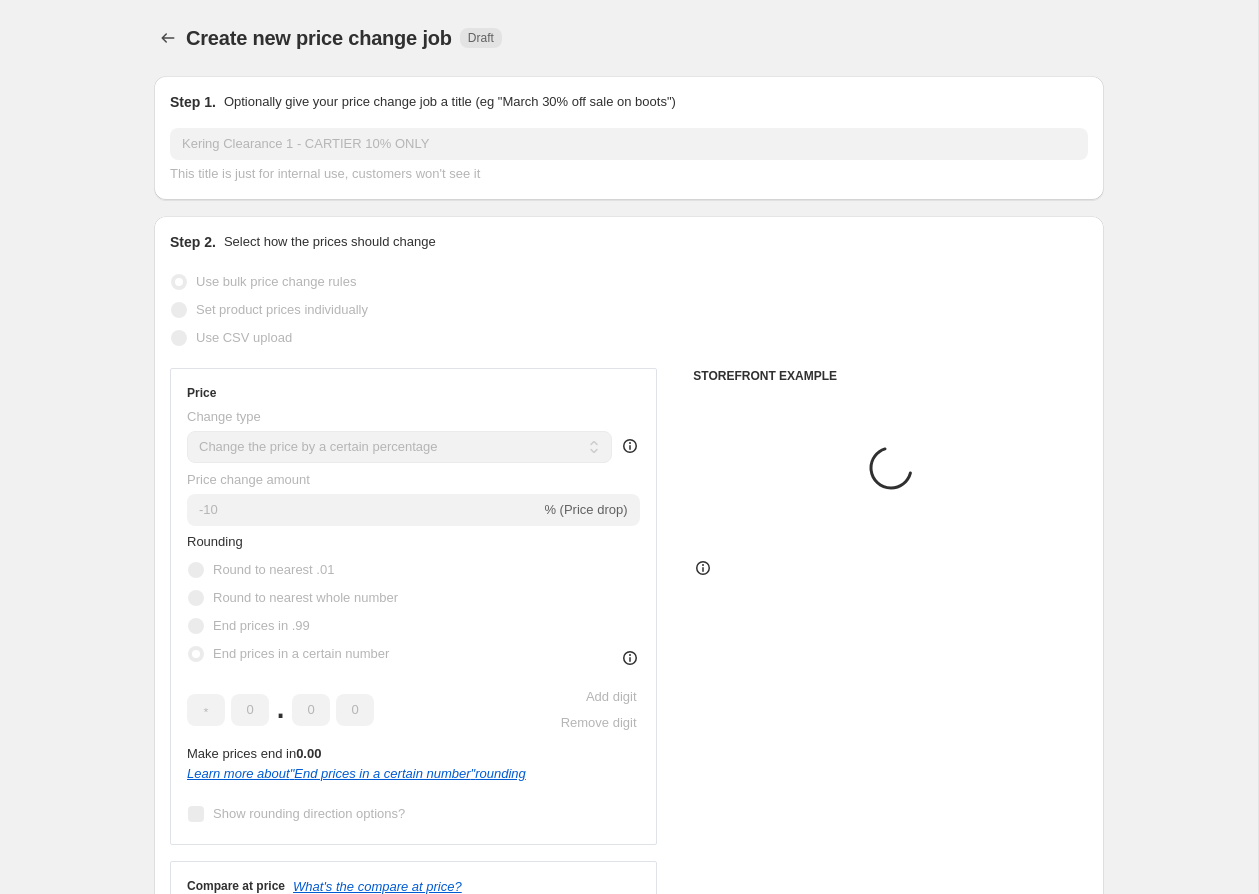 scroll, scrollTop: 708, scrollLeft: 0, axis: vertical 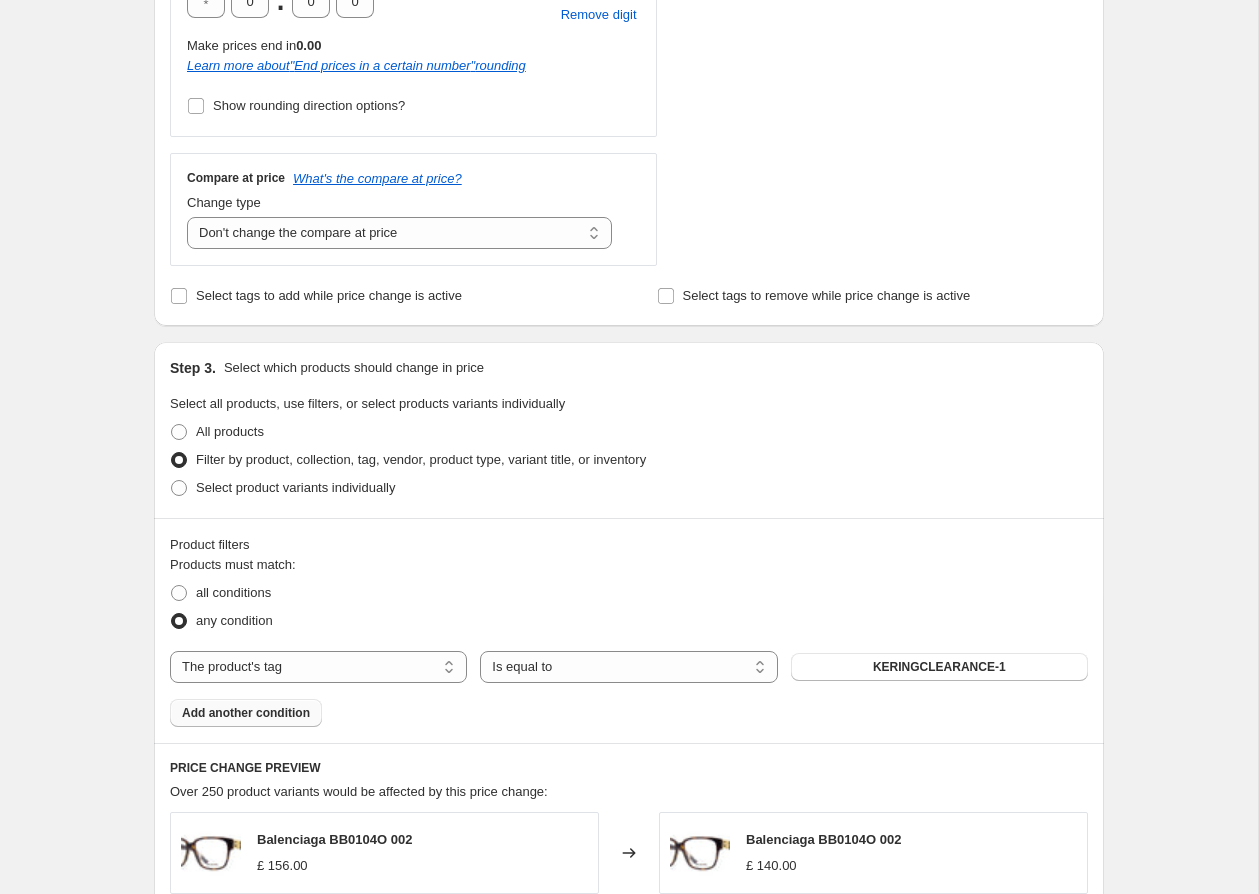 click on "Add another condition" at bounding box center [246, 713] 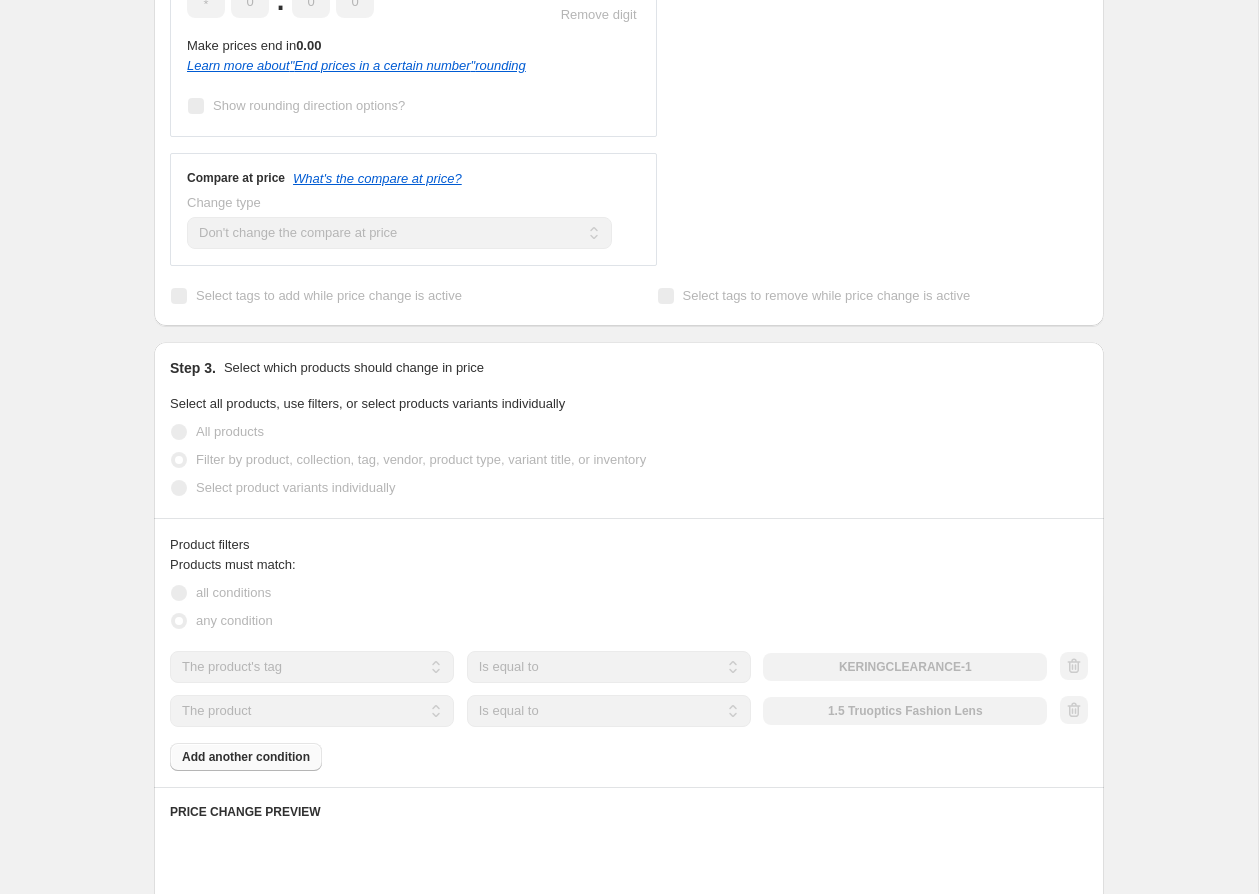 click on "all conditions" at bounding box center [233, 592] 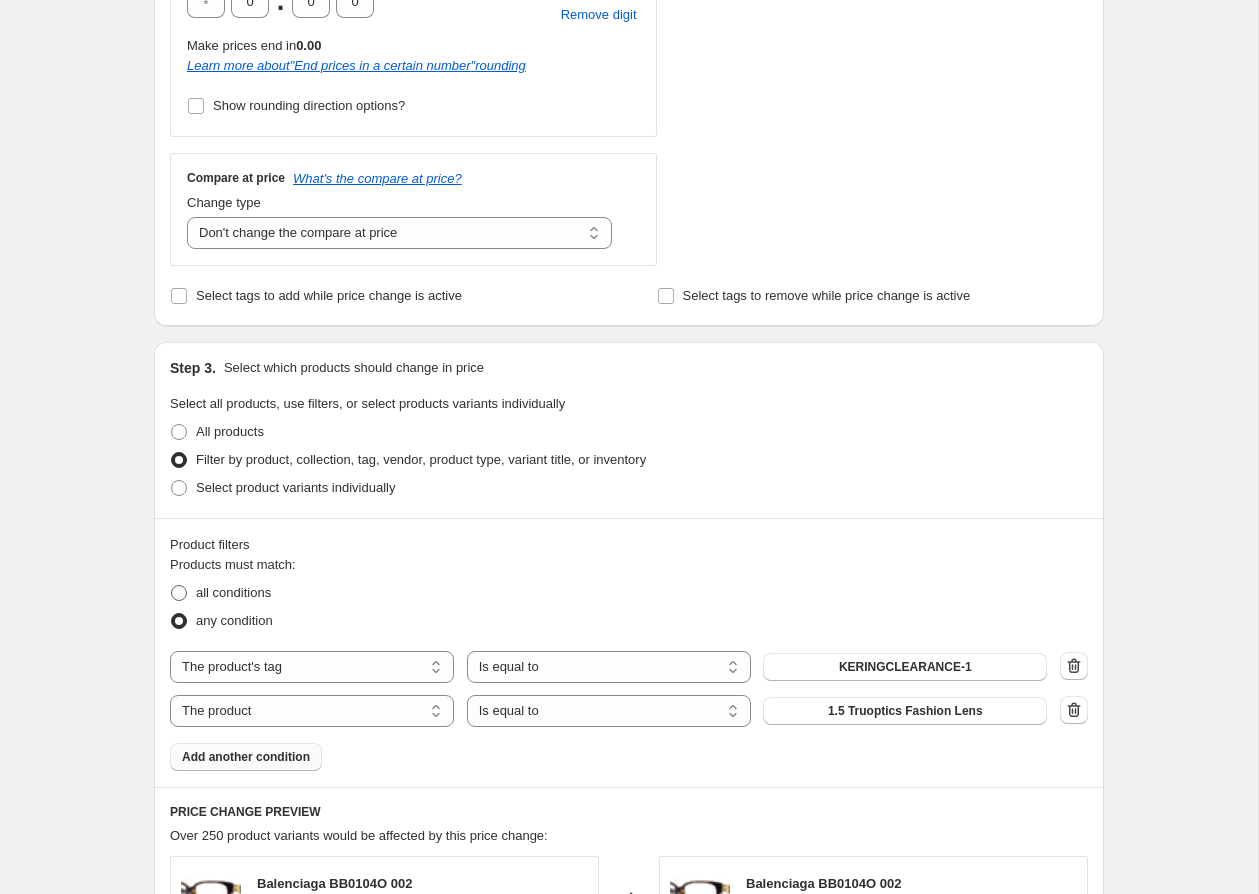 click on "all conditions" at bounding box center (233, 592) 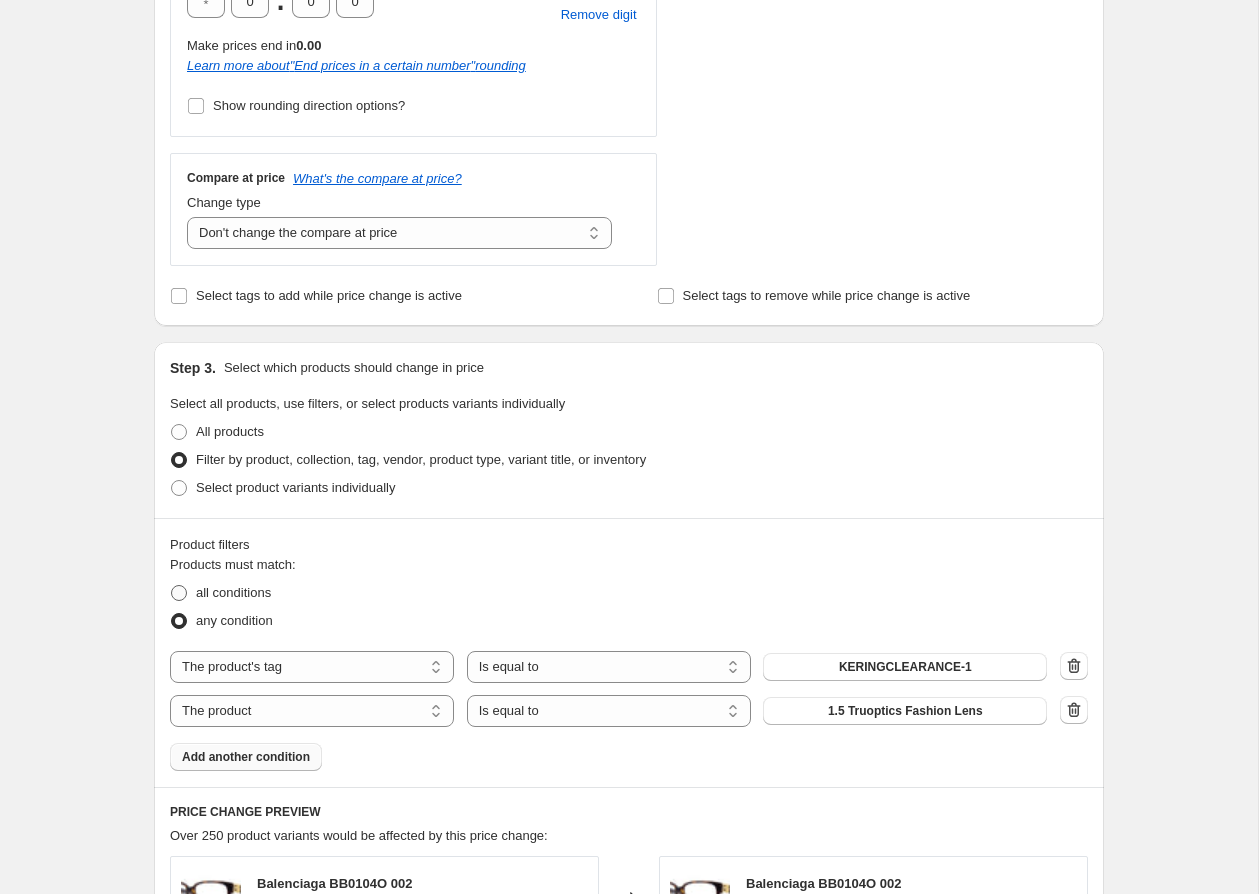 radio on "true" 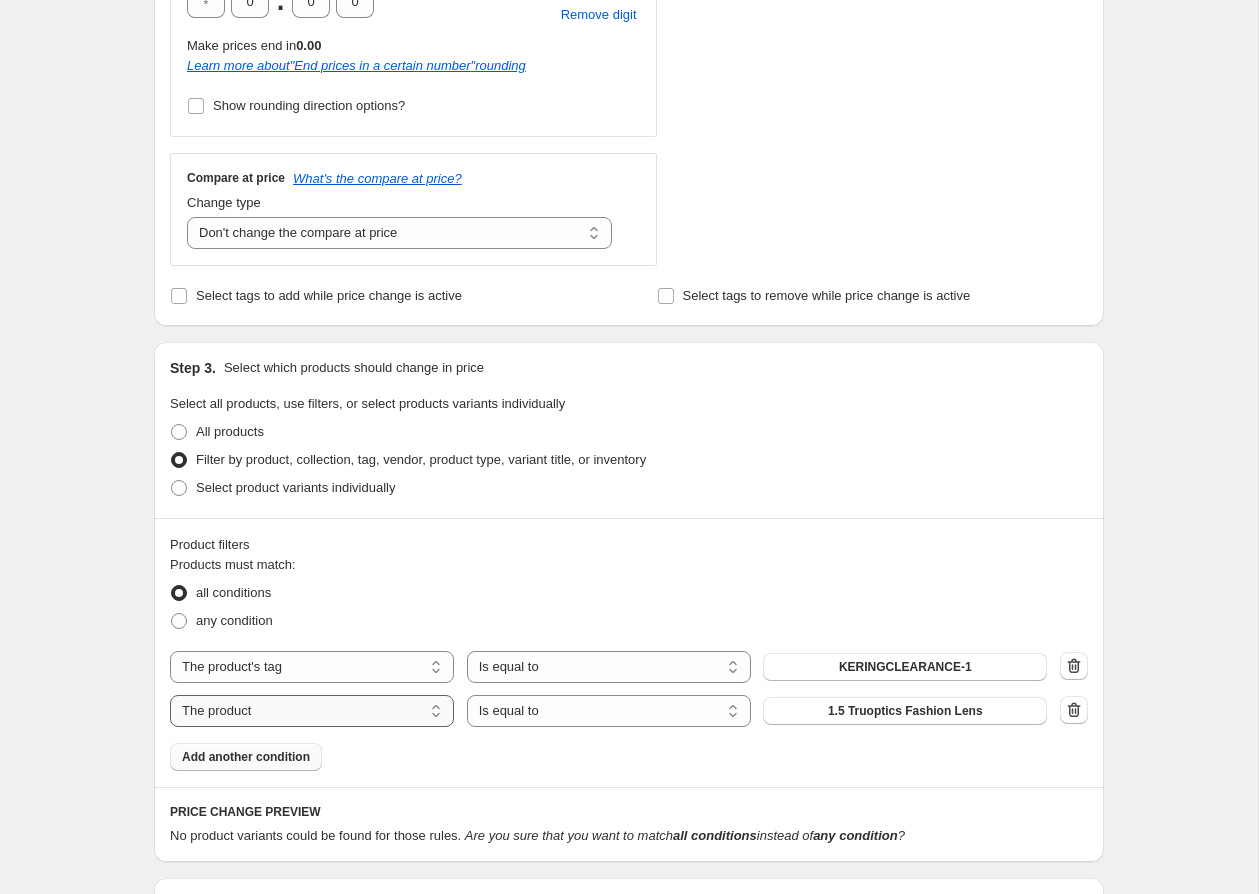 click on "The product The product's collection The product's tag The product's vendor The product's type The product's status The variant's title Inventory quantity" at bounding box center [312, 711] 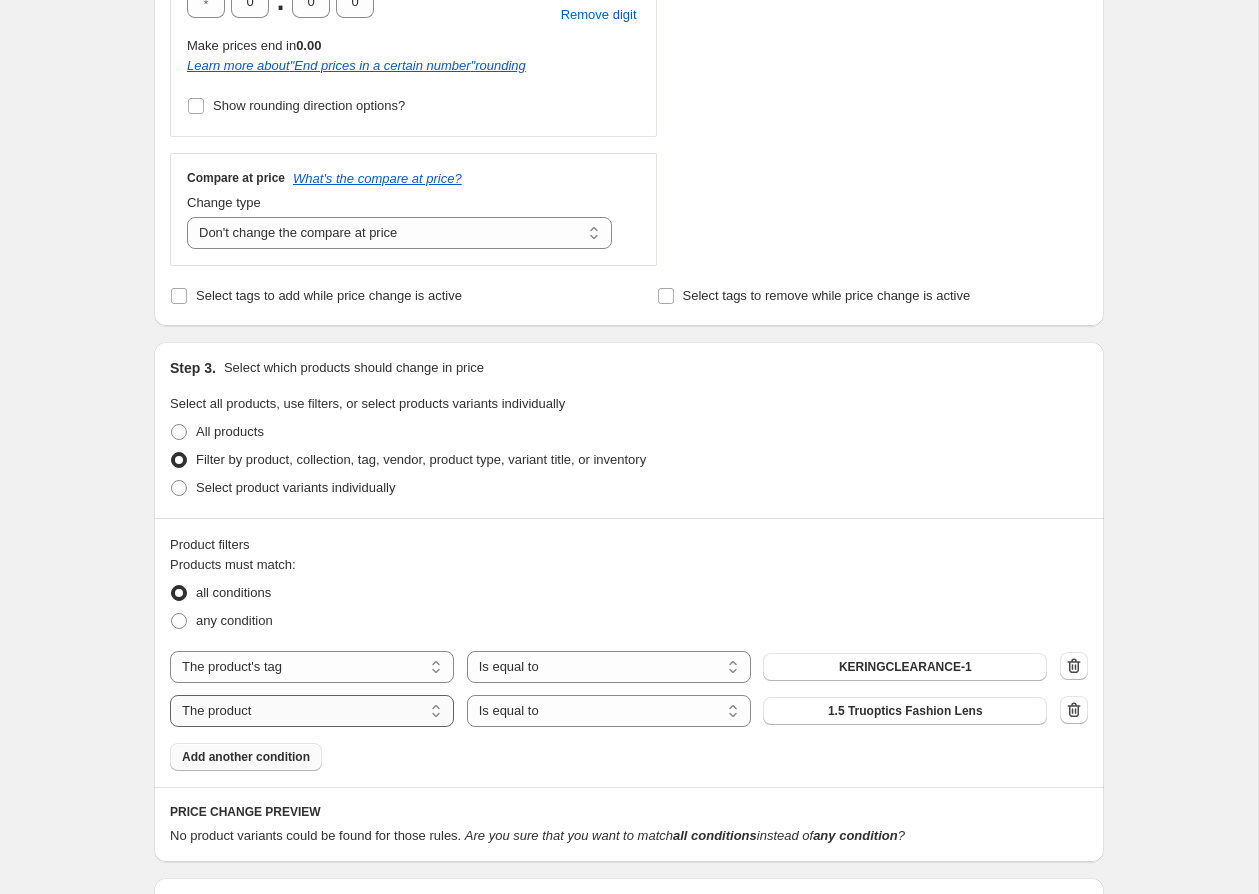 select on "vendor" 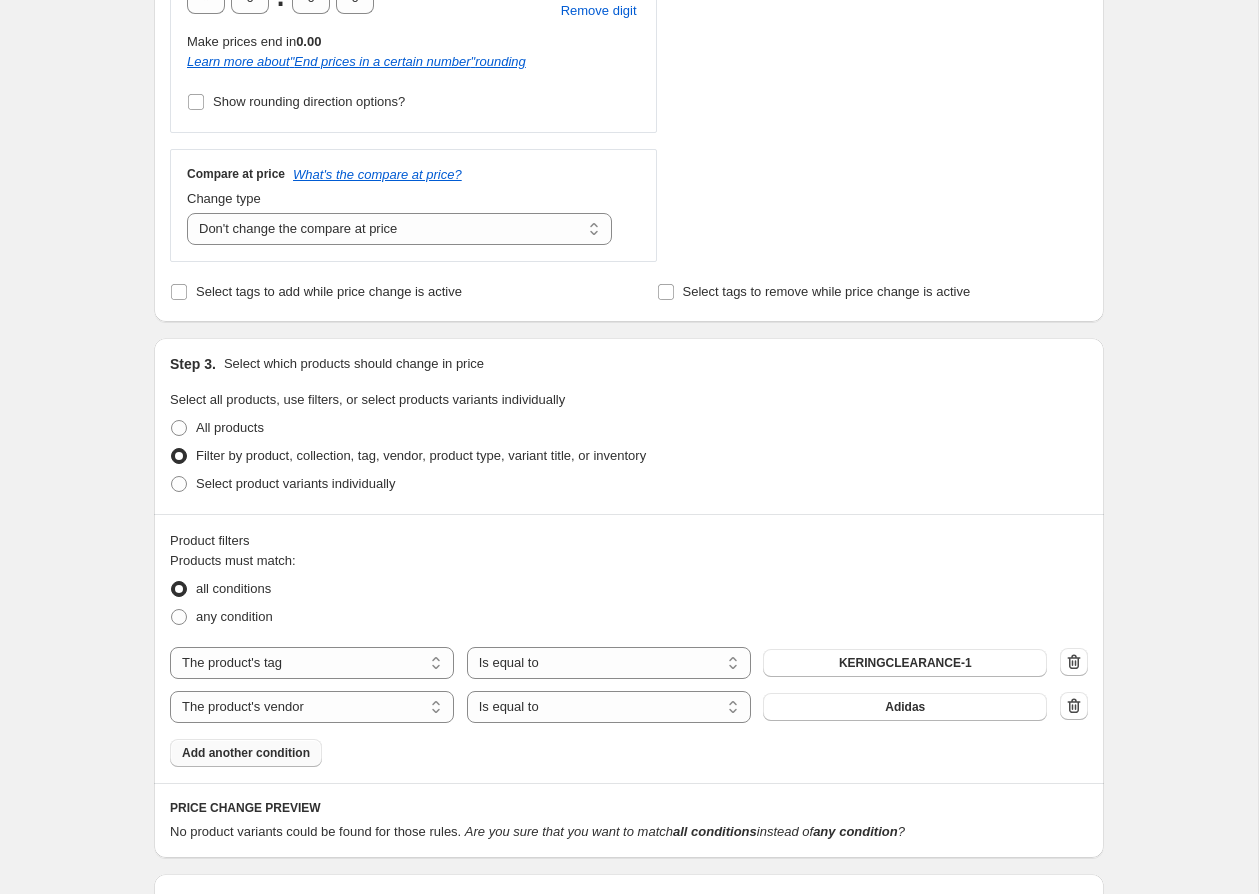 scroll, scrollTop: 710, scrollLeft: 0, axis: vertical 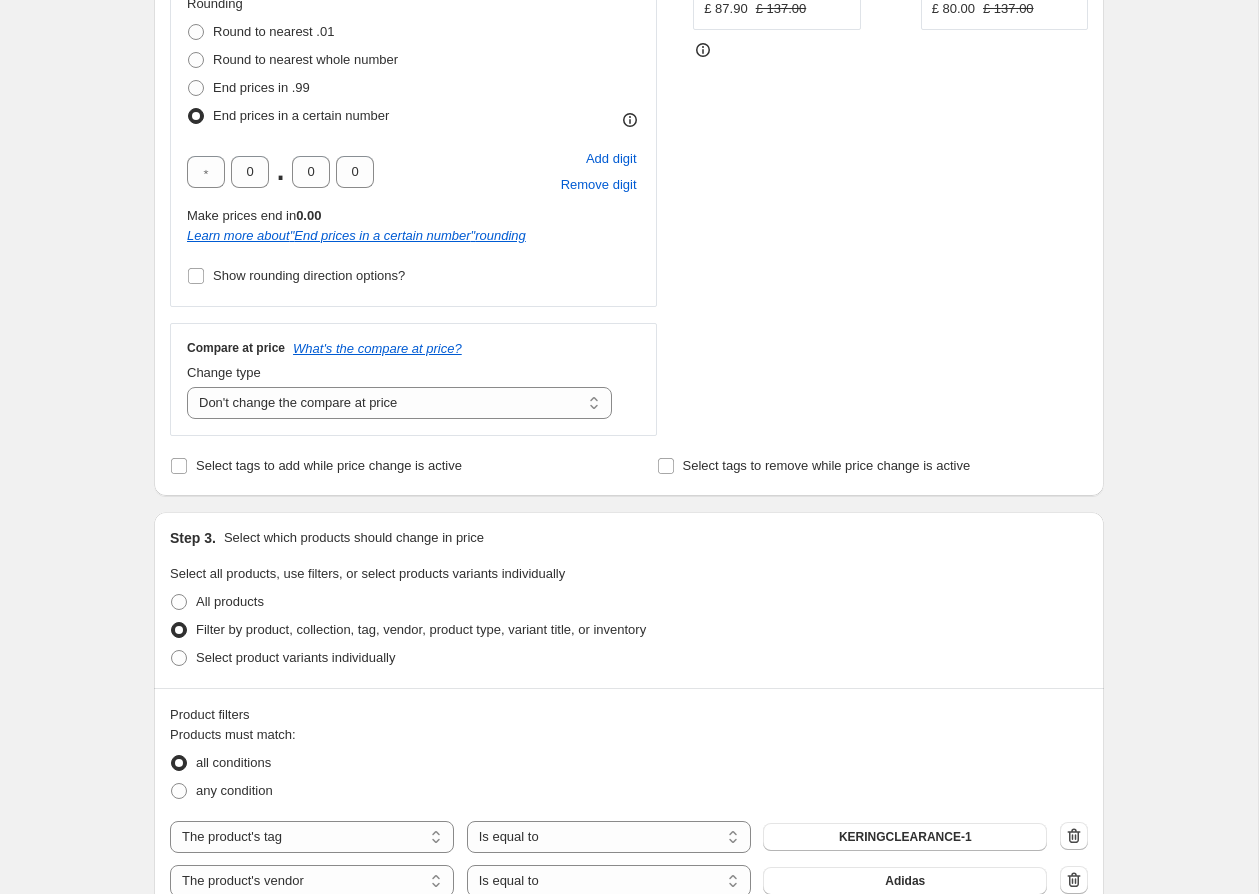 click on "Adidas" at bounding box center (905, 881) 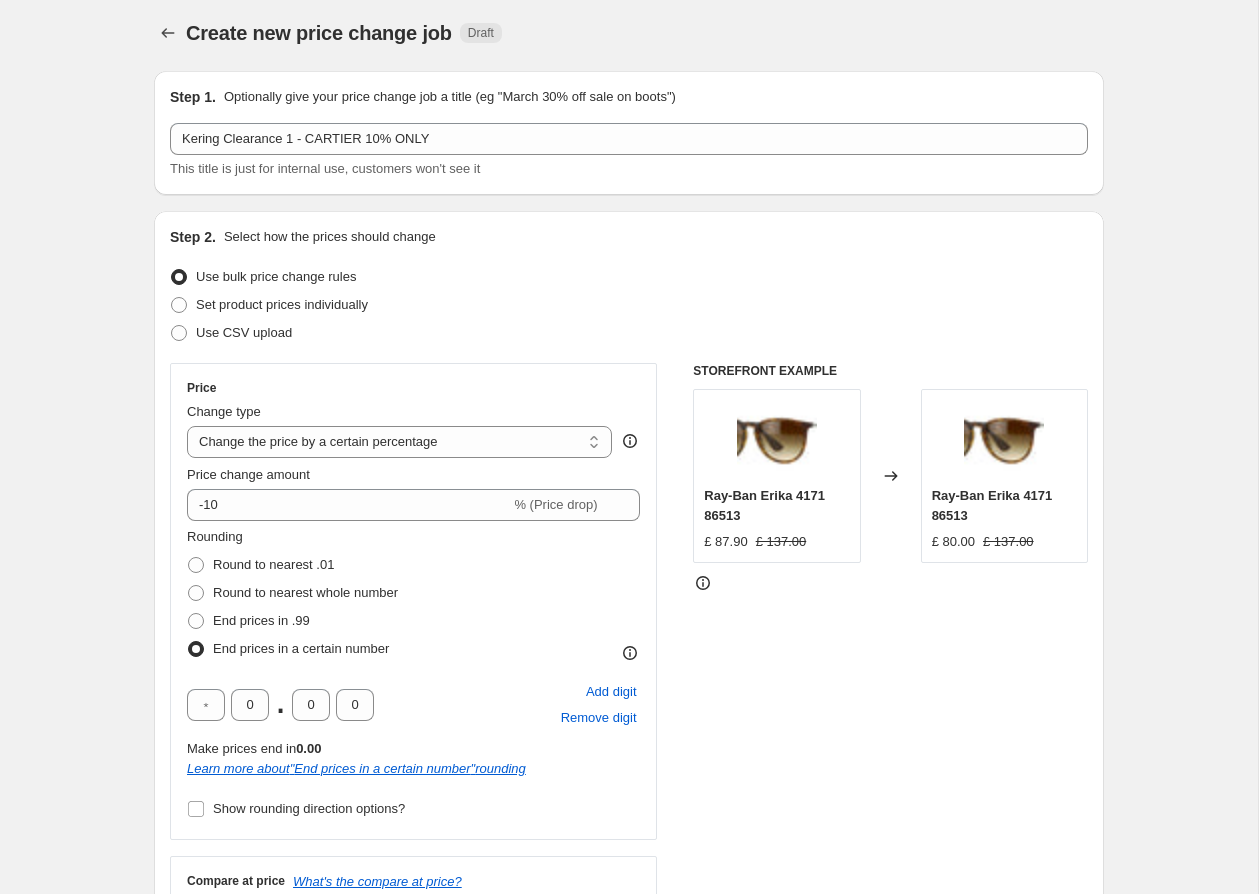 scroll, scrollTop: 709, scrollLeft: 0, axis: vertical 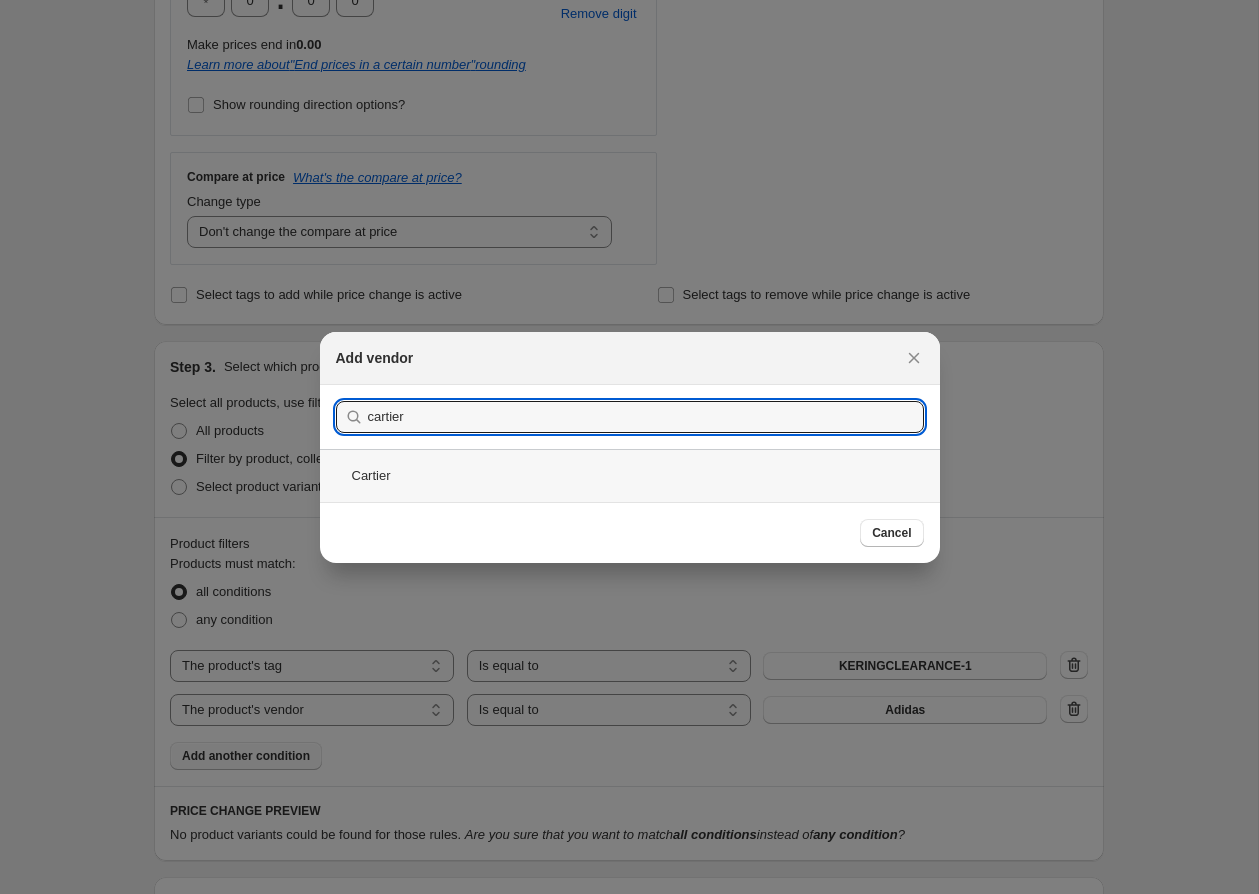 type on "cartier" 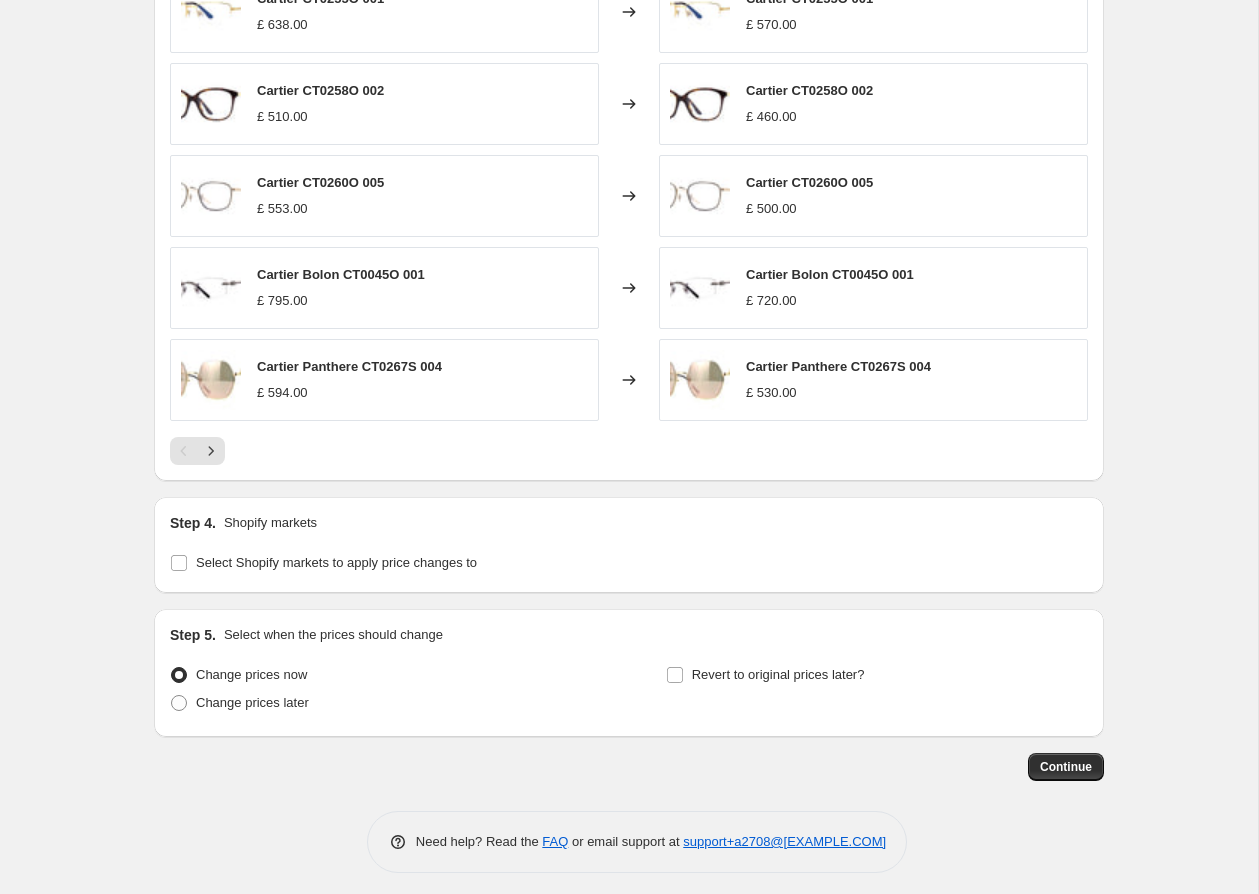 scroll, scrollTop: 1602, scrollLeft: 0, axis: vertical 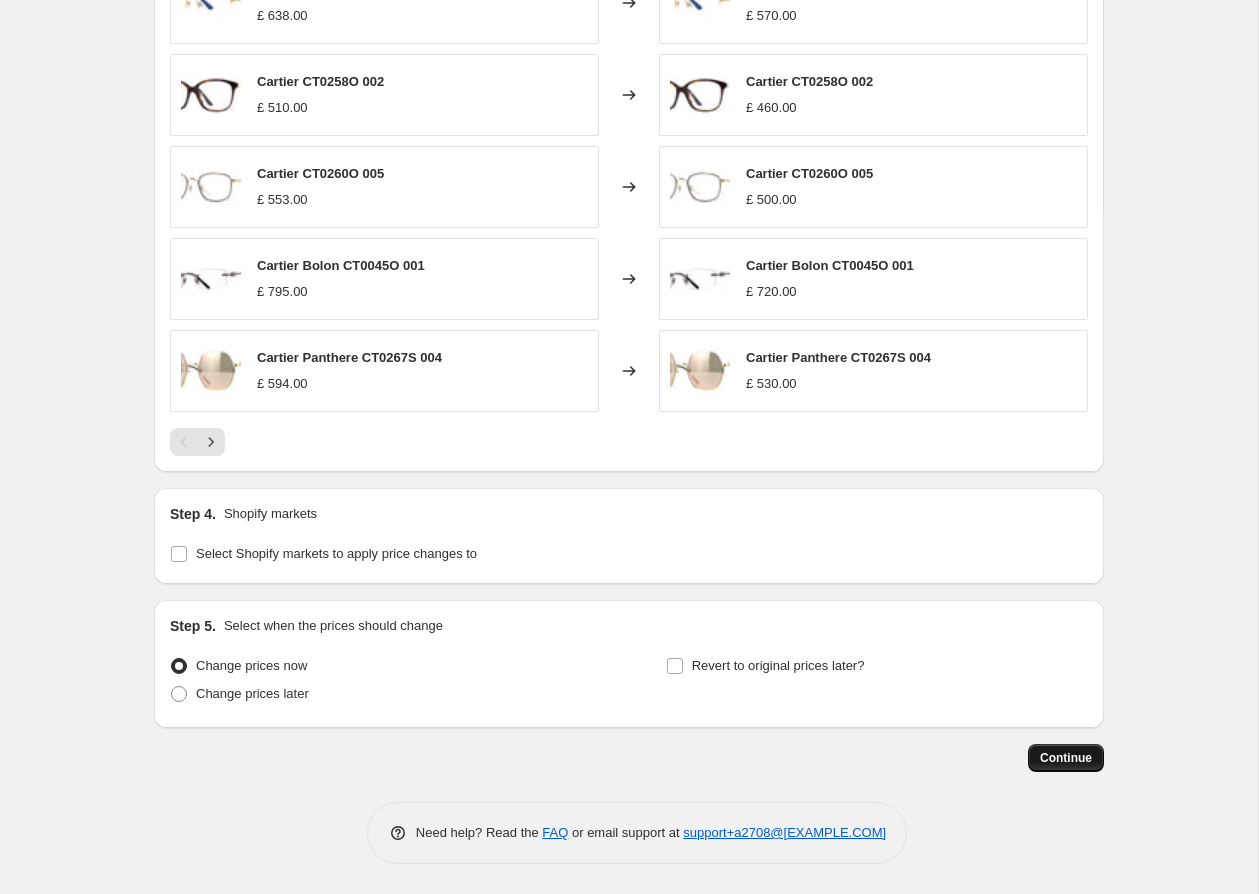 click on "Continue" at bounding box center (1066, 758) 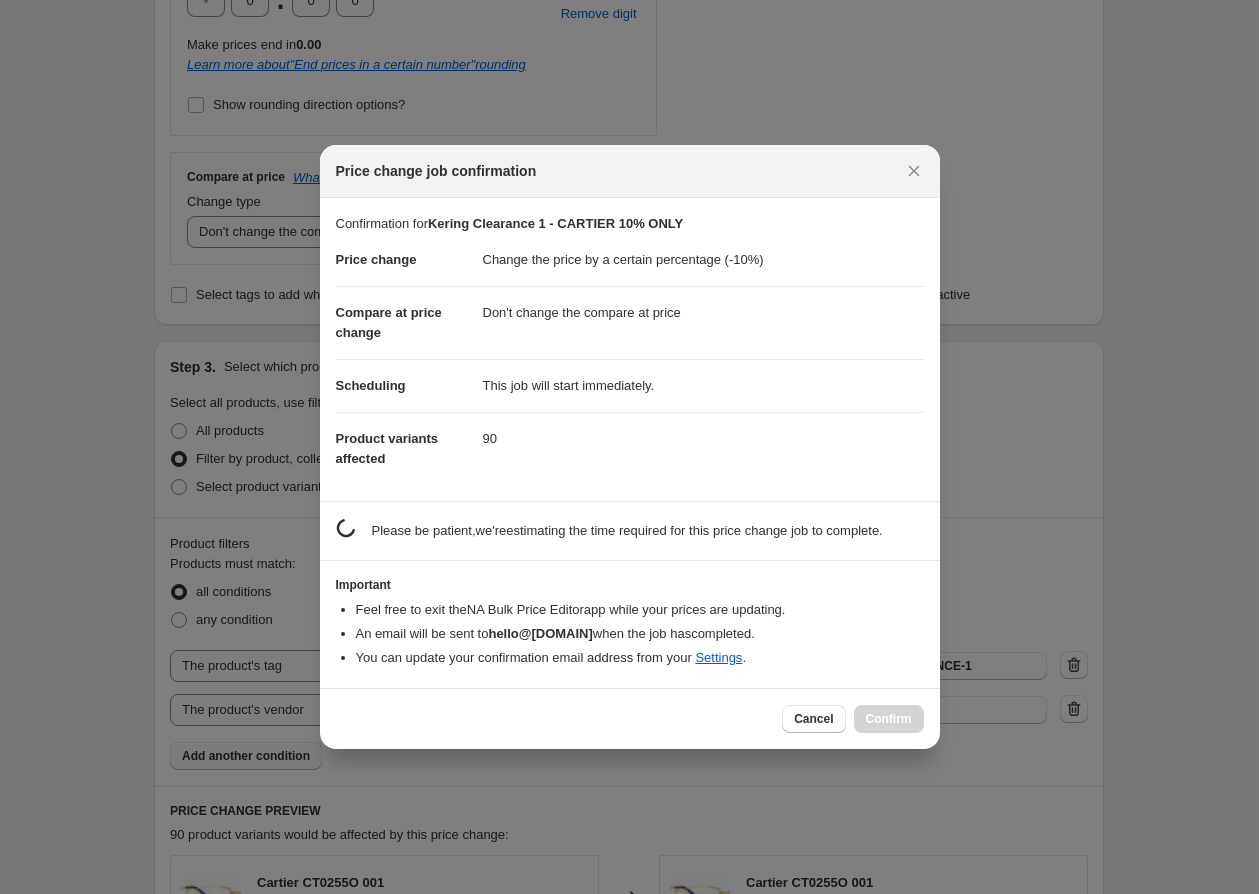 scroll, scrollTop: 0, scrollLeft: 0, axis: both 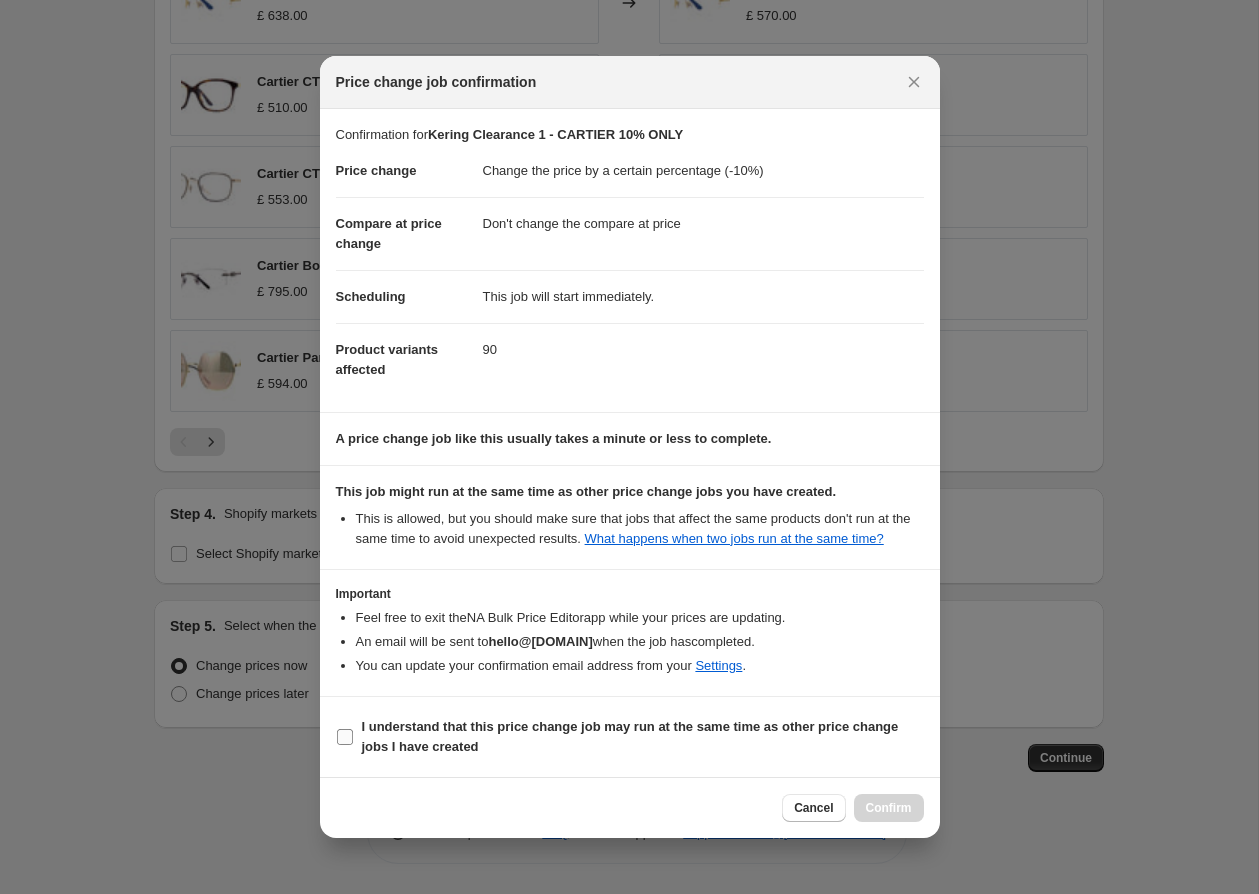 click on "I understand that this price change job may run at the same time as other price change jobs I have created" at bounding box center [630, 736] 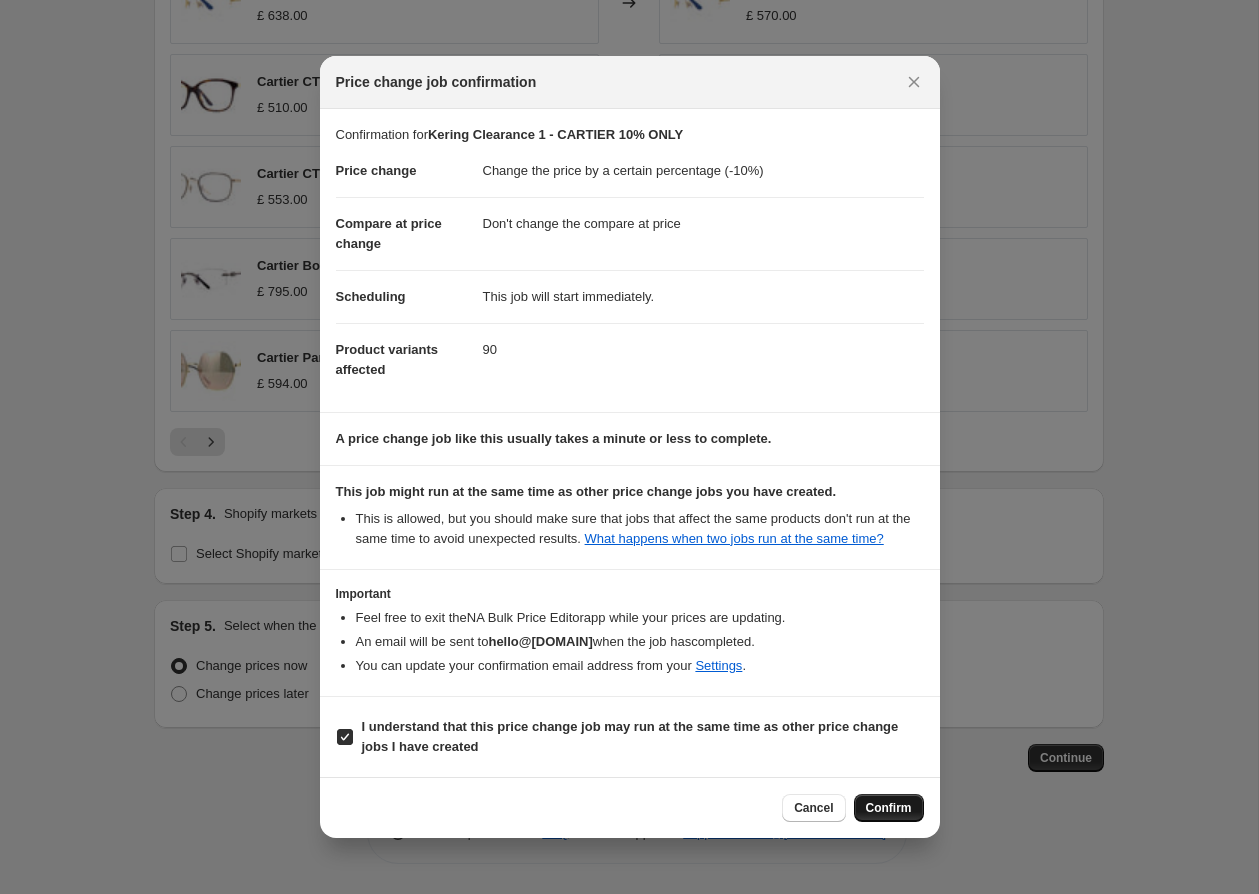 click on "Confirm" at bounding box center [889, 808] 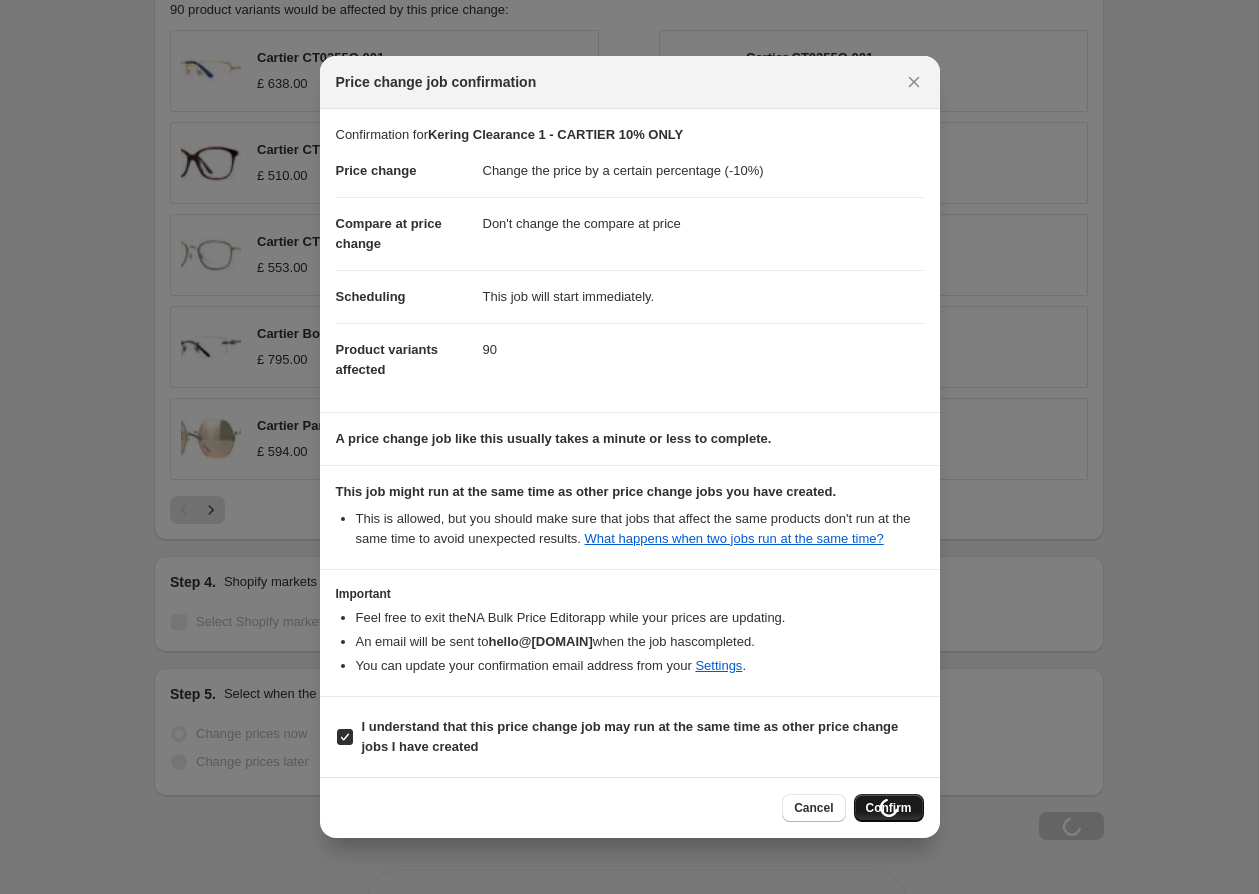 scroll, scrollTop: 1670, scrollLeft: 0, axis: vertical 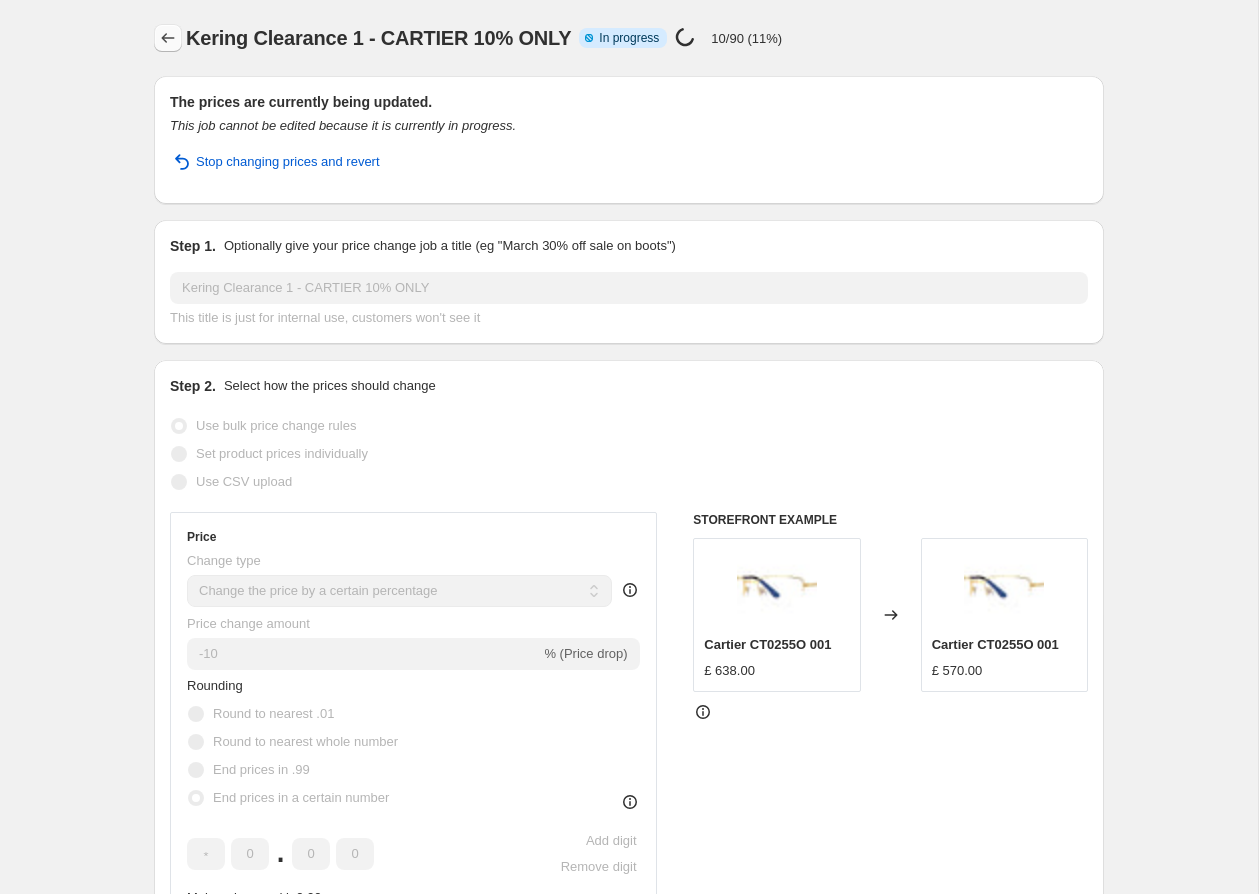 click 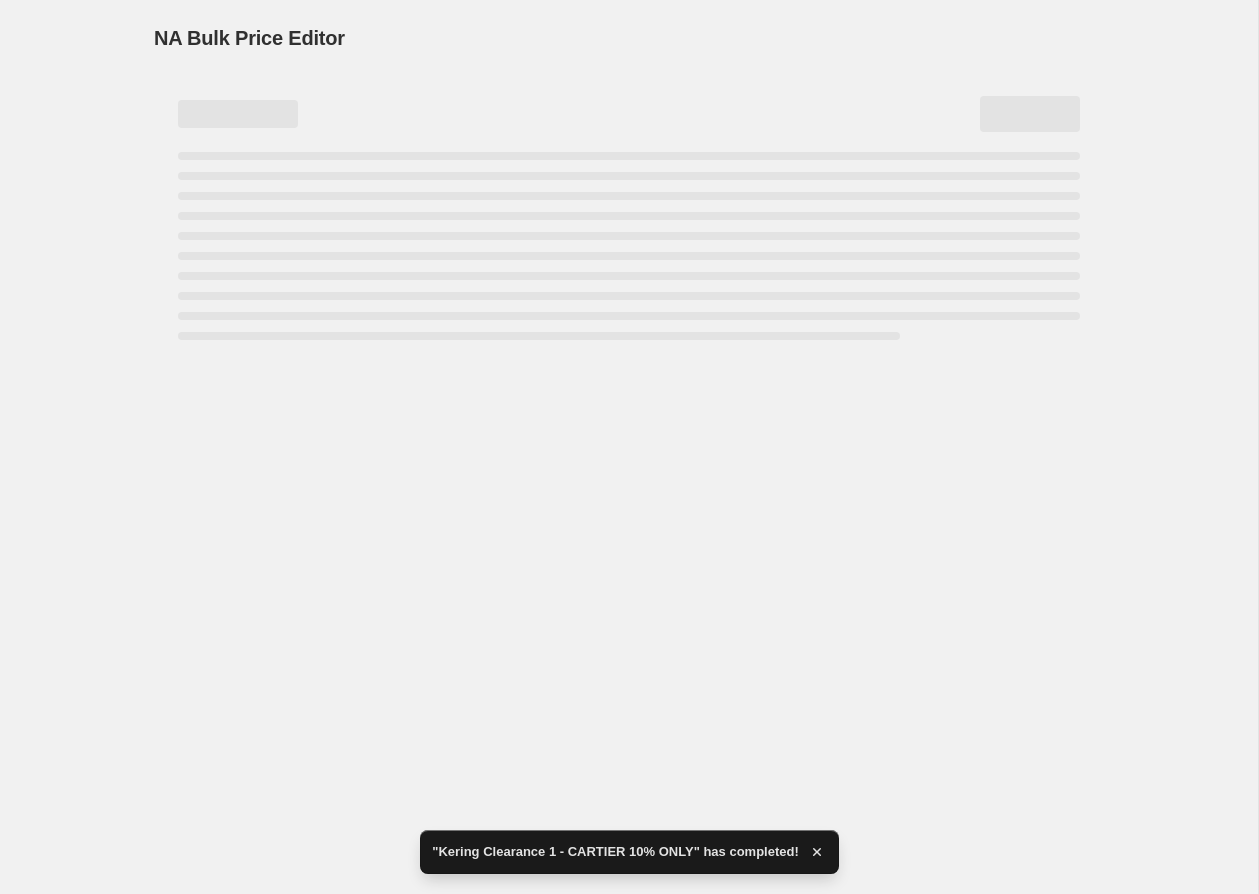 scroll, scrollTop: 0, scrollLeft: 0, axis: both 